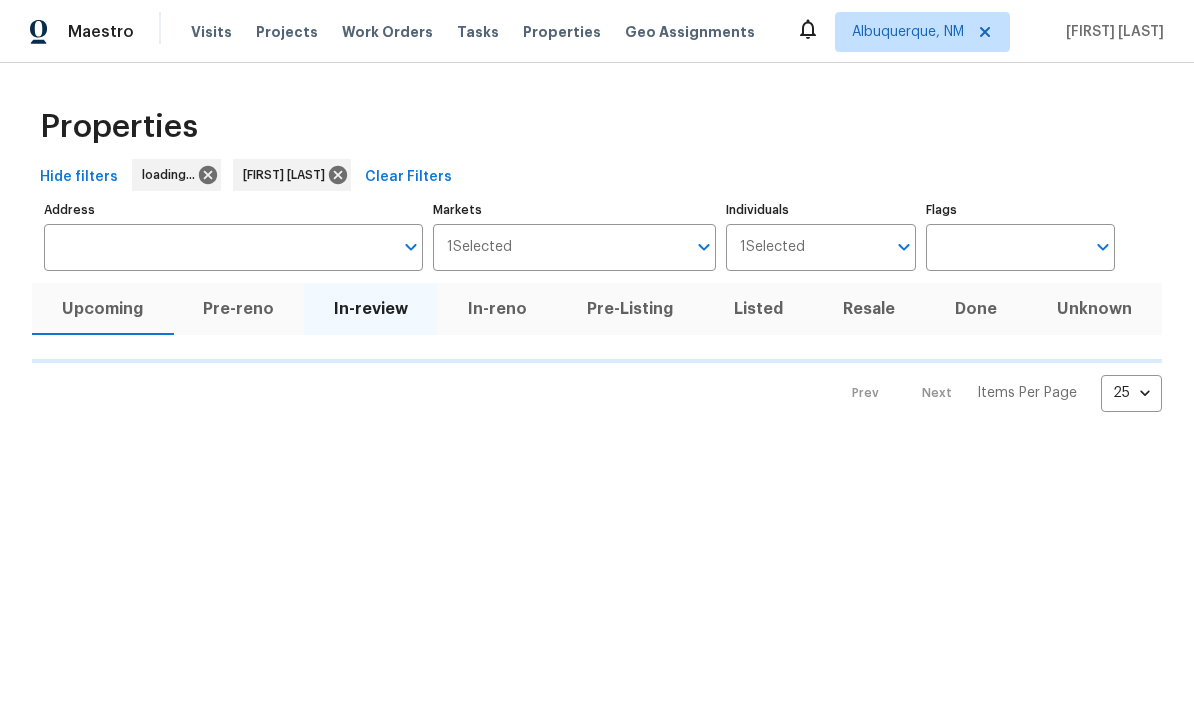 scroll, scrollTop: 0, scrollLeft: 0, axis: both 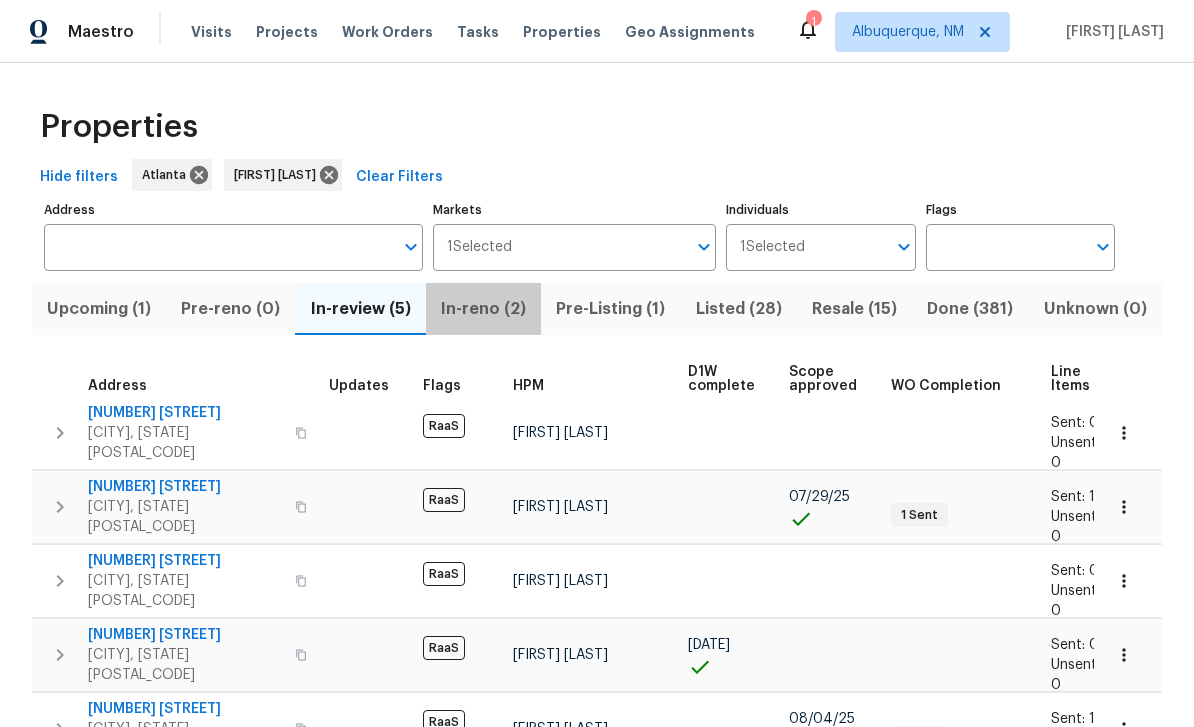 click on "In-reno (2)" at bounding box center [483, 309] 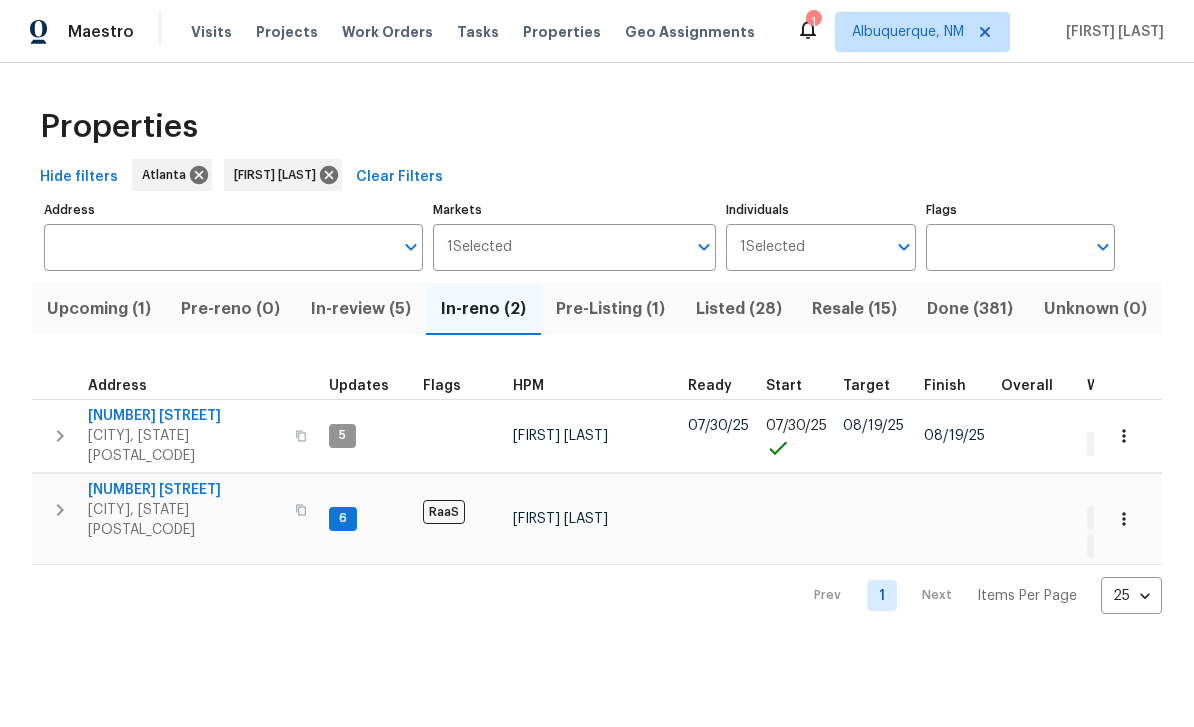 click on "Pre-Listing (1)" at bounding box center [610, 309] 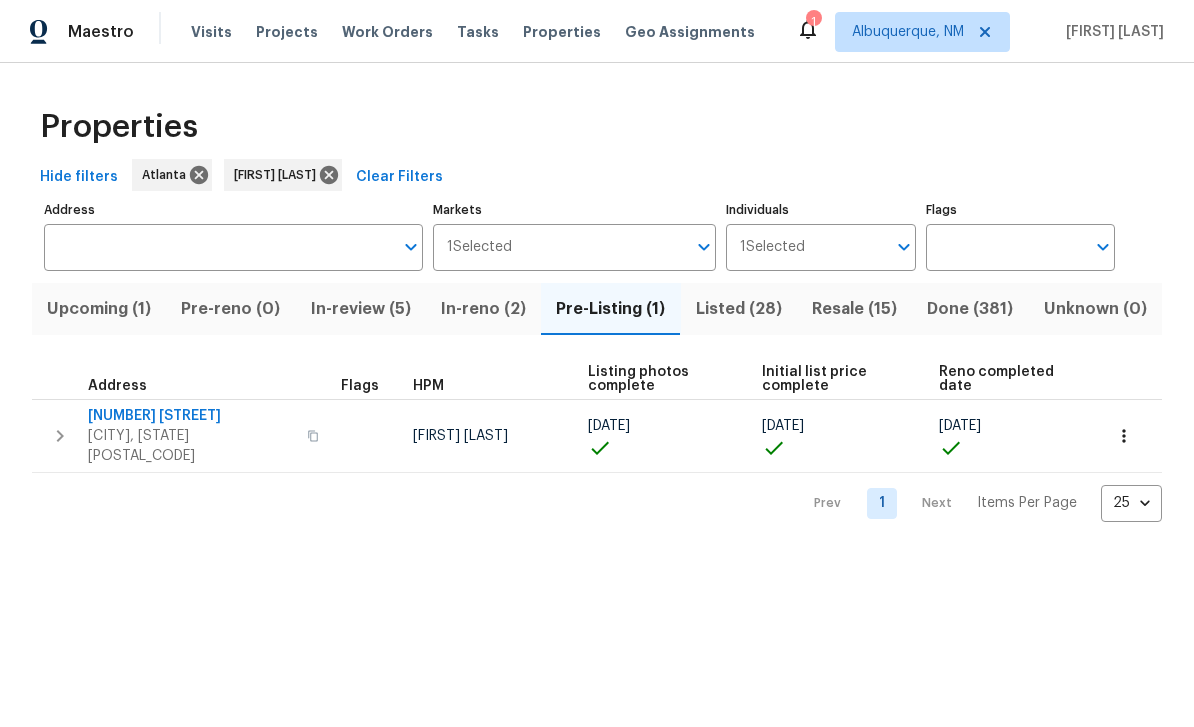 click on "In-review (5)" at bounding box center (361, 309) 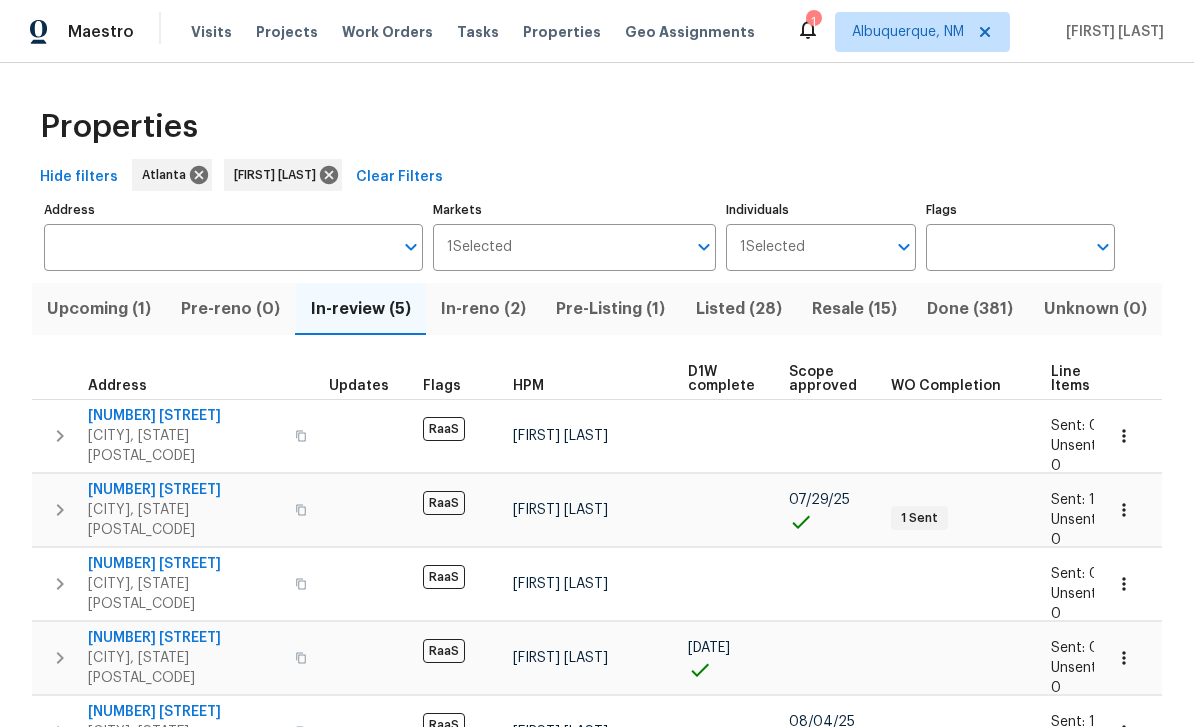 click on "In-reno (2)" at bounding box center (483, 309) 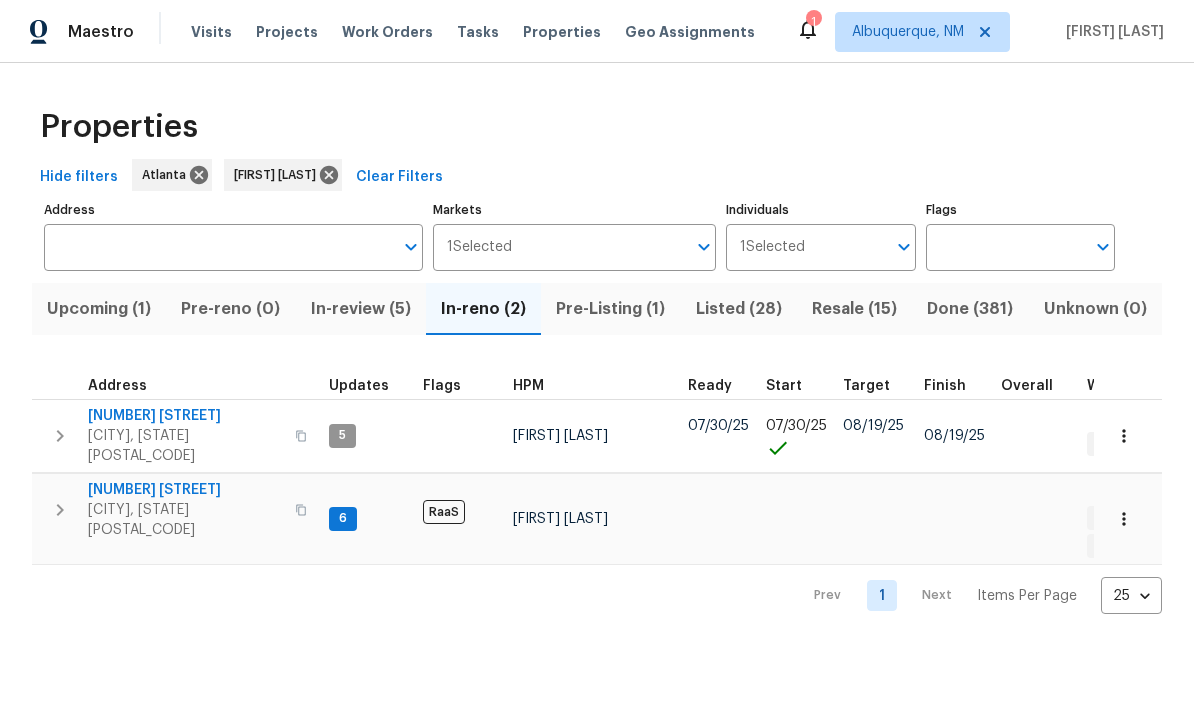 click on "[NUMBER] [STREET]" at bounding box center [185, 416] 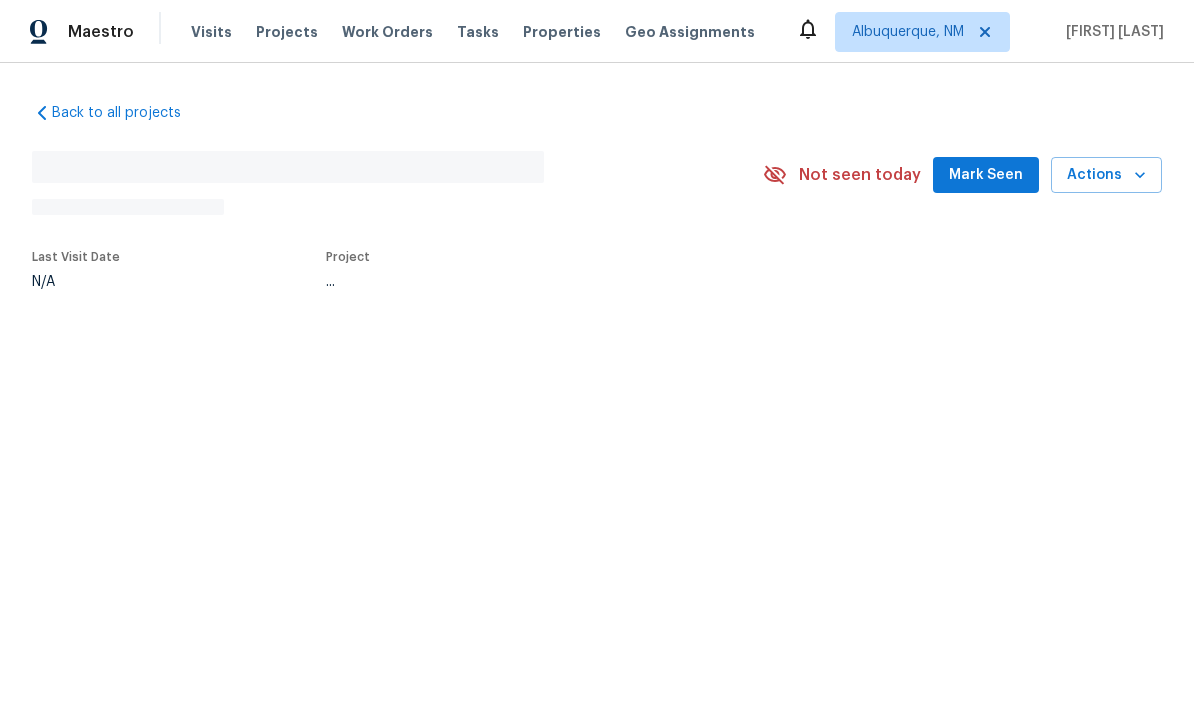 scroll, scrollTop: 0, scrollLeft: 0, axis: both 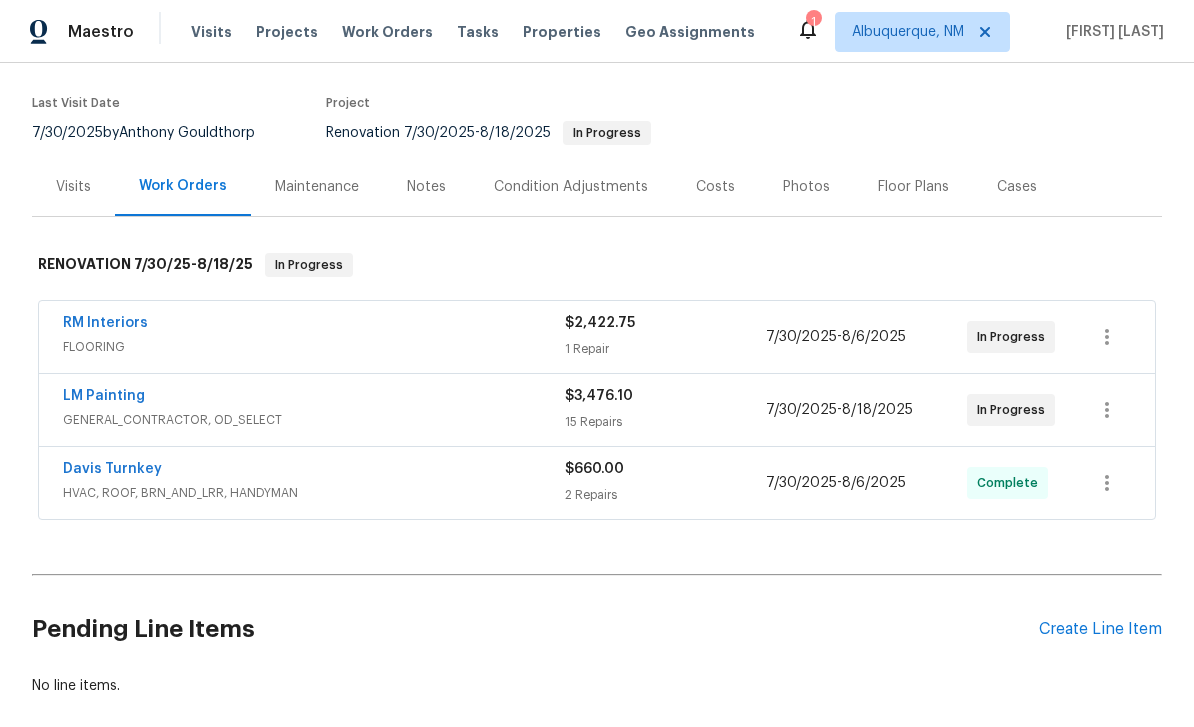 click on "RM Interiors" at bounding box center (105, 323) 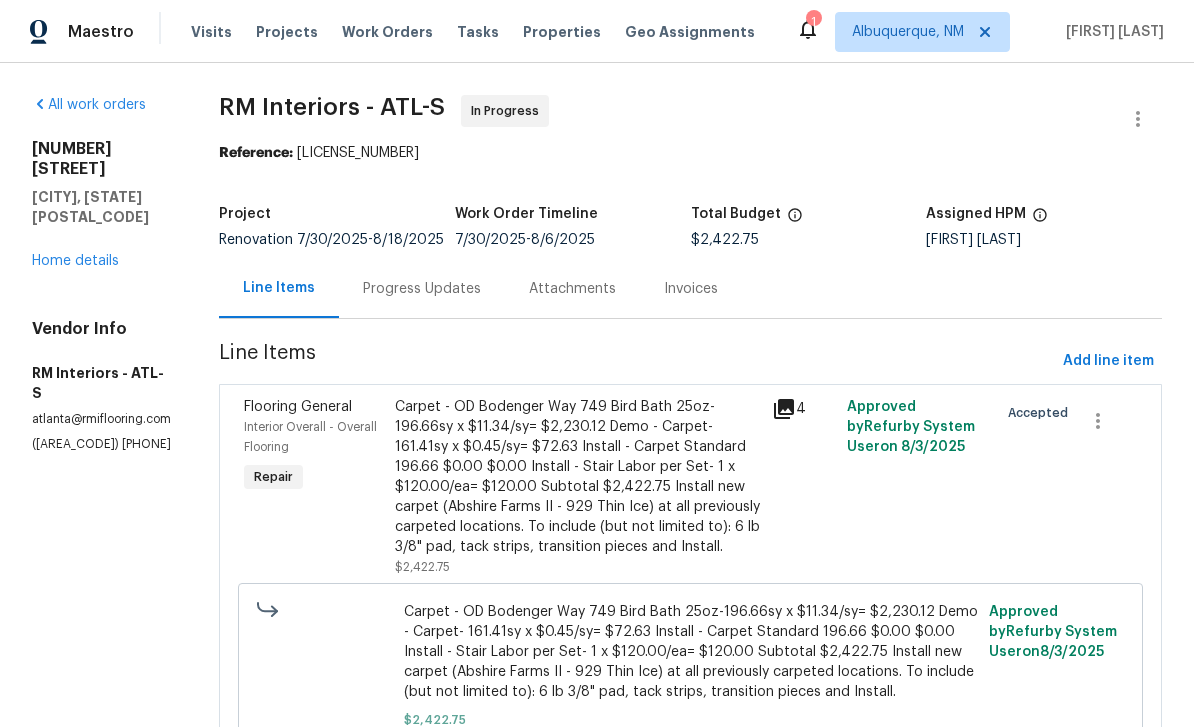 click on "Progress Updates" at bounding box center (422, 289) 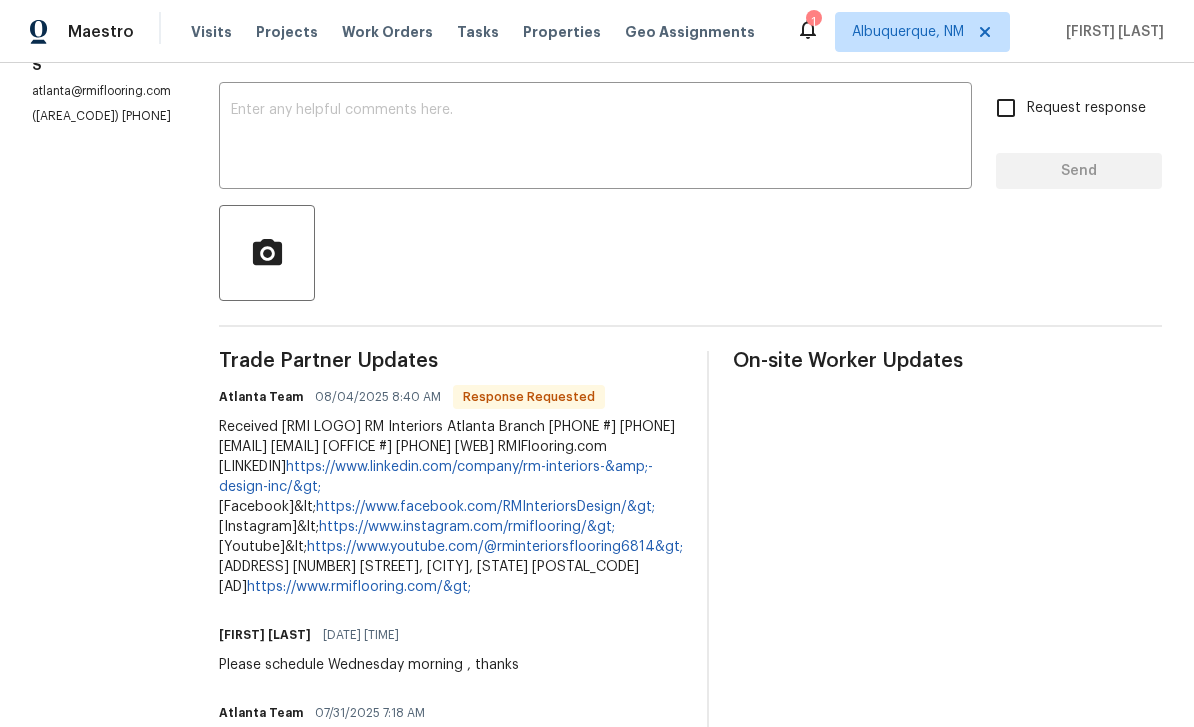 scroll, scrollTop: 285, scrollLeft: 0, axis: vertical 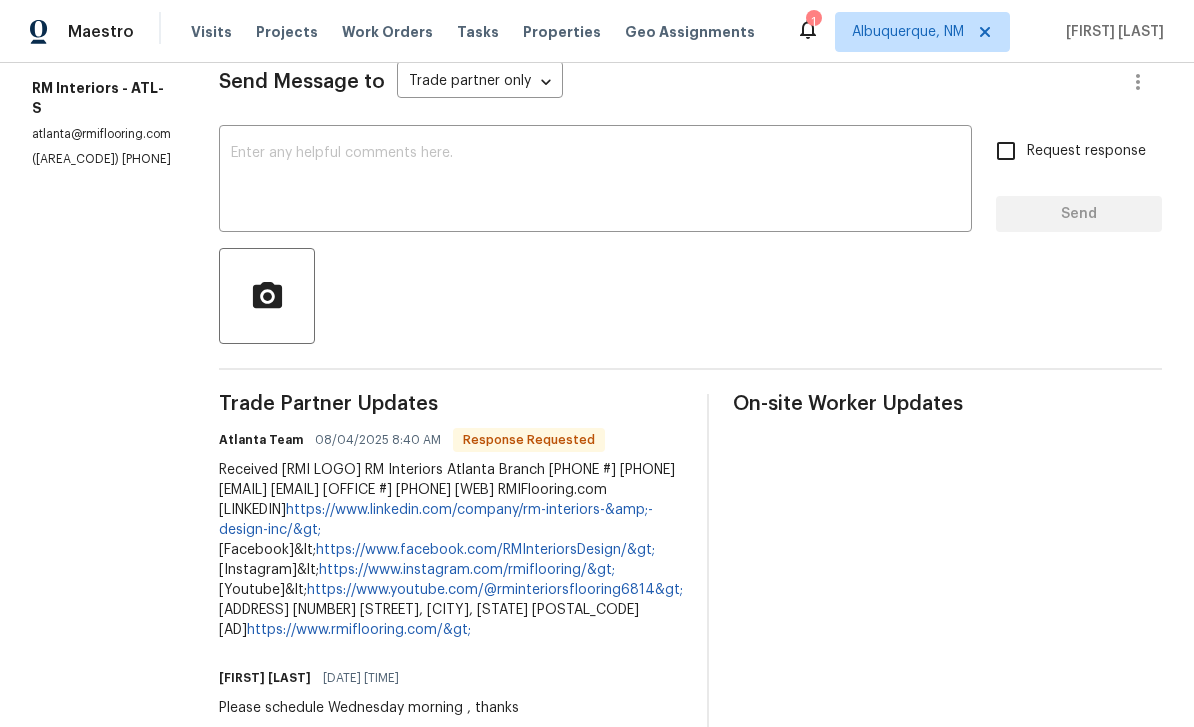click at bounding box center [595, 181] 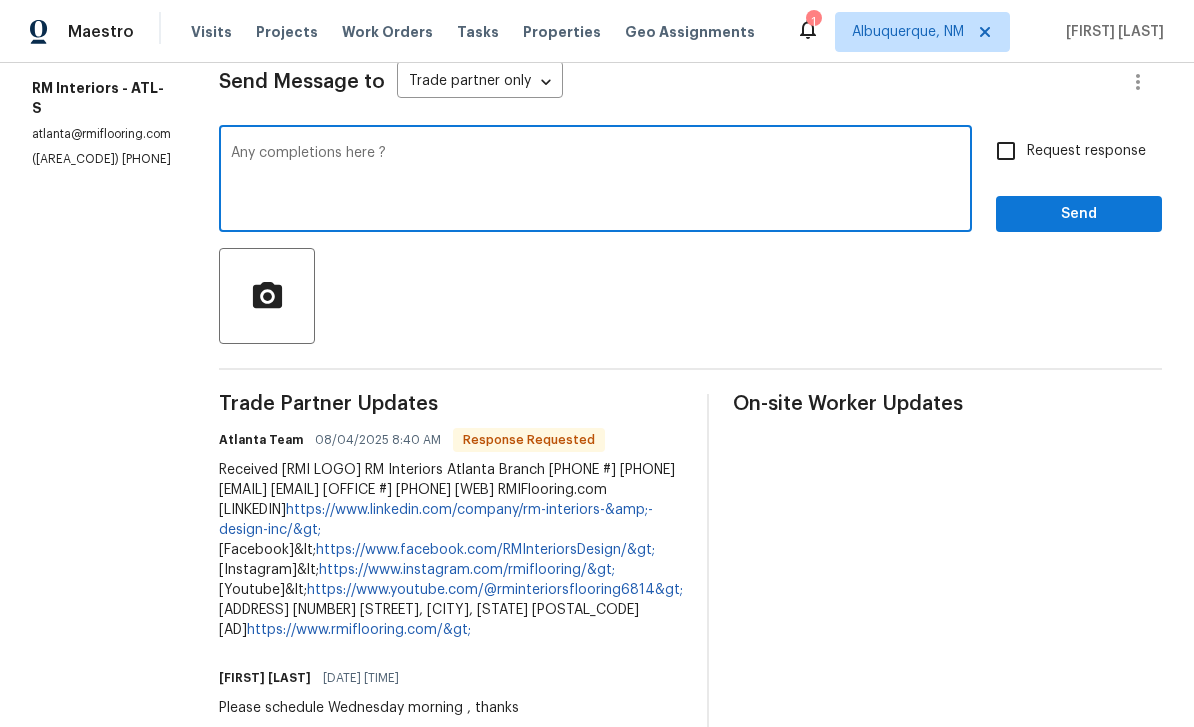 type on "Any completions here ?" 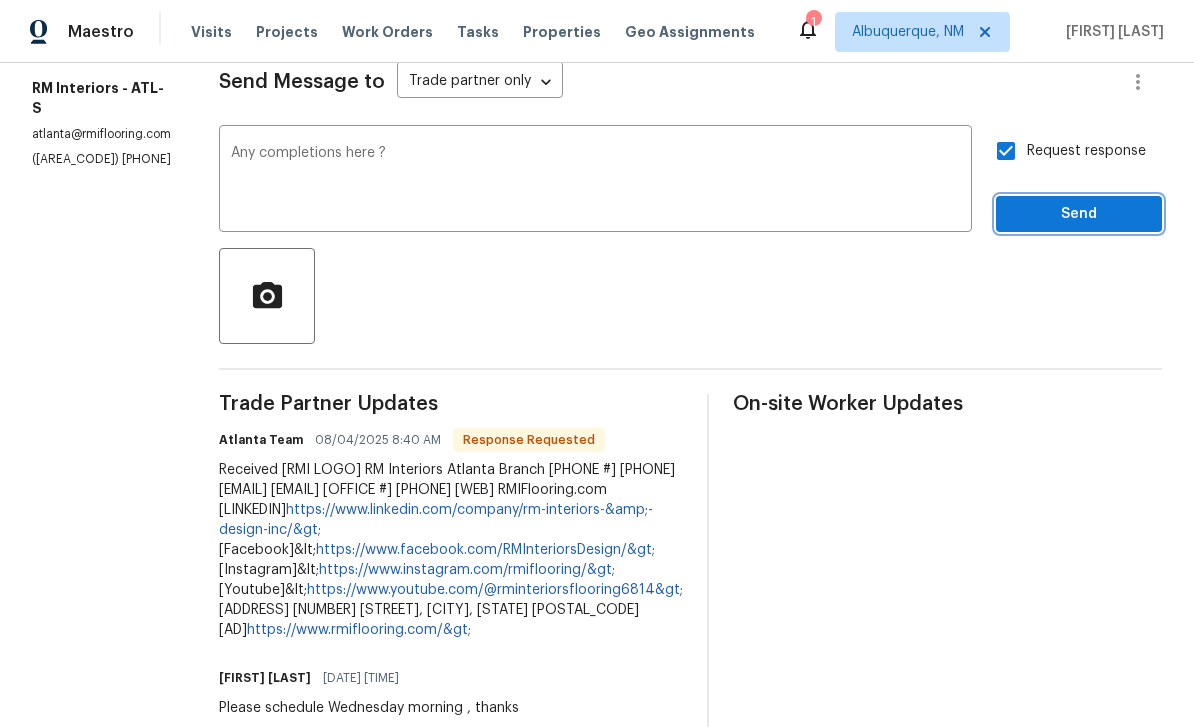 click on "Send" at bounding box center (1079, 214) 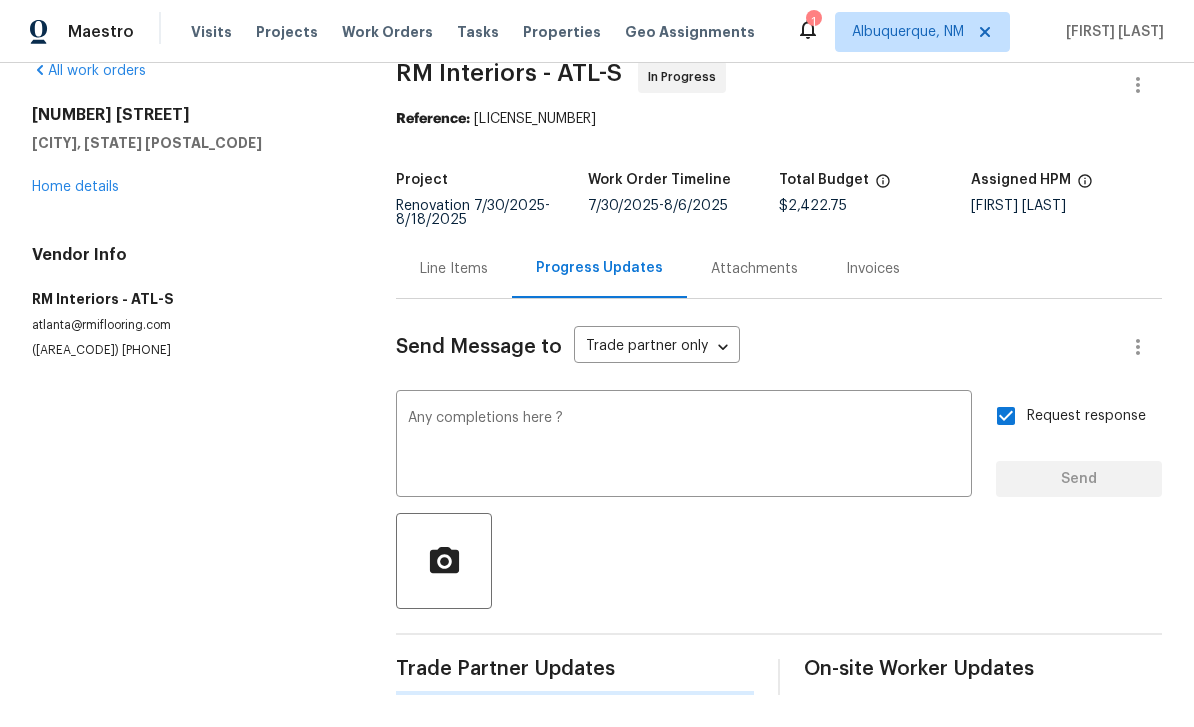 scroll, scrollTop: 0, scrollLeft: 0, axis: both 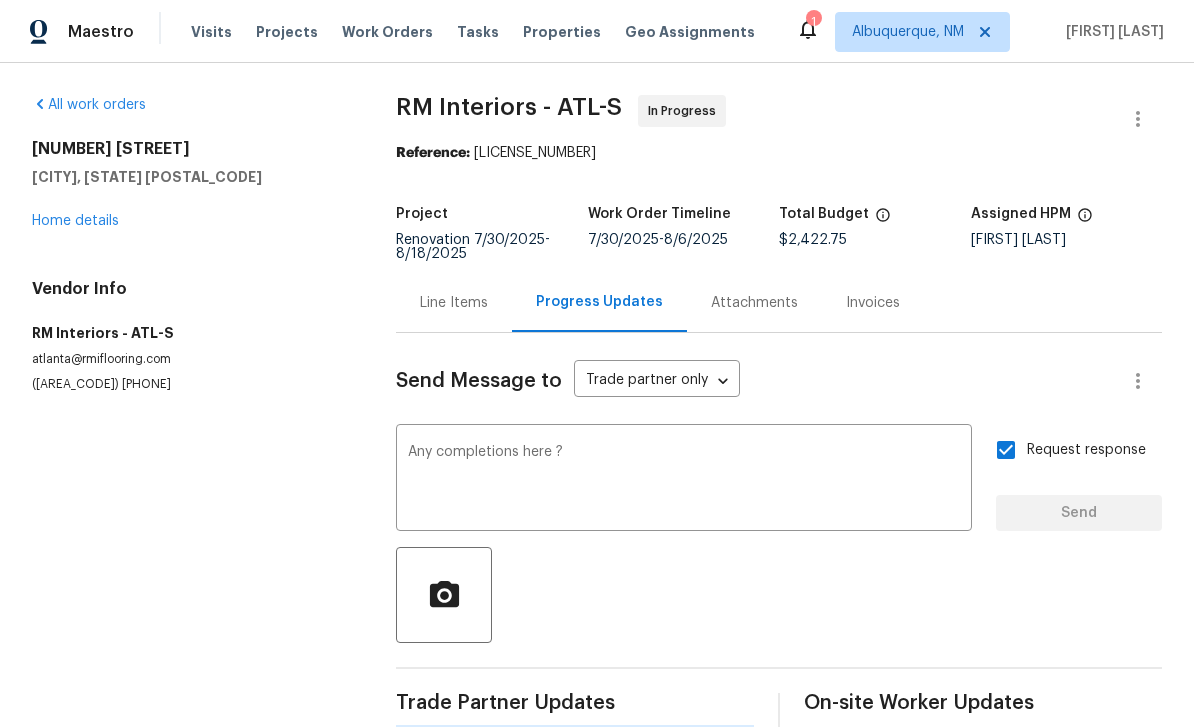 type 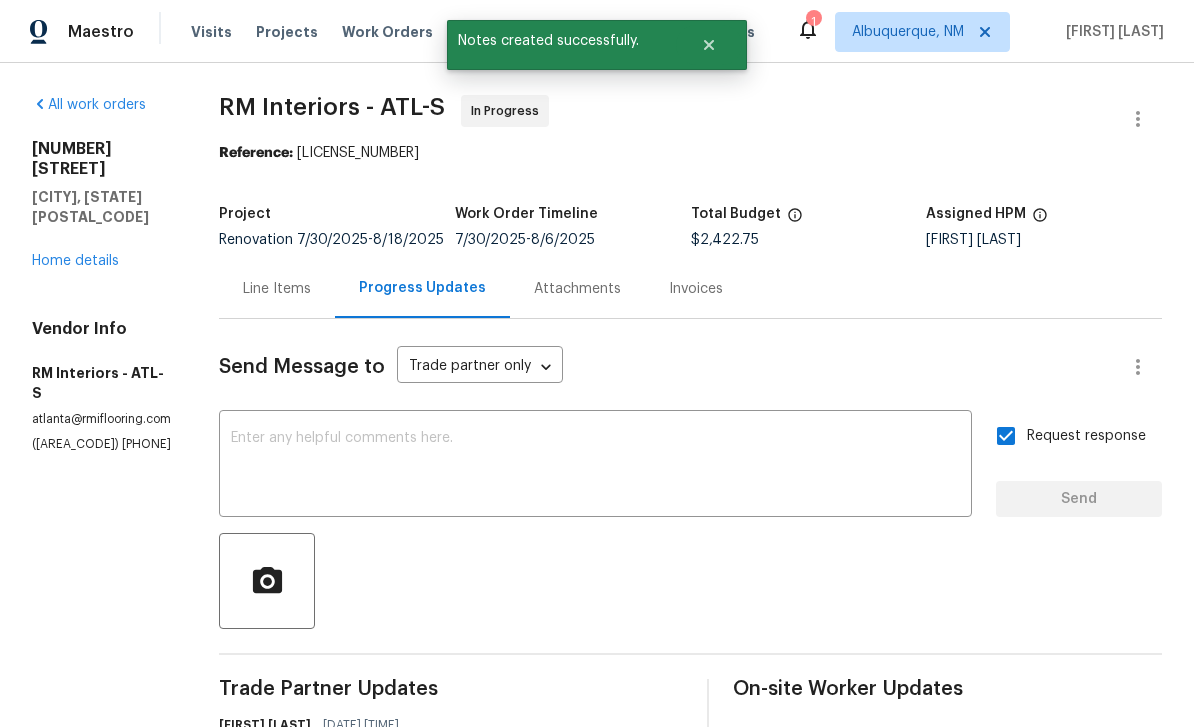 click on "Home details" at bounding box center [75, 261] 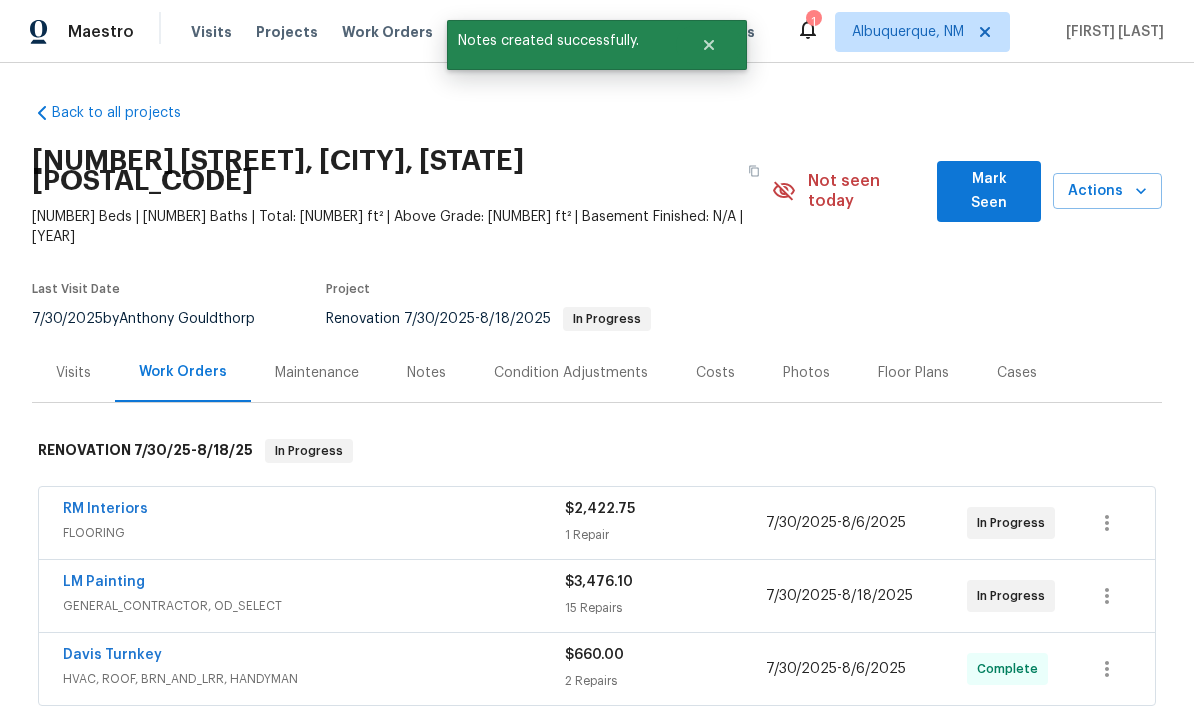 scroll, scrollTop: 0, scrollLeft: 0, axis: both 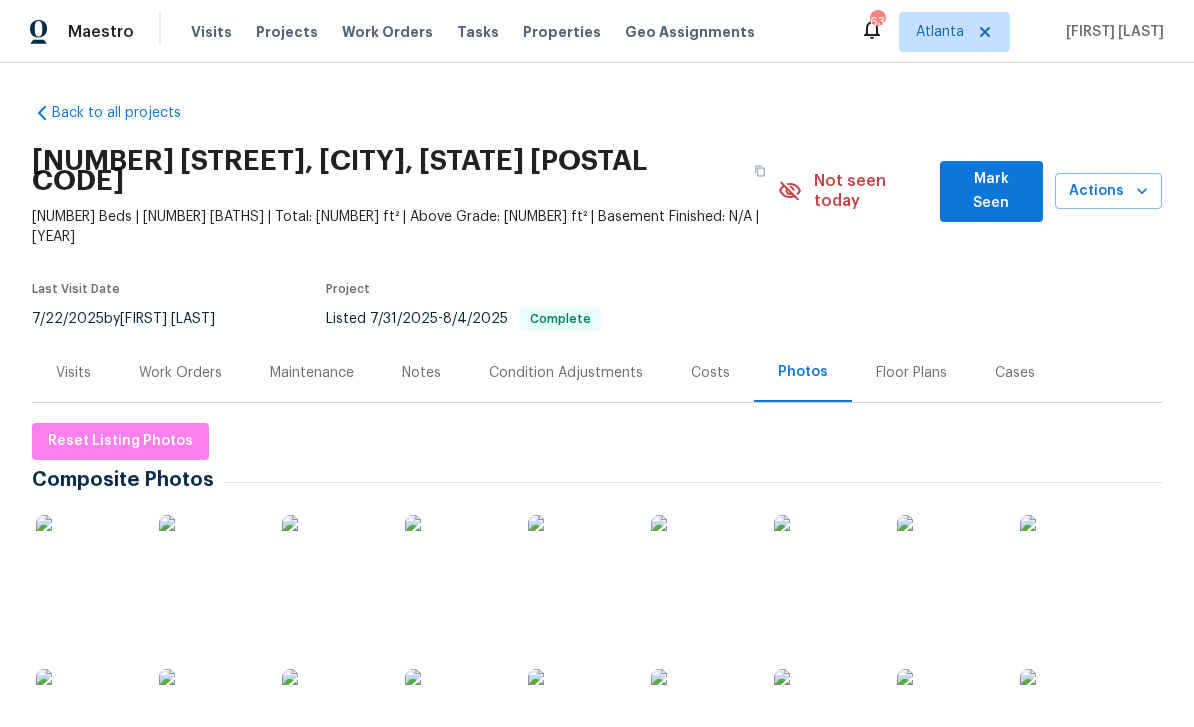 click on "Work Orders" at bounding box center (180, 373) 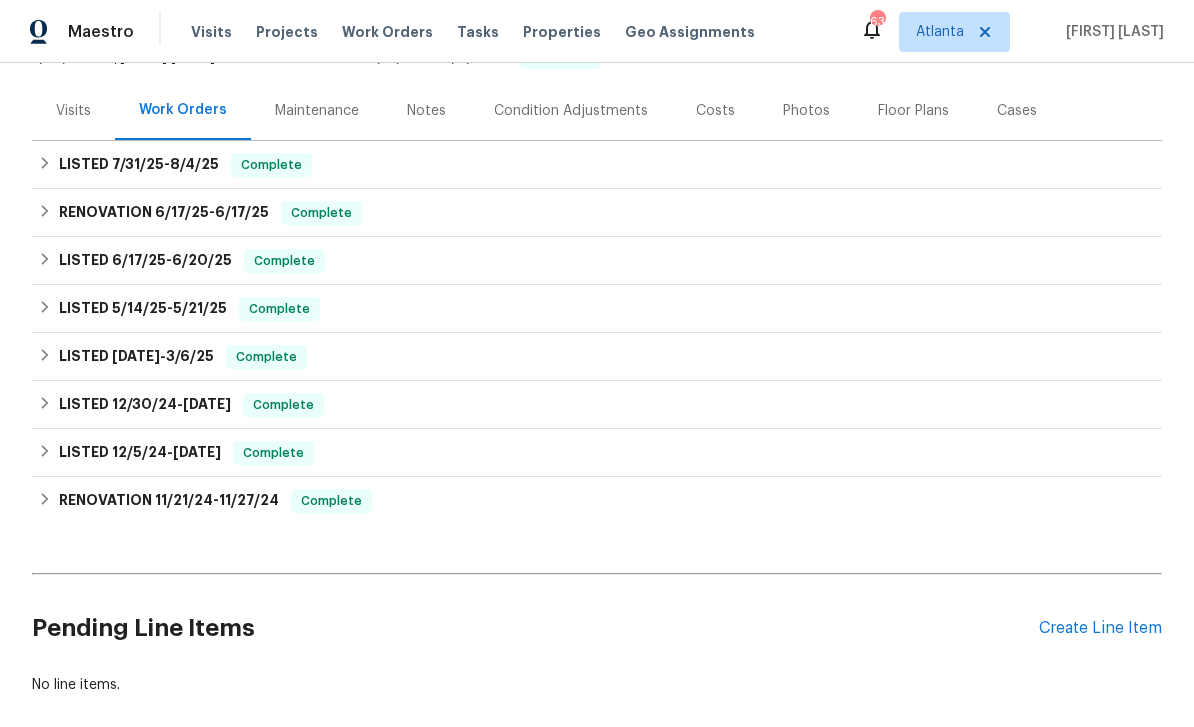 scroll, scrollTop: 261, scrollLeft: 0, axis: vertical 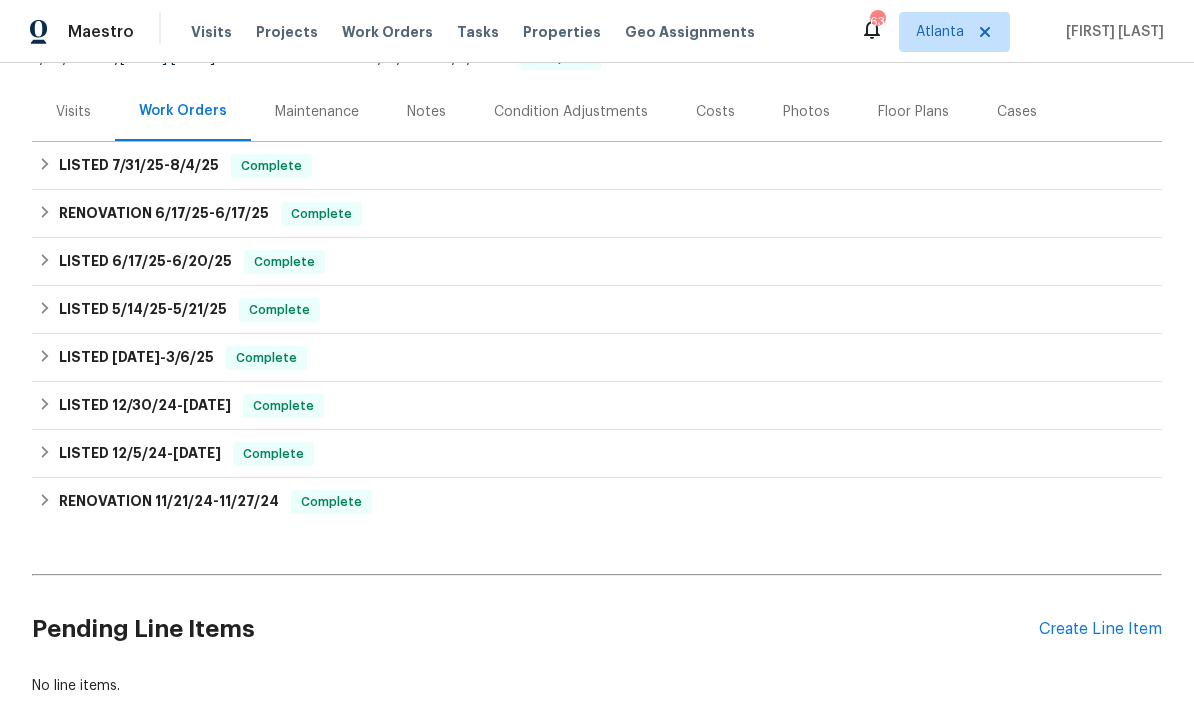 click on "Create Line Item" at bounding box center (1100, 629) 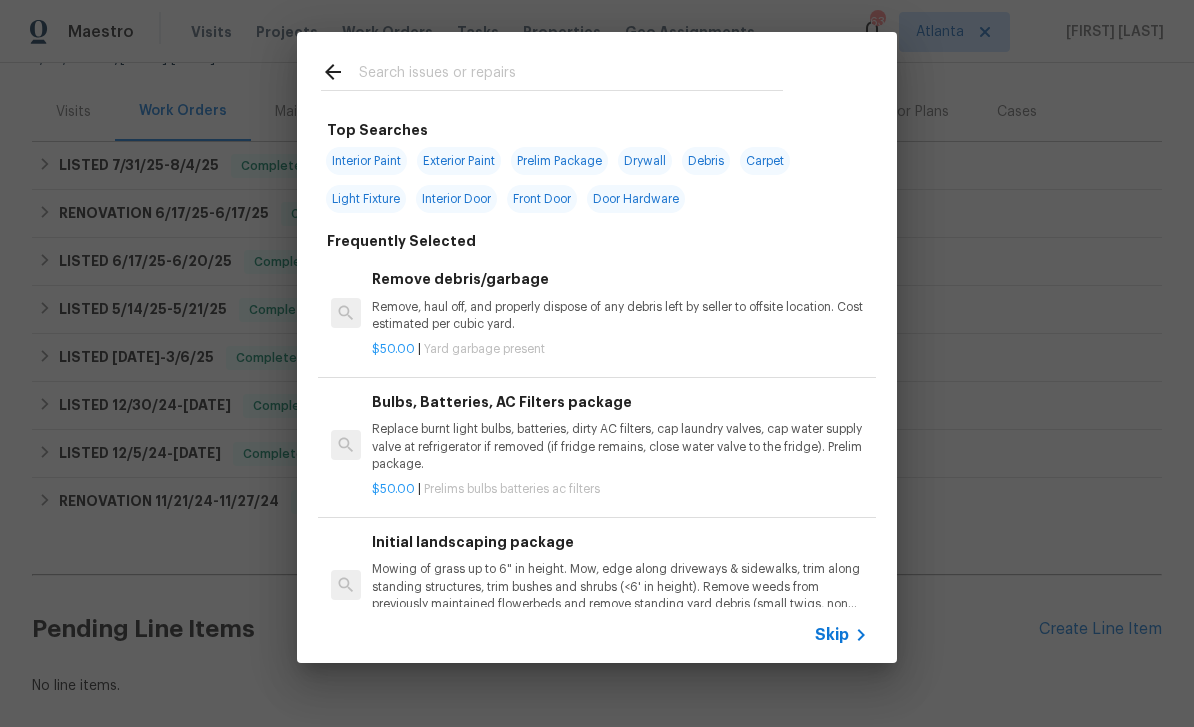 click at bounding box center (571, 75) 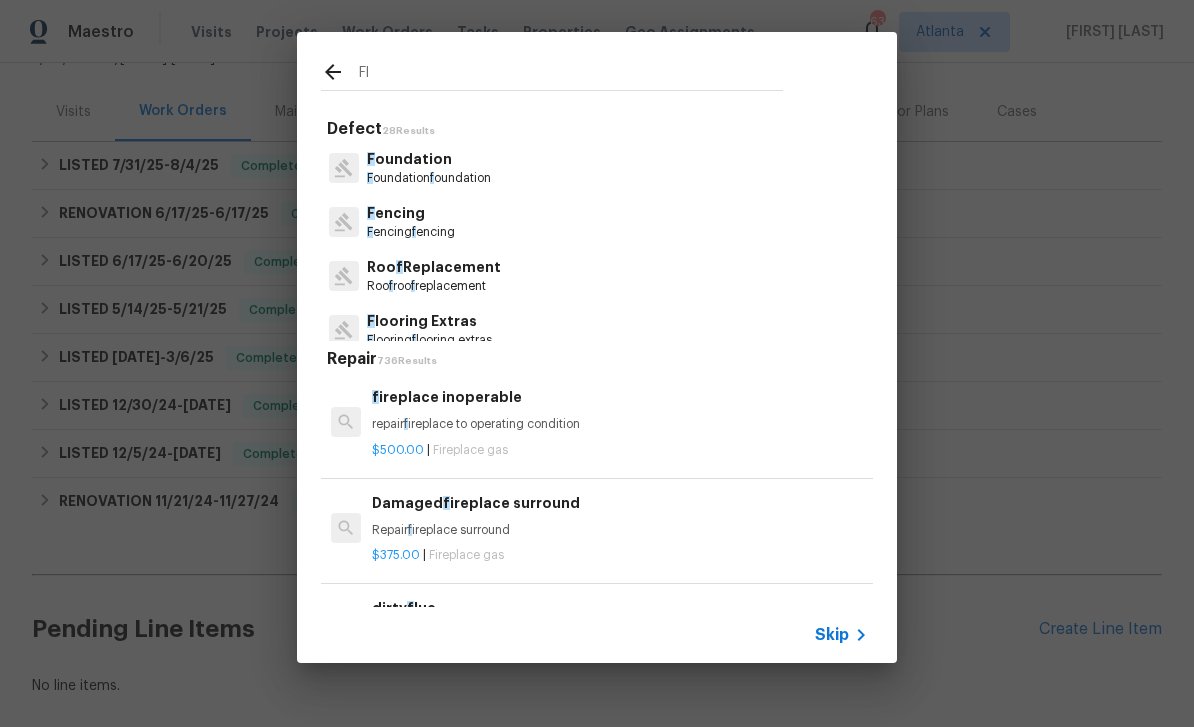 type on "Flo" 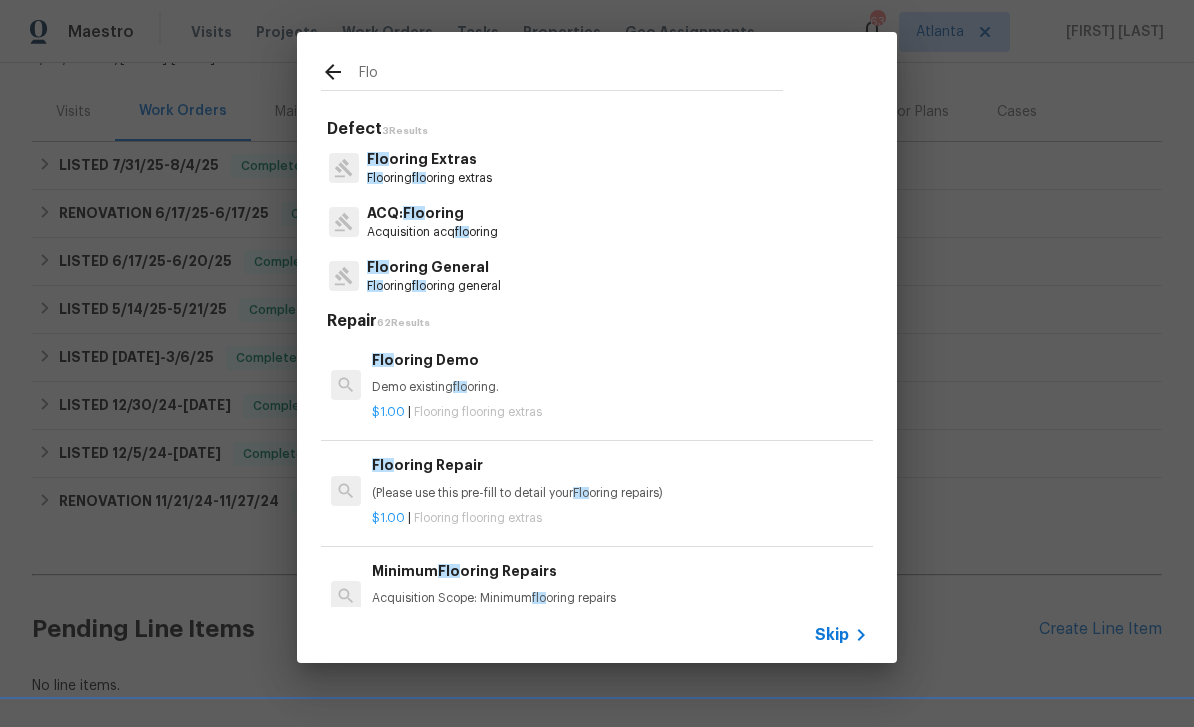 click on "Flo oring General" at bounding box center [434, 267] 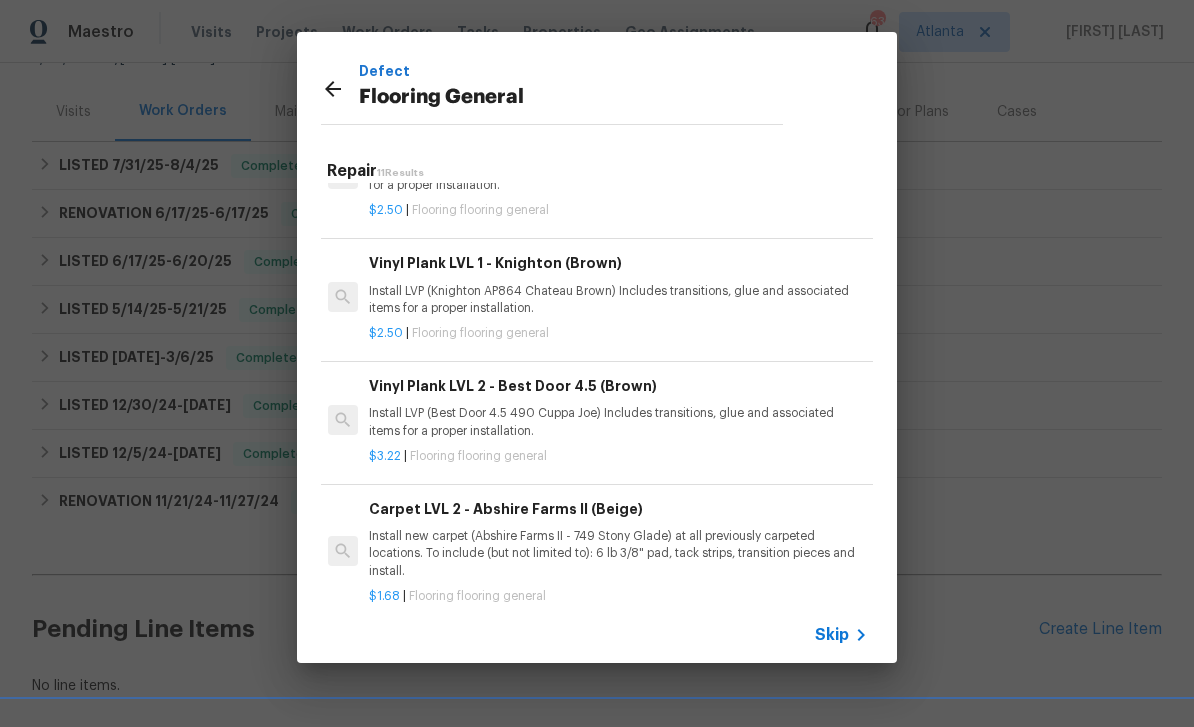 scroll, scrollTop: 441, scrollLeft: 3, axis: both 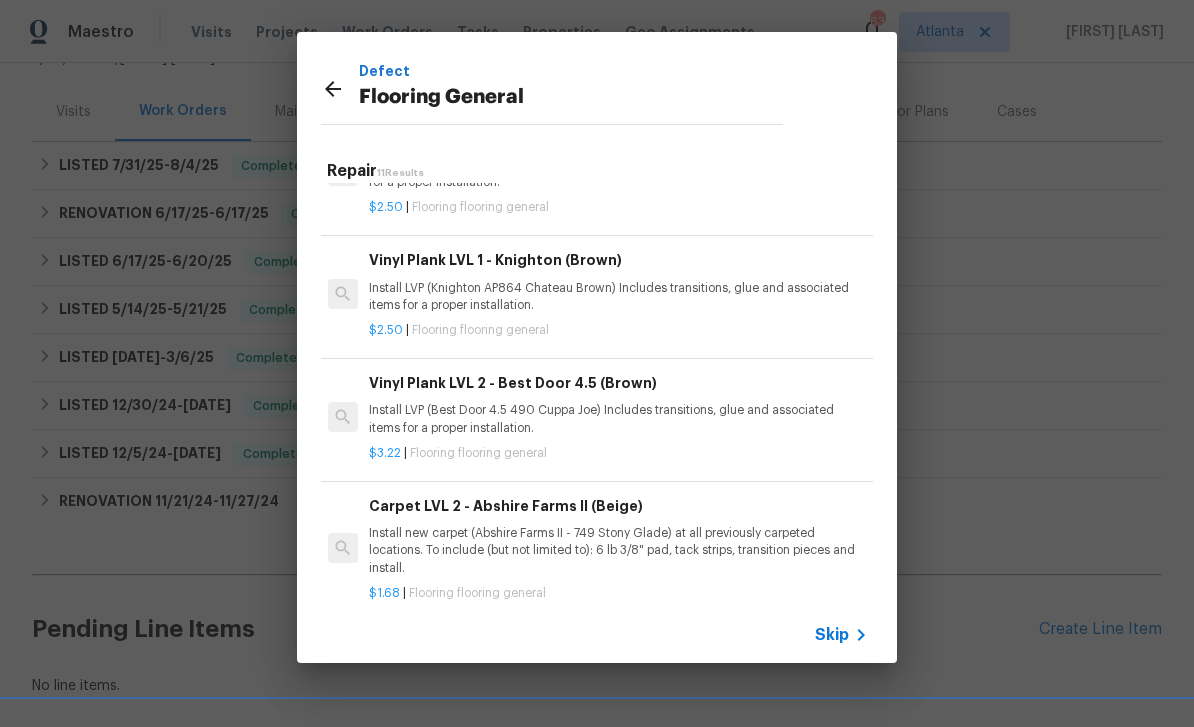 click on "Install LVP (Best Door 4.5 490 Cuppa Joe) Includes transitions, glue and associated items for a proper installation." at bounding box center (617, 419) 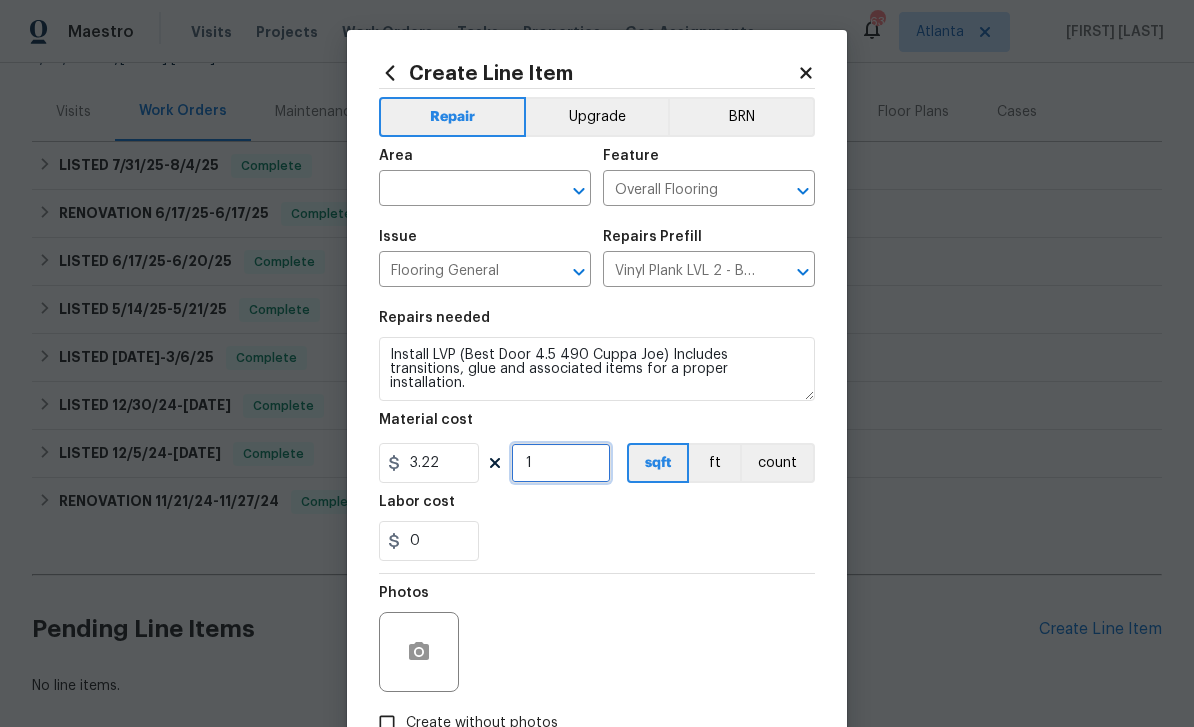 click on "1" at bounding box center (561, 463) 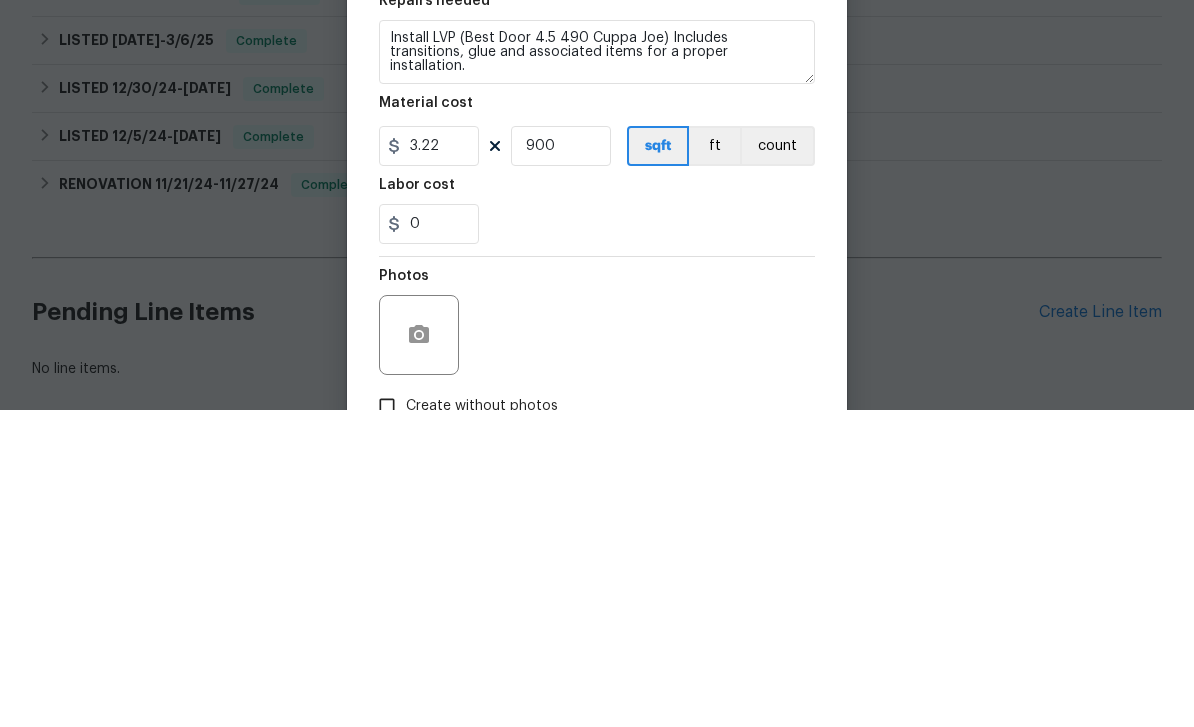 scroll, scrollTop: 64, scrollLeft: 0, axis: vertical 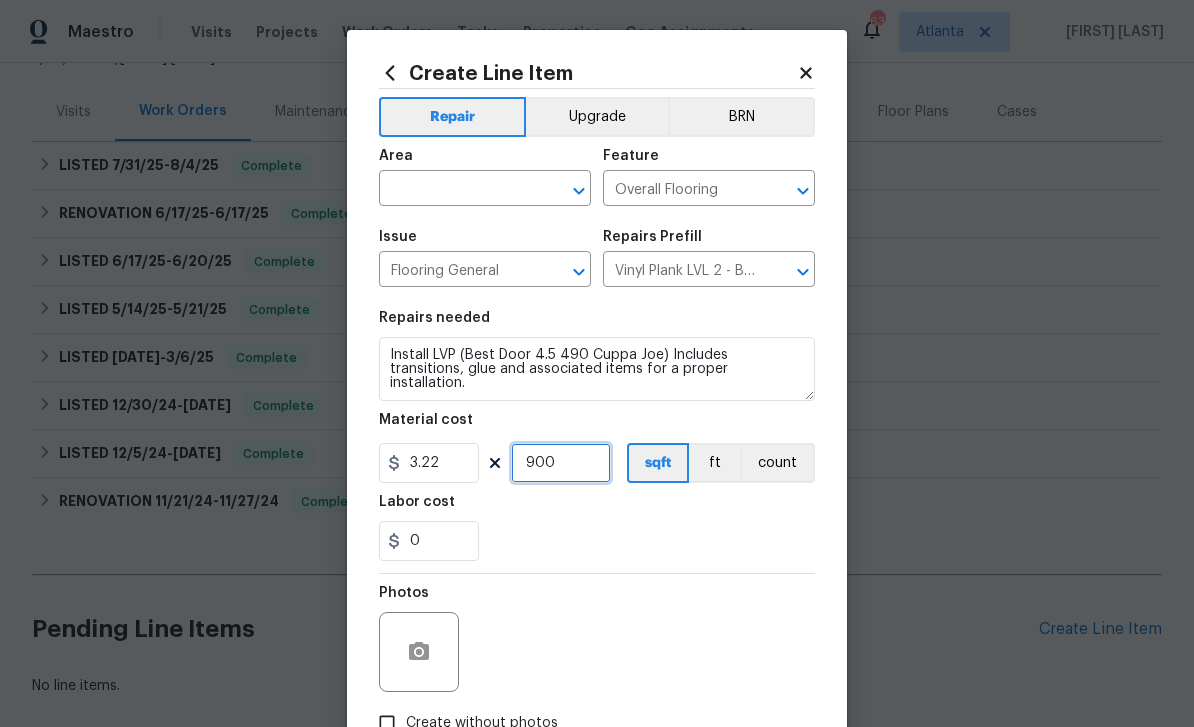 type on "900" 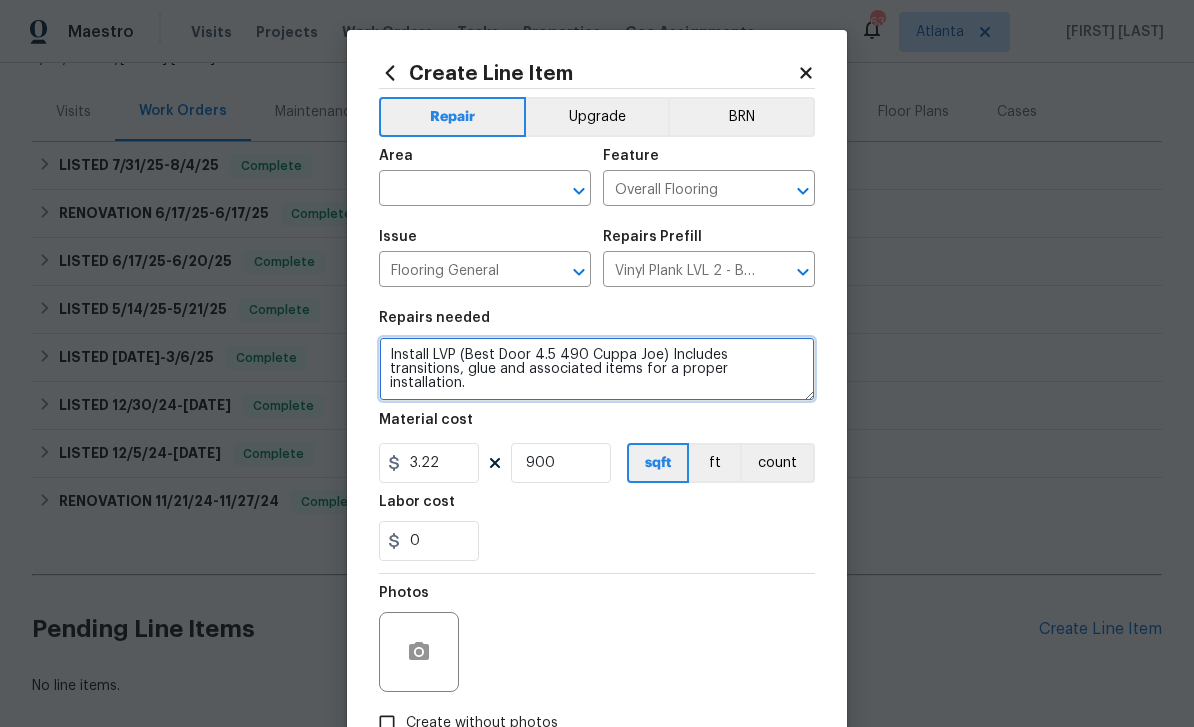 click on "Install LVP (Best Door 4.5 490 Cuppa Joe) Includes transitions, glue and associated items for a proper installation." at bounding box center (597, 369) 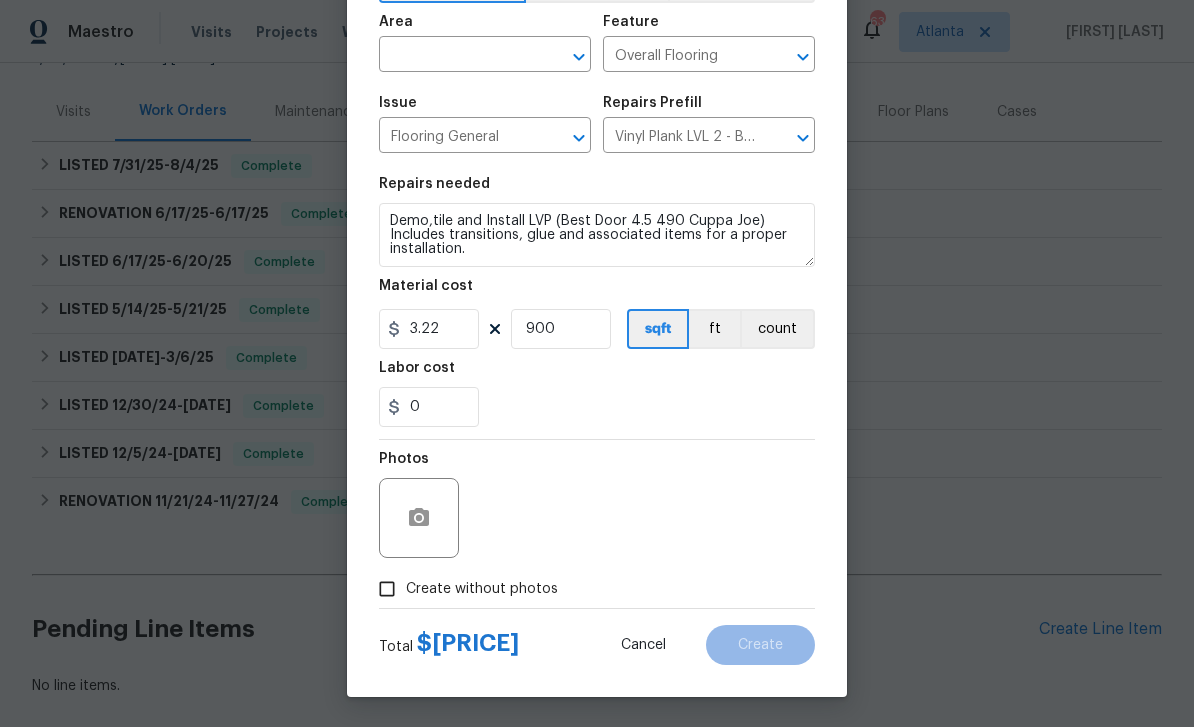 scroll, scrollTop: 138, scrollLeft: 0, axis: vertical 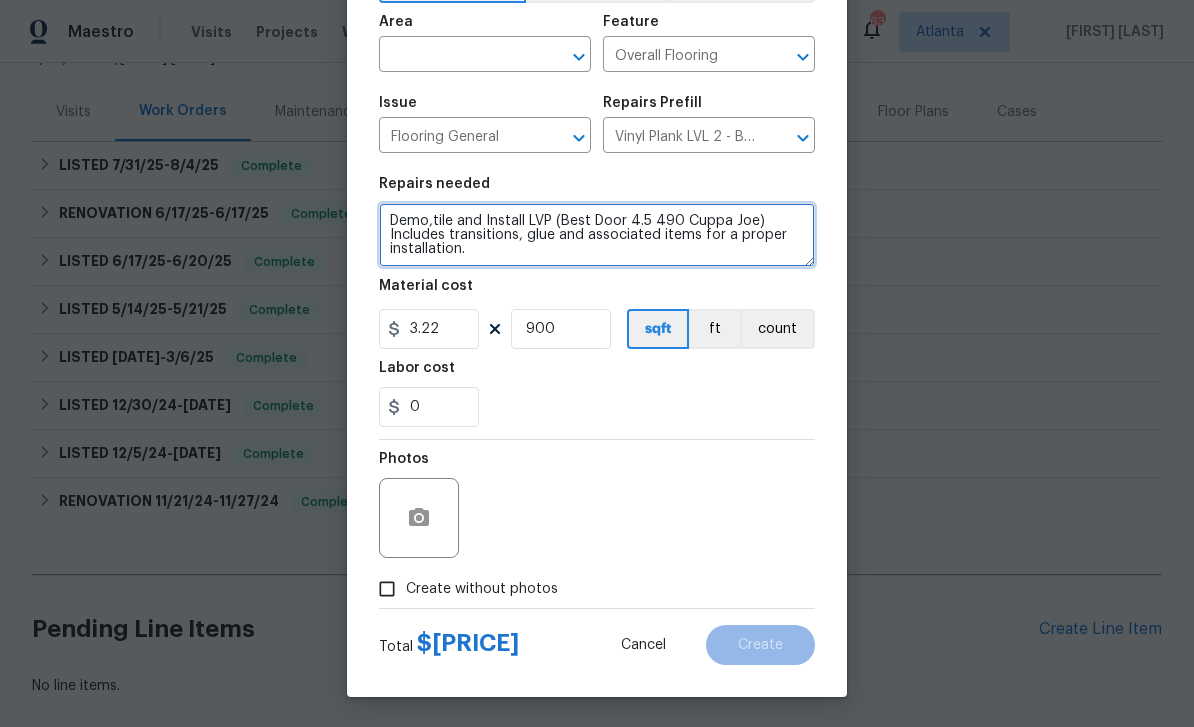 click on "Demo,tile and Install LVP (Best Door 4.5 490 Cuppa Joe) Includes transitions, glue and associated items for a proper installation." at bounding box center (597, 235) 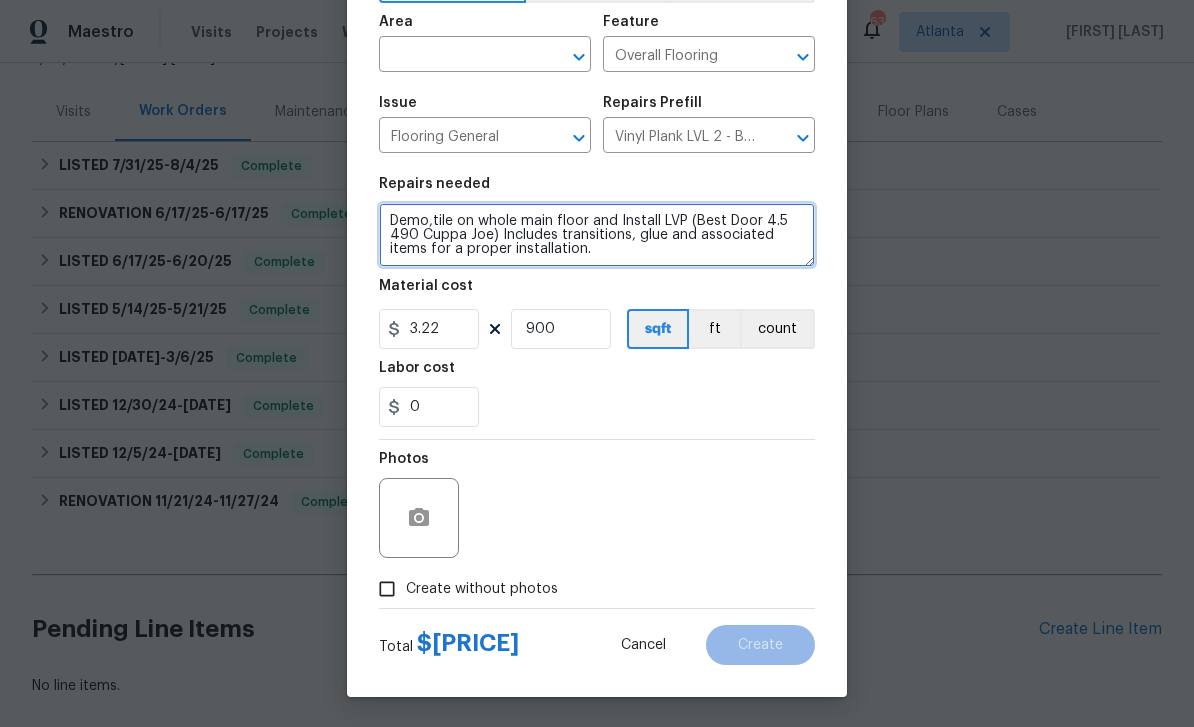 type on "Demo,tile on whole main floor and Install LVP (Best Door 4.5 490 Cuppa Joe) Includes transitions, glue and associated items for a proper installation." 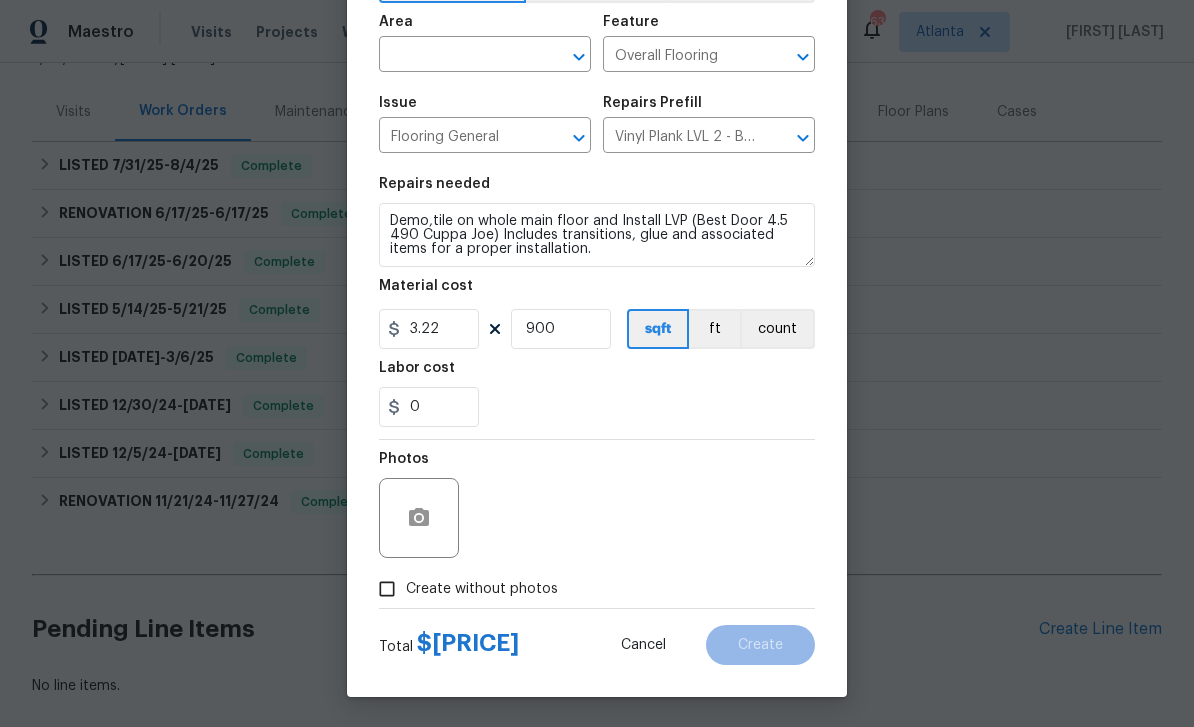 click at bounding box center [457, 56] 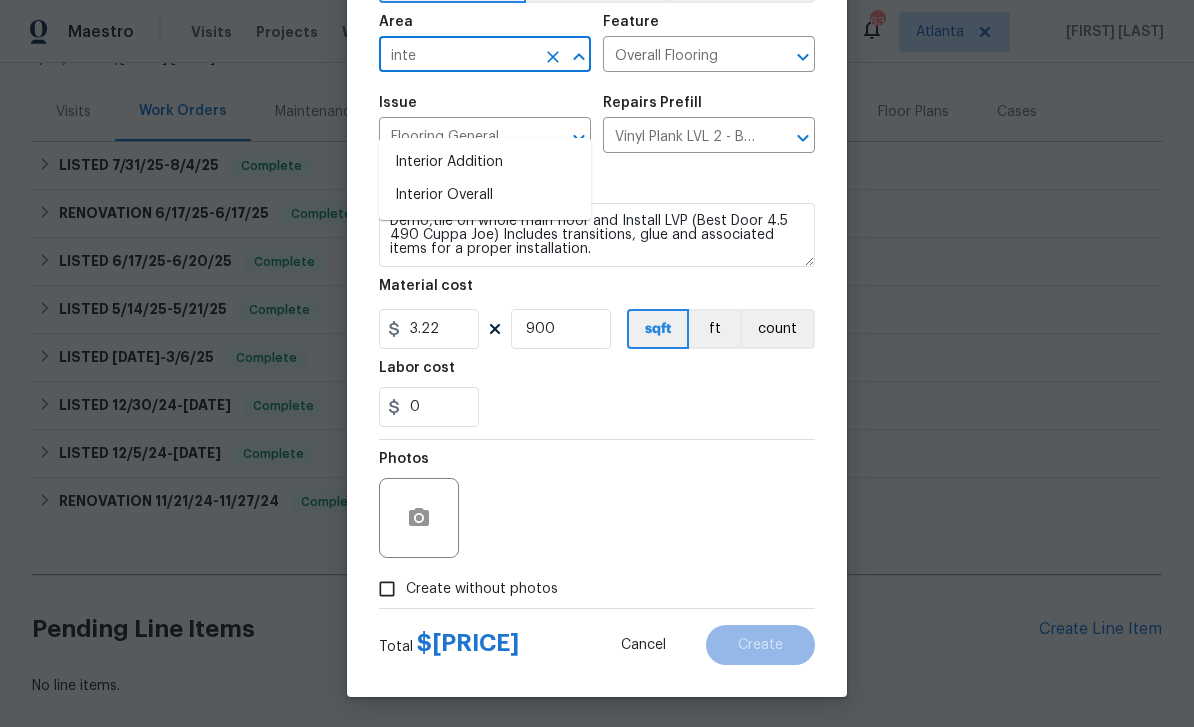 click on "Interior Overall" at bounding box center [485, 195] 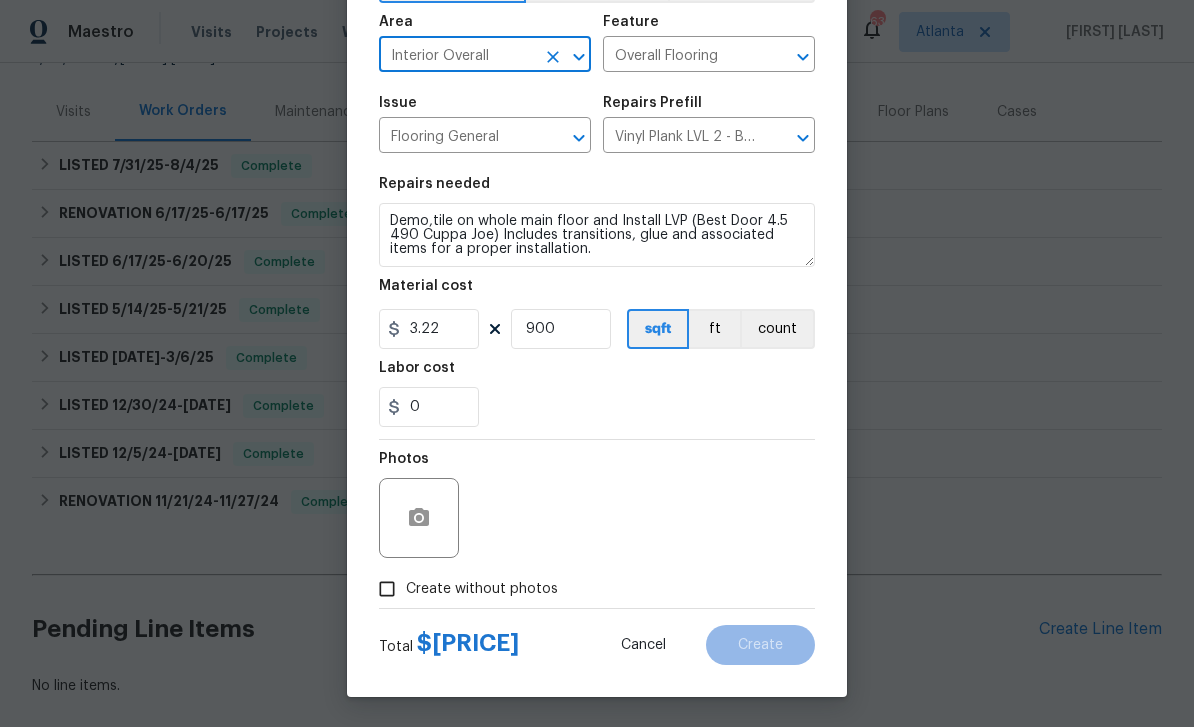 click on "Create without photos" at bounding box center (387, 589) 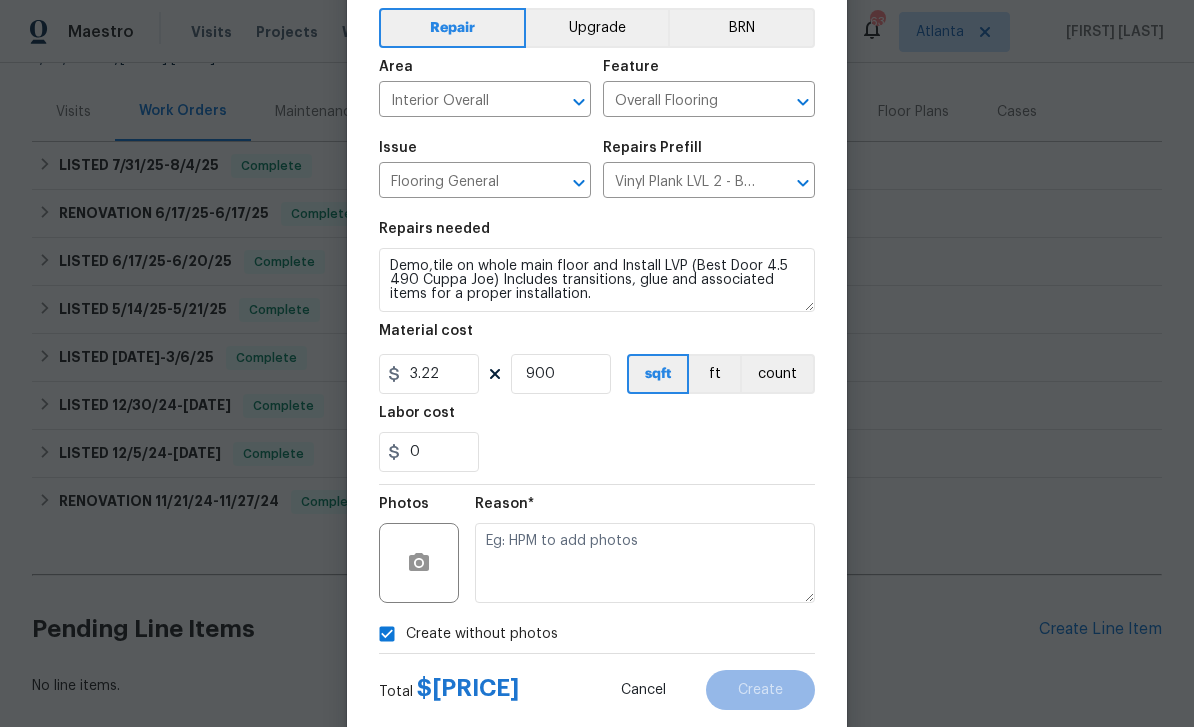 scroll, scrollTop: 21, scrollLeft: 0, axis: vertical 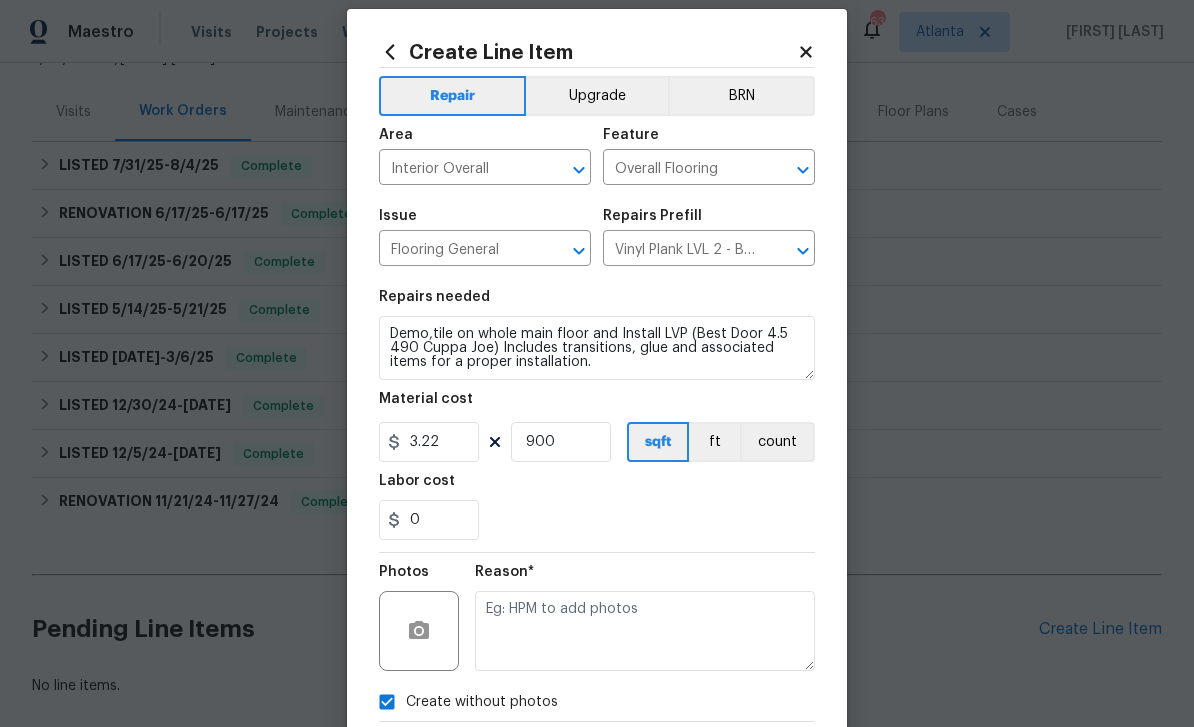 click on "Upgrade" at bounding box center [597, 96] 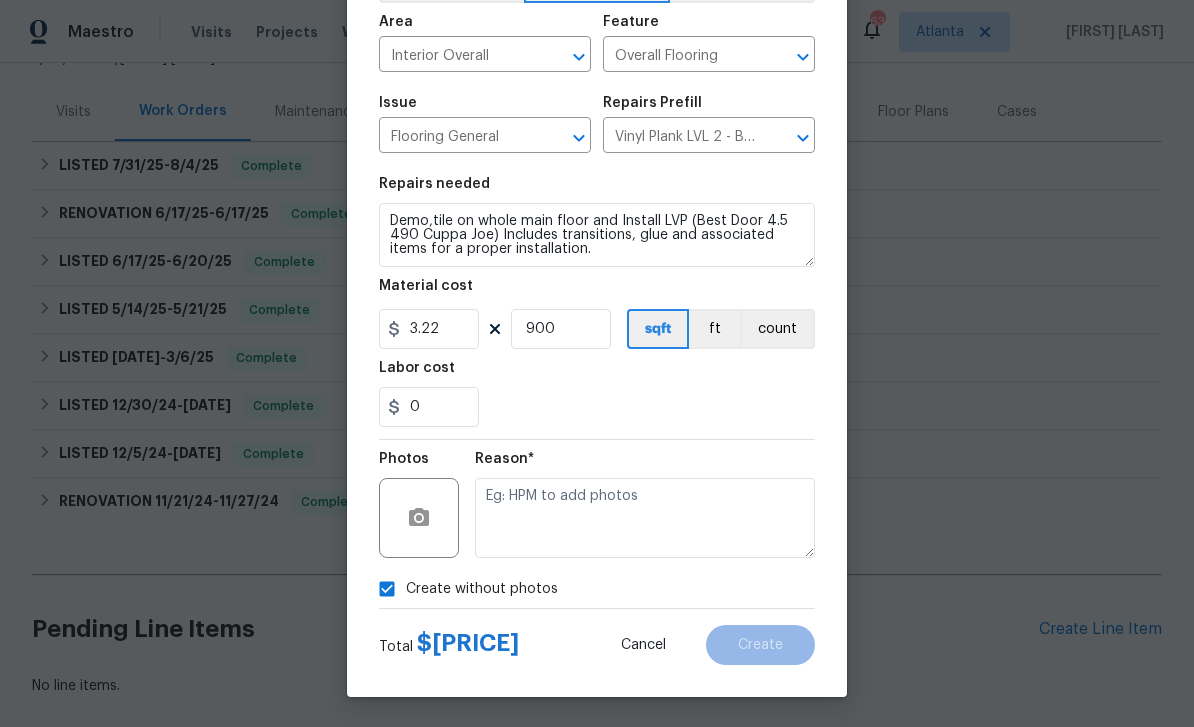 scroll, scrollTop: 138, scrollLeft: 0, axis: vertical 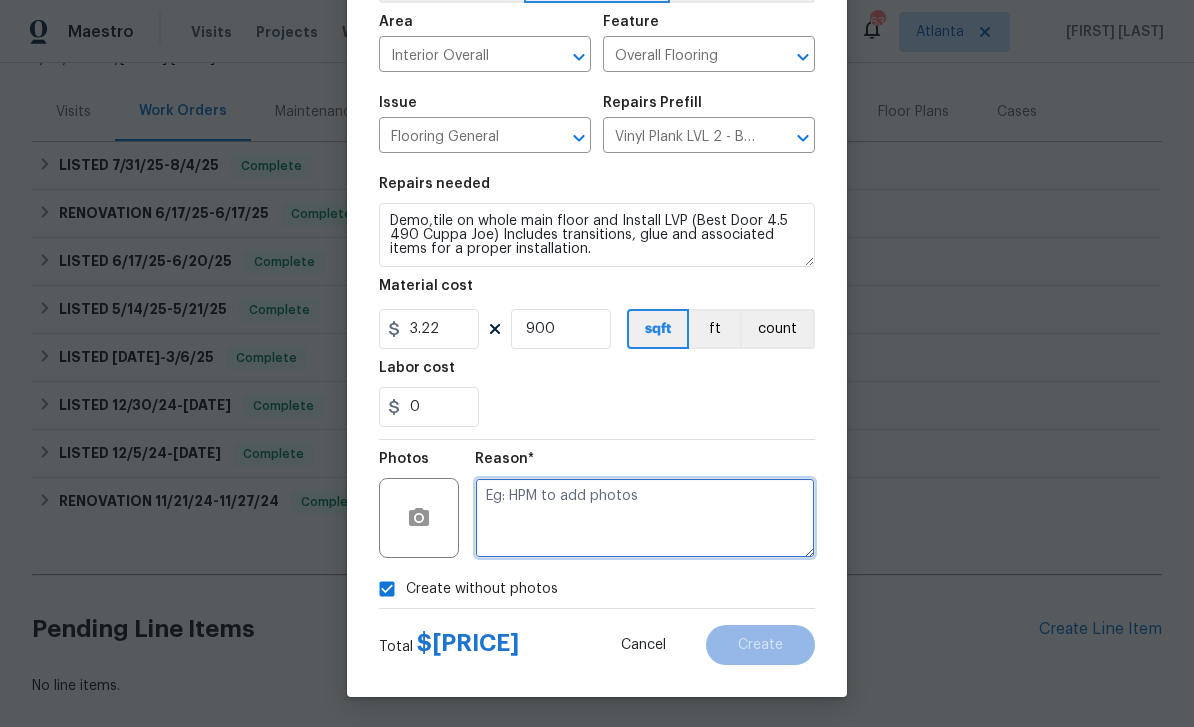 click at bounding box center (645, 518) 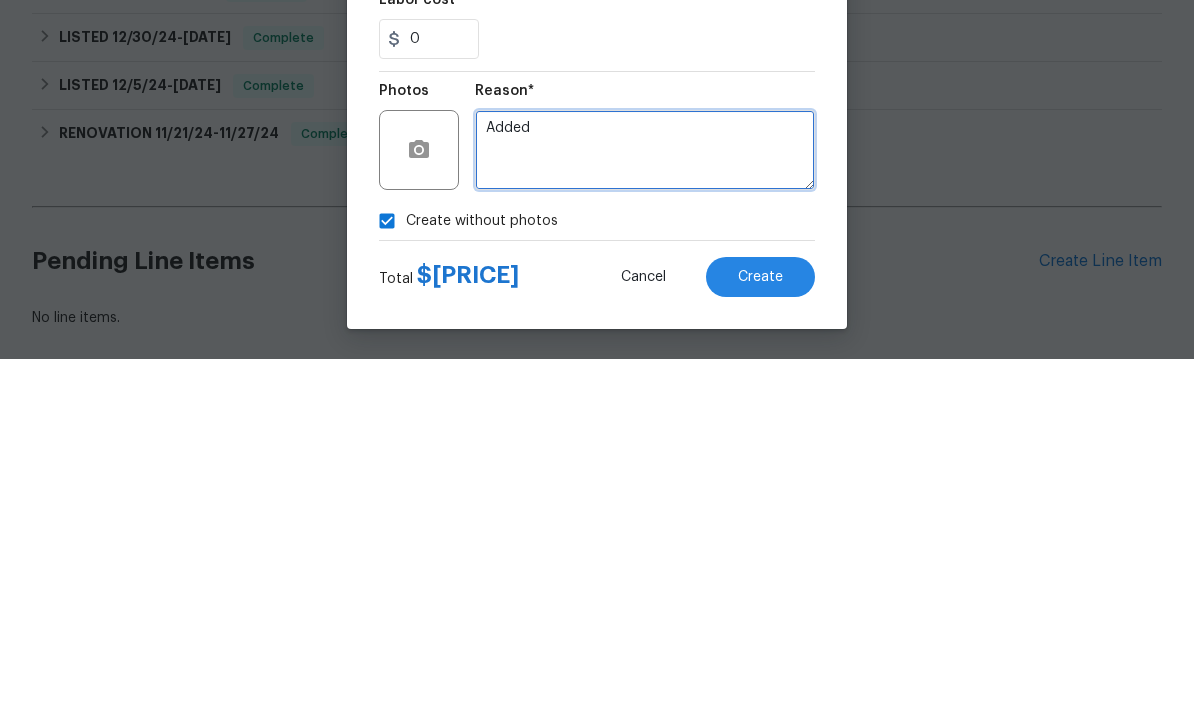type on "Added" 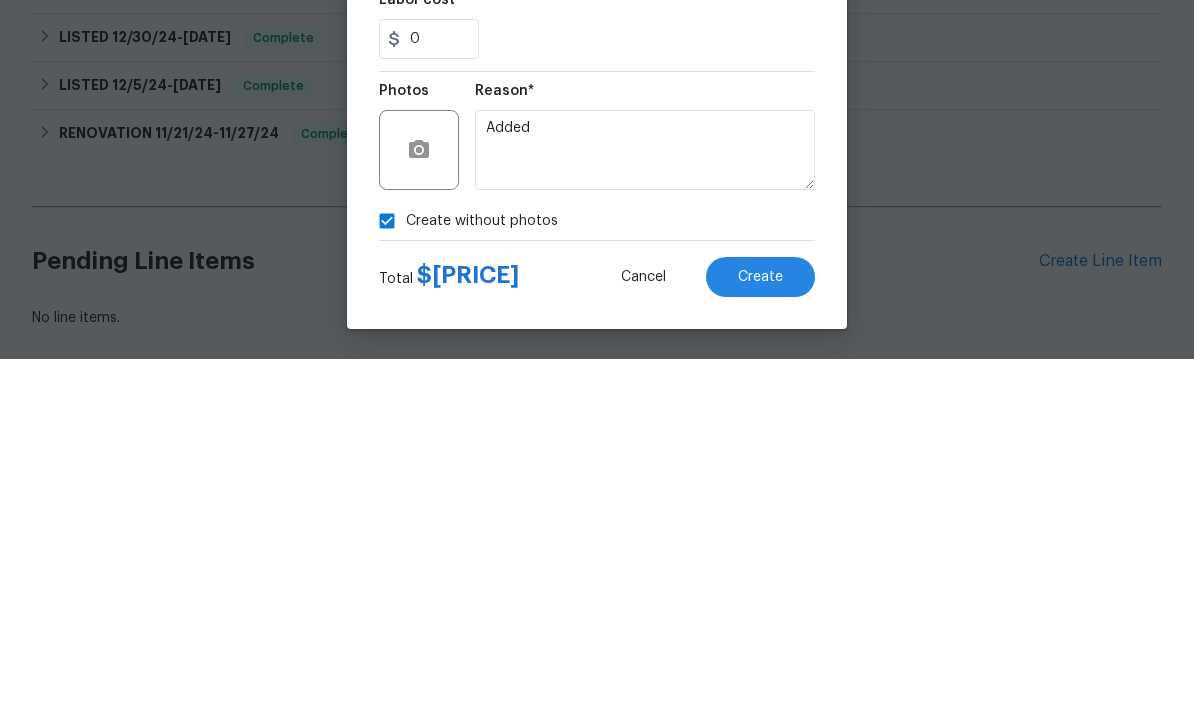 click on "Create" at bounding box center [760, 645] 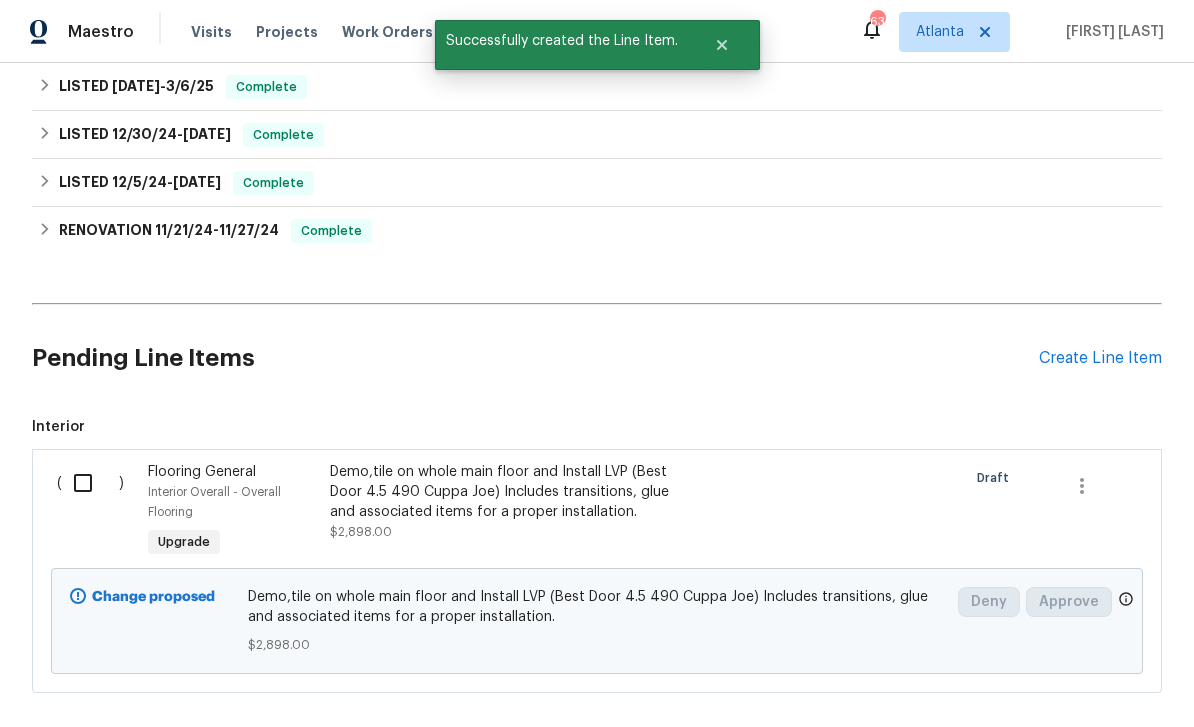 scroll, scrollTop: 531, scrollLeft: 0, axis: vertical 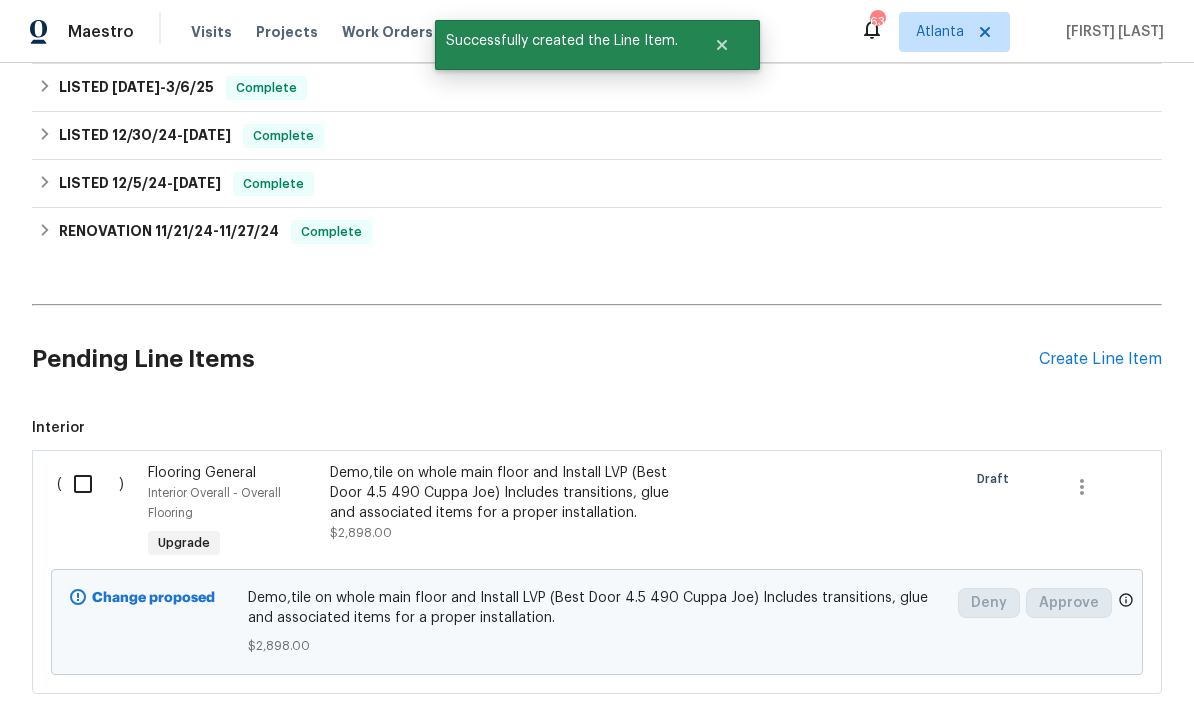 click on "Create Line Item" at bounding box center (1100, 359) 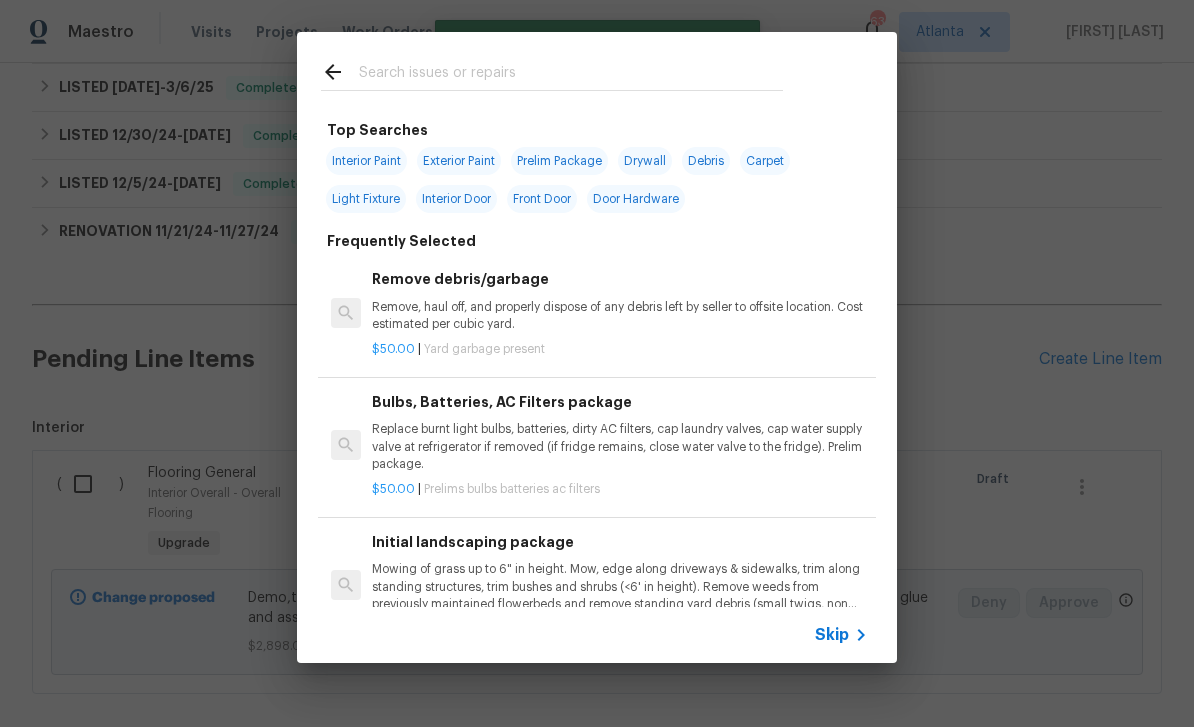 click at bounding box center (571, 75) 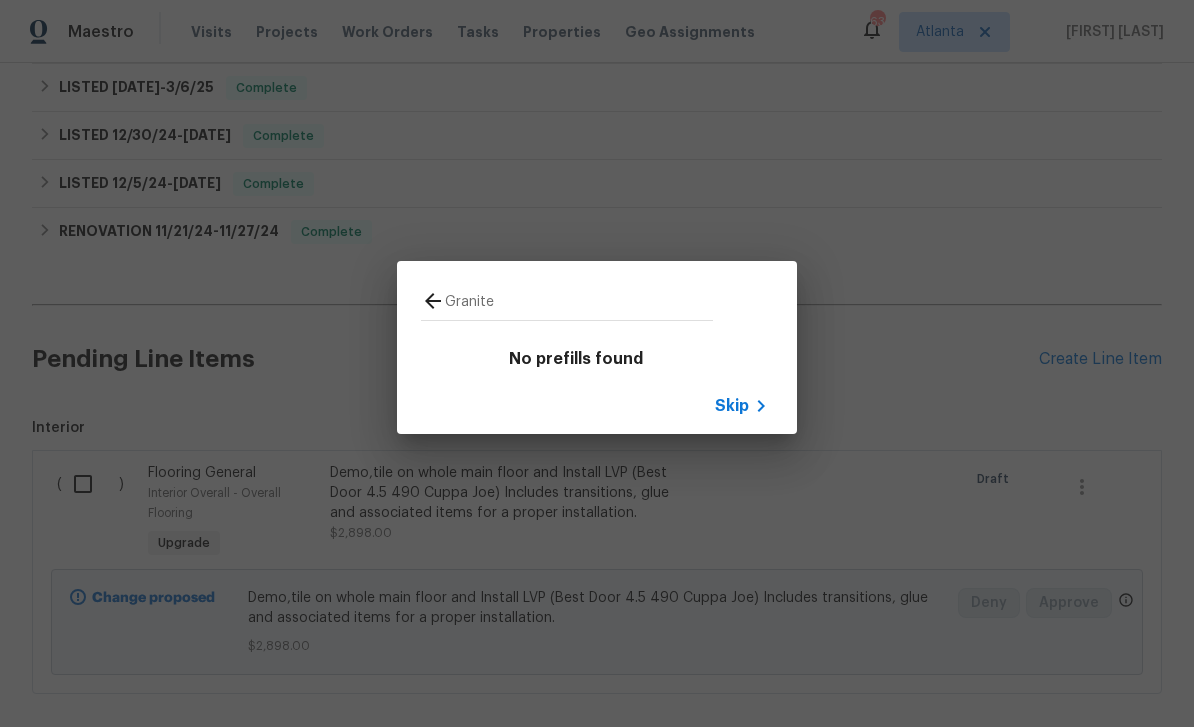 click on "Granite" at bounding box center [579, 304] 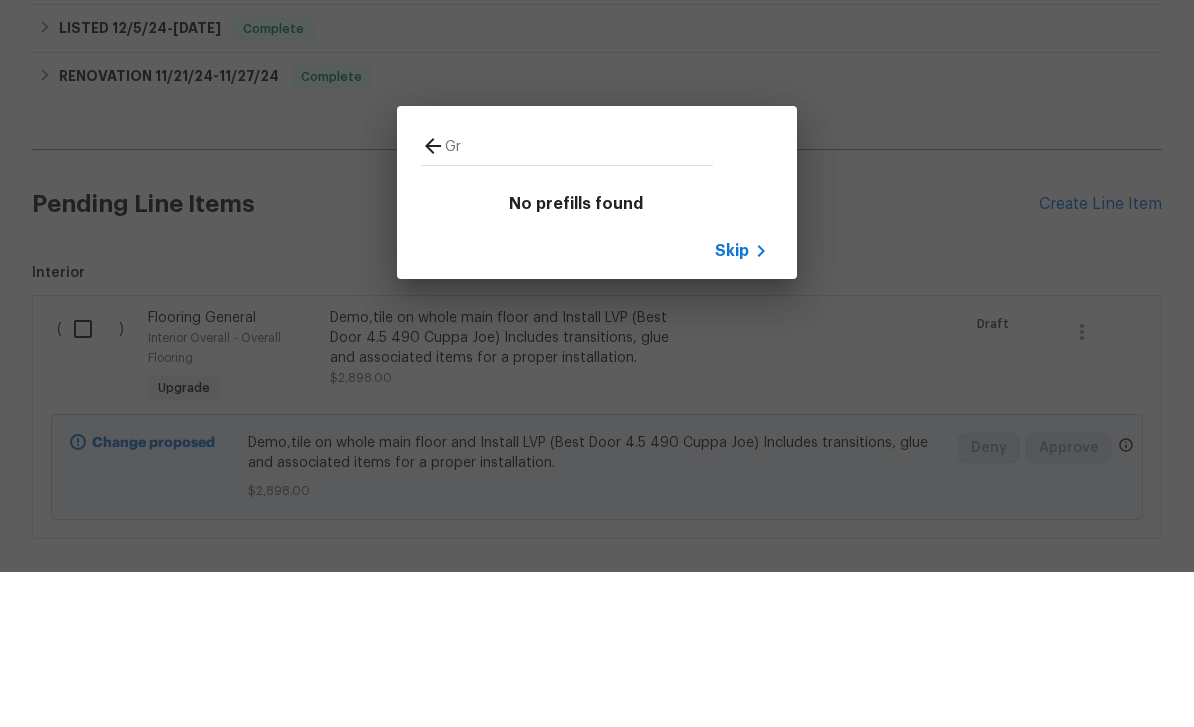 type on "G" 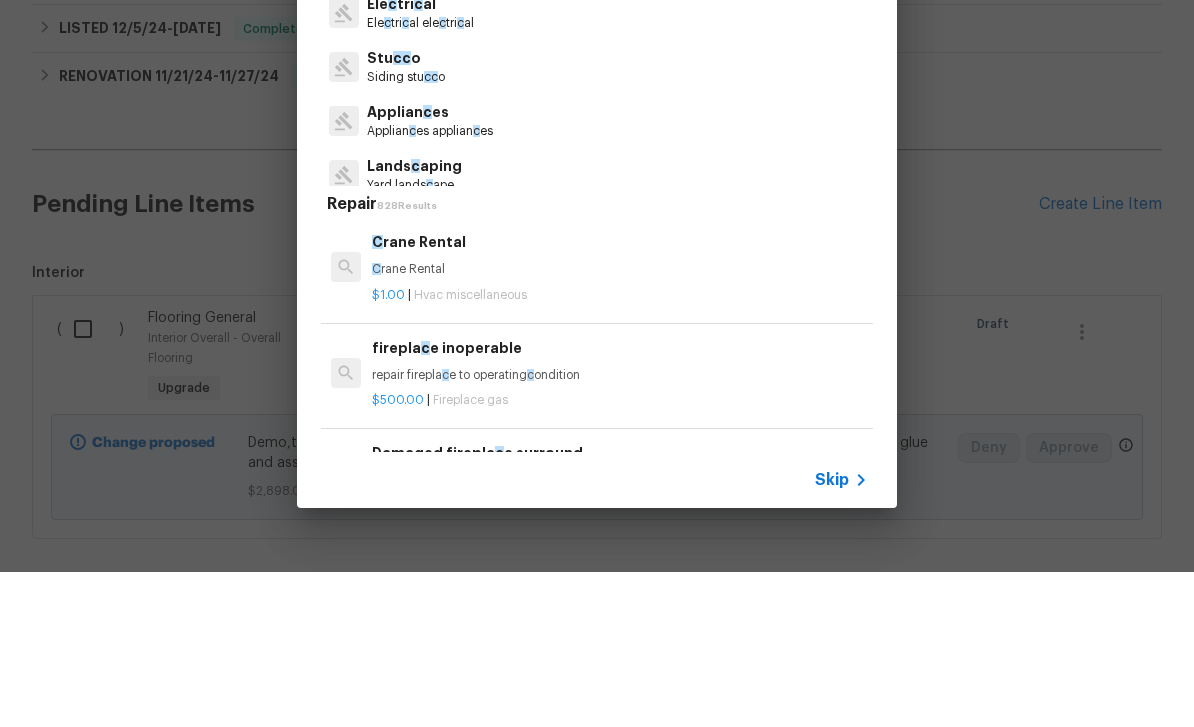 type on "Co7nte" 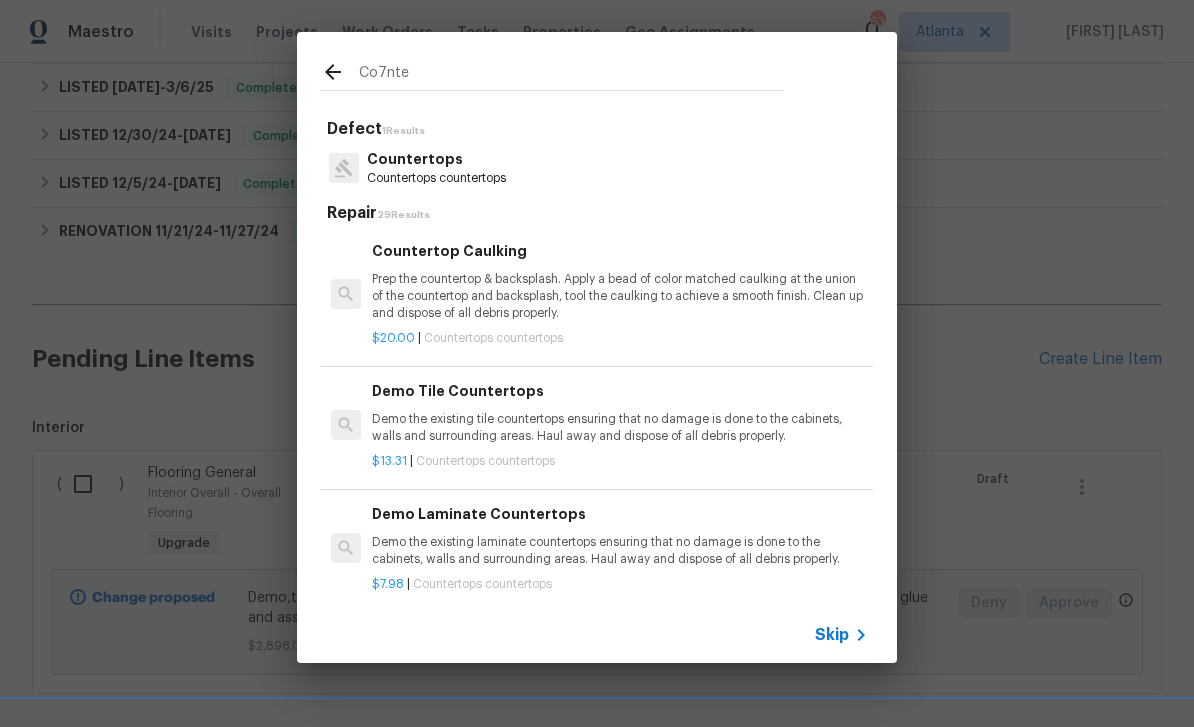 click on "Countertops" at bounding box center (436, 159) 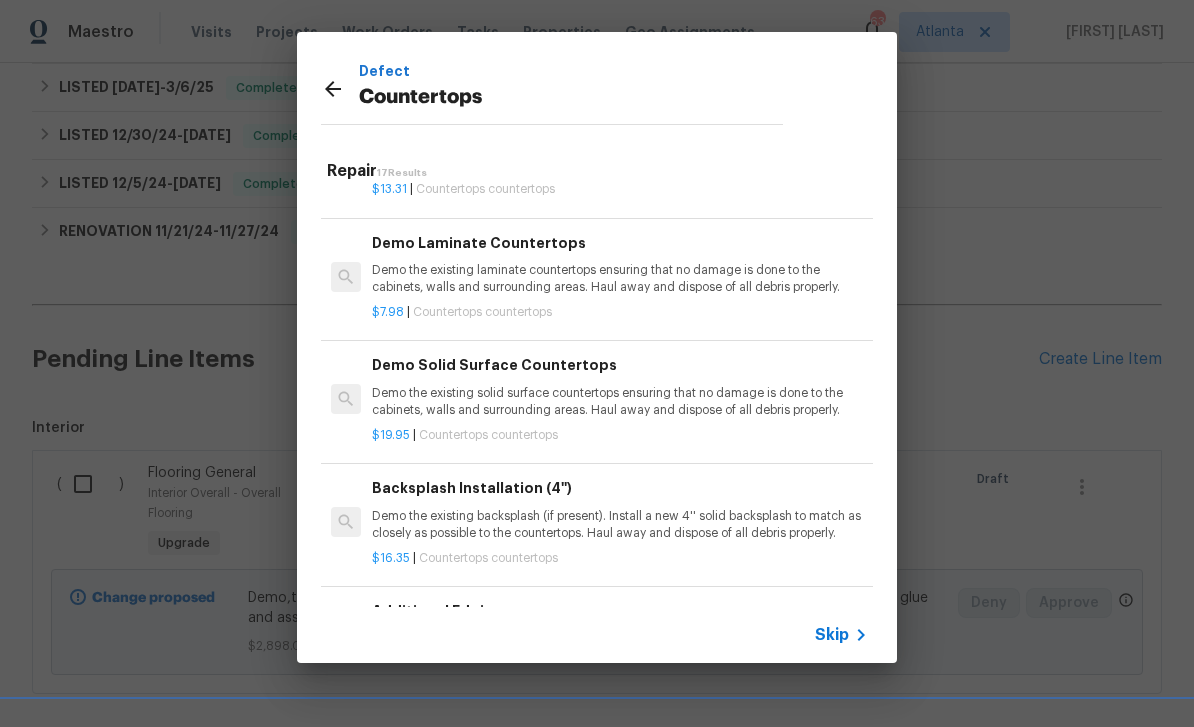 scroll, scrollTop: 231, scrollLeft: 0, axis: vertical 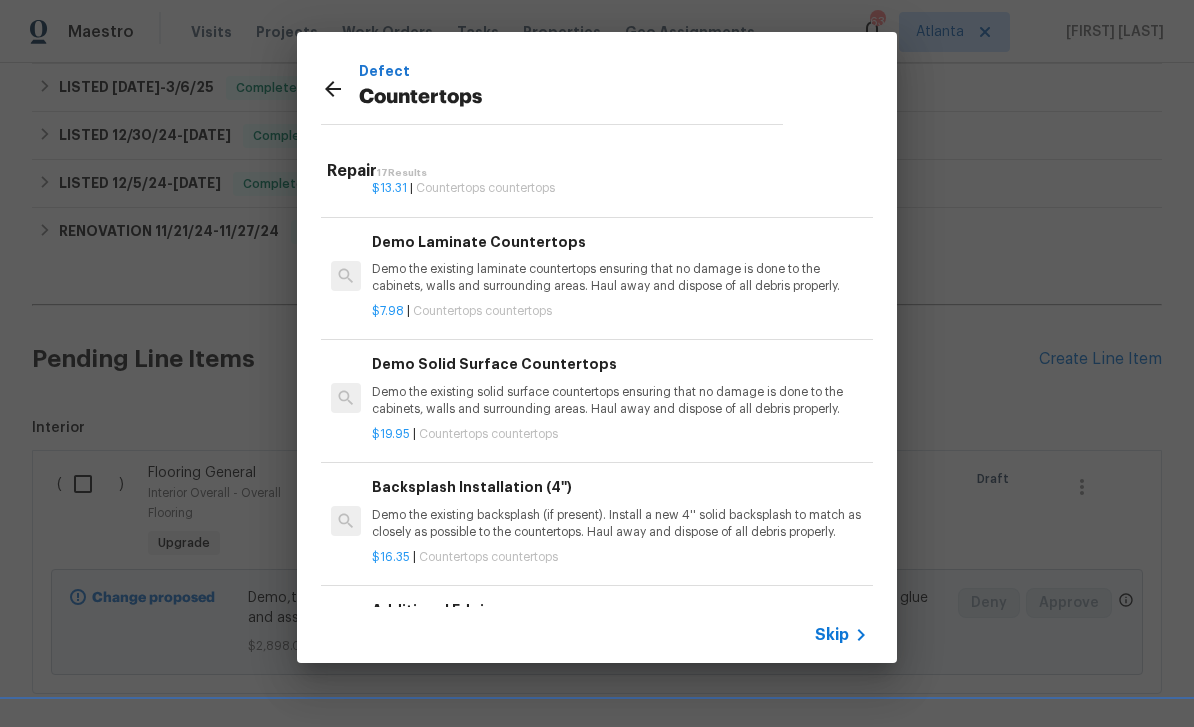 click 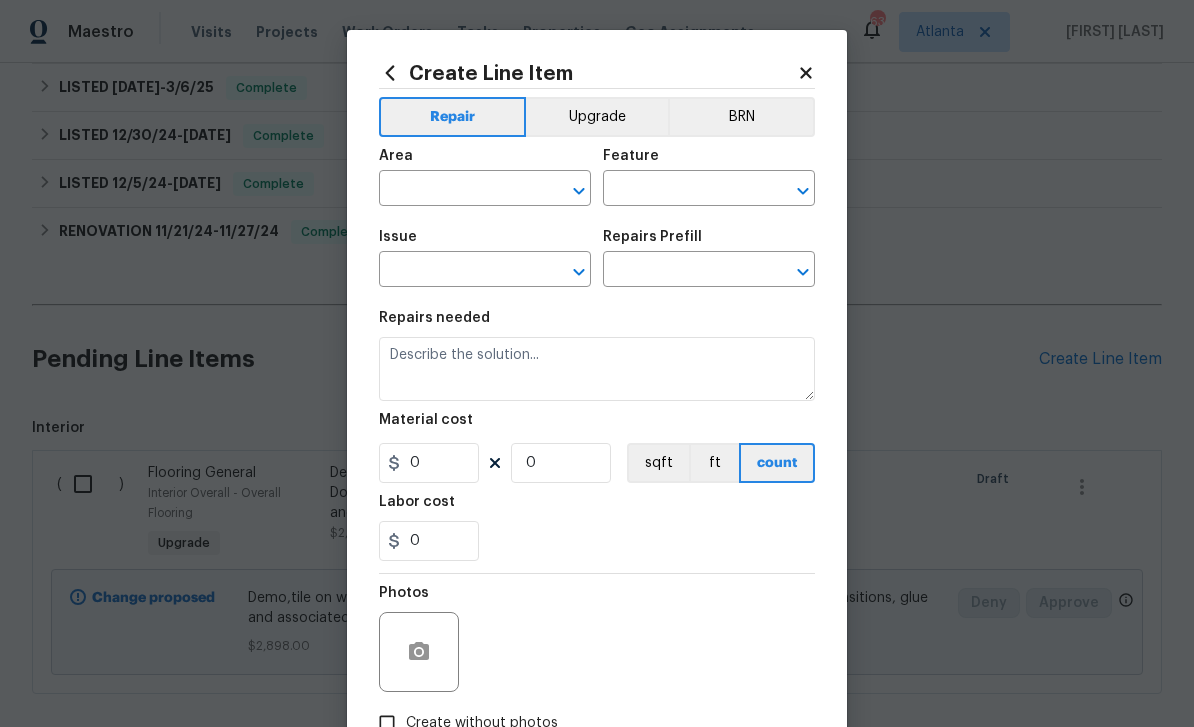 click at bounding box center (457, 190) 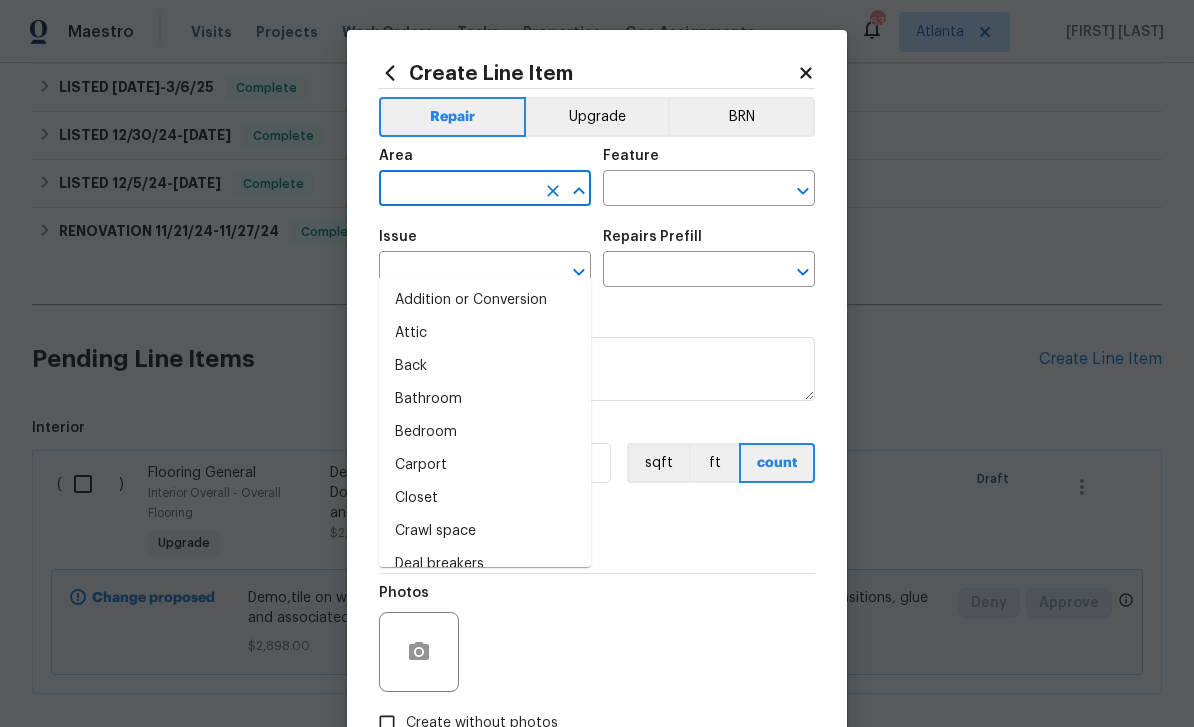 click on "Upgrade" at bounding box center (597, 117) 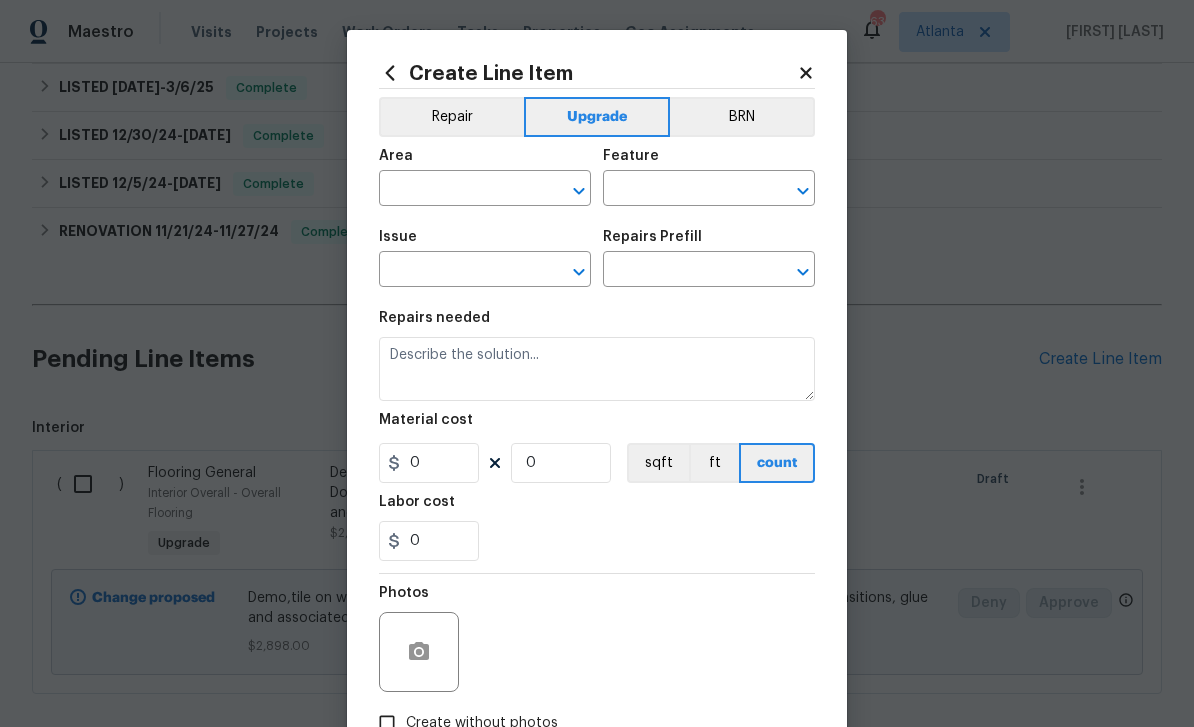 click at bounding box center (457, 190) 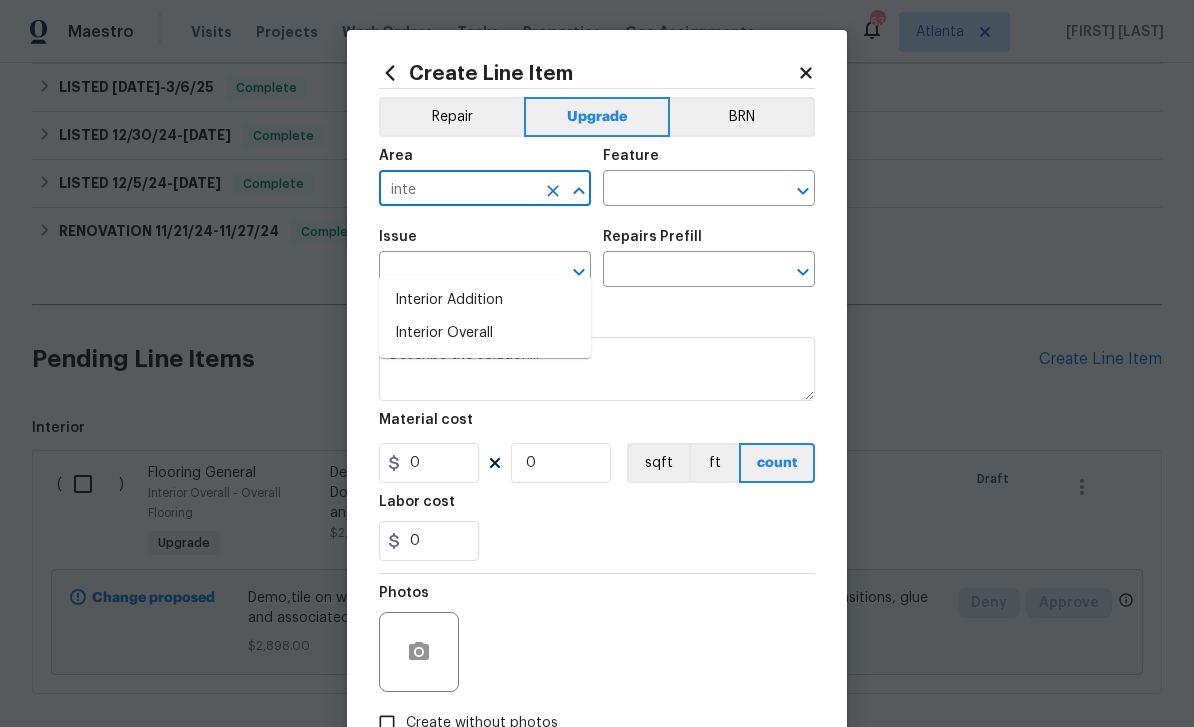 click on "Interior Overall" at bounding box center [485, 333] 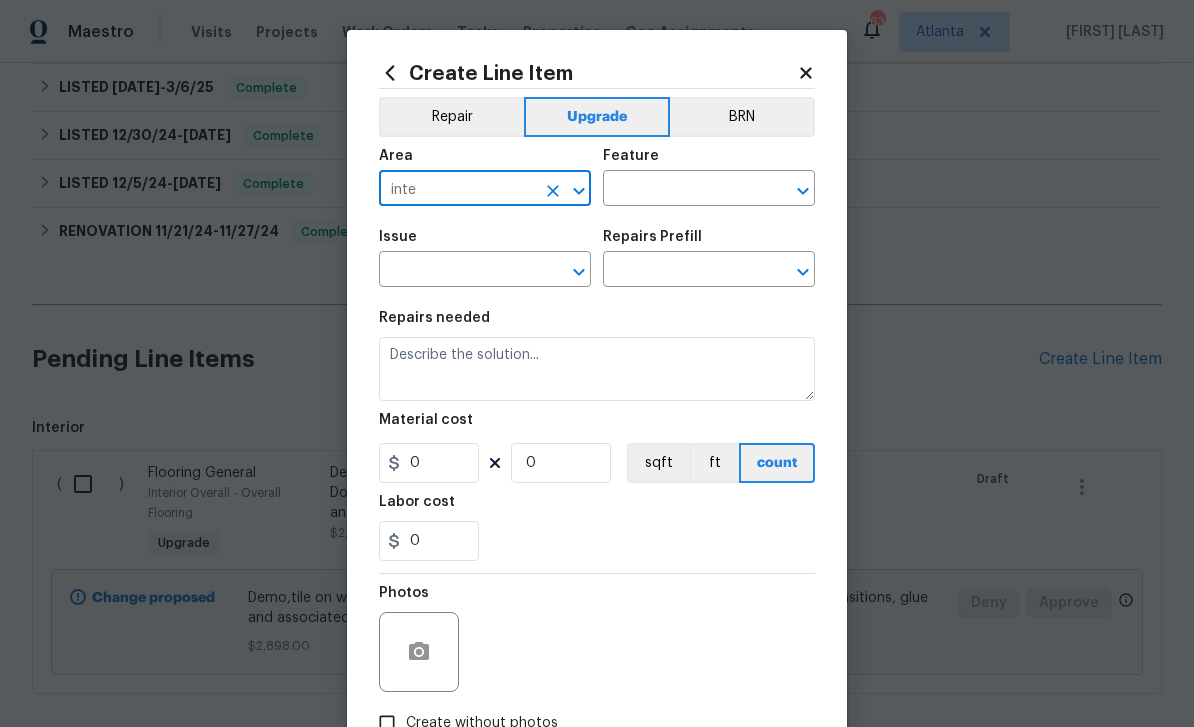 type on "Interior Overall" 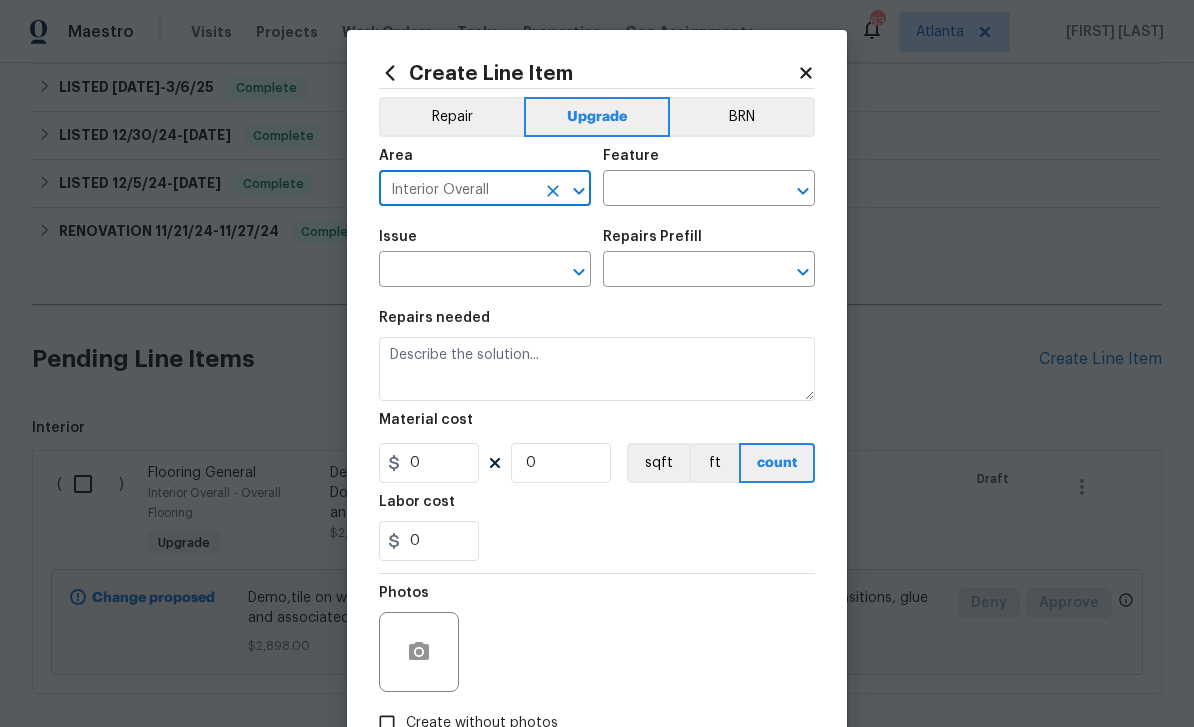 click at bounding box center [681, 190] 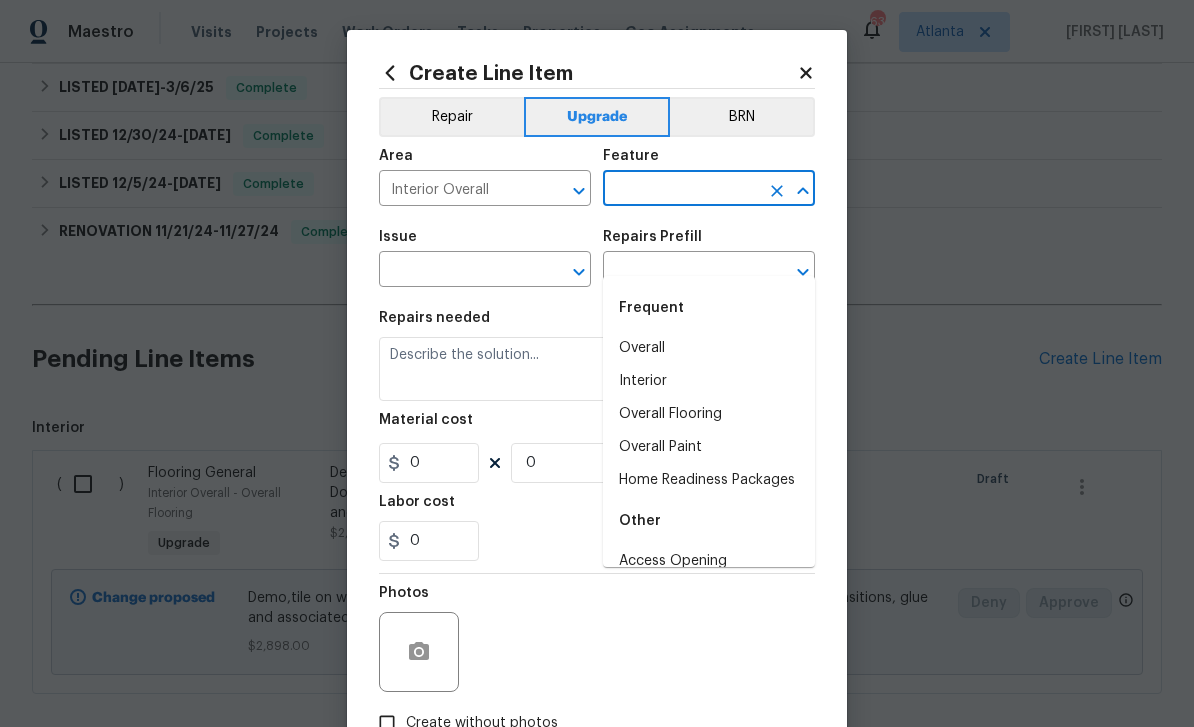 click on "Overall" at bounding box center (709, 348) 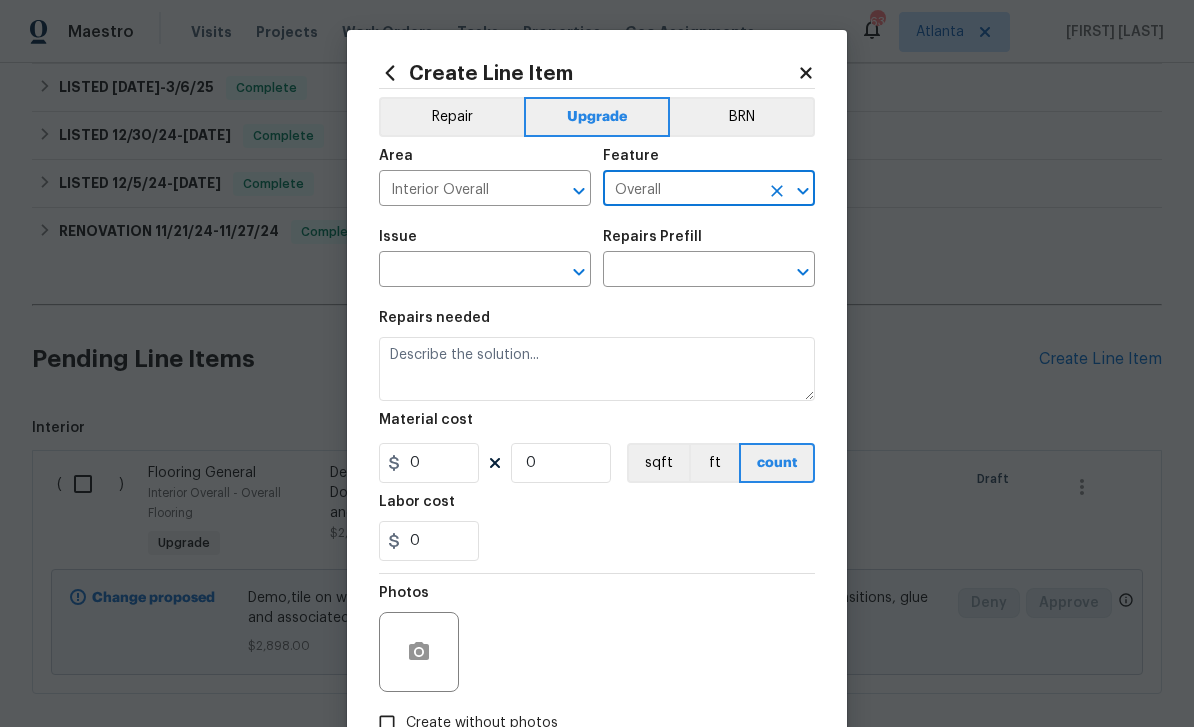type on "Overall" 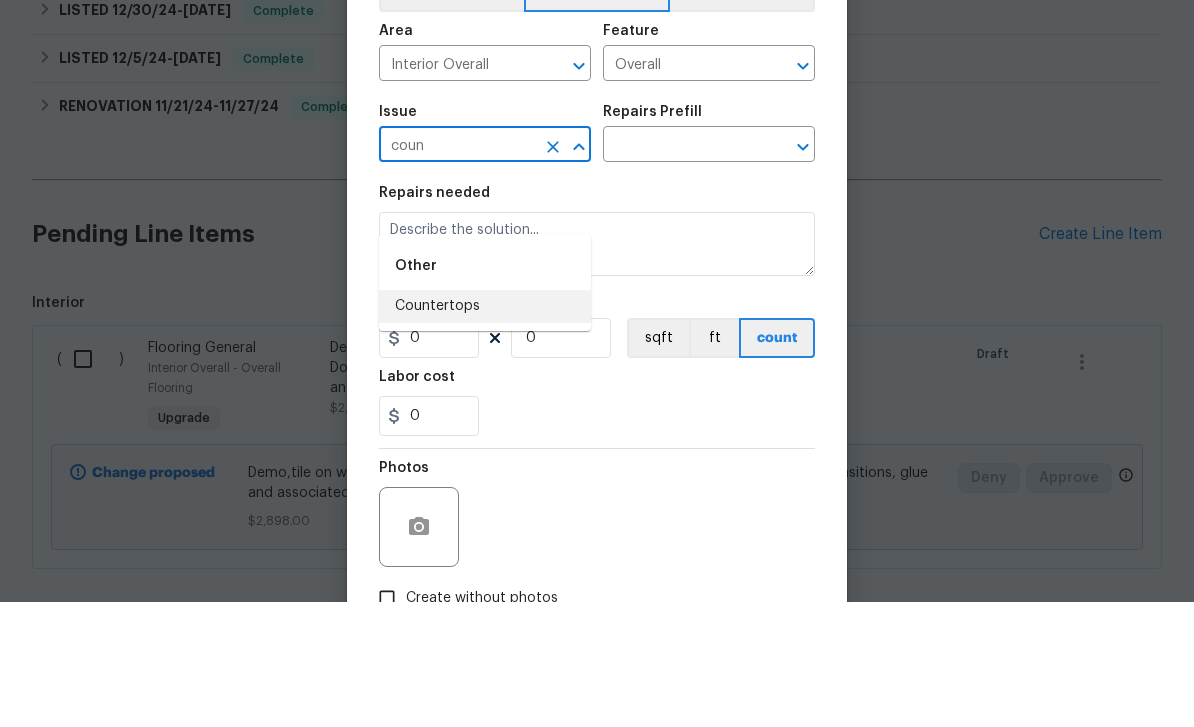 click on "Countertops" at bounding box center [485, 431] 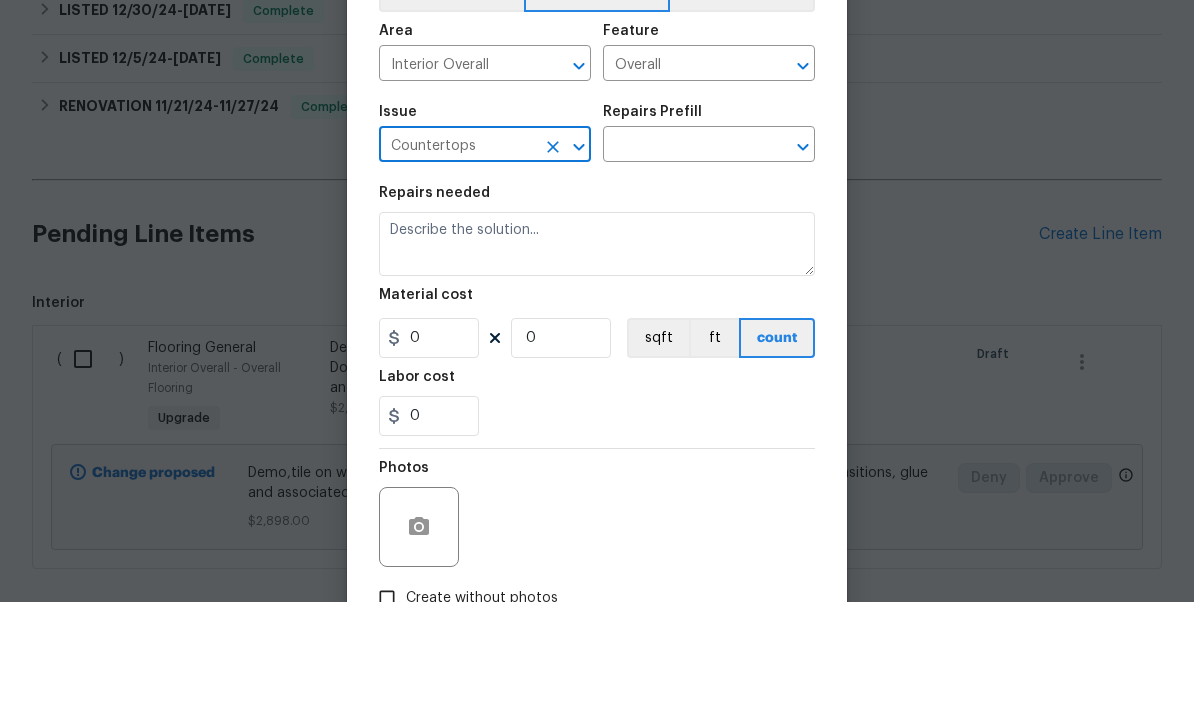 click at bounding box center [681, 271] 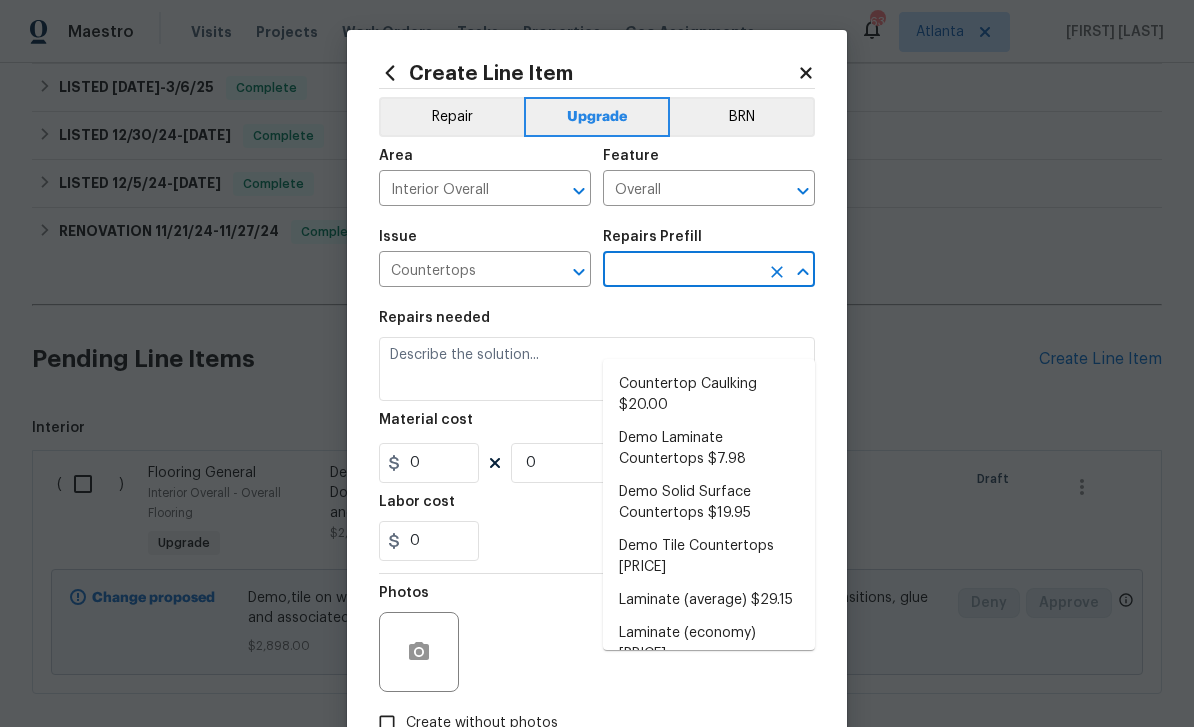 scroll, scrollTop: 129, scrollLeft: 0, axis: vertical 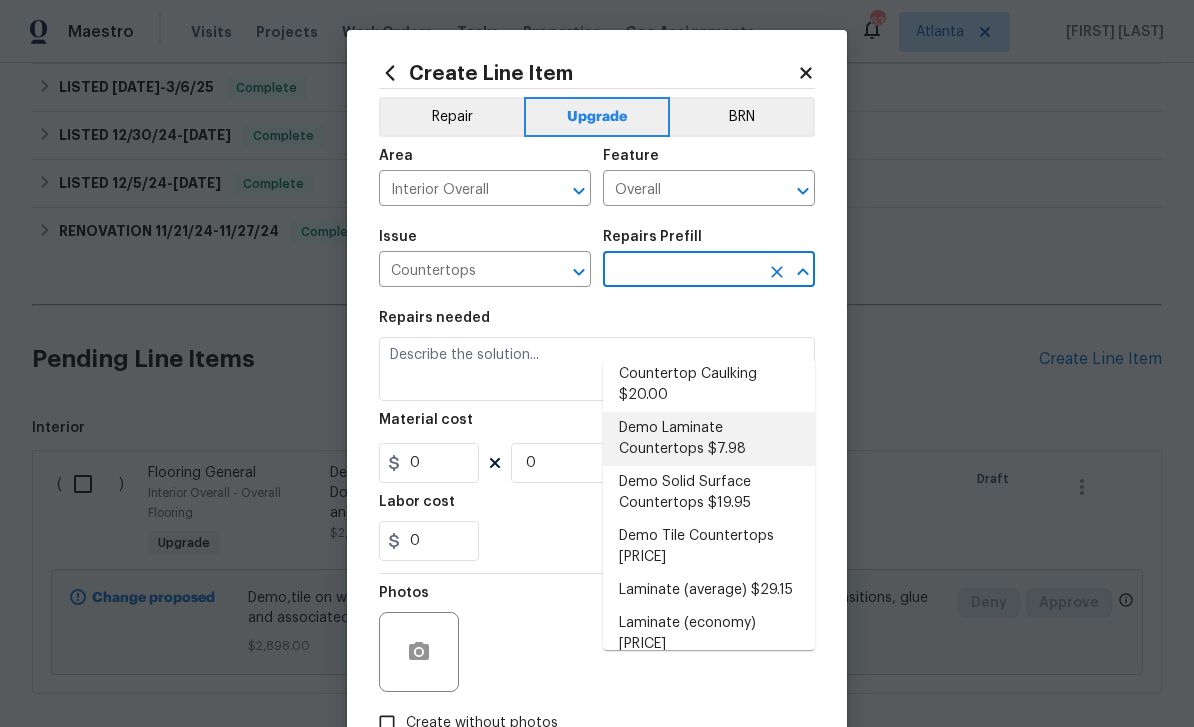 click on "Demo Laminate Countertops $7.98" at bounding box center [709, 439] 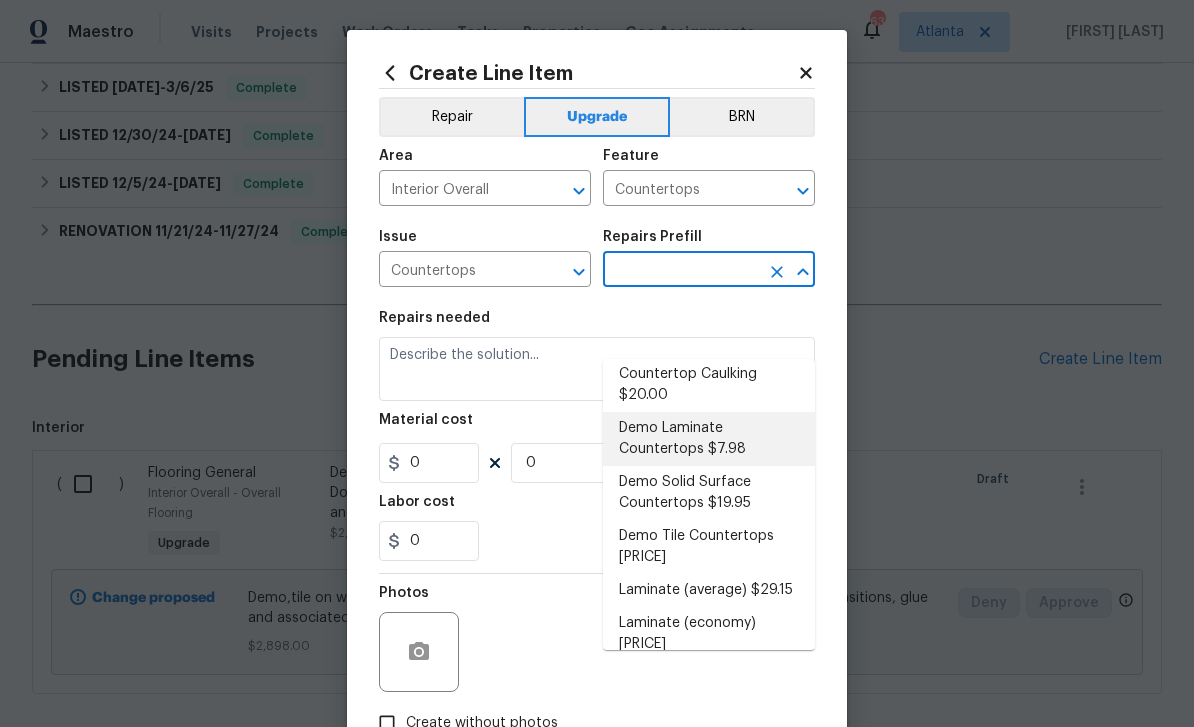 type on "Demo the existing laminate countertops ensuring that no damage is done to the cabinets, walls and surrounding areas. Haul away and dispose of all debris properly." 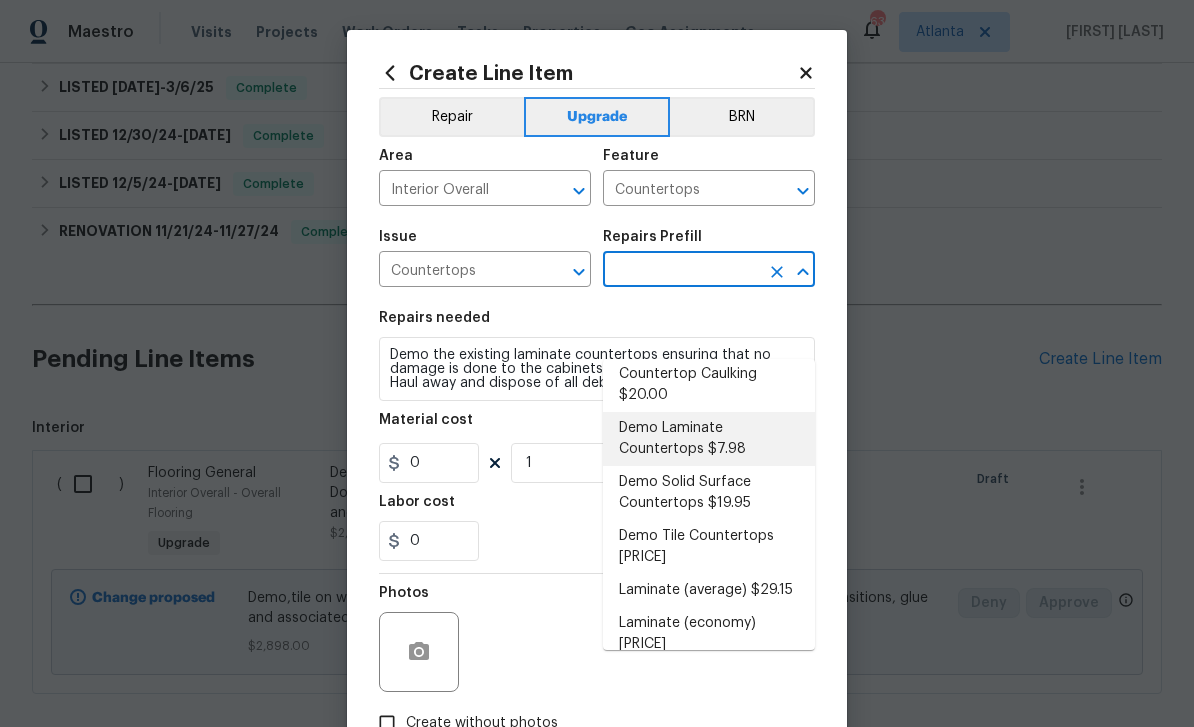 type on "Demo Laminate Countertops $7.98" 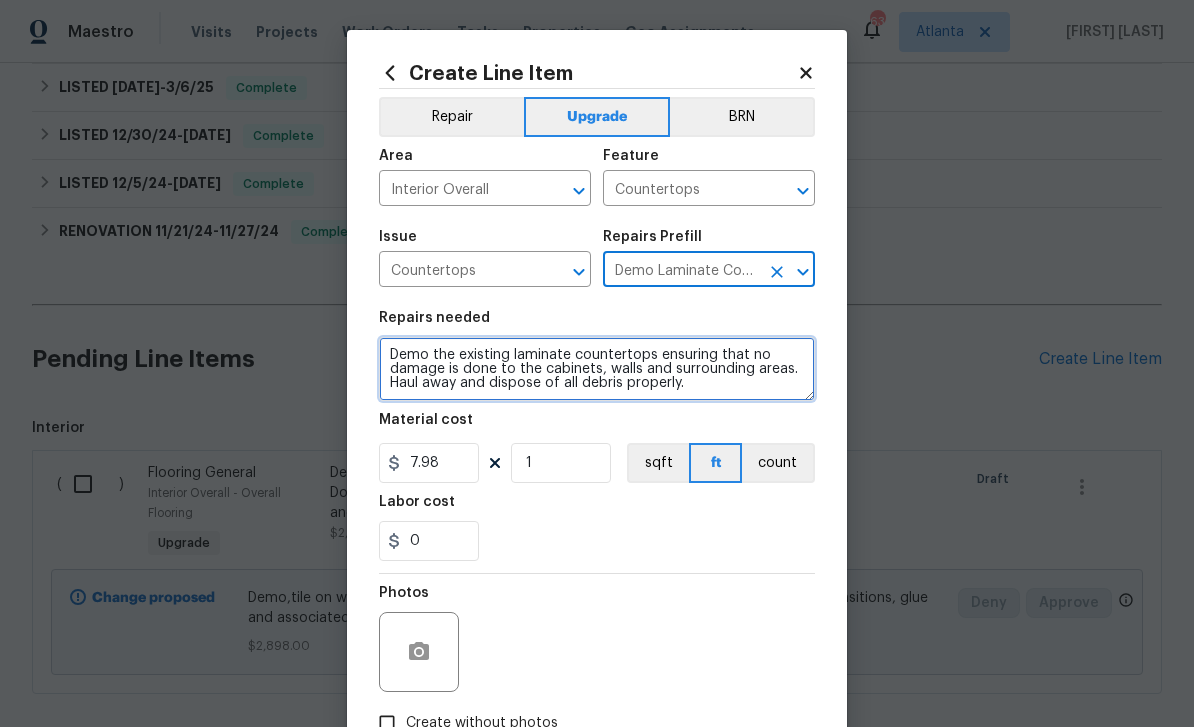 click on "Demo the existing laminate countertops ensuring that no damage is done to the cabinets, walls and surrounding areas. Haul away and dispose of all debris properly." at bounding box center (597, 369) 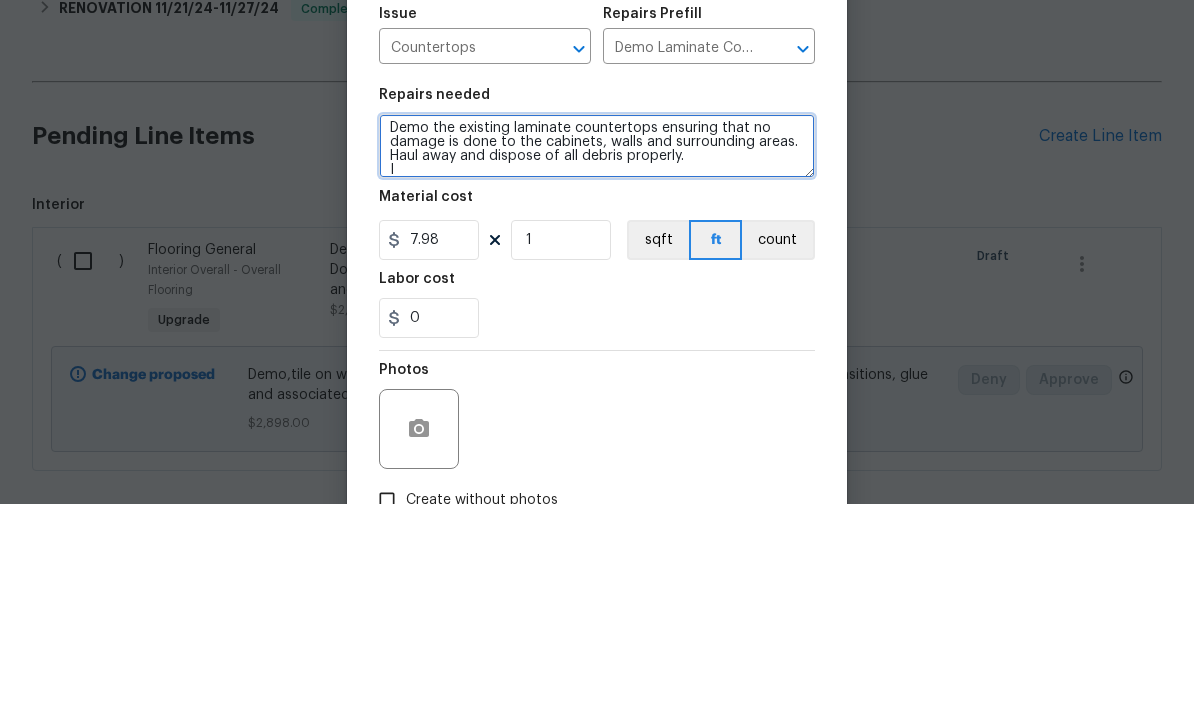 scroll, scrollTop: 4, scrollLeft: 0, axis: vertical 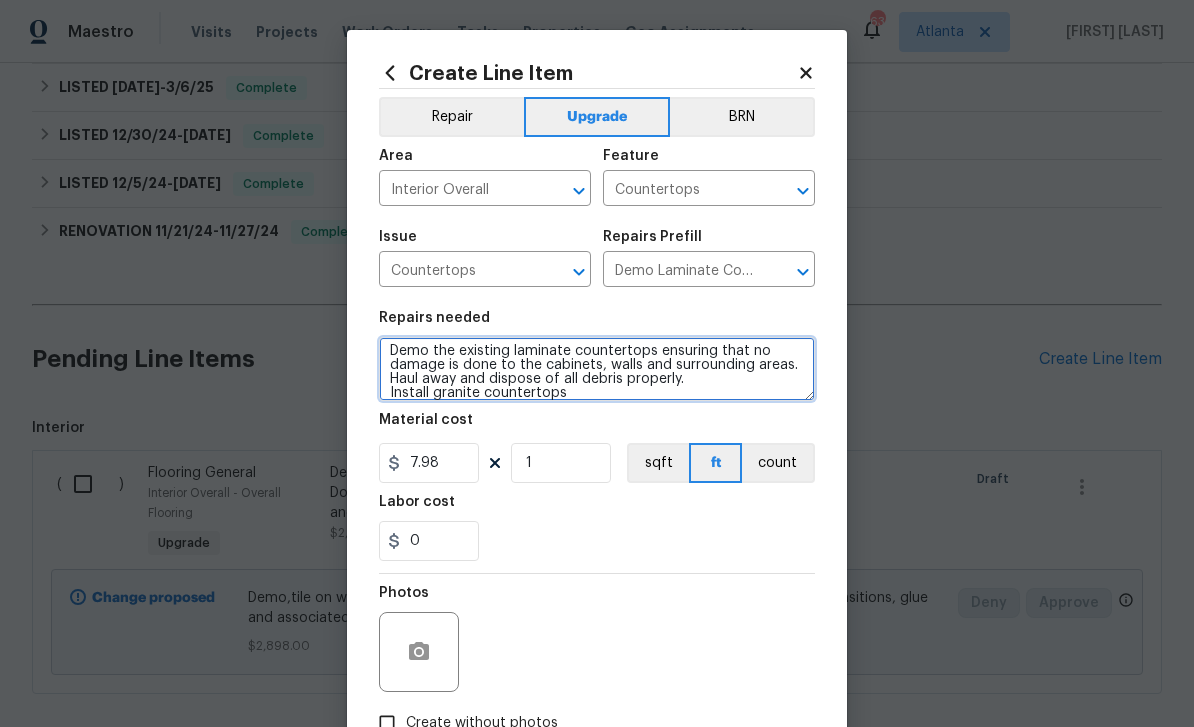 click on "Demo the existing laminate countertops ensuring that no damage is done to the cabinets, walls and surrounding areas. Haul away and dispose of all debris properly.
Install granite countertops" at bounding box center (597, 369) 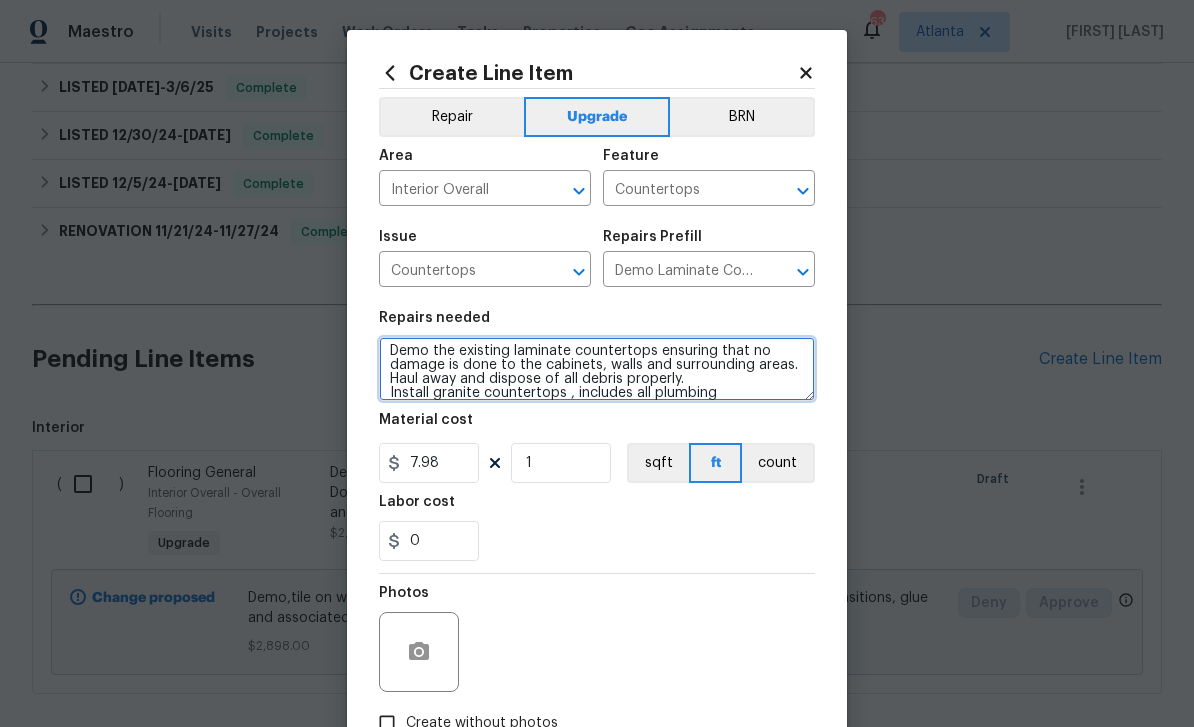 type on "Demo the existing laminate countertops ensuring that no damage is done to the cabinets, walls and surrounding areas. Haul away and dispose of all debris properly.
Install granite countertops , includes all plumbing" 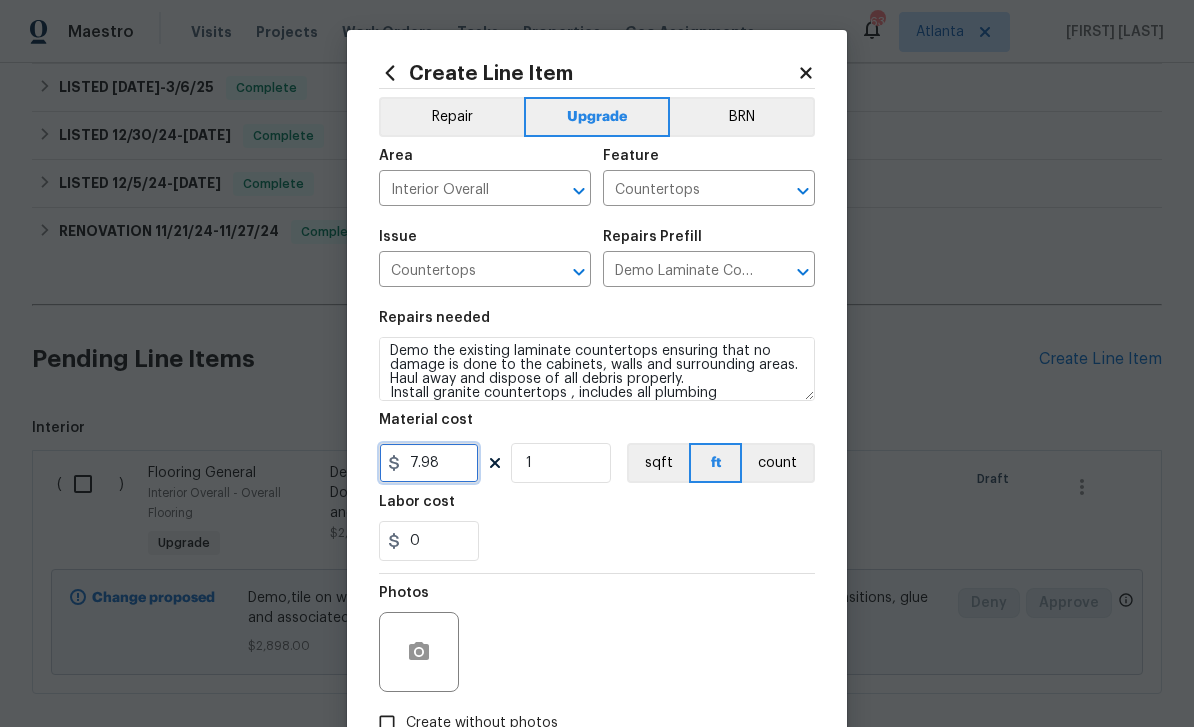 click on "7.98" at bounding box center (429, 463) 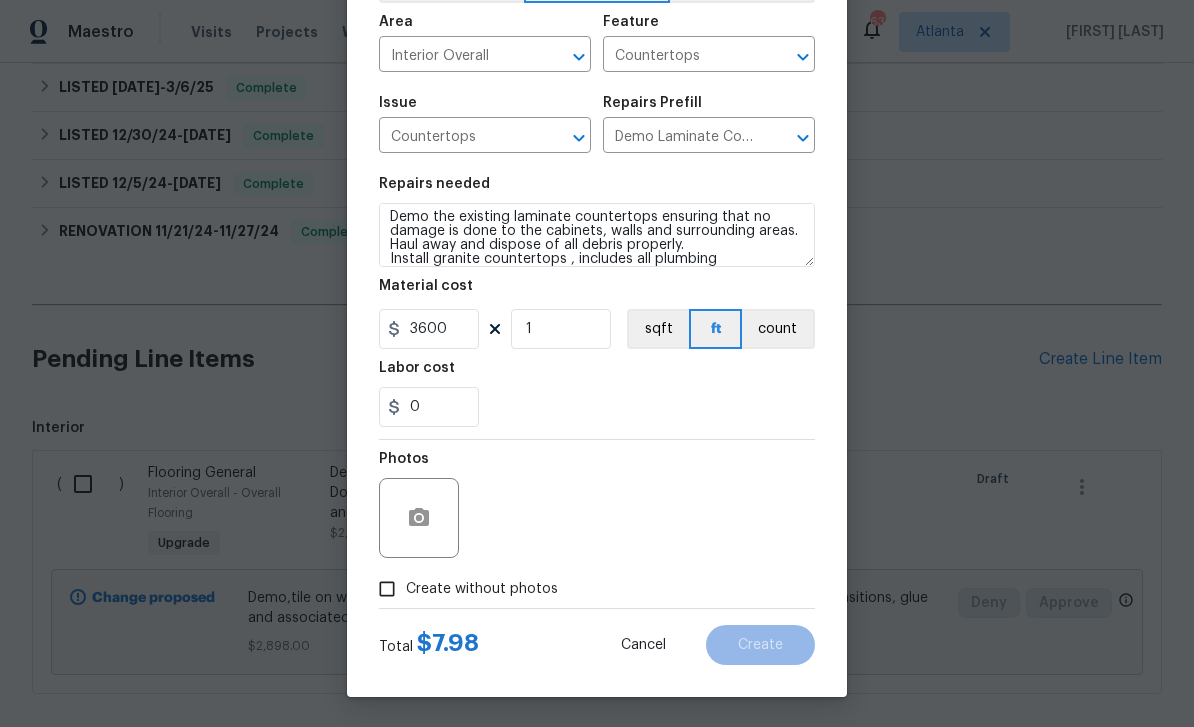 scroll, scrollTop: 138, scrollLeft: 0, axis: vertical 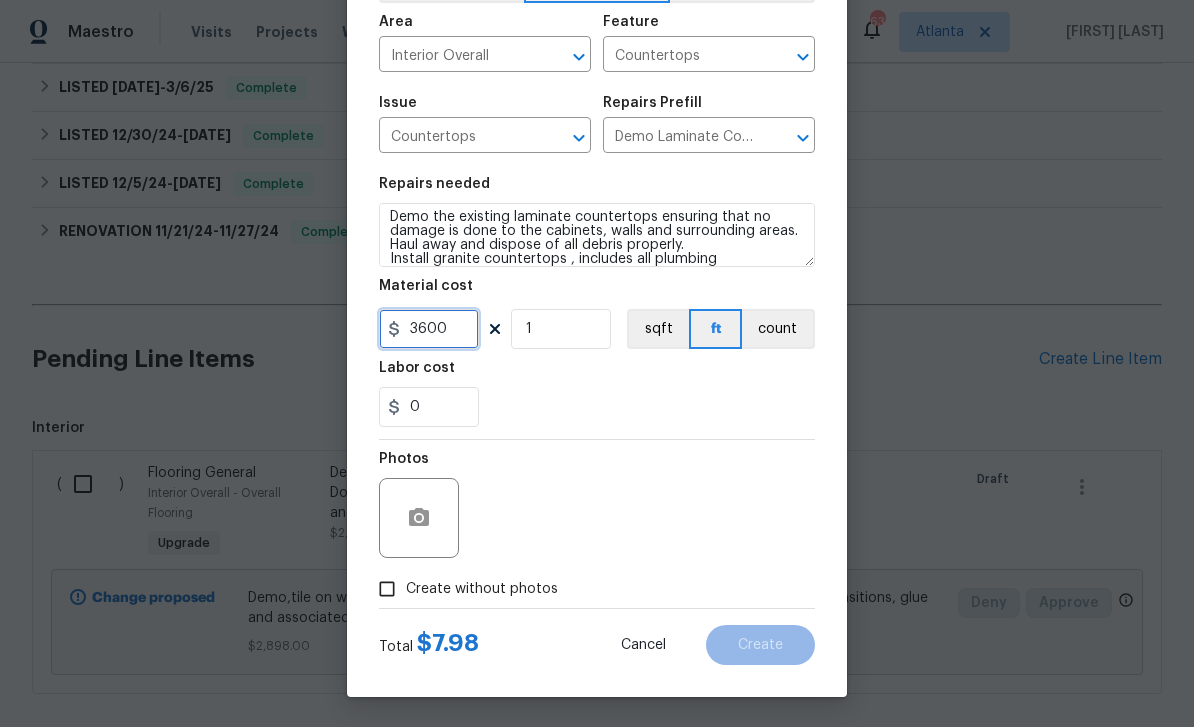 type on "3600" 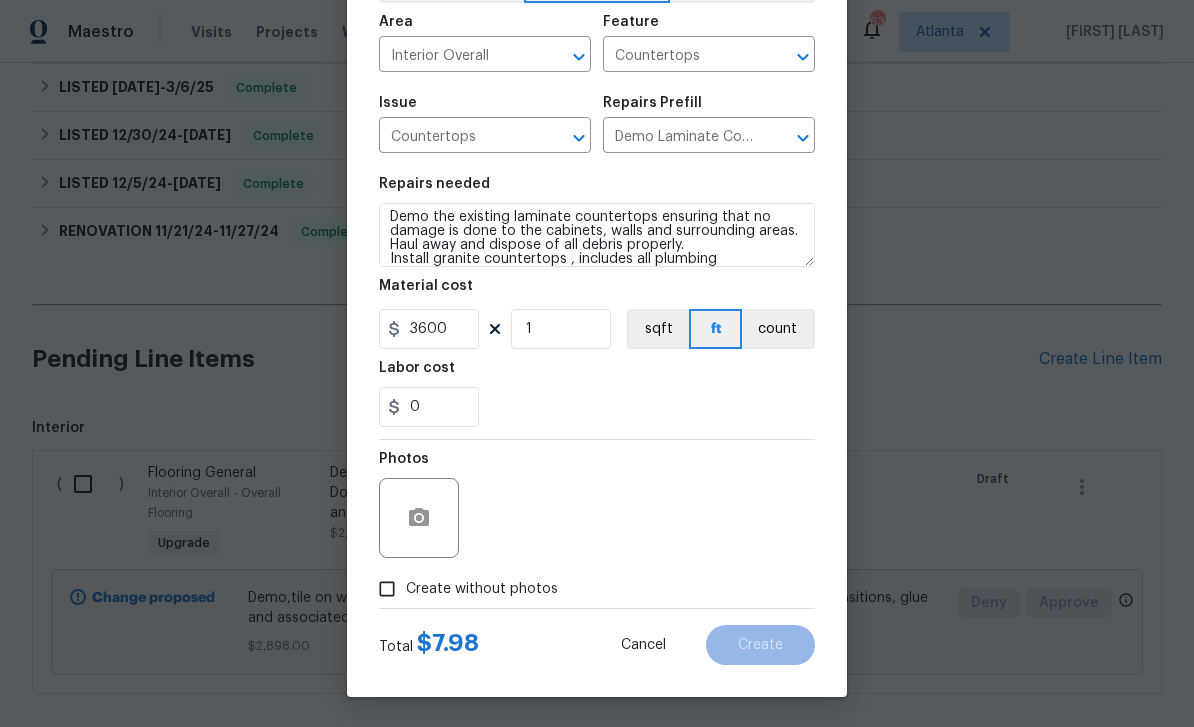 click on "Create without photos" at bounding box center [387, 589] 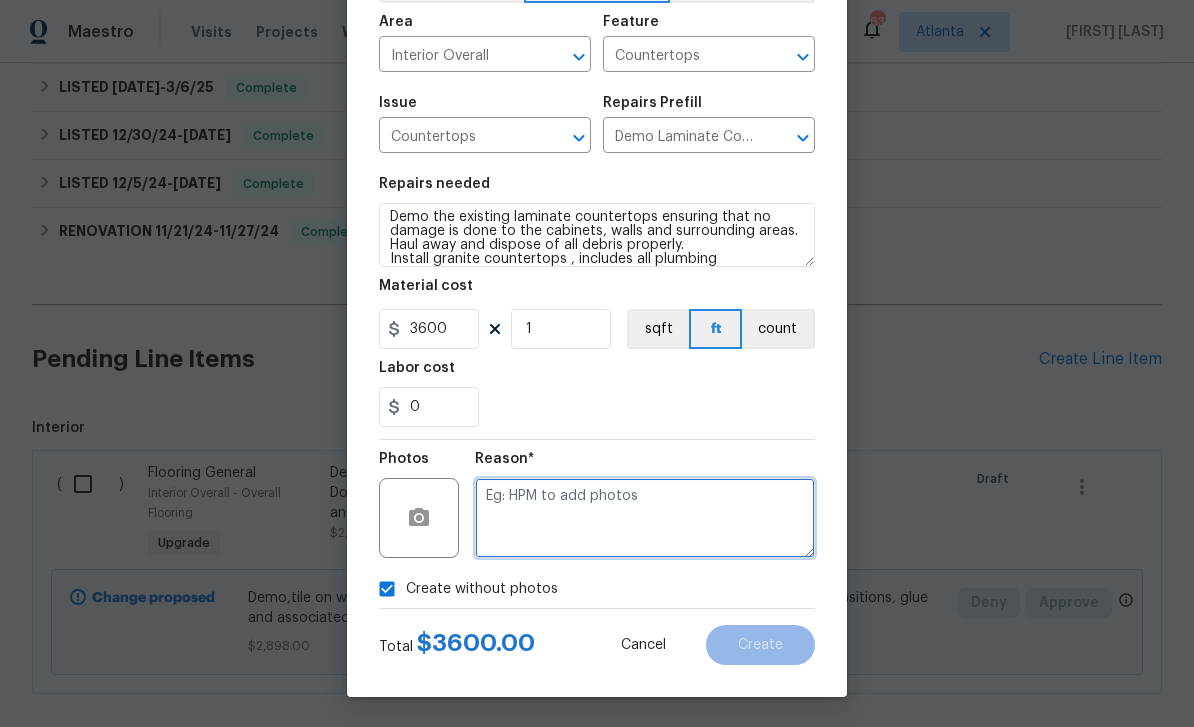 click at bounding box center [645, 518] 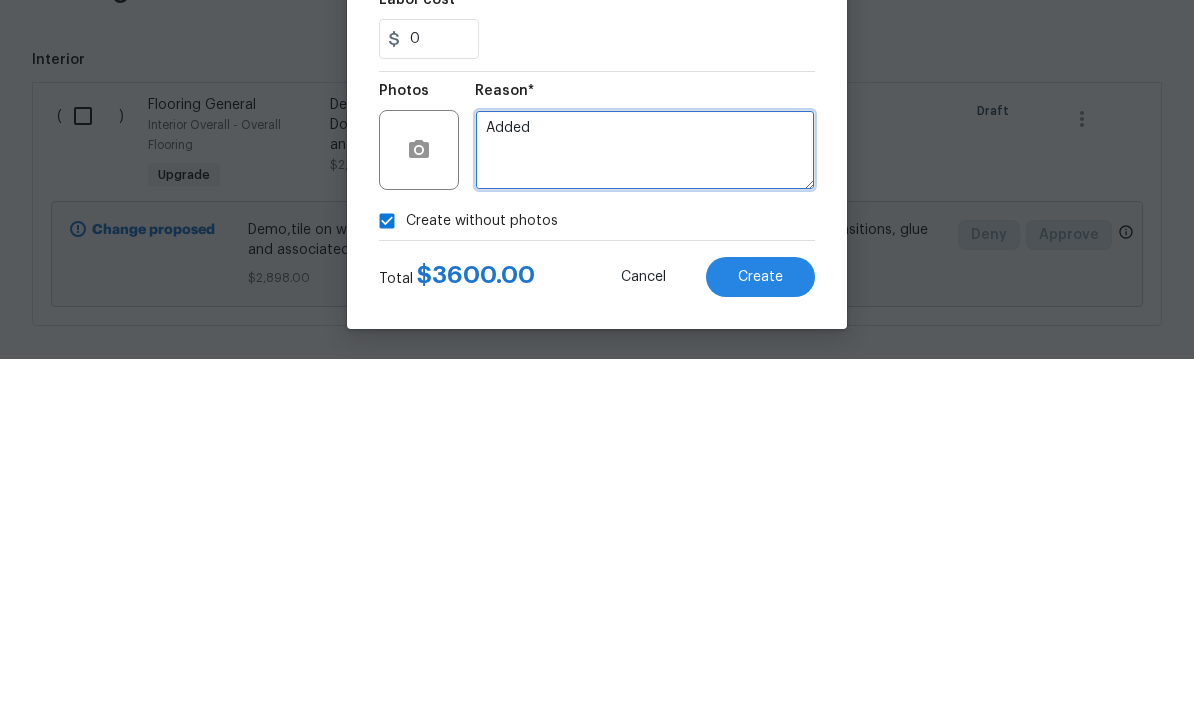 type on "Added" 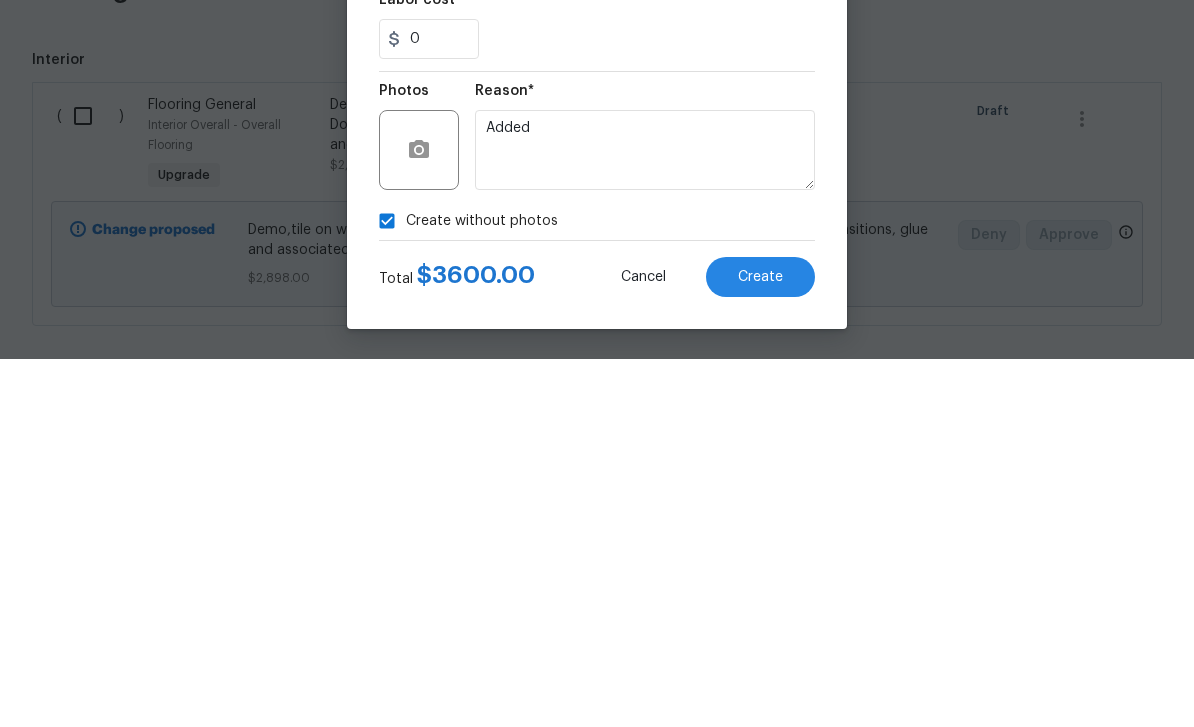 click on "Create" at bounding box center (760, 645) 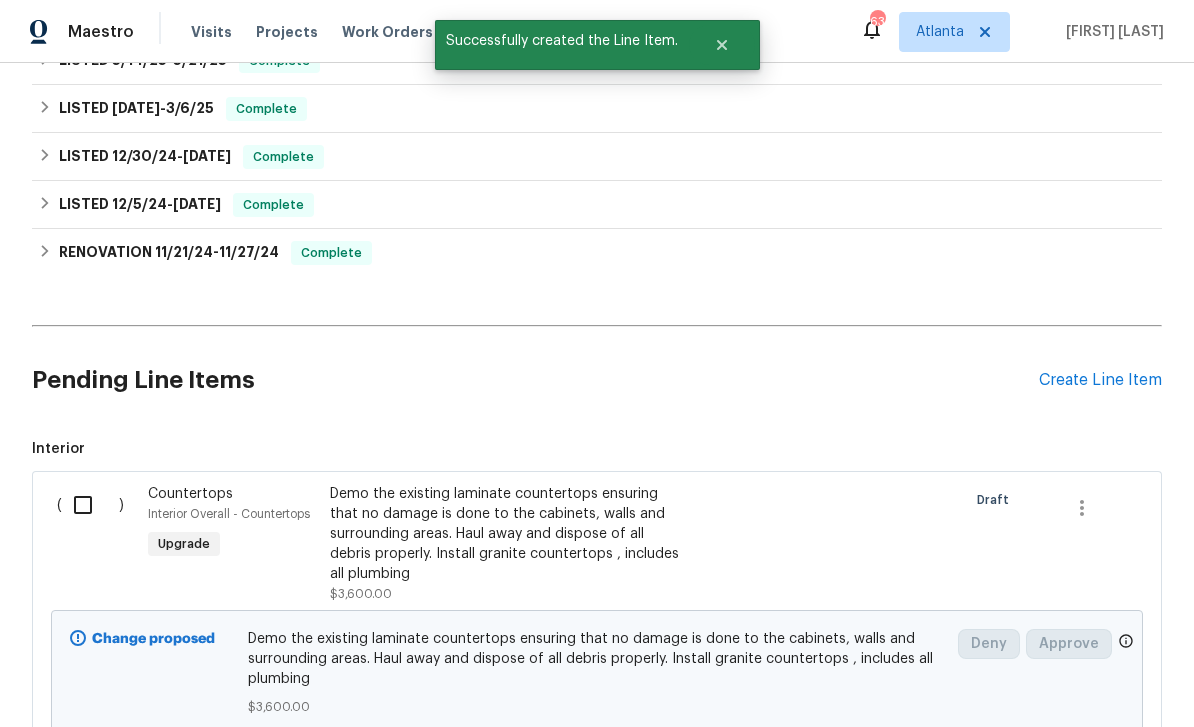 scroll, scrollTop: 488, scrollLeft: 0, axis: vertical 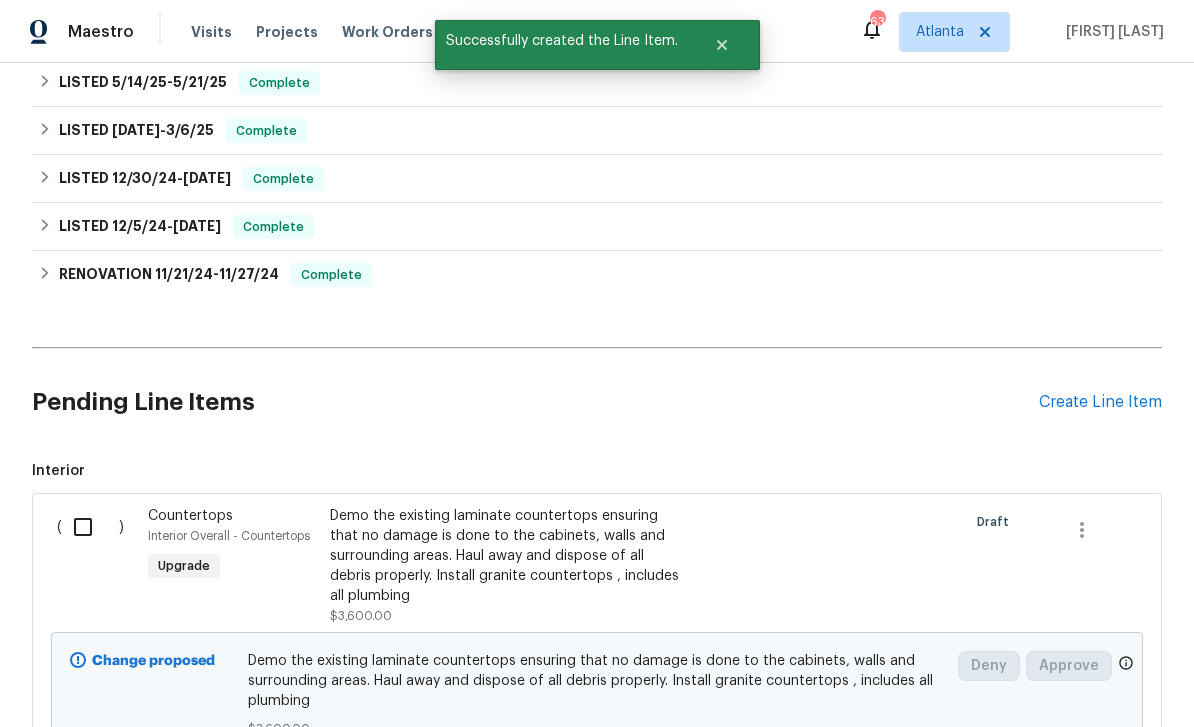 click on "Create Line Item" at bounding box center (1100, 402) 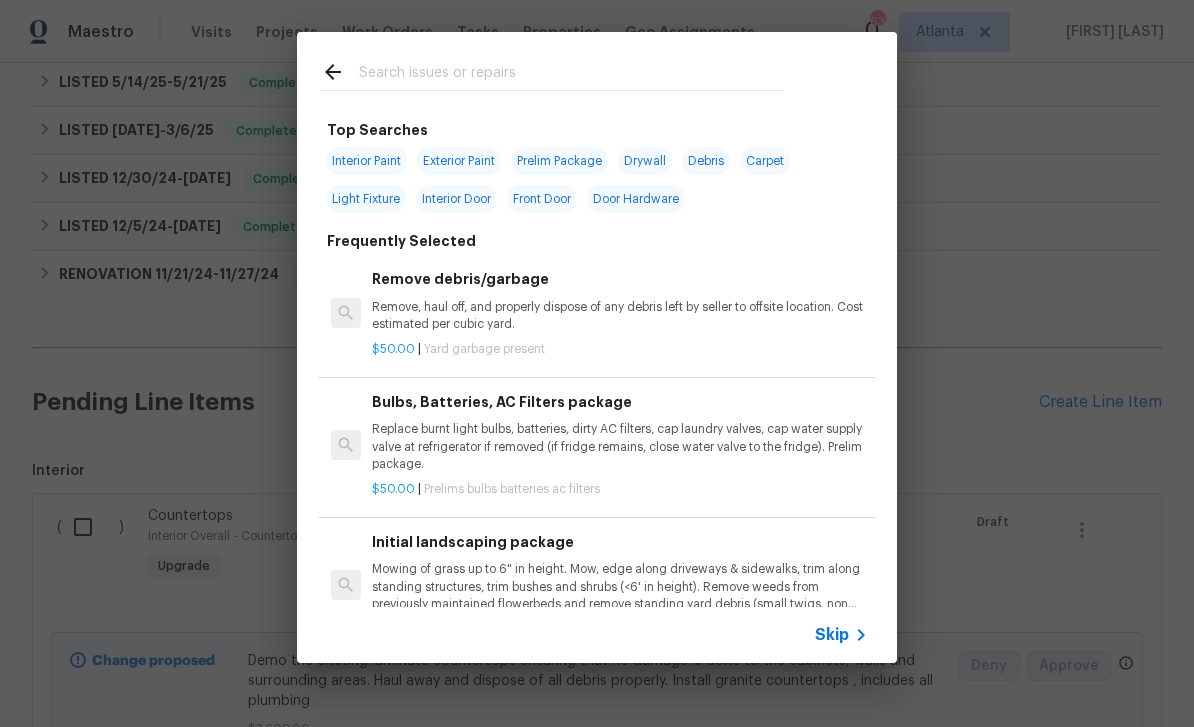 click at bounding box center [571, 75] 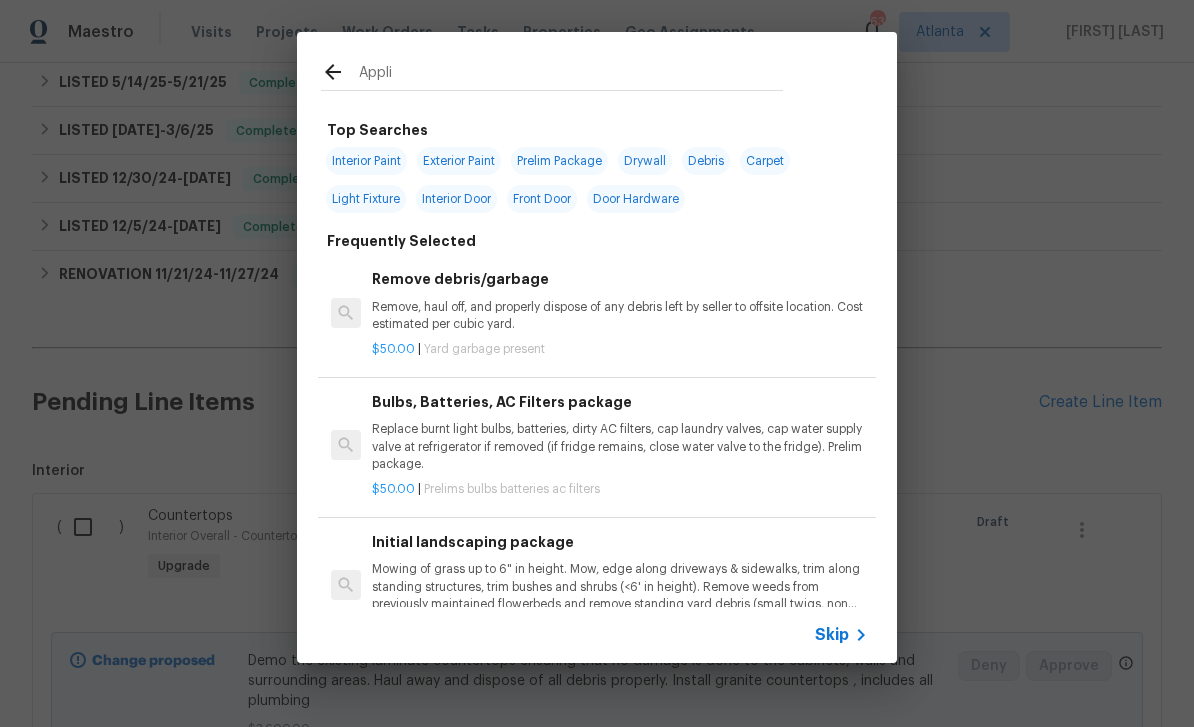 type on "Applia" 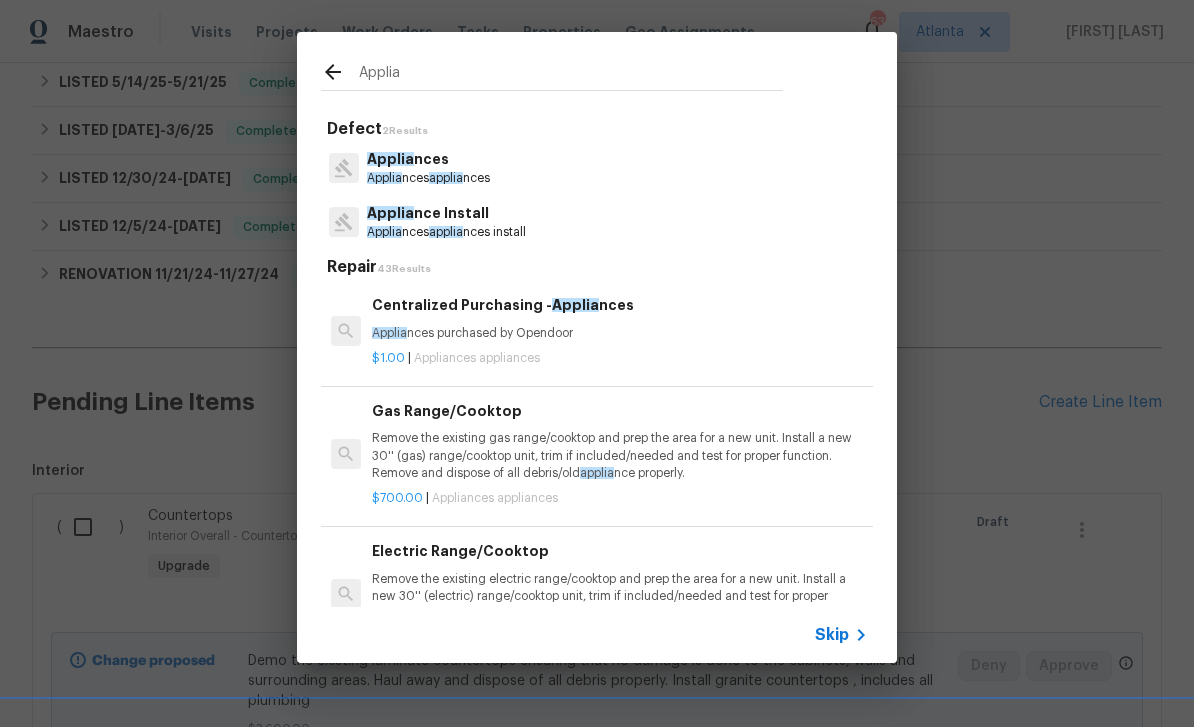 click on "Applia nces  applia nces" at bounding box center [428, 178] 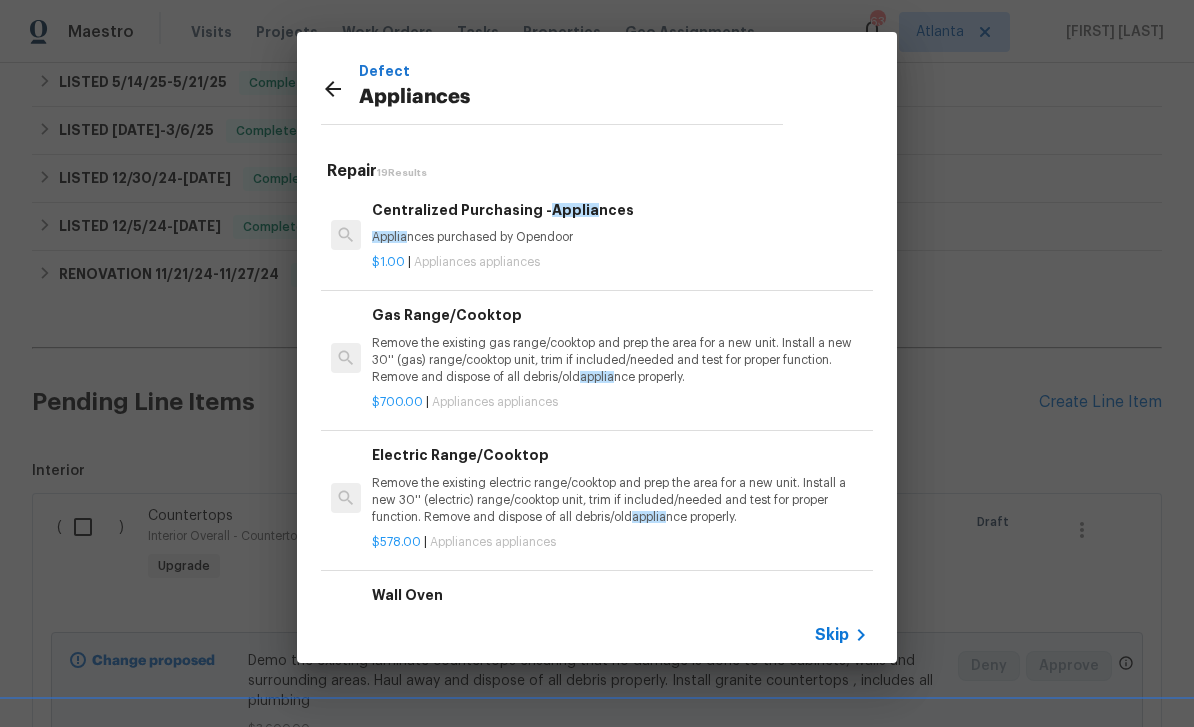 click on "Remove the existing gas range/cooktop and prep the area for a new unit. Install a new 30'' (gas) range/cooktop unit, trim if included/needed and test for proper function. Remove and dispose of all debris/old  applia nce properly." at bounding box center [620, 360] 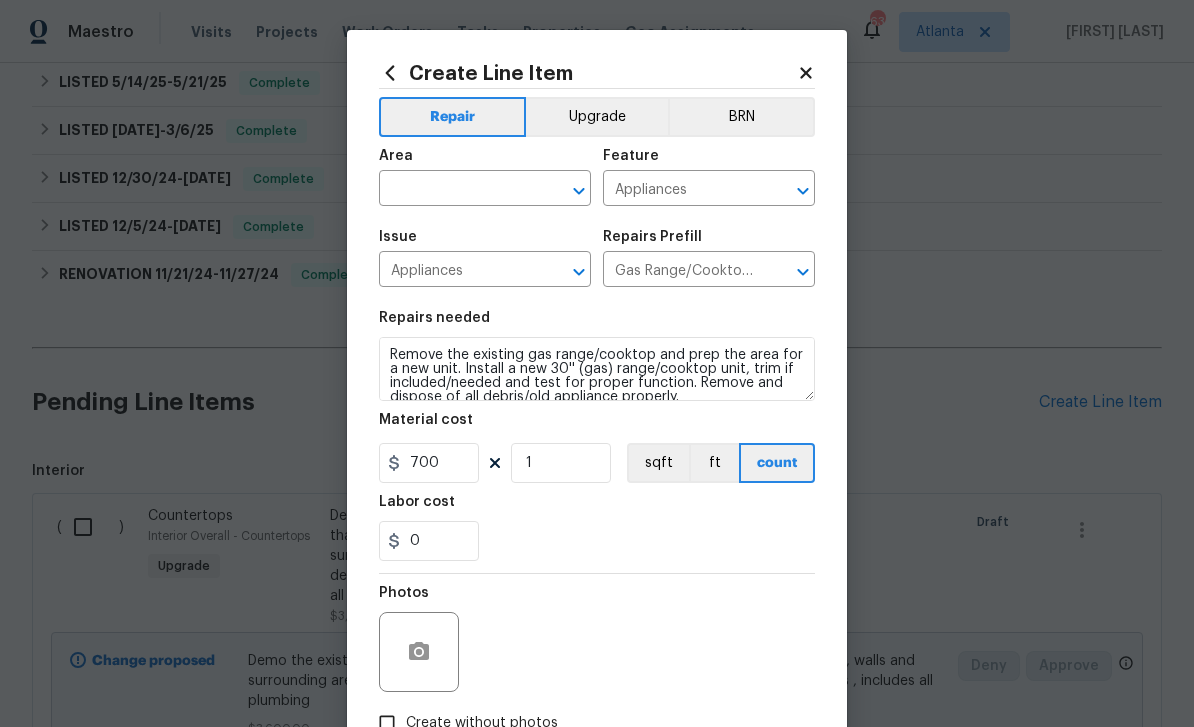 click on "Create Line Item Repair Upgrade BRN Area ​ Feature Appliances ​ Issue Appliances ​ Repairs Prefill Gas Range/Cooktop $700.00 ​ Repairs needed Remove the existing gas range/cooktop and prep the area for a new unit. Install a new 30'' (gas) range/cooktop unit, trim if included/needed and test for proper function. Remove and dispose of all debris/old appliance properly. Material cost 700 1 sqft ft count Labor cost 0 Photos Create without photos Total   $ 700.00 Cancel Create" at bounding box center [597, 430] 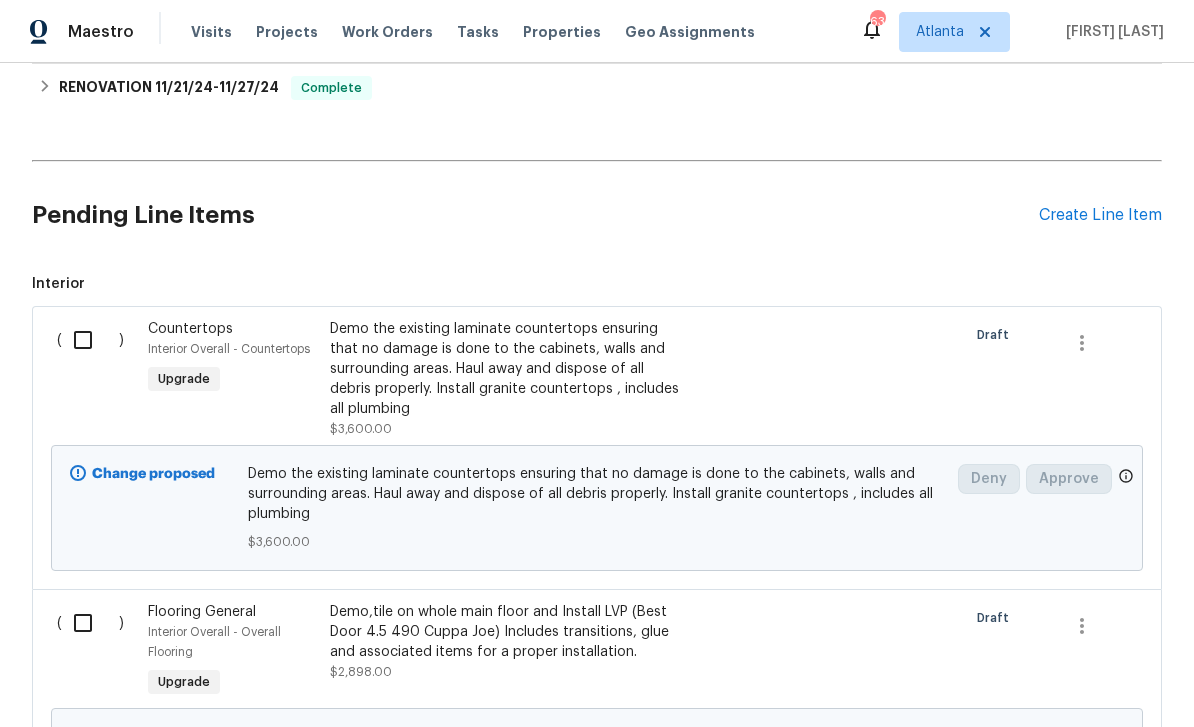 scroll, scrollTop: 609, scrollLeft: 0, axis: vertical 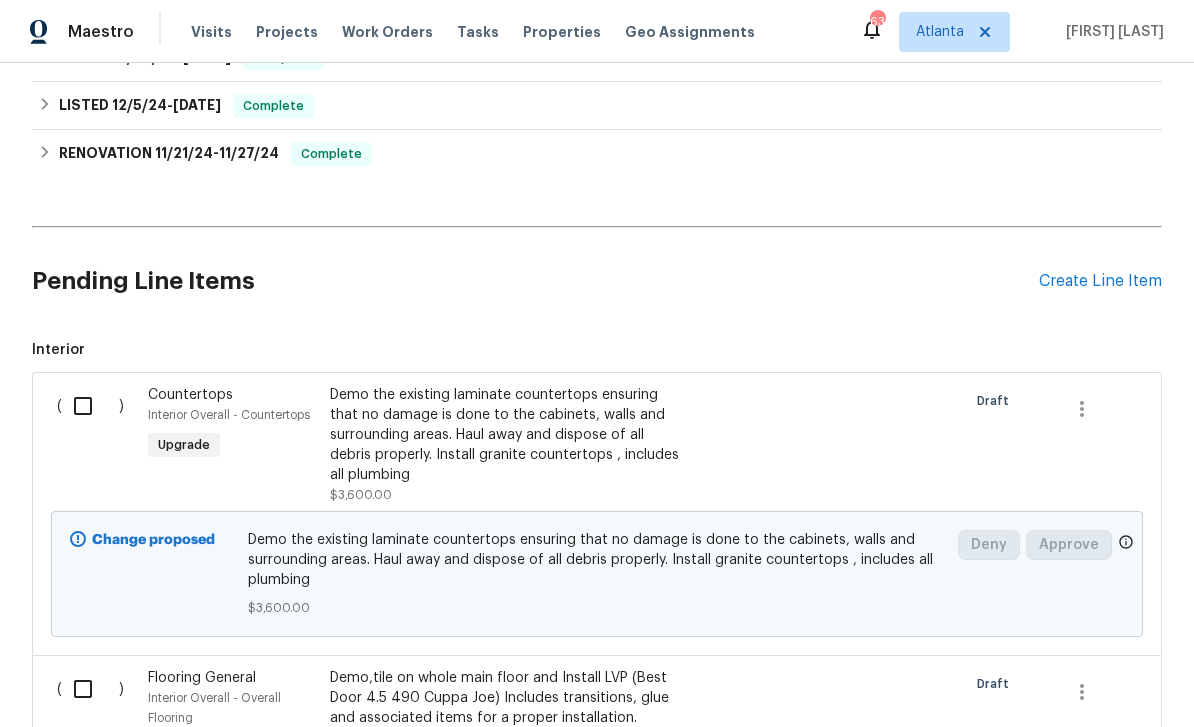 click on "Create Line Item" at bounding box center (1100, 281) 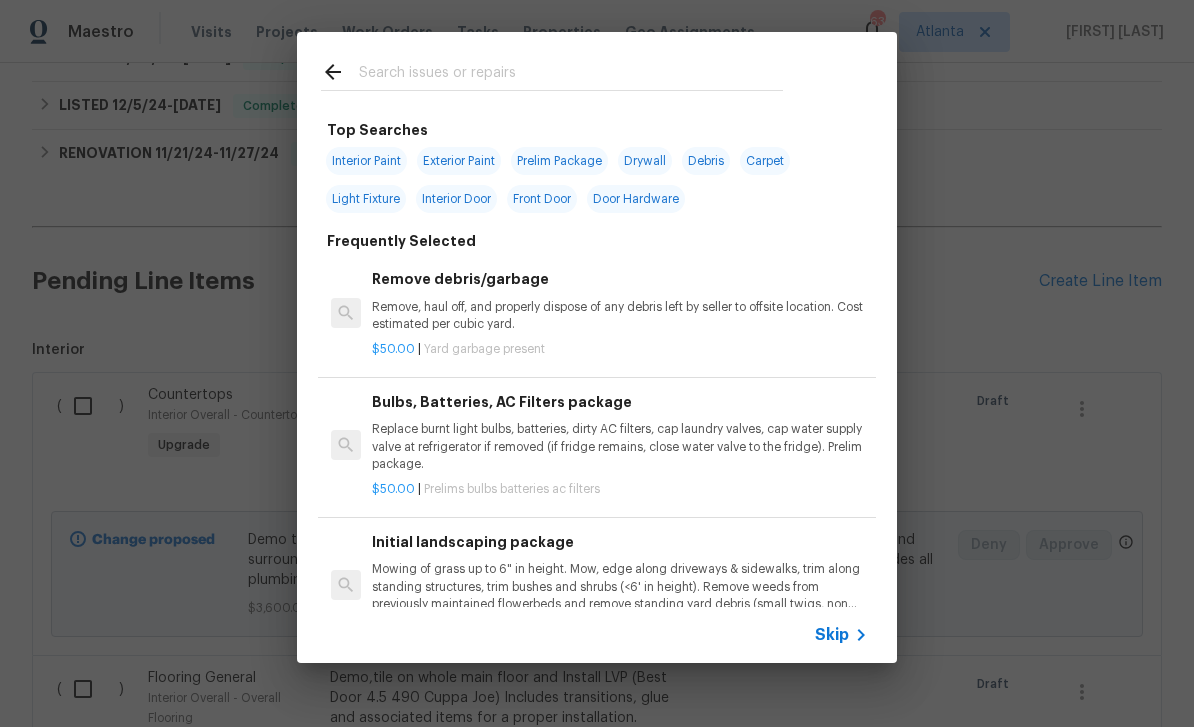 click at bounding box center [571, 75] 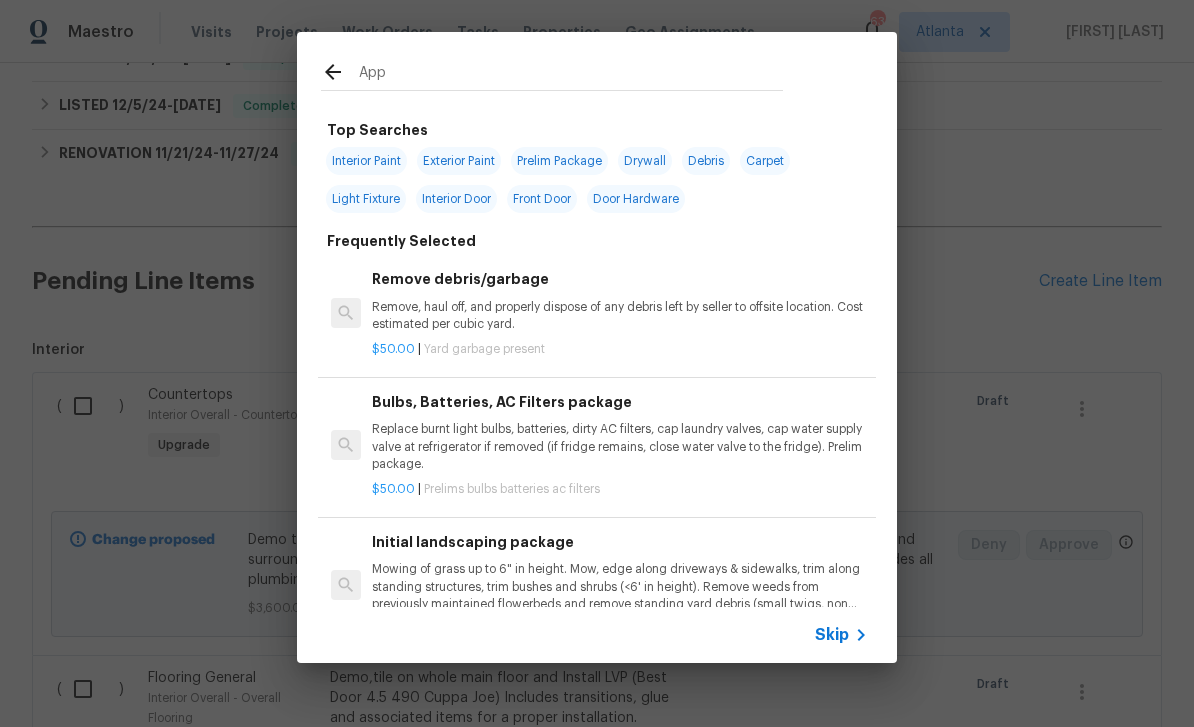 type on "Appl" 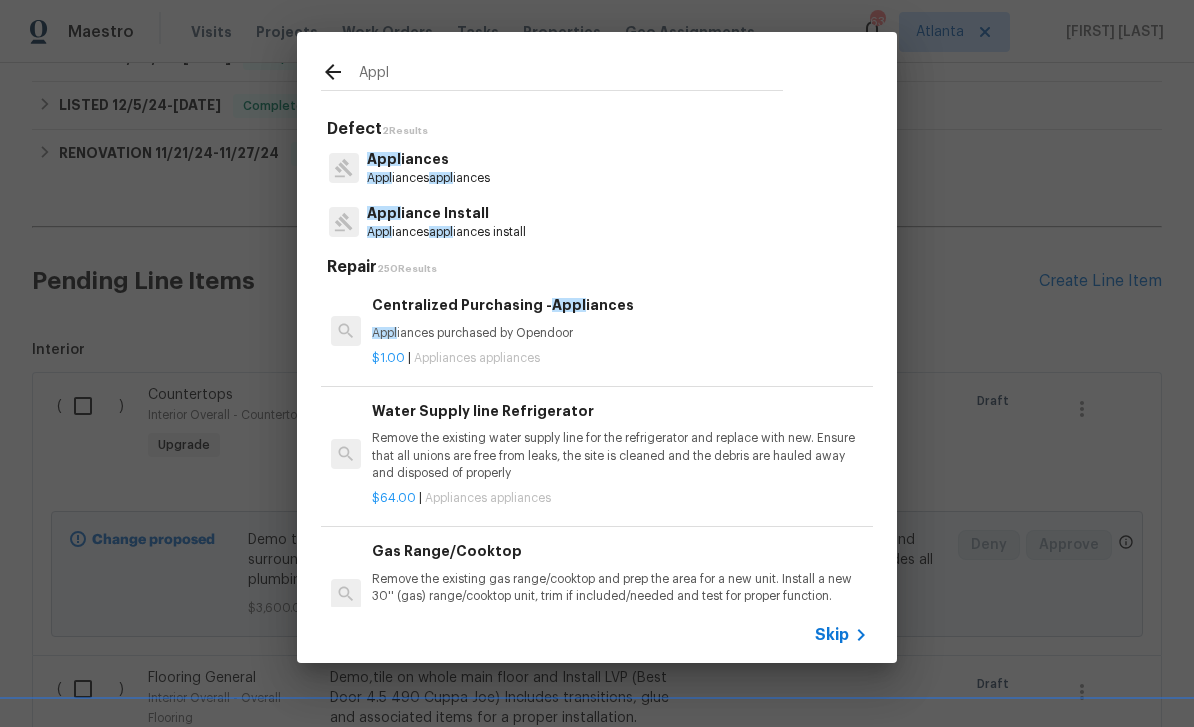 click on "Appl iance Install" at bounding box center (446, 213) 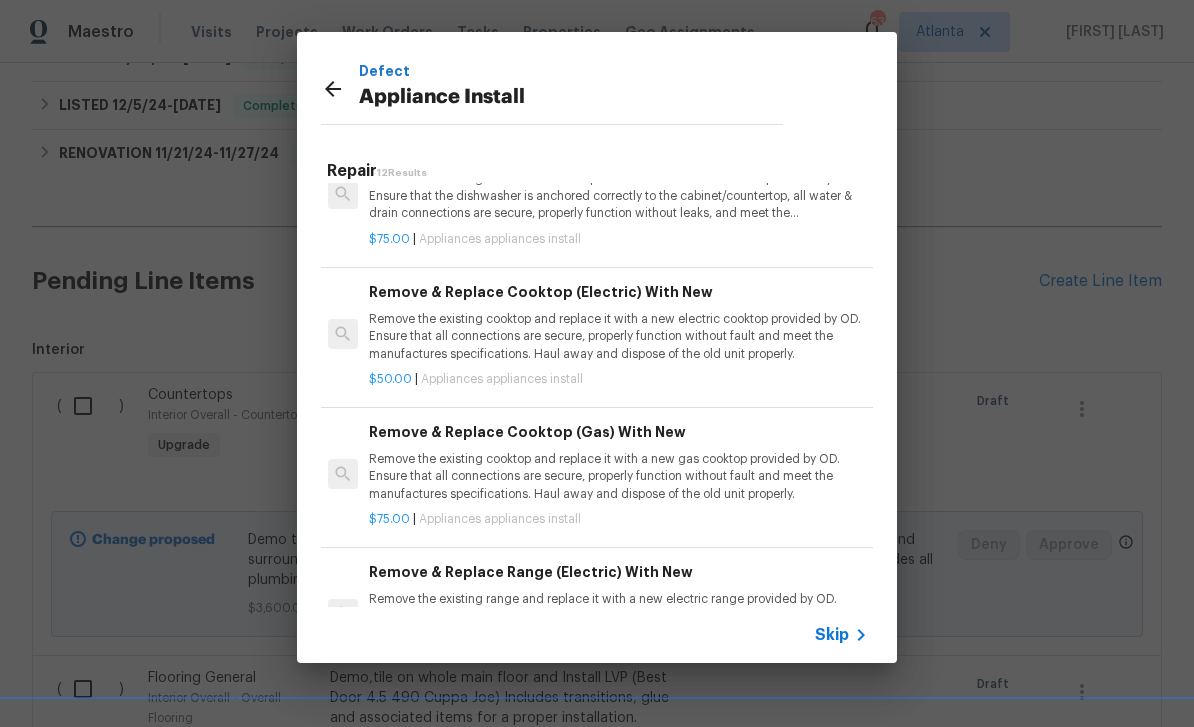 scroll, scrollTop: 492, scrollLeft: 3, axis: both 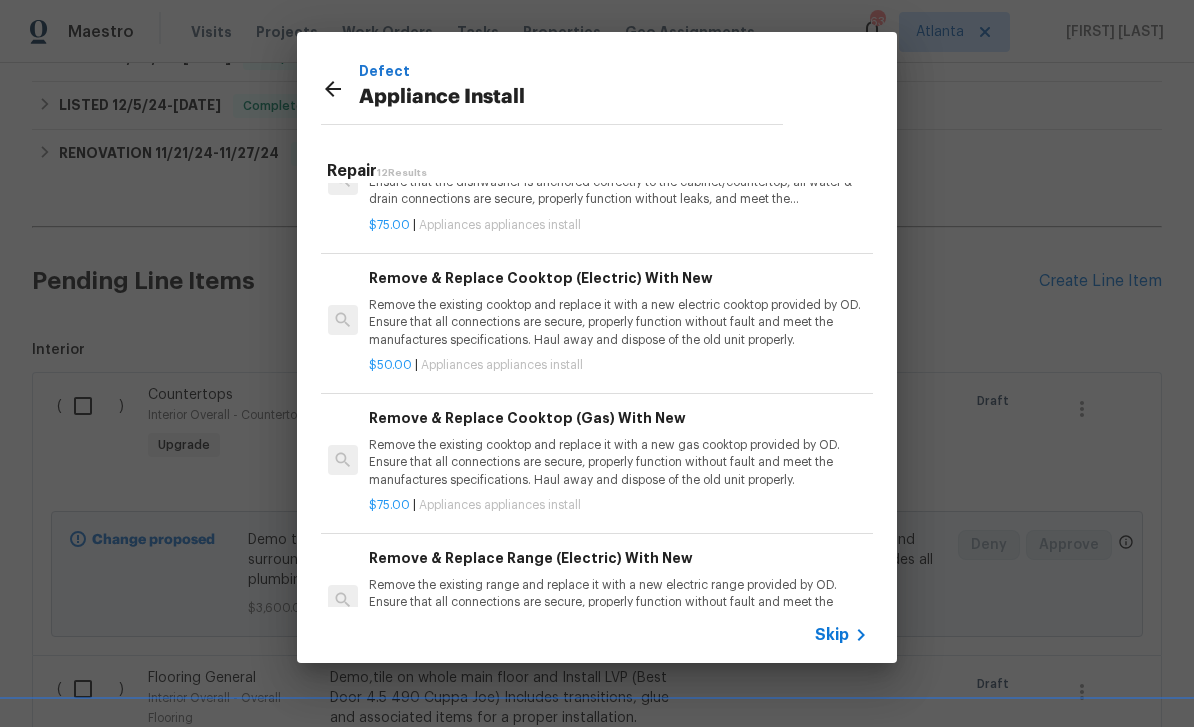 click on "$50.00   |   Appliances appliances install" at bounding box center (617, 361) 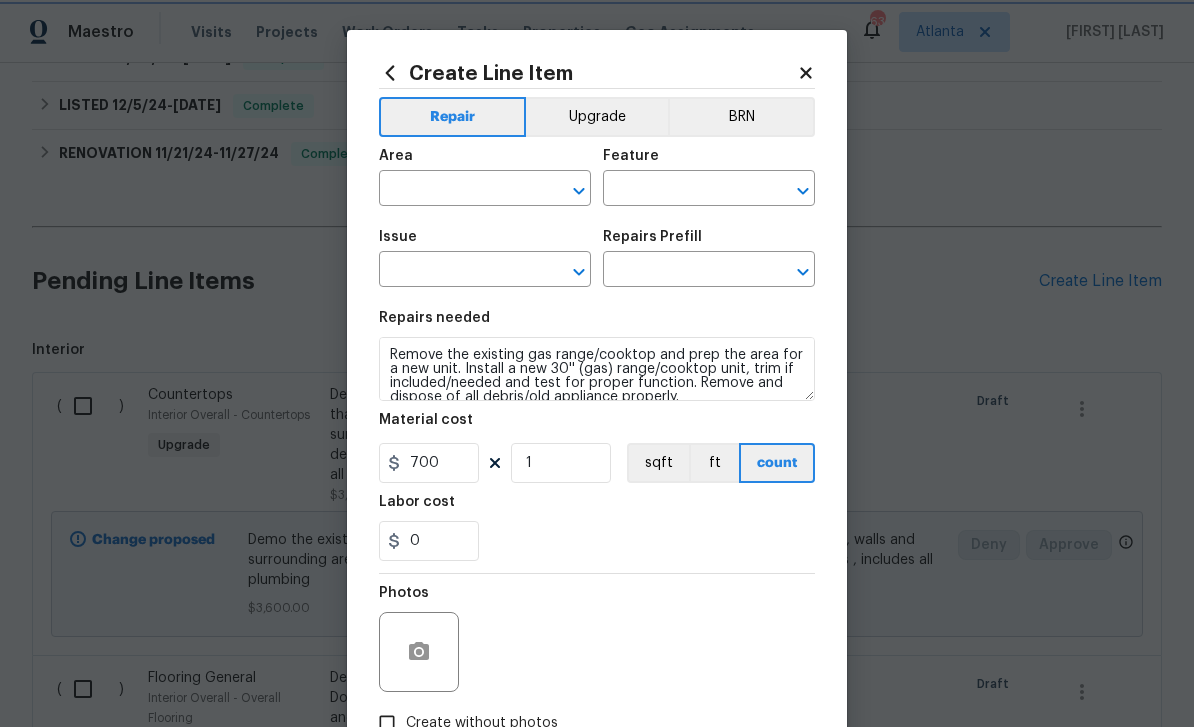type on "Appliances" 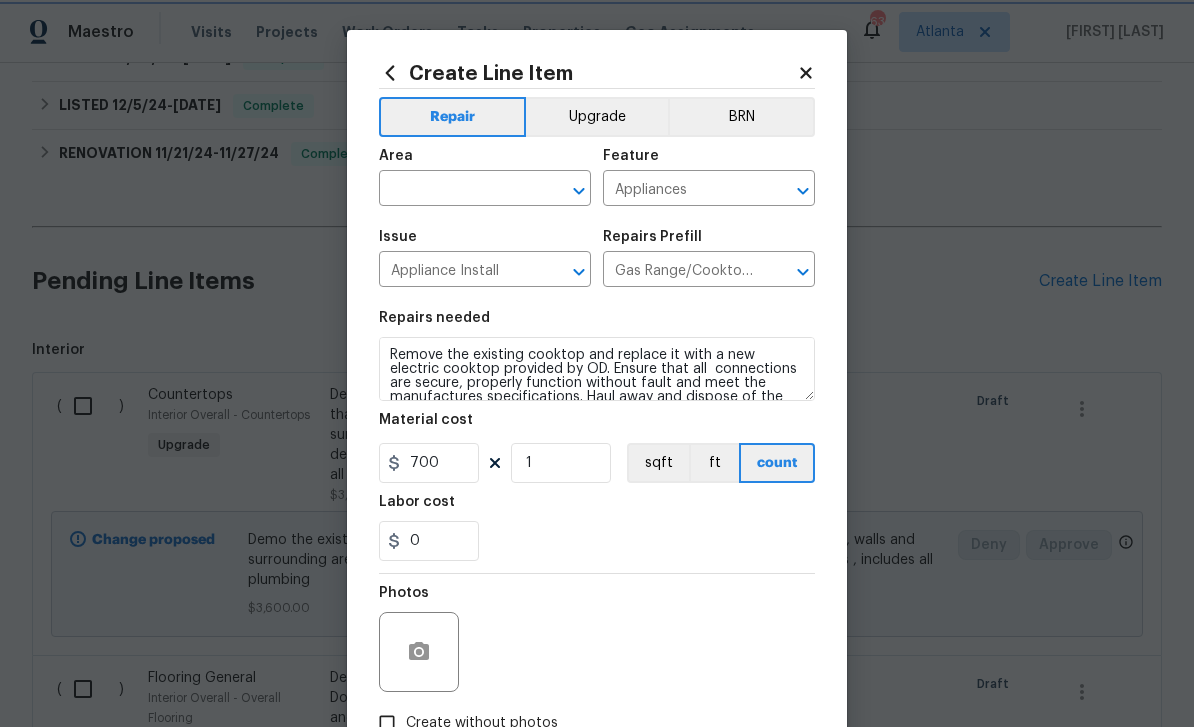 type on "Remove & Replace Cooktop (Electric) With New $50.00" 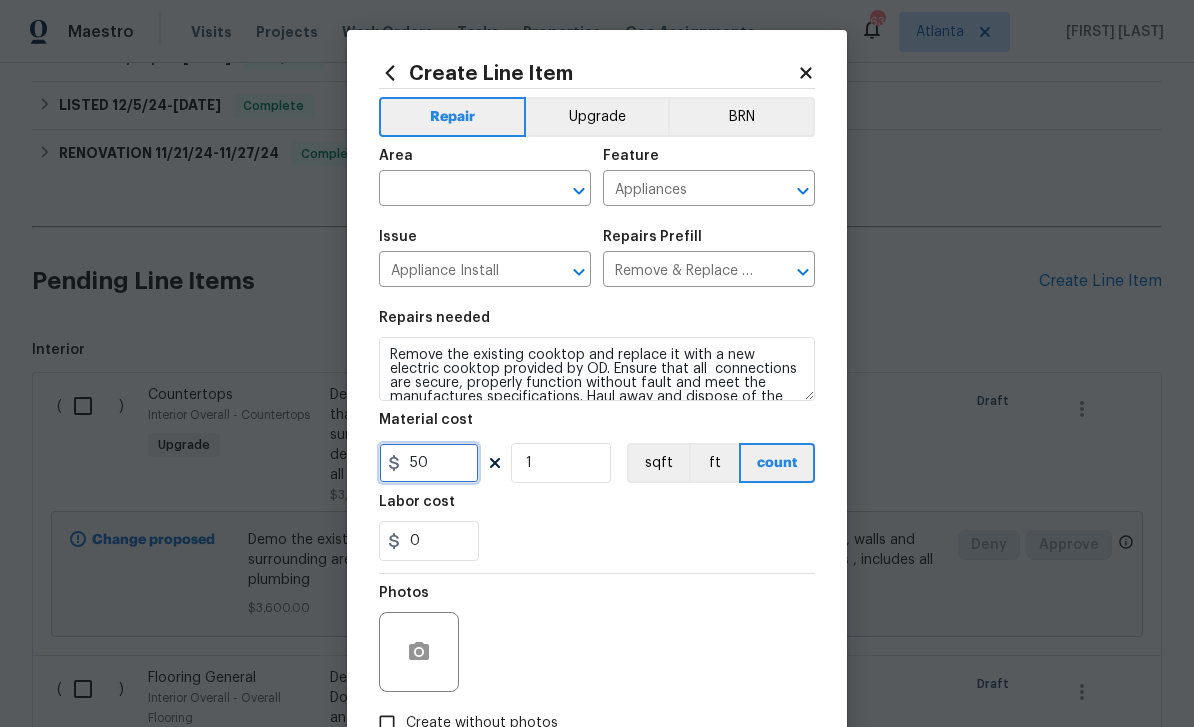 click on "50" at bounding box center (429, 463) 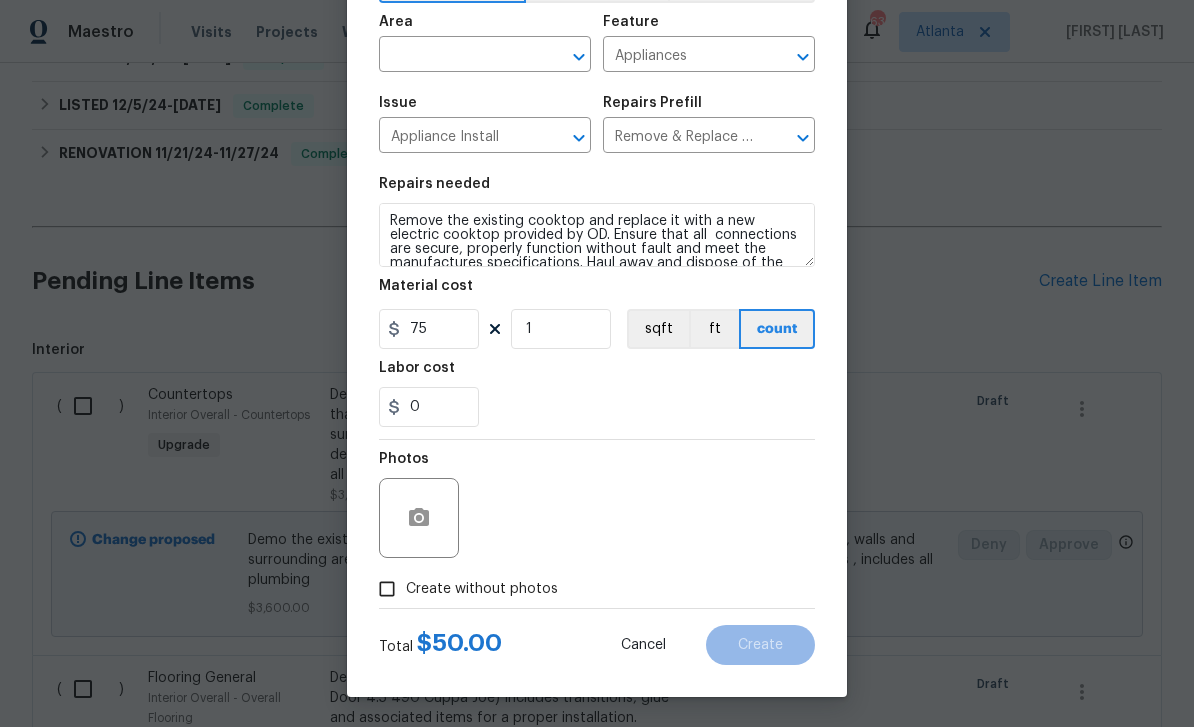 scroll, scrollTop: 138, scrollLeft: 0, axis: vertical 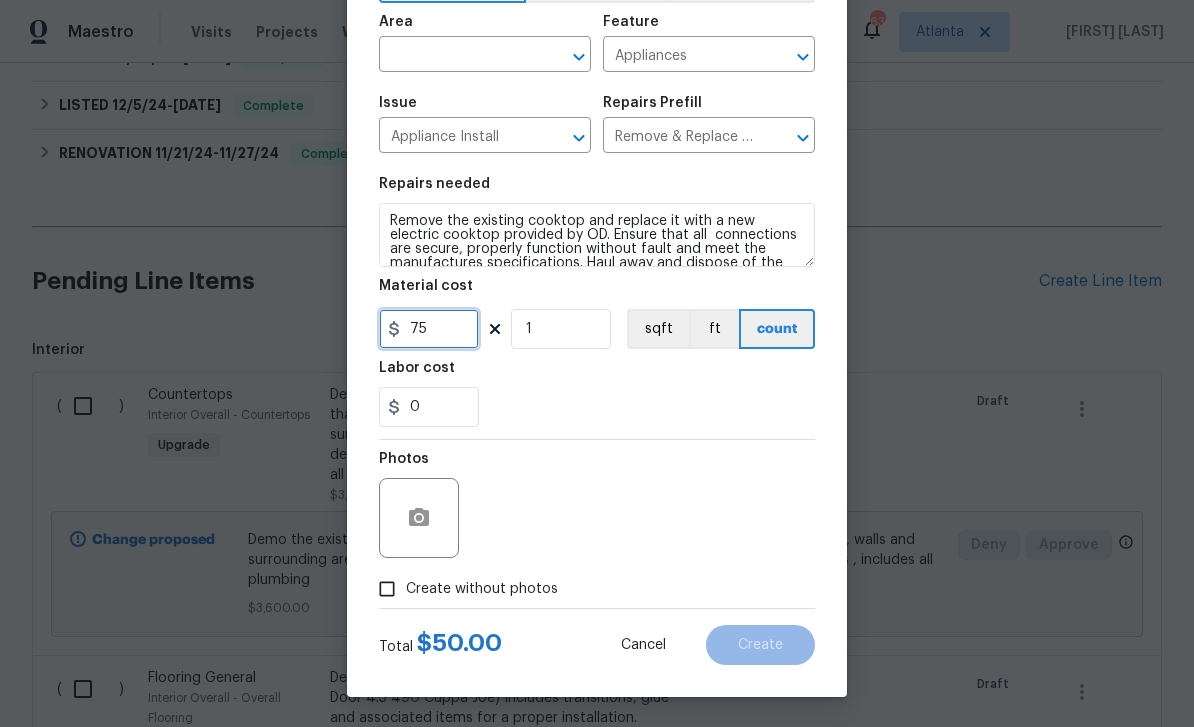 type on "75" 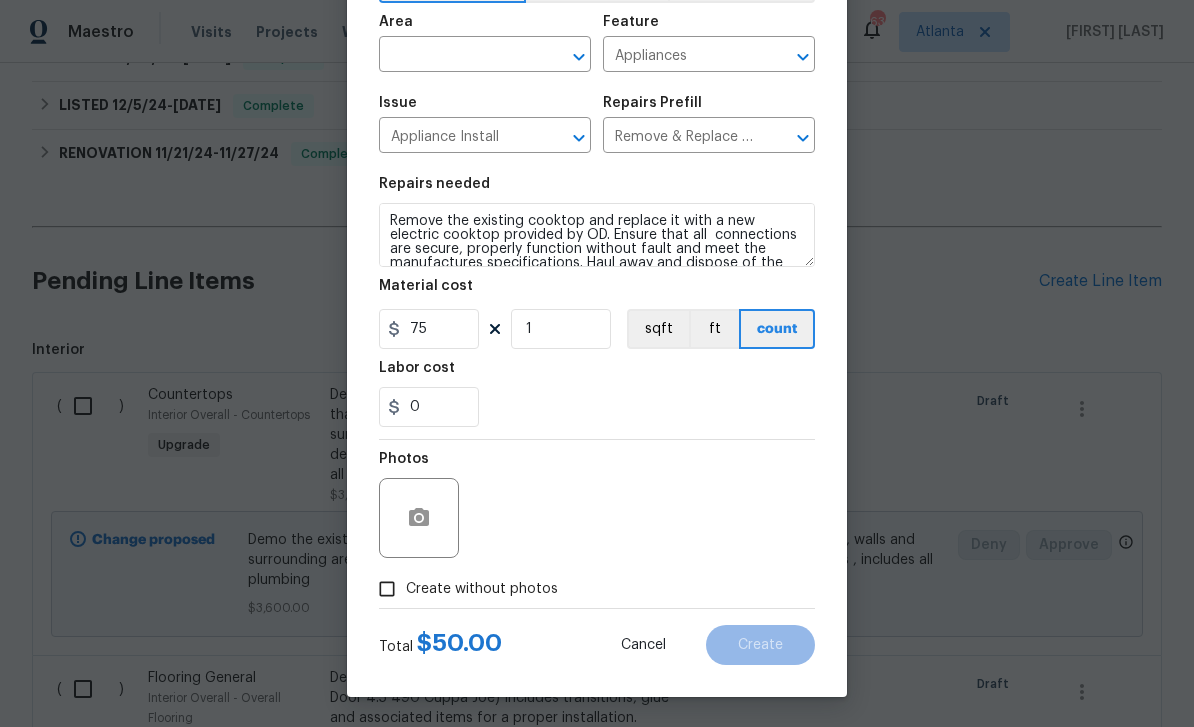 click on "Create without photos" at bounding box center (387, 589) 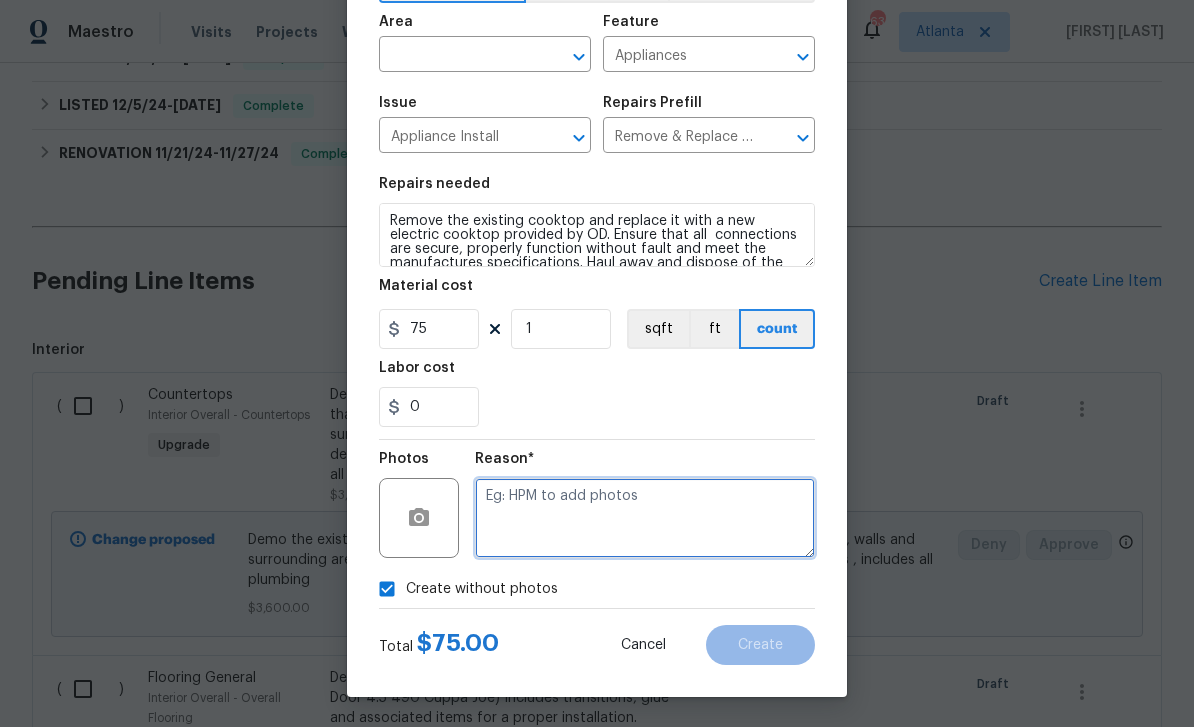 click at bounding box center (645, 518) 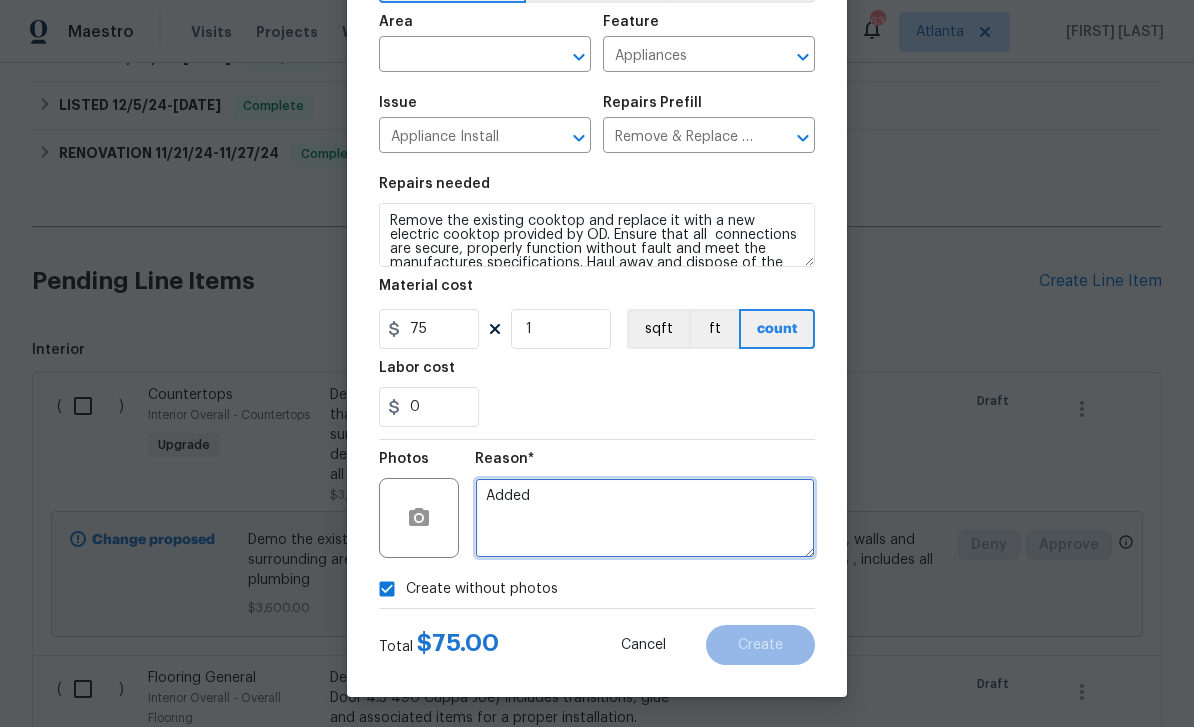 type on "Added" 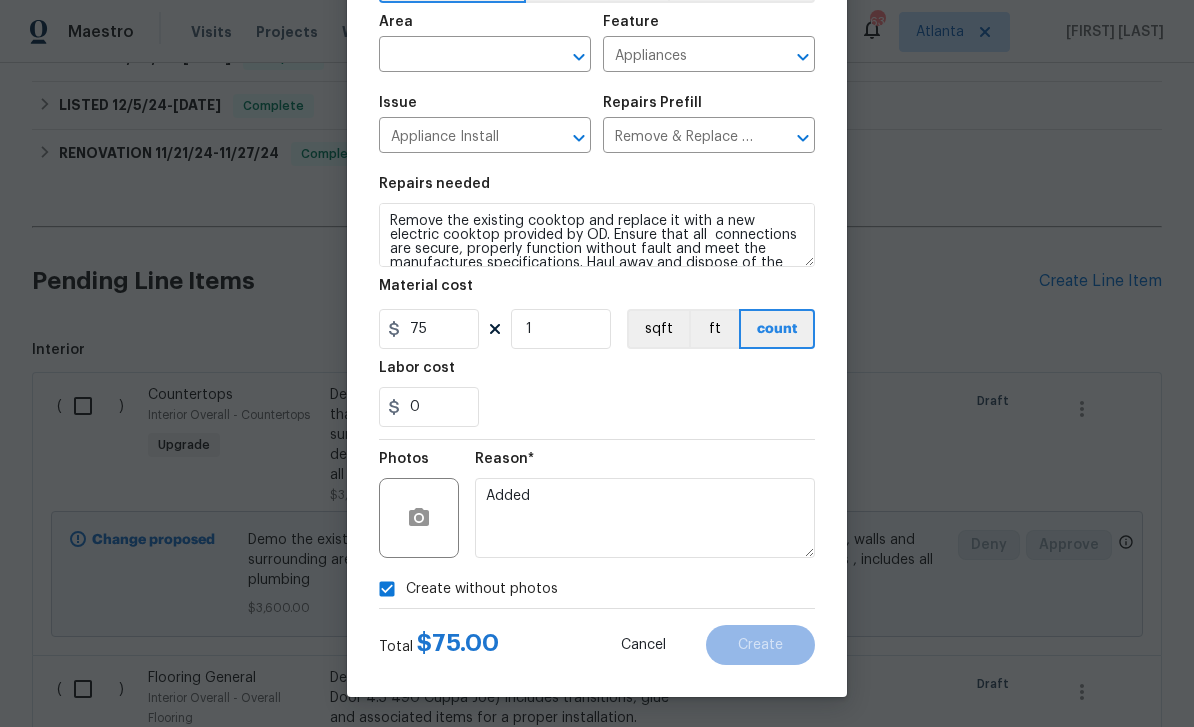 click at bounding box center [457, 56] 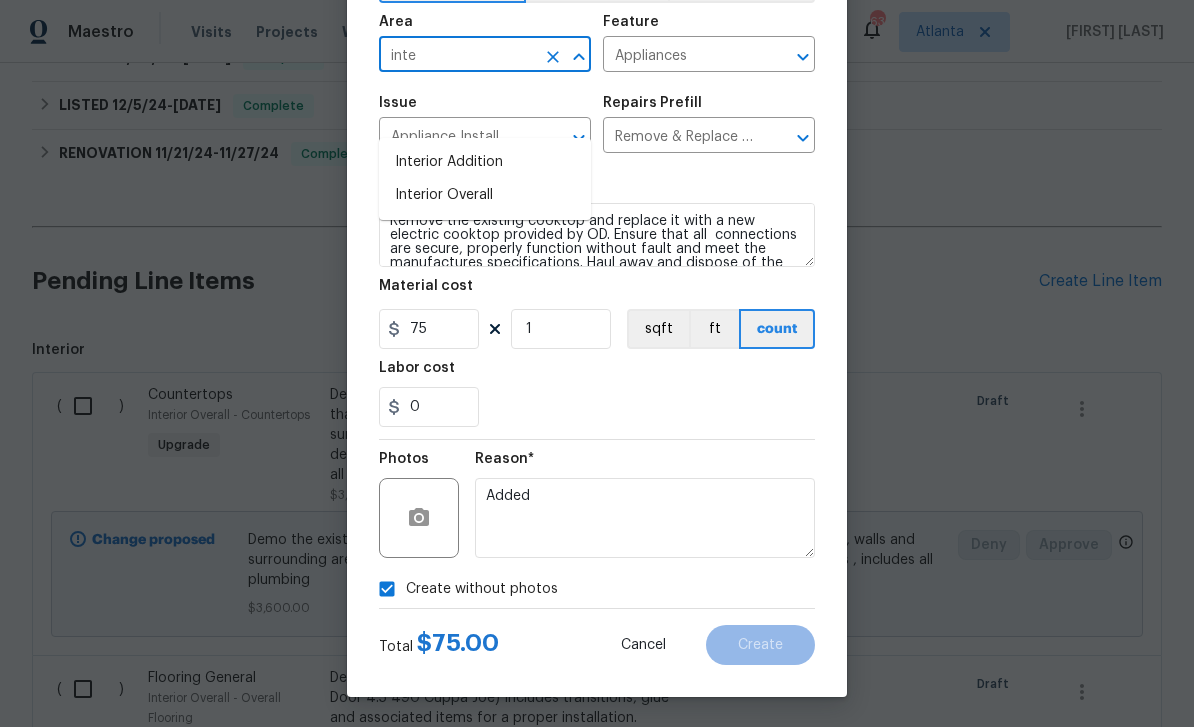 click on "Interior Overall" at bounding box center [485, 195] 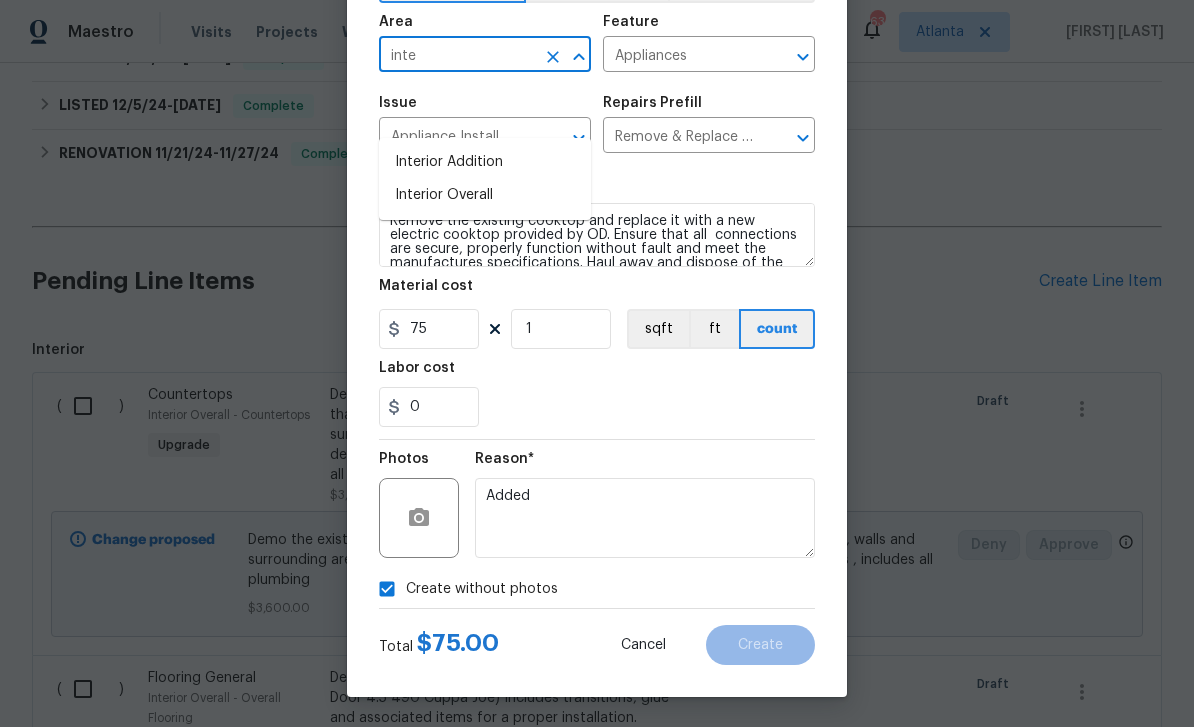 type on "Interior Overall" 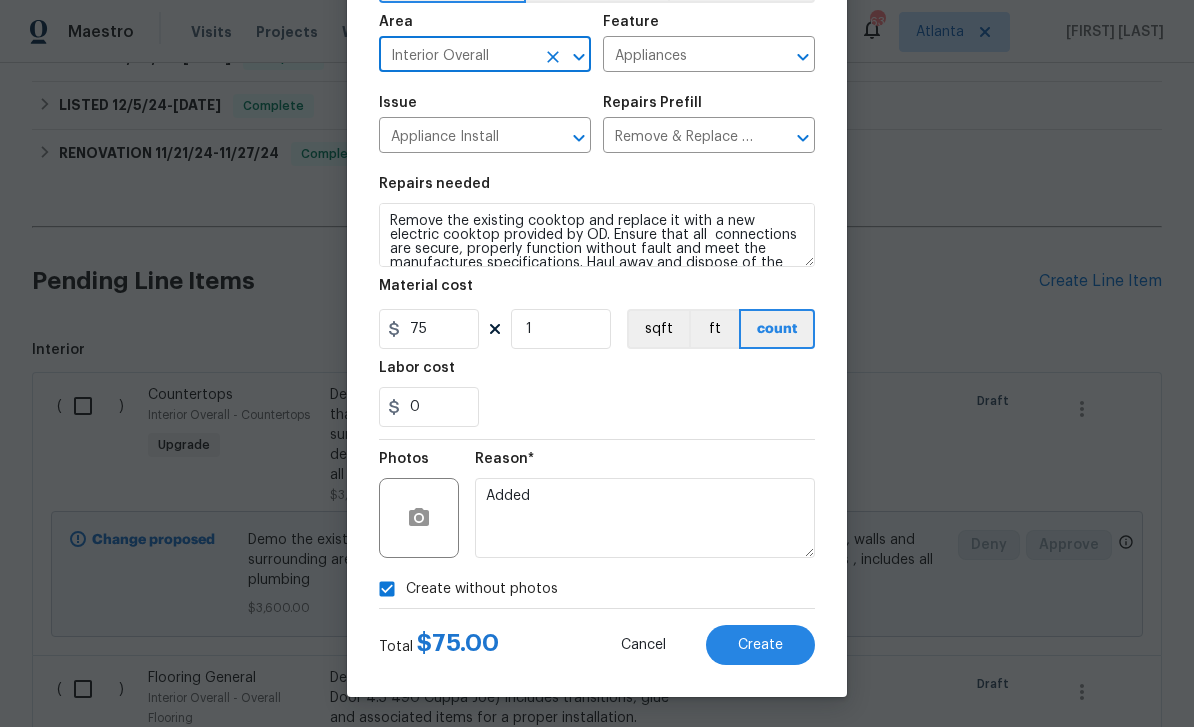 scroll, scrollTop: 138, scrollLeft: 0, axis: vertical 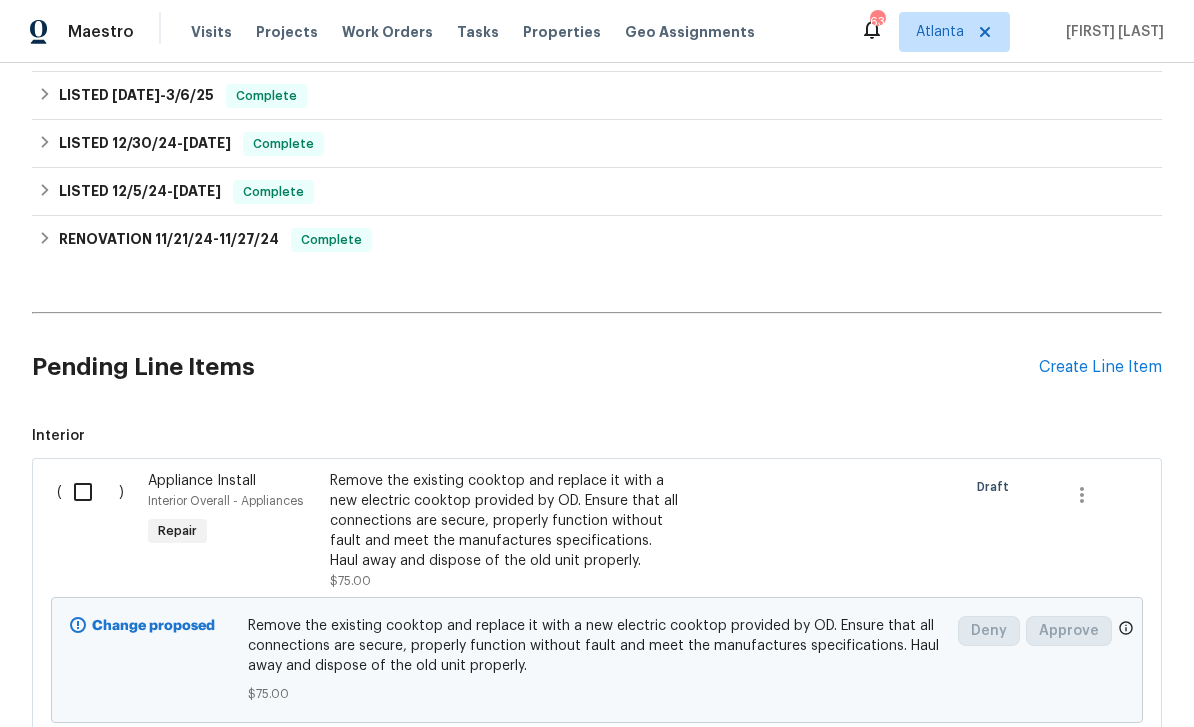 click on "Create Line Item" at bounding box center (1100, 367) 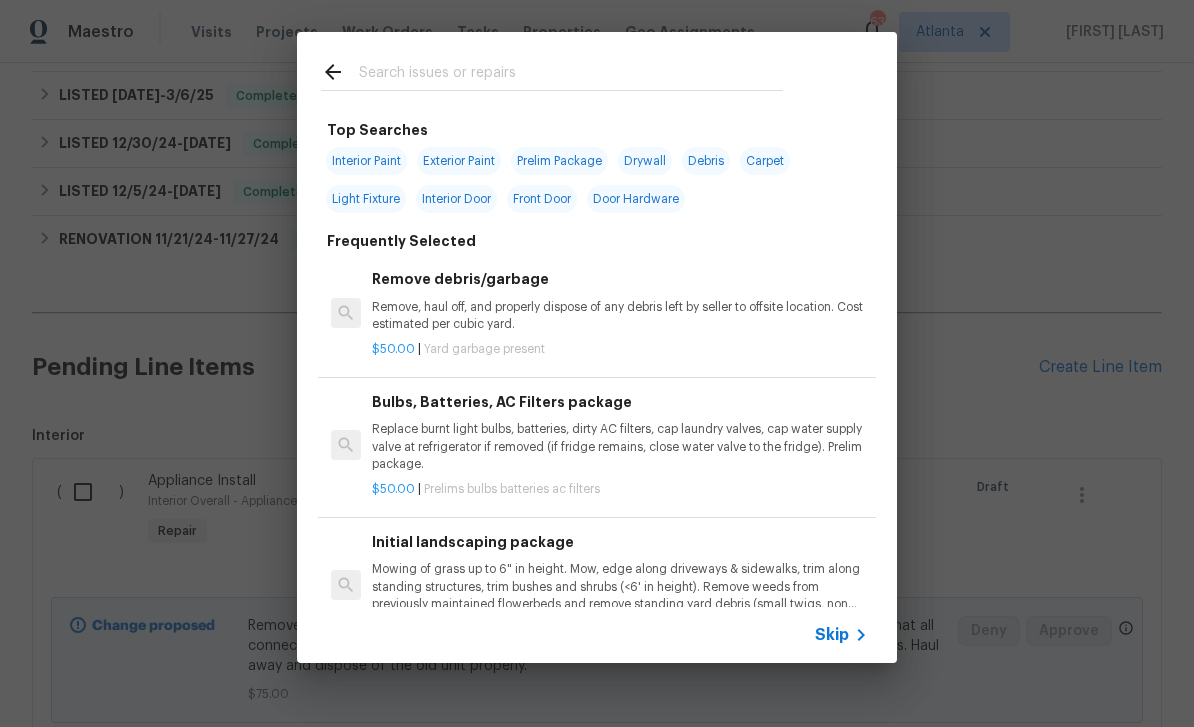 click at bounding box center (571, 75) 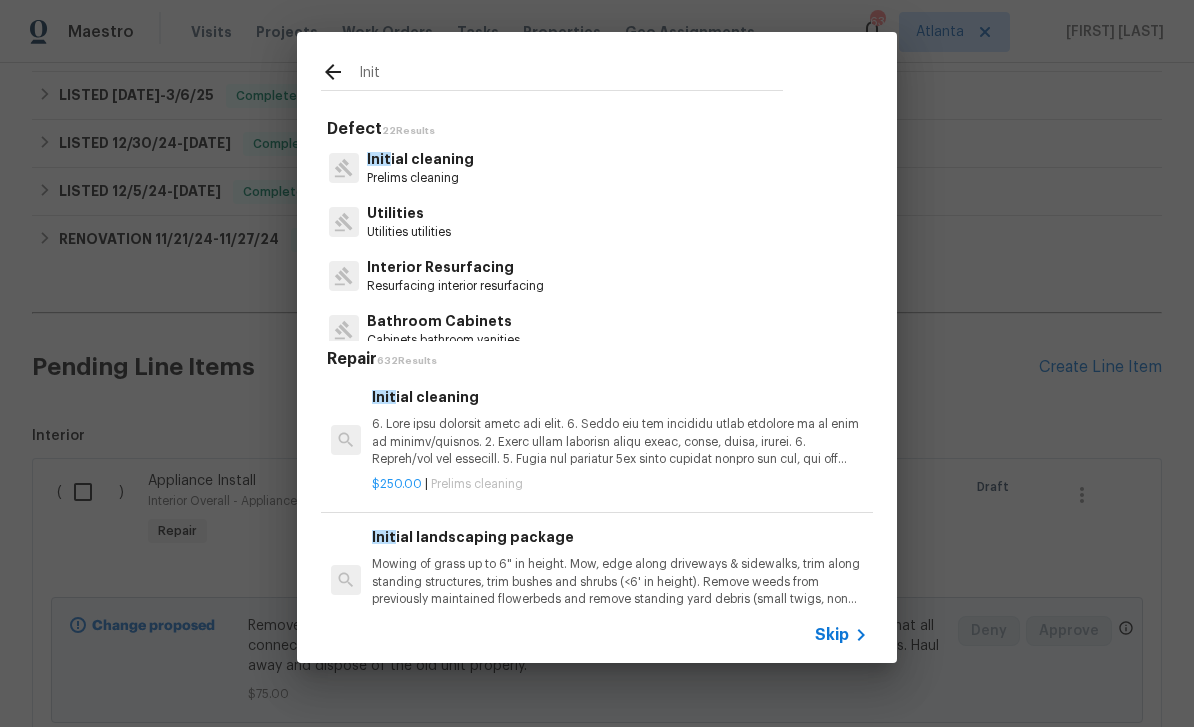 type on "Init" 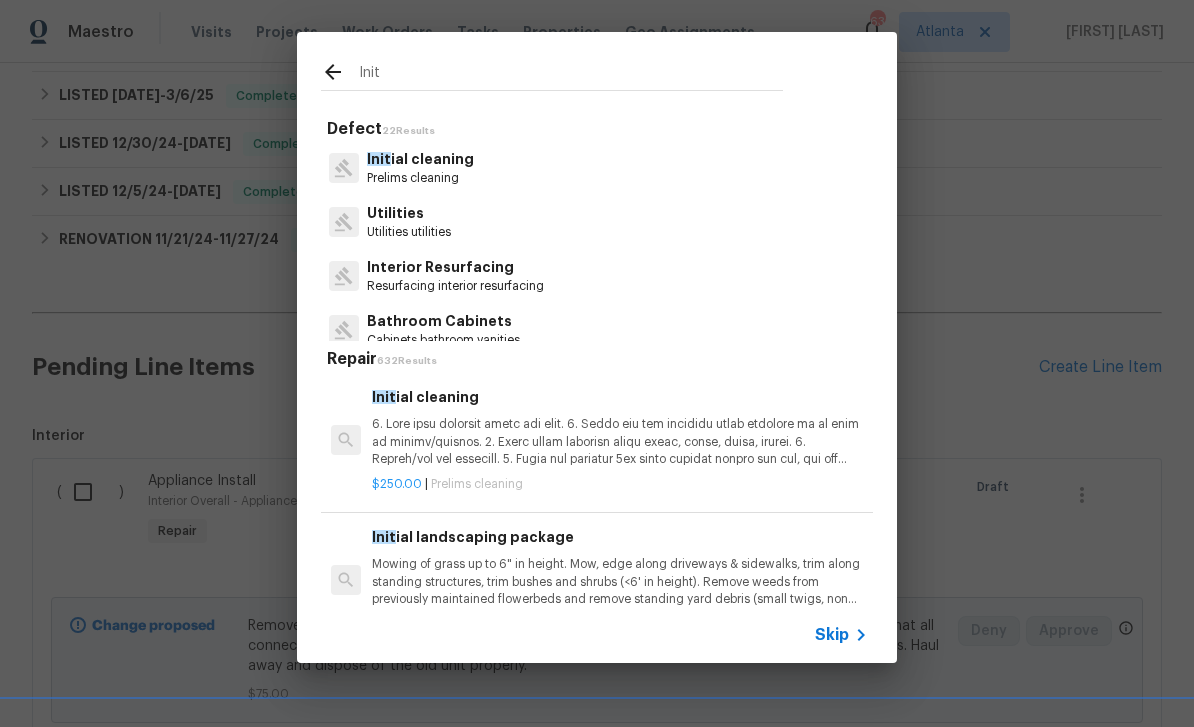 click on "Init ial cleaning Prelims cleaning" at bounding box center (597, 168) 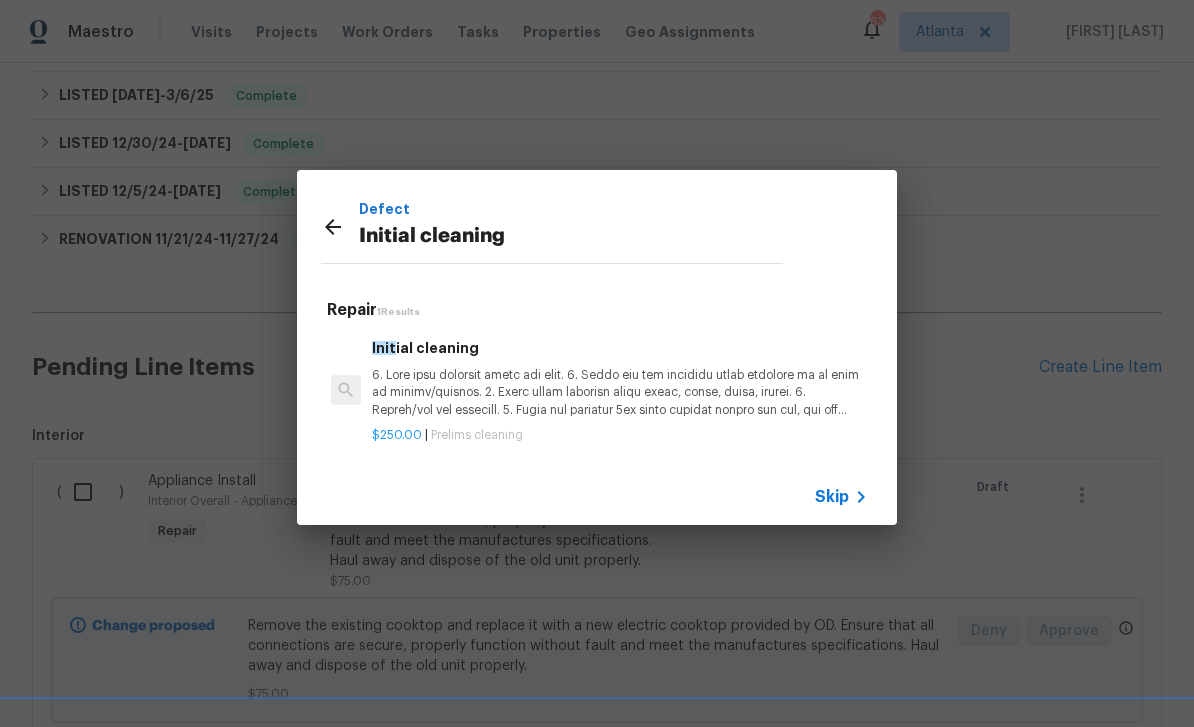 click at bounding box center [620, 392] 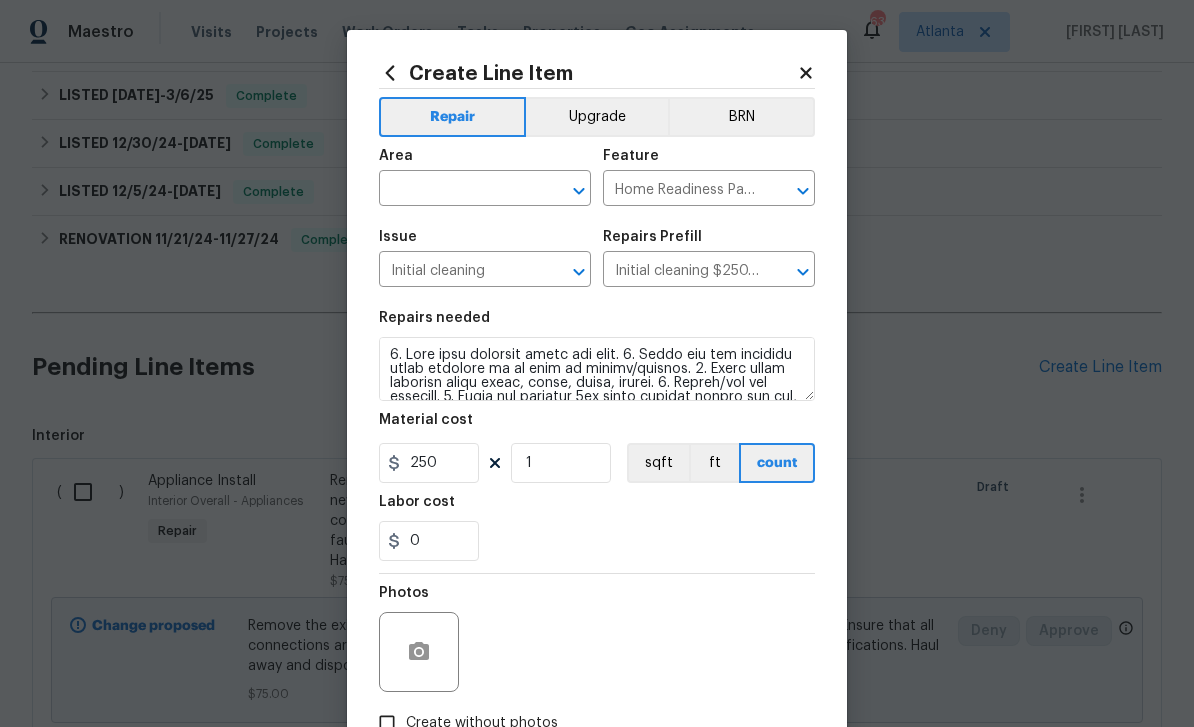 click at bounding box center [457, 190] 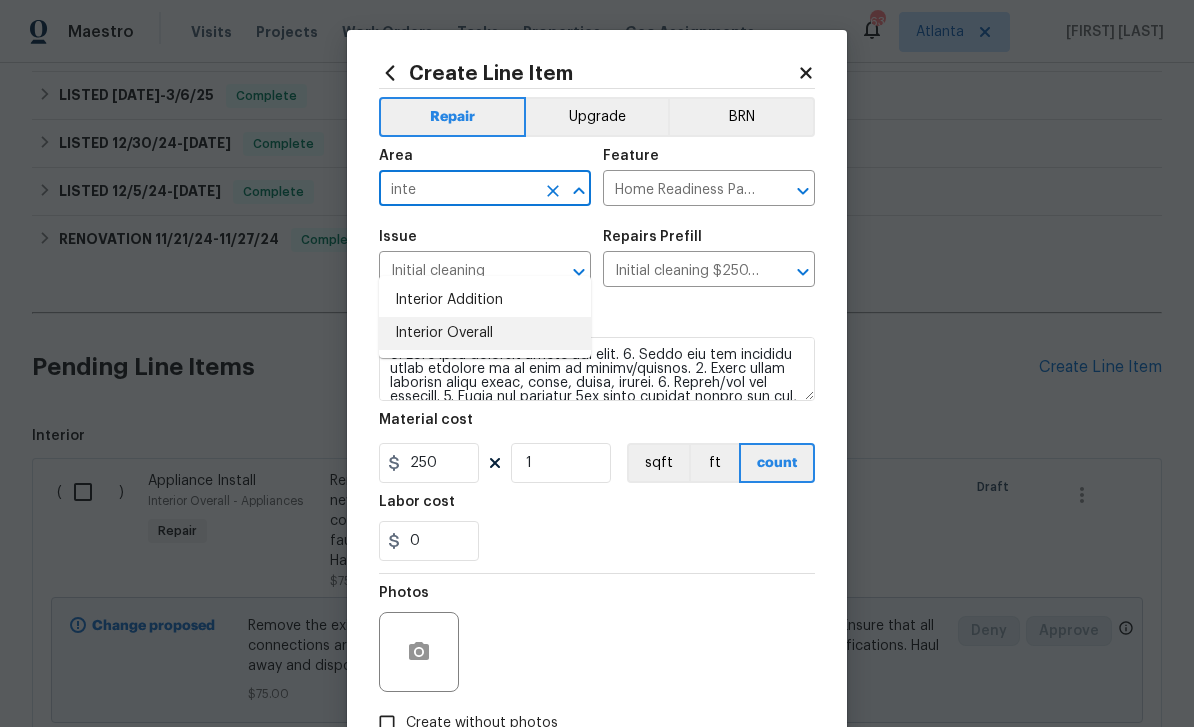 click on "Interior Overall" at bounding box center [485, 333] 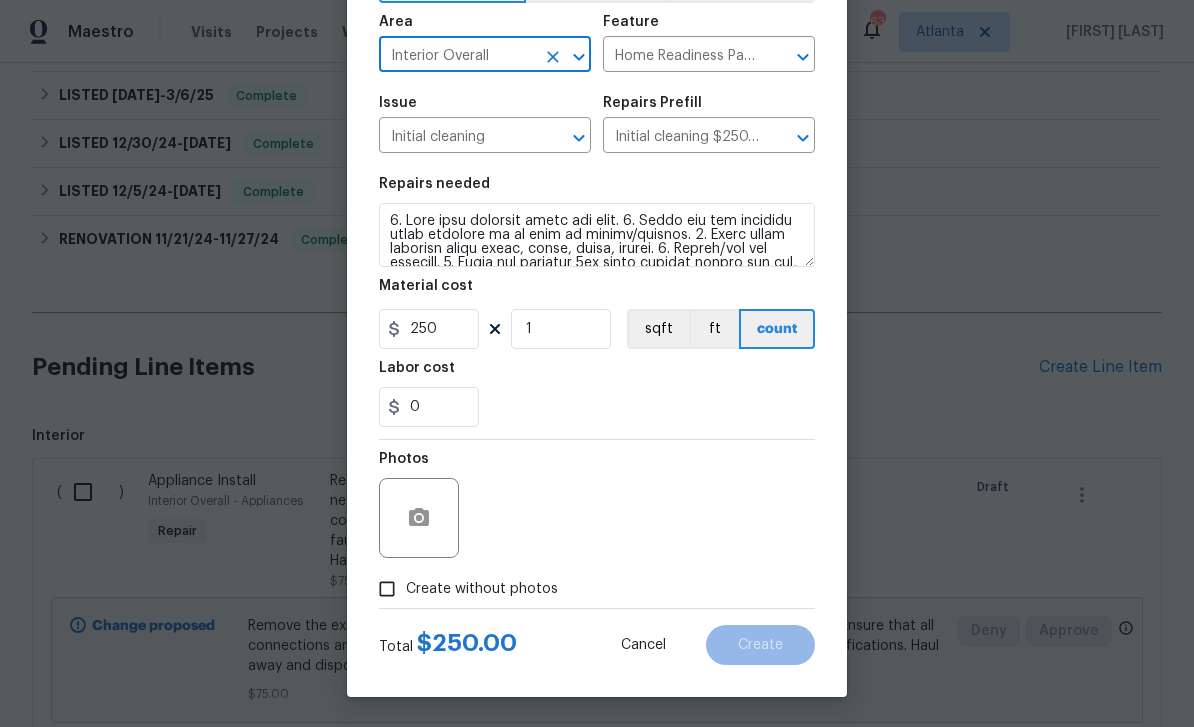 scroll, scrollTop: 138, scrollLeft: 0, axis: vertical 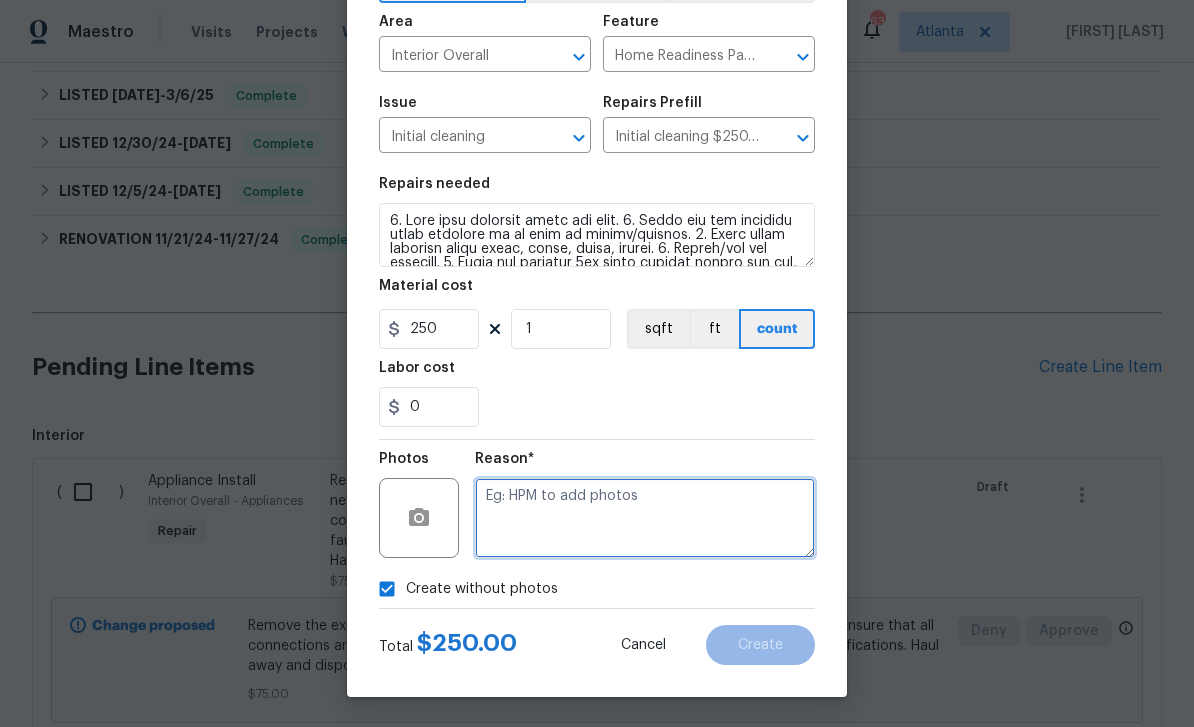 click at bounding box center (645, 518) 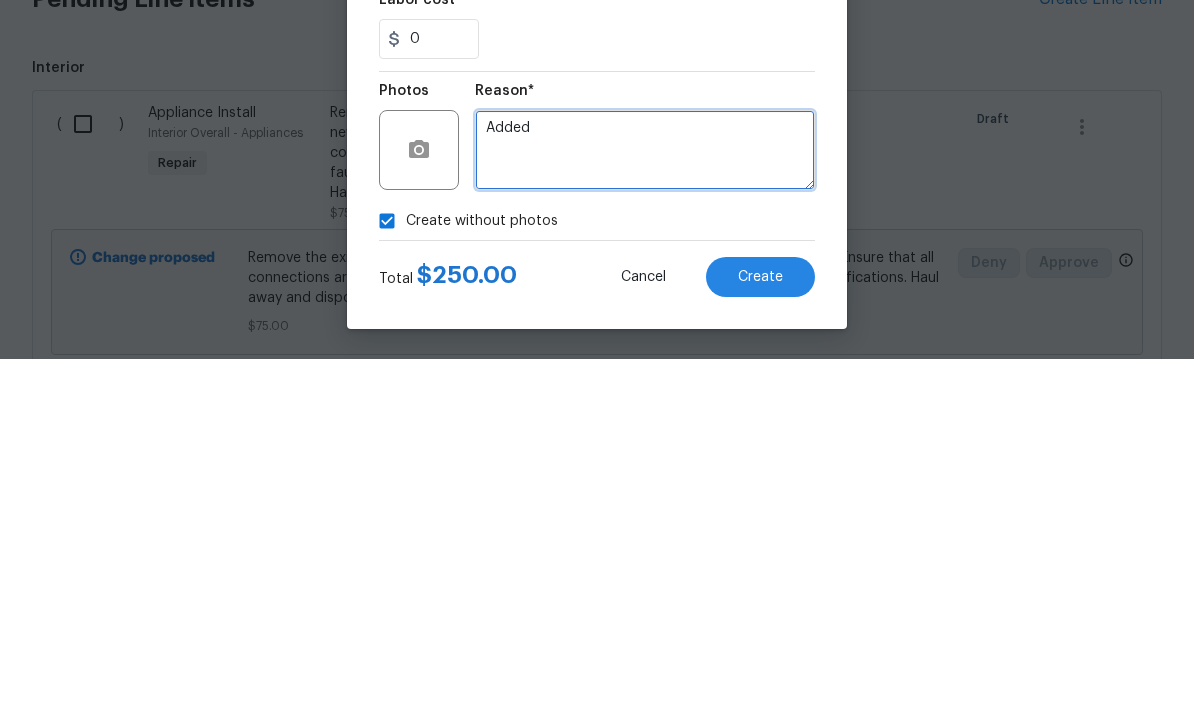 type on "Added" 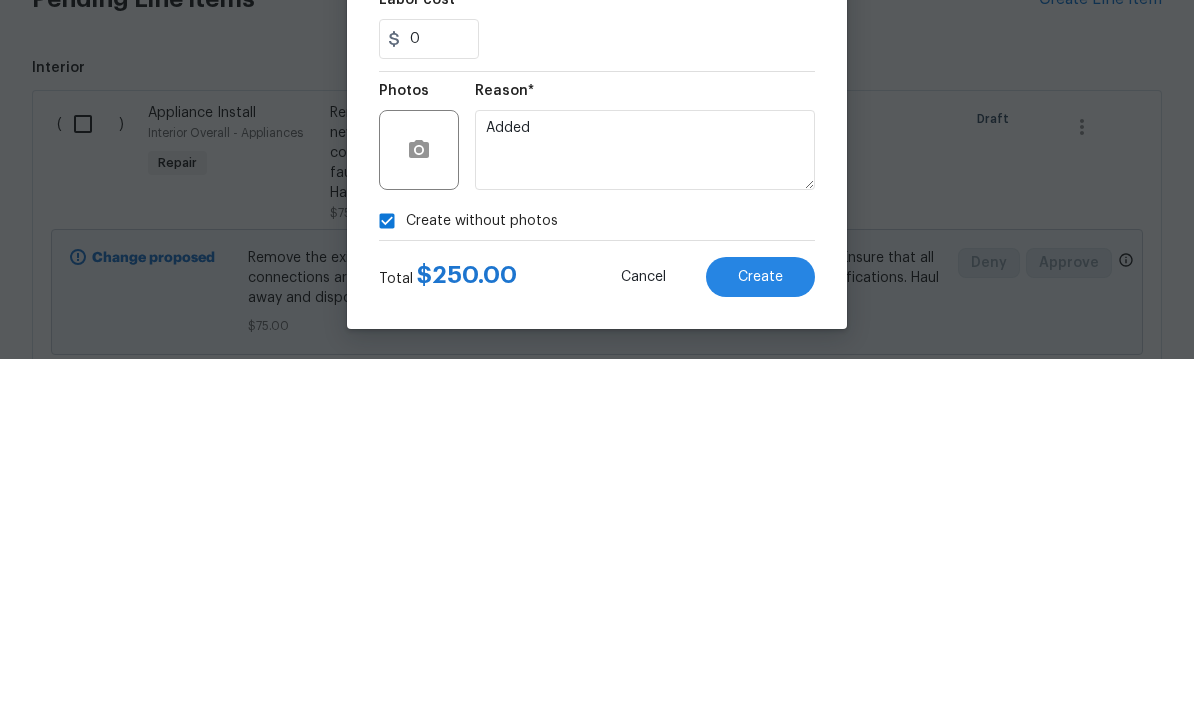 click on "Create" at bounding box center [760, 645] 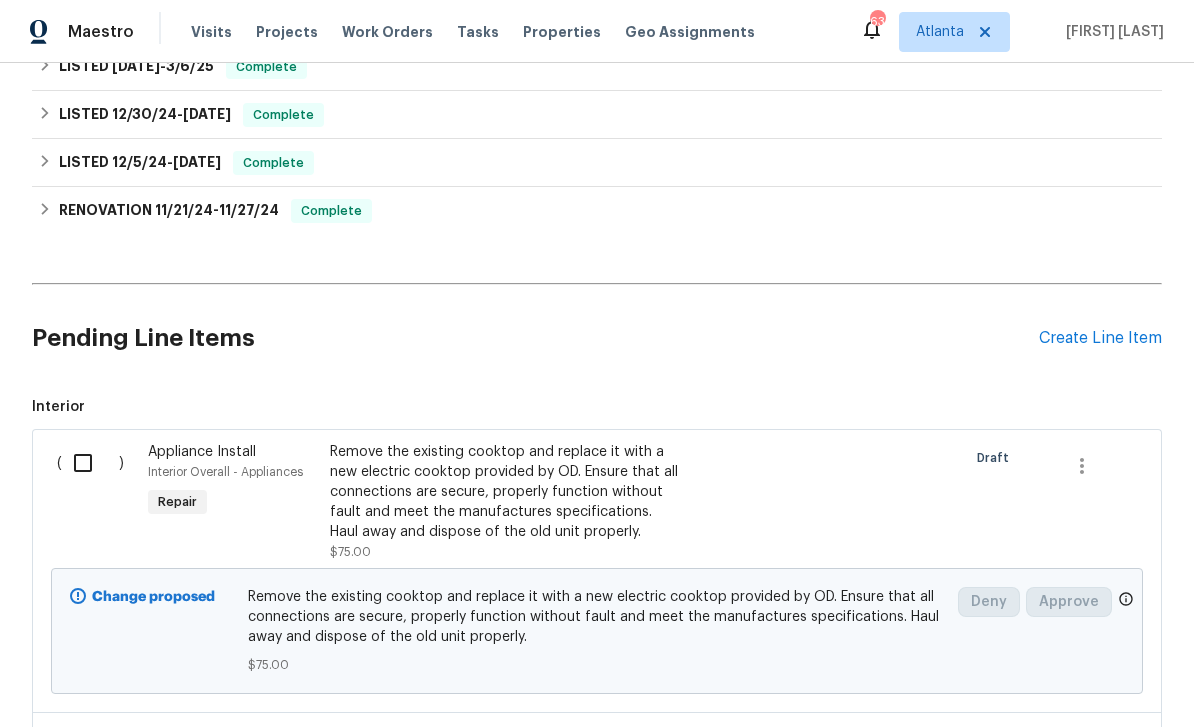 scroll, scrollTop: 553, scrollLeft: 0, axis: vertical 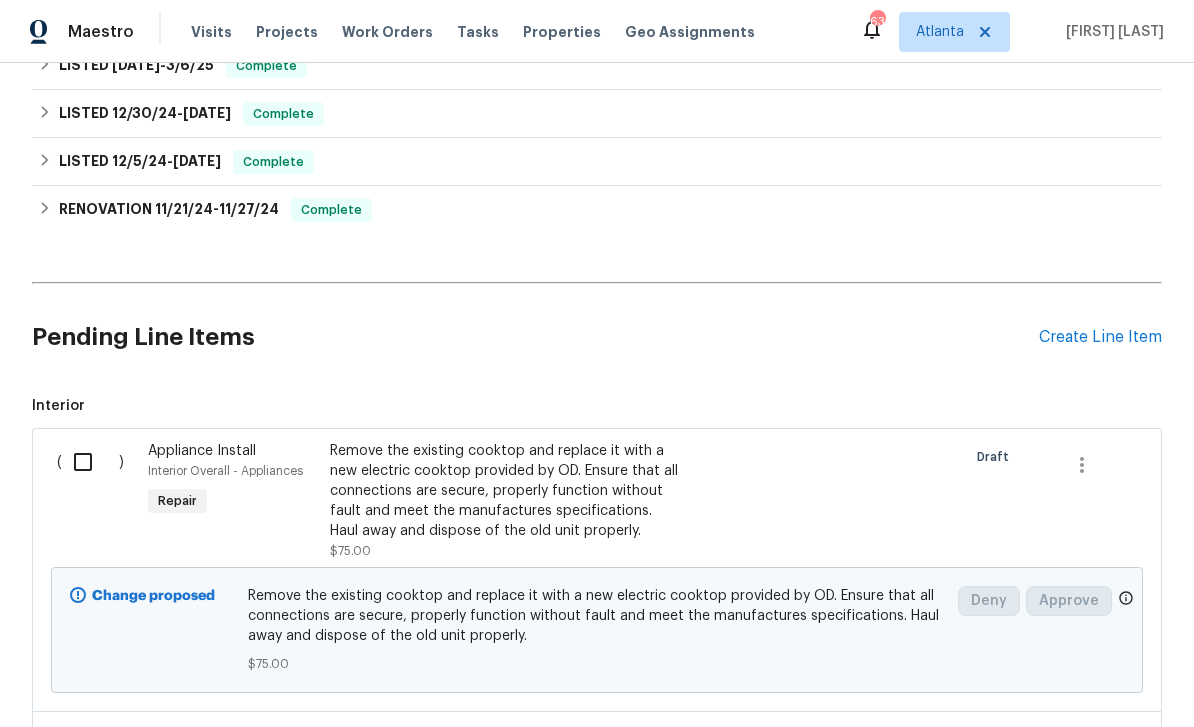 click on "Create Line Item" at bounding box center (1100, 337) 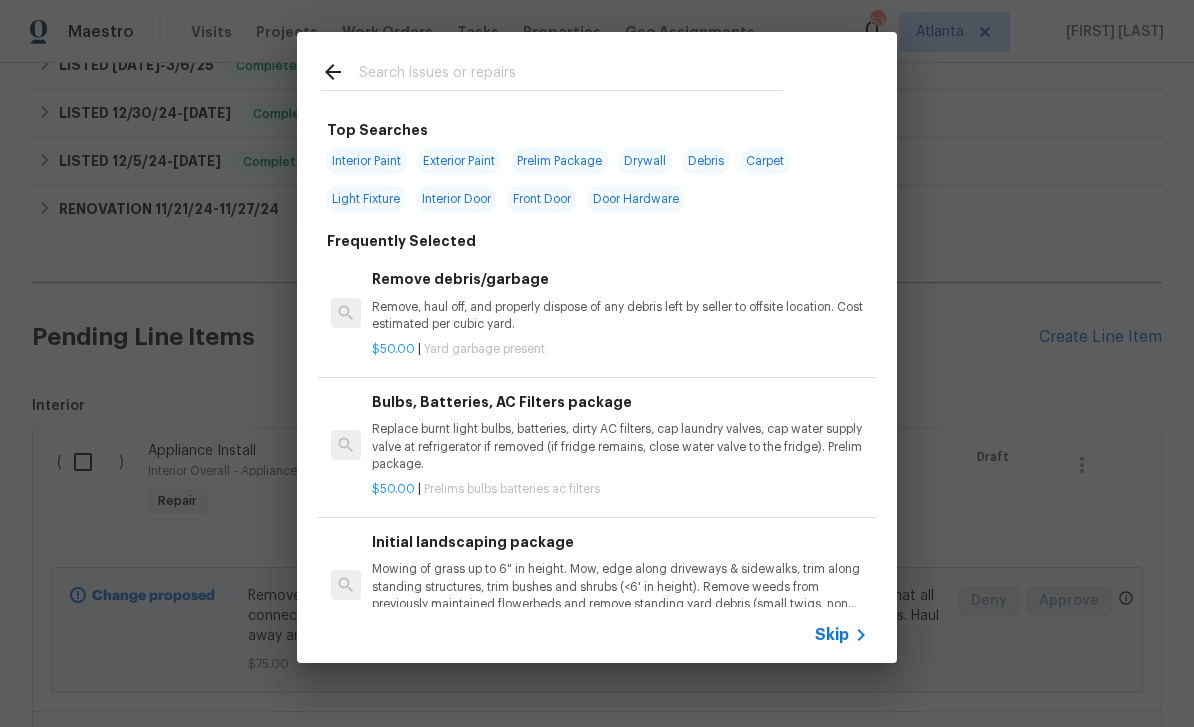 click at bounding box center [571, 75] 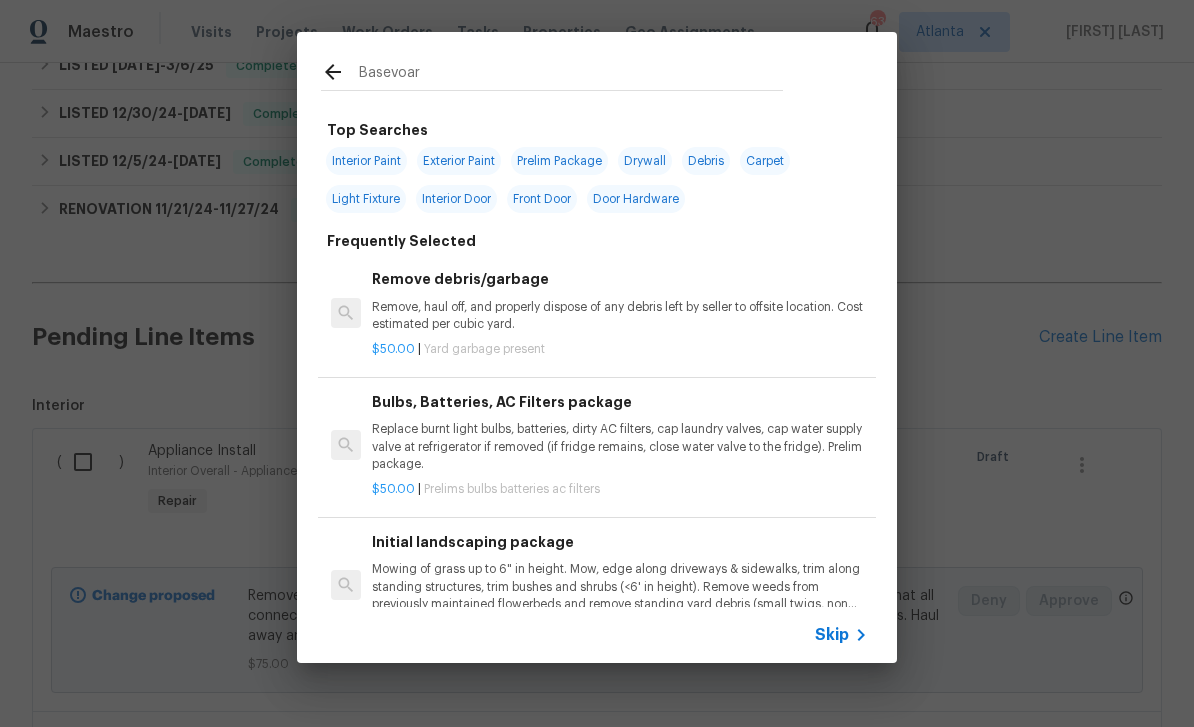 type on "Basevoars" 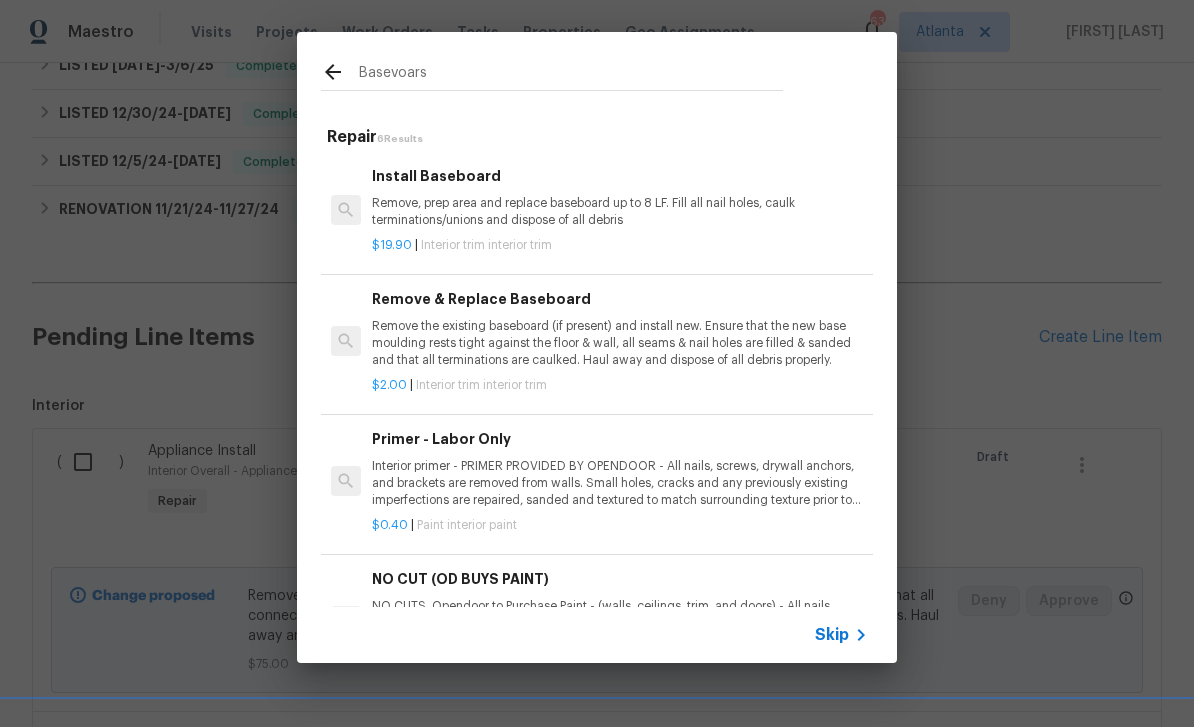 click on "Remove, prep area and replace baseboard up to 8 LF. Fill all nail holes, caulk terminations/unions and dispose of all debris" at bounding box center (620, 212) 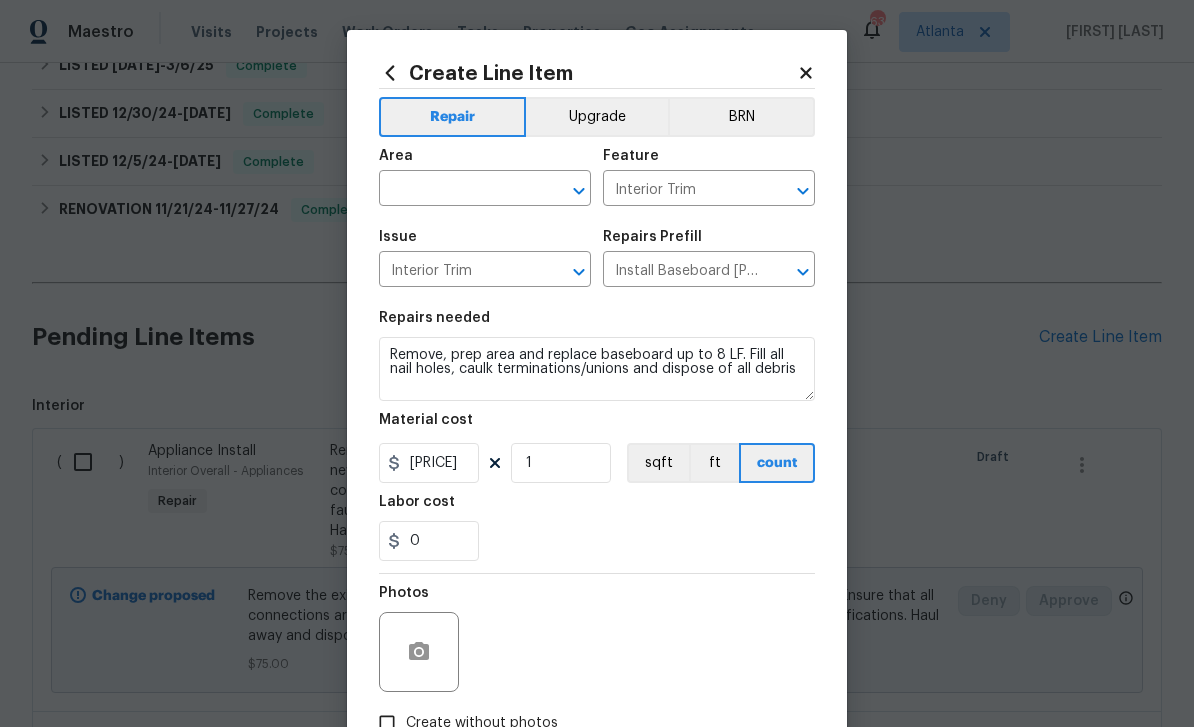 click 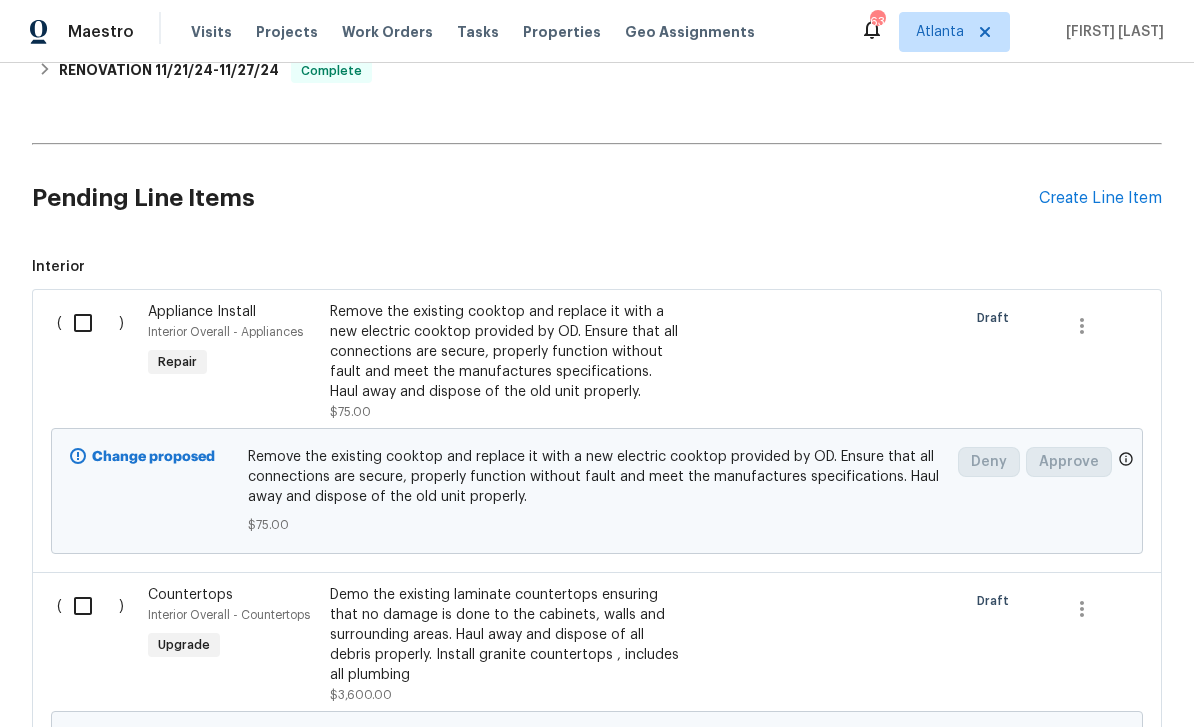 scroll, scrollTop: 720, scrollLeft: 0, axis: vertical 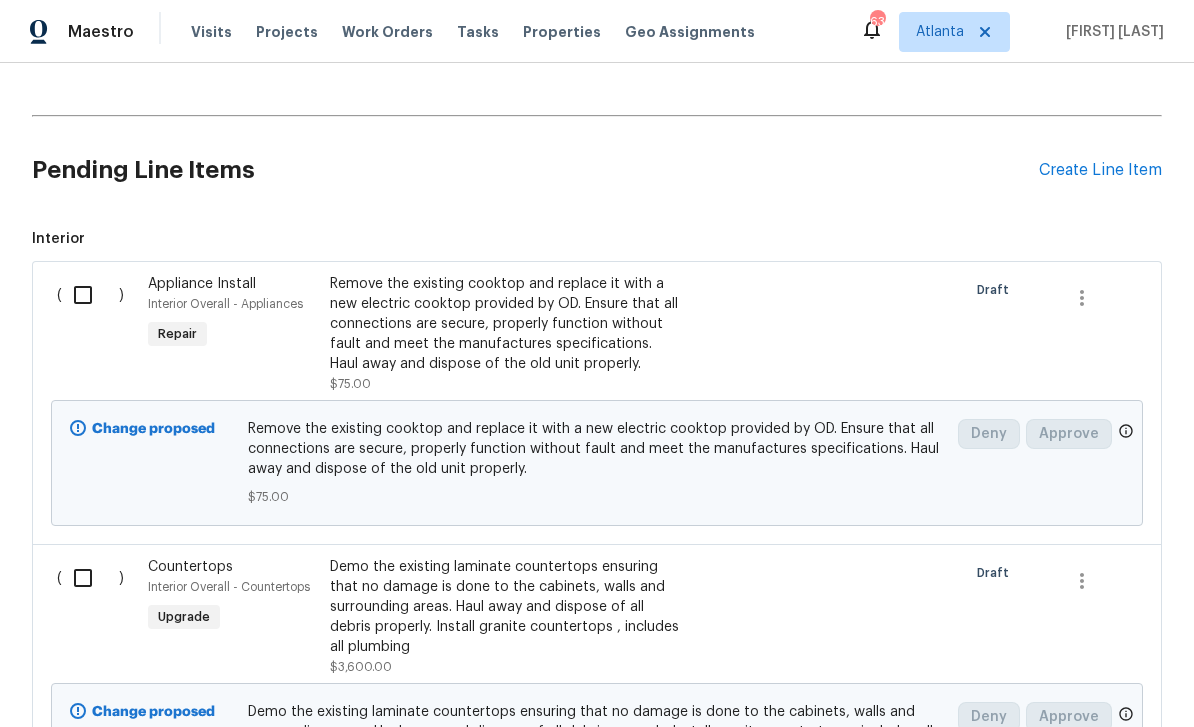 click at bounding box center (90, 295) 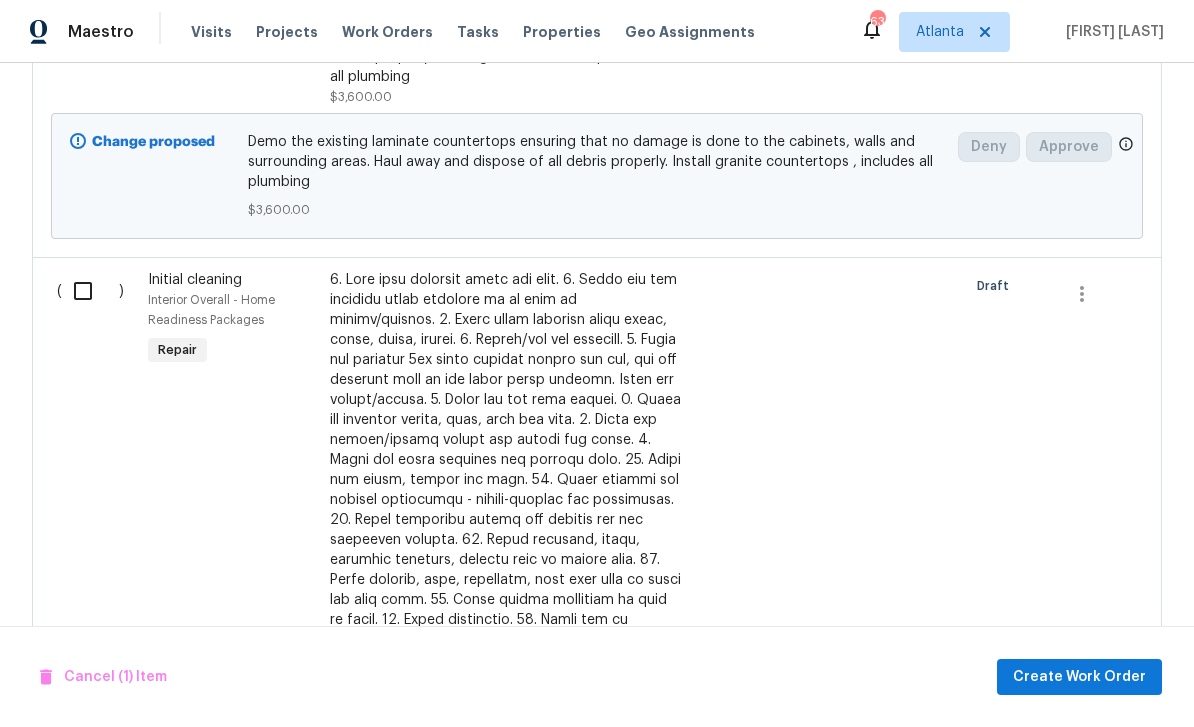click at bounding box center [90, 291] 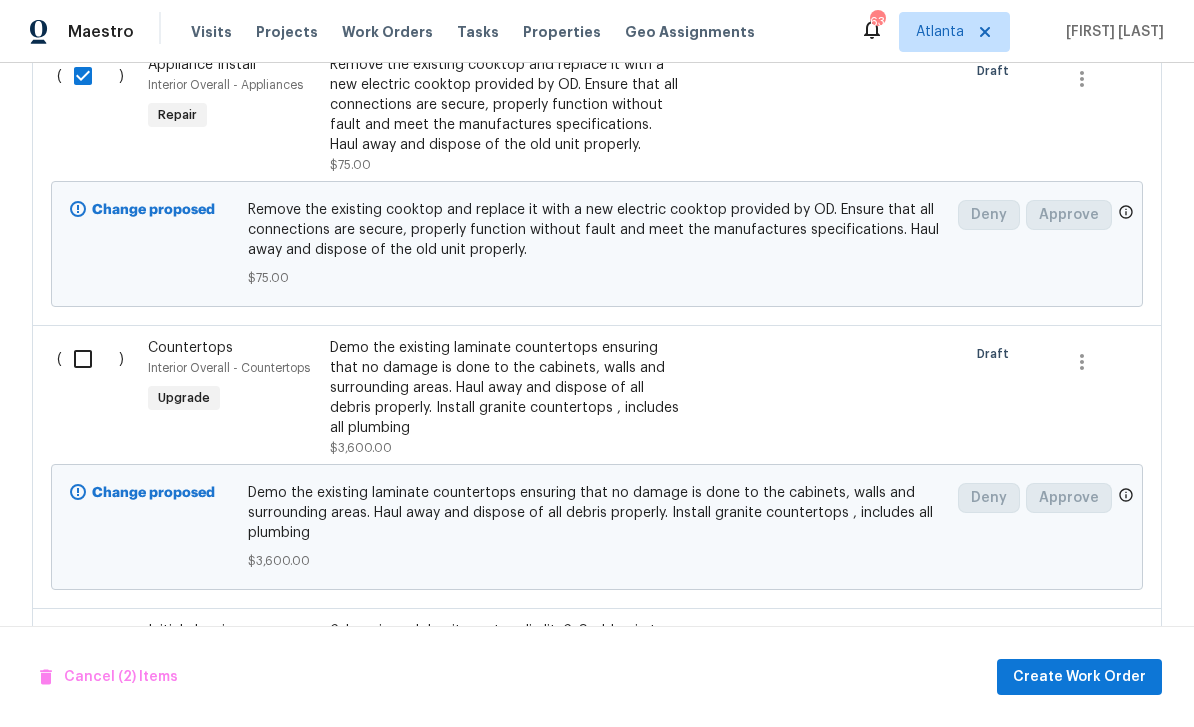 click at bounding box center [90, 359] 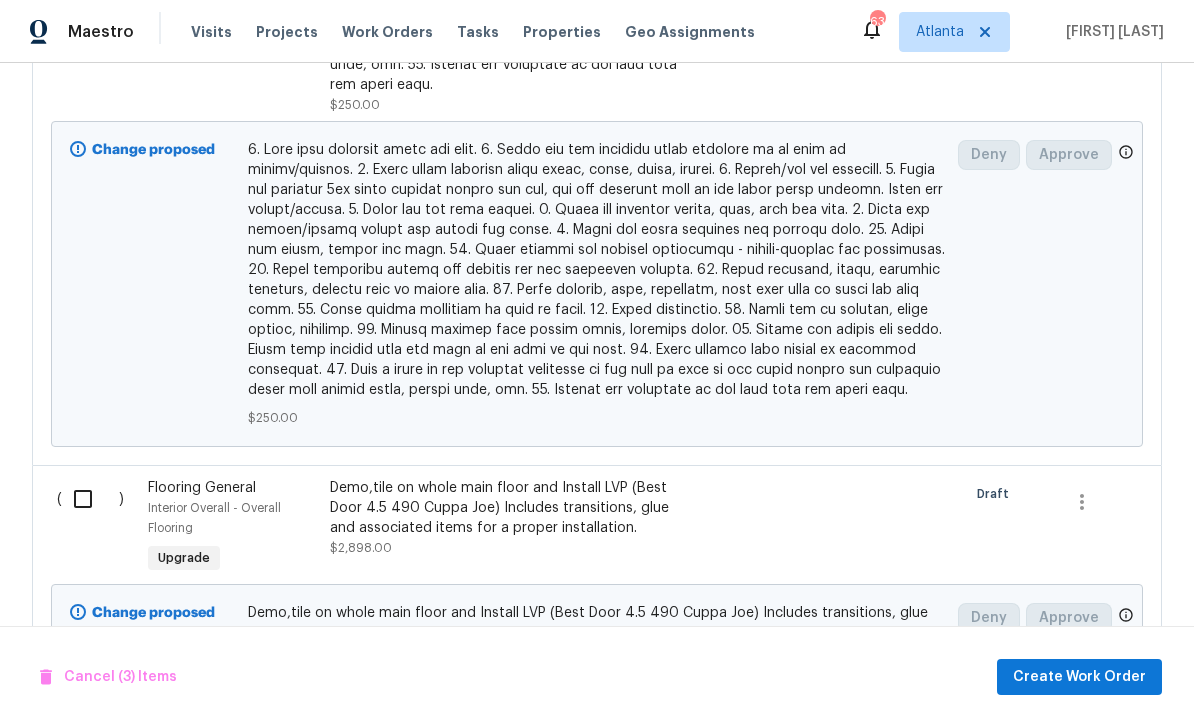 scroll, scrollTop: 2003, scrollLeft: 0, axis: vertical 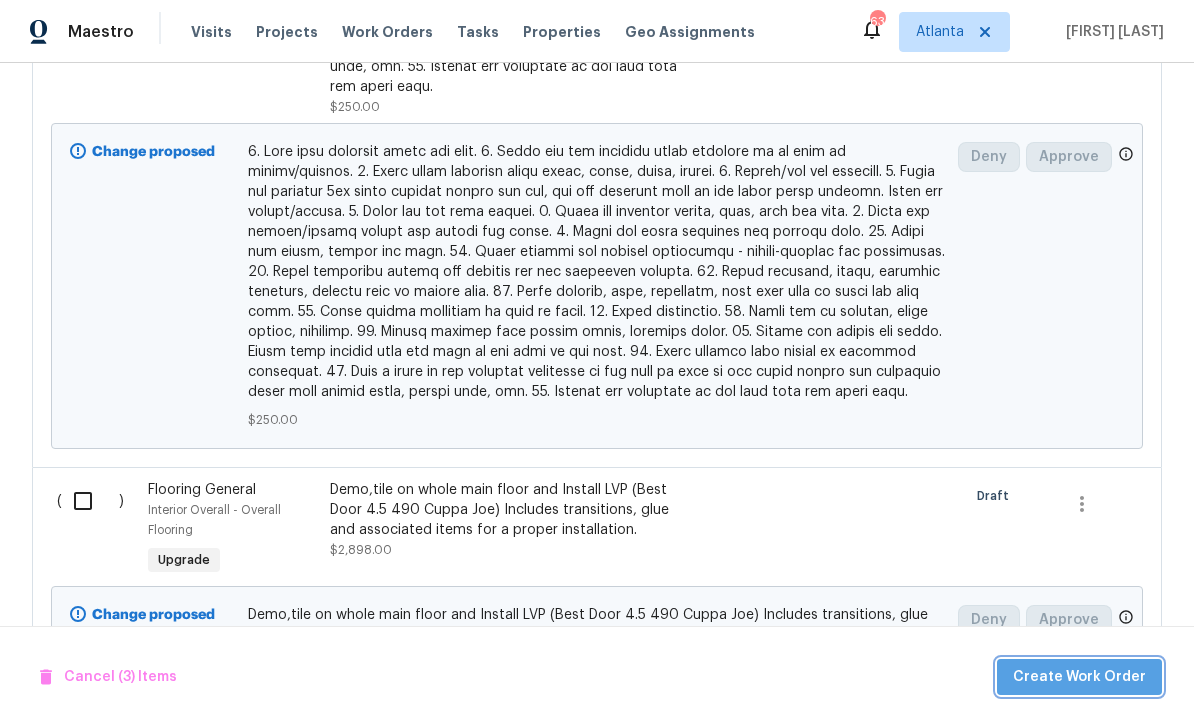 click on "Create Work Order" at bounding box center [1079, 677] 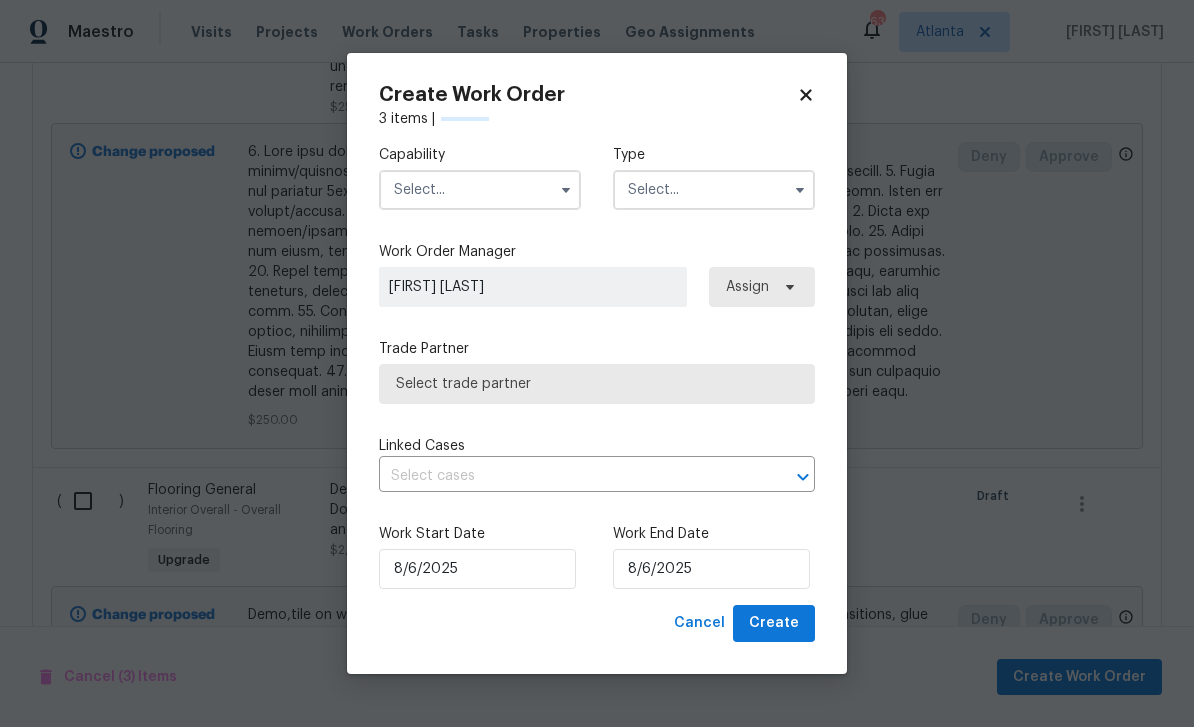 checkbox on "false" 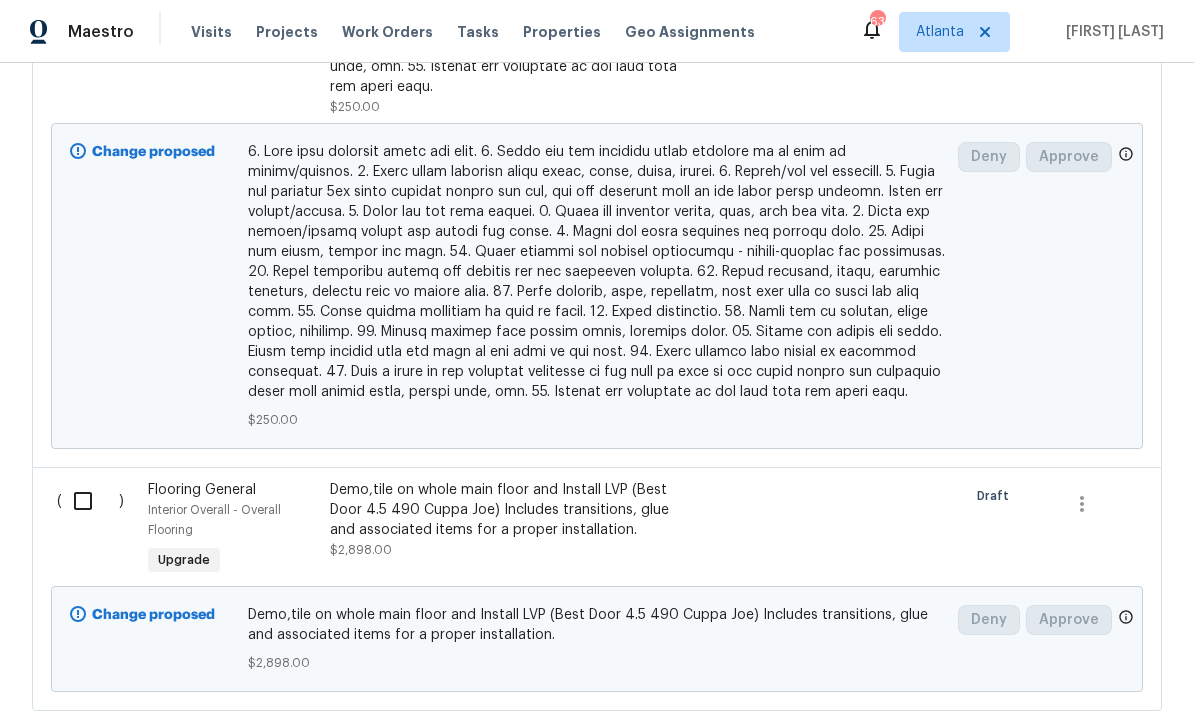 click at bounding box center [597, 272] 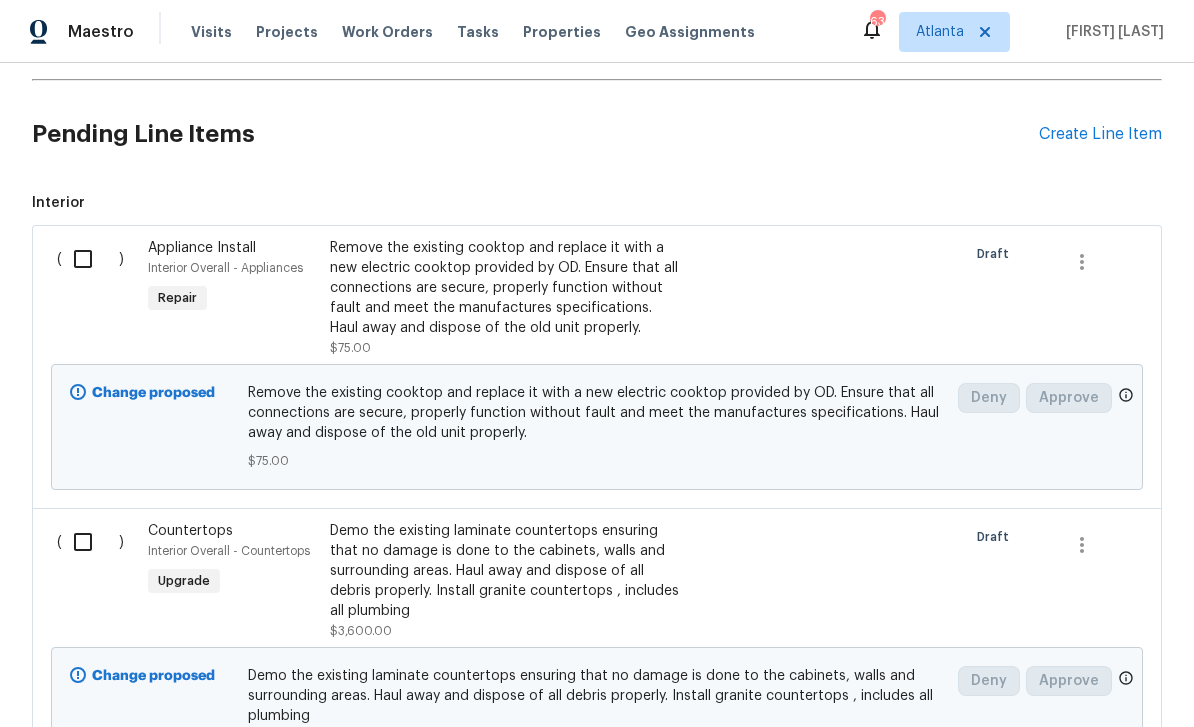 click at bounding box center [90, 259] 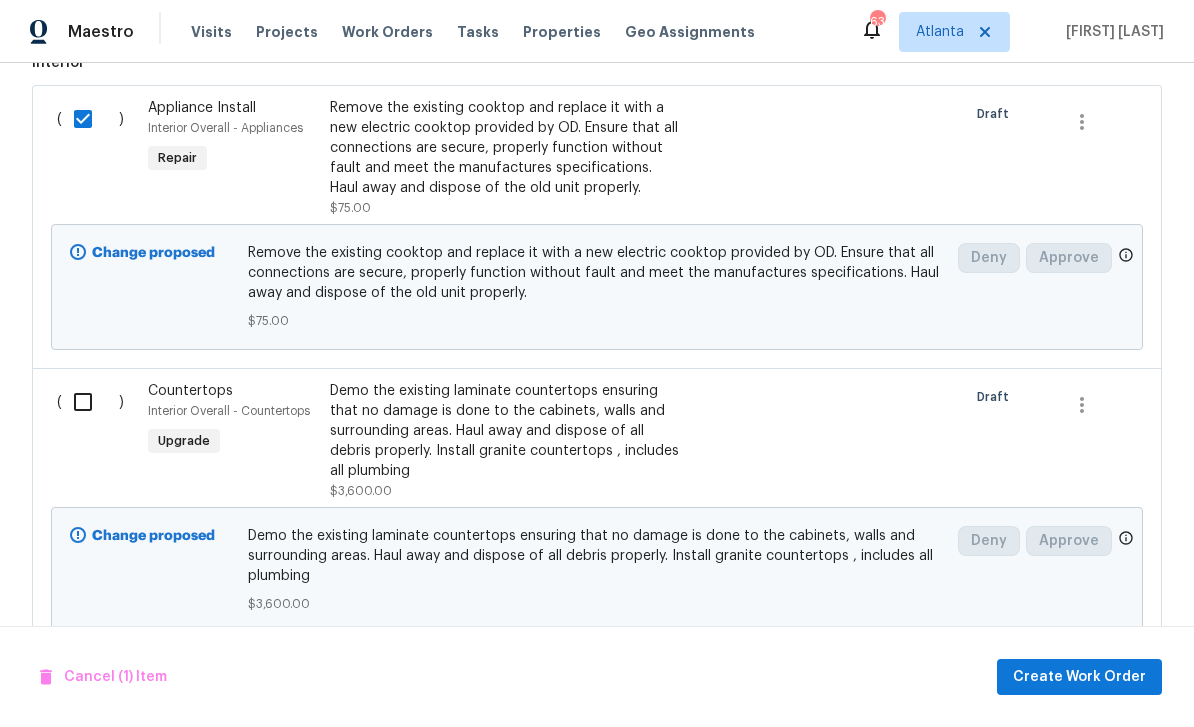 click at bounding box center (90, 402) 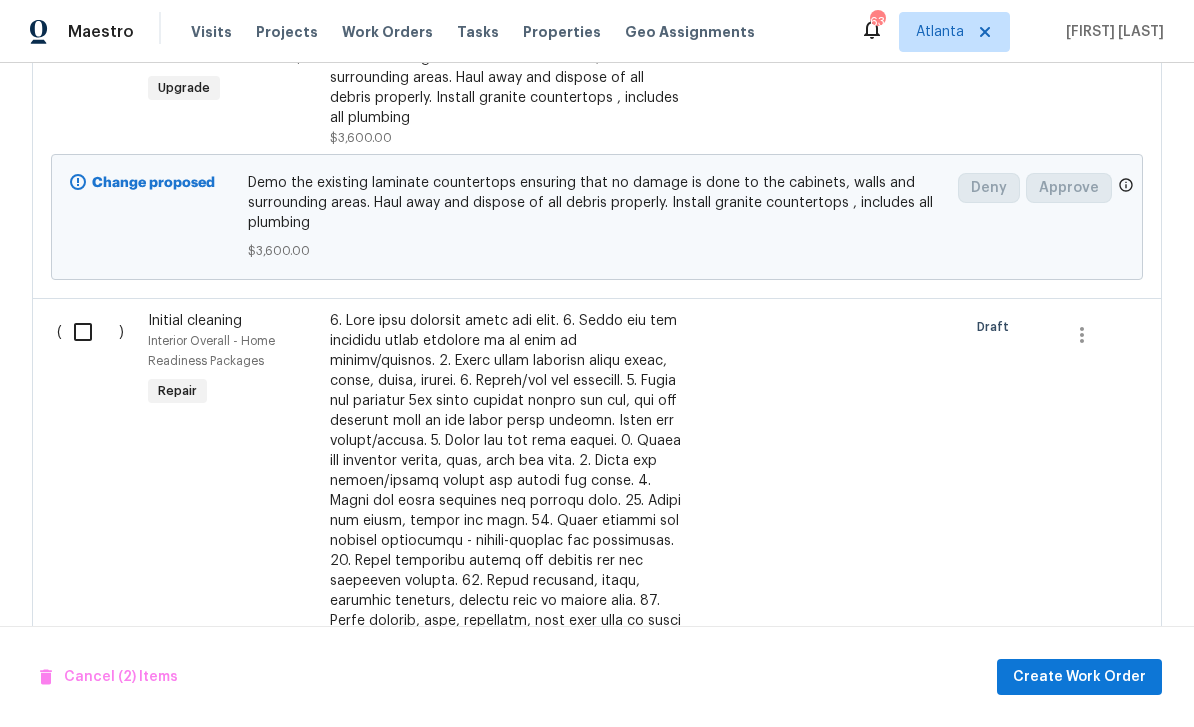 click at bounding box center [90, 332] 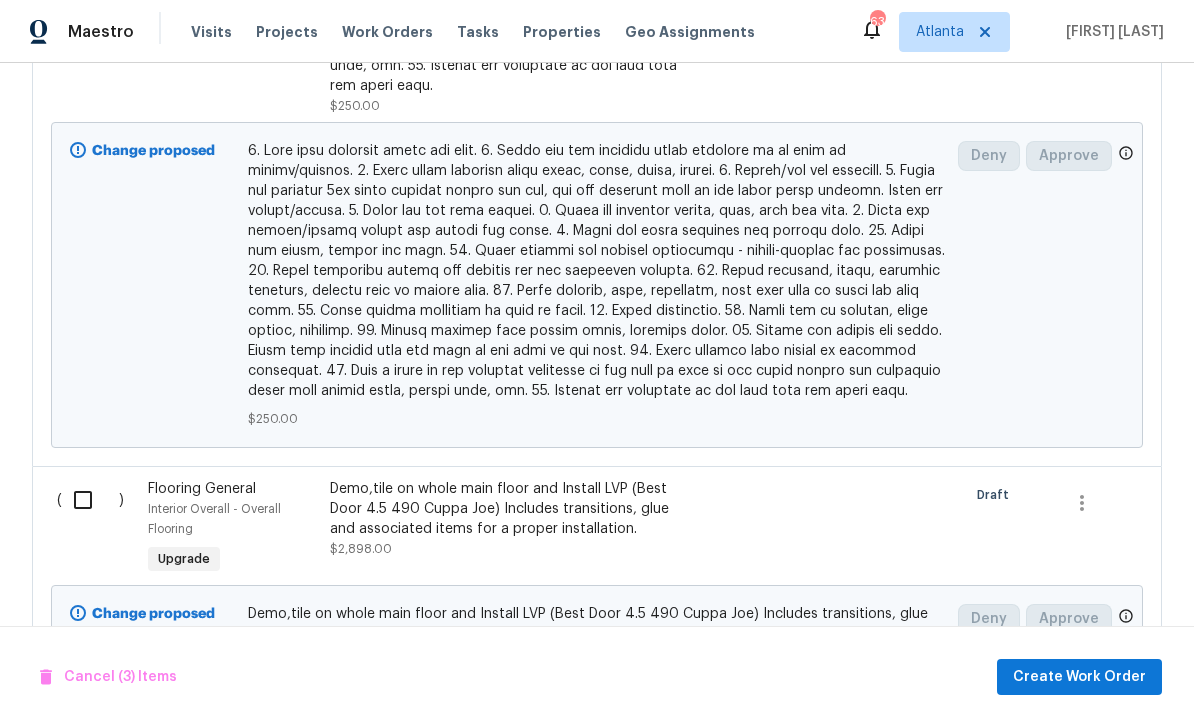 scroll, scrollTop: 2003, scrollLeft: 0, axis: vertical 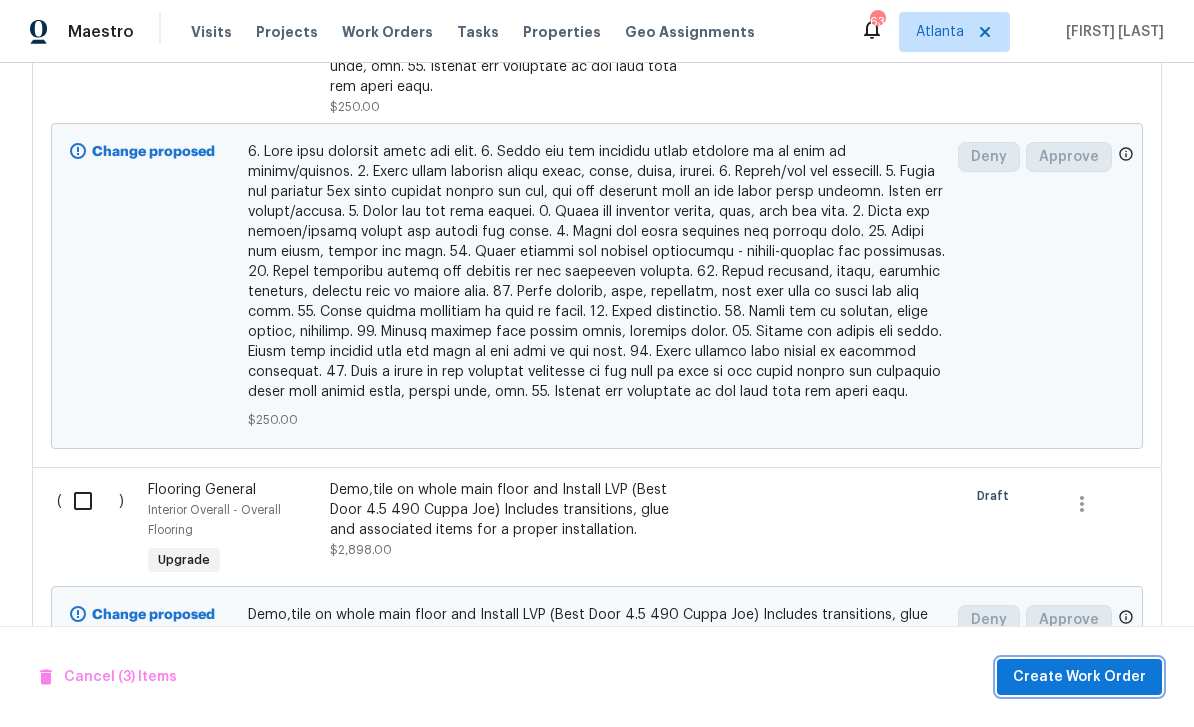 click on "Create Work Order" at bounding box center [1079, 677] 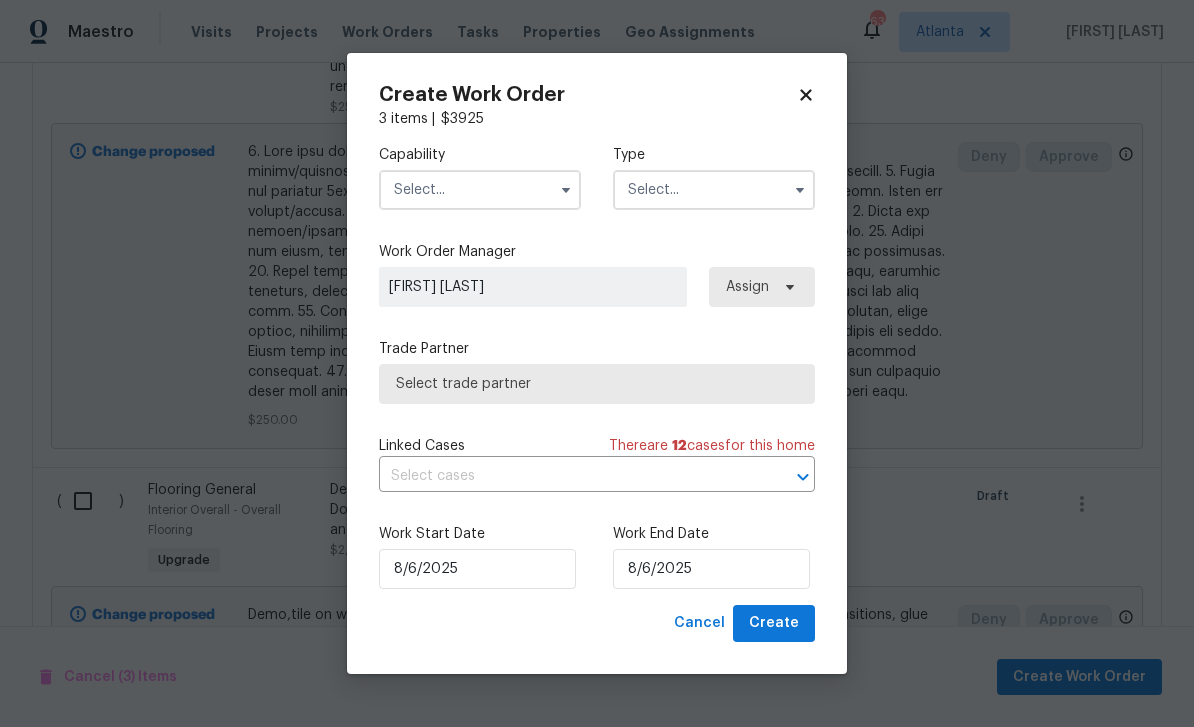click at bounding box center [480, 190] 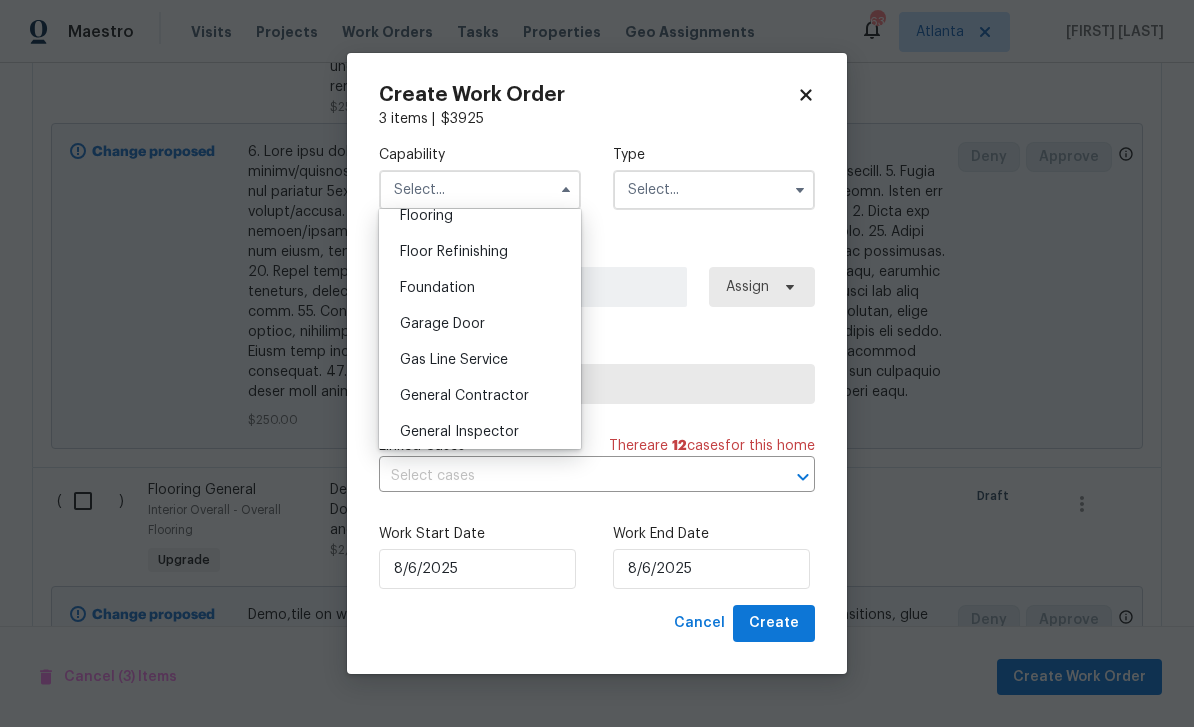 scroll, scrollTop: 796, scrollLeft: 0, axis: vertical 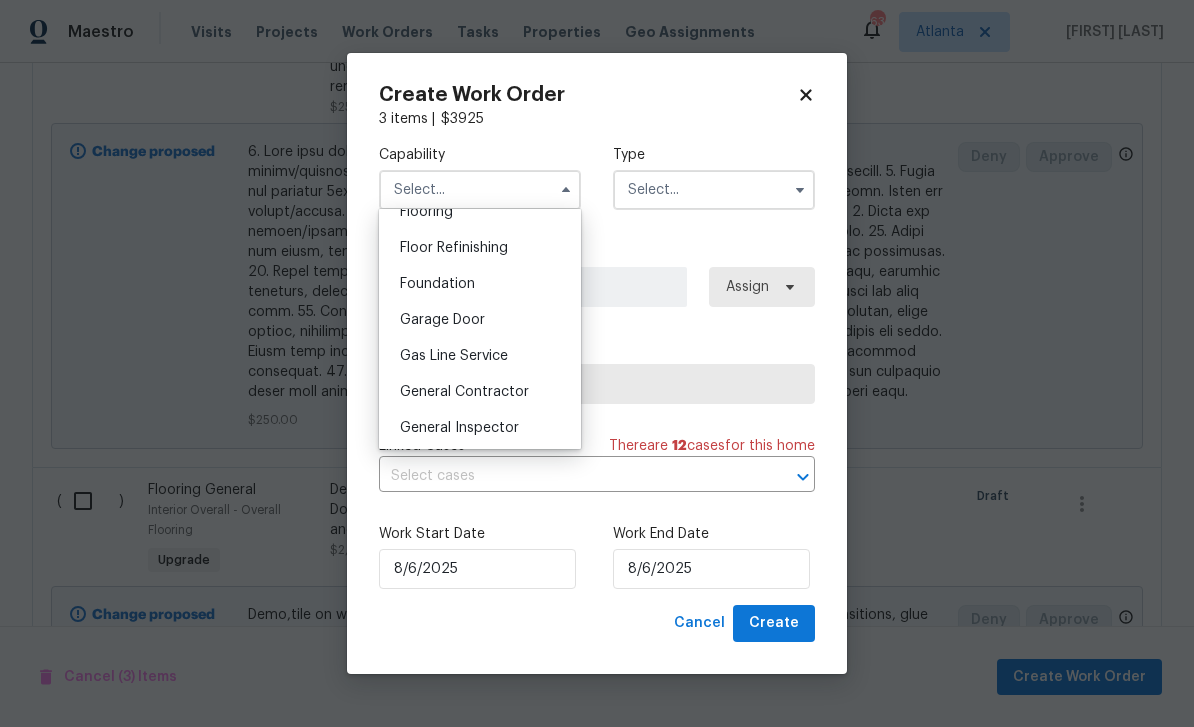 click on "General Contractor" at bounding box center (464, 392) 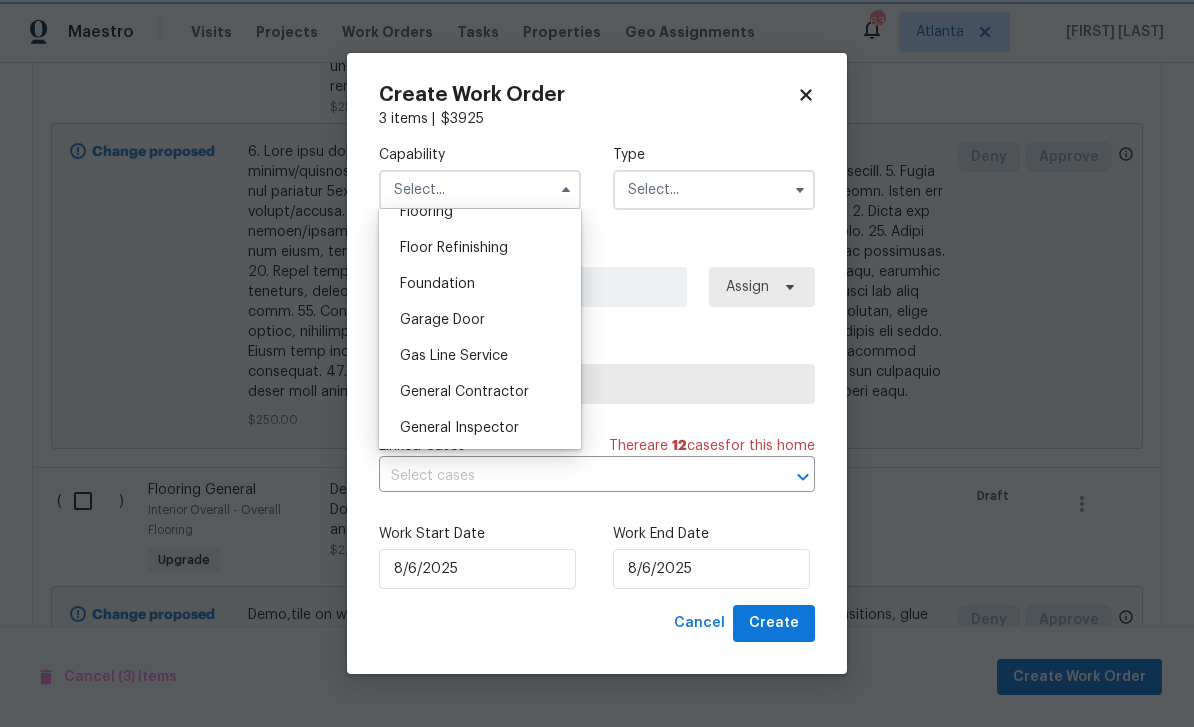 type on "General Contractor" 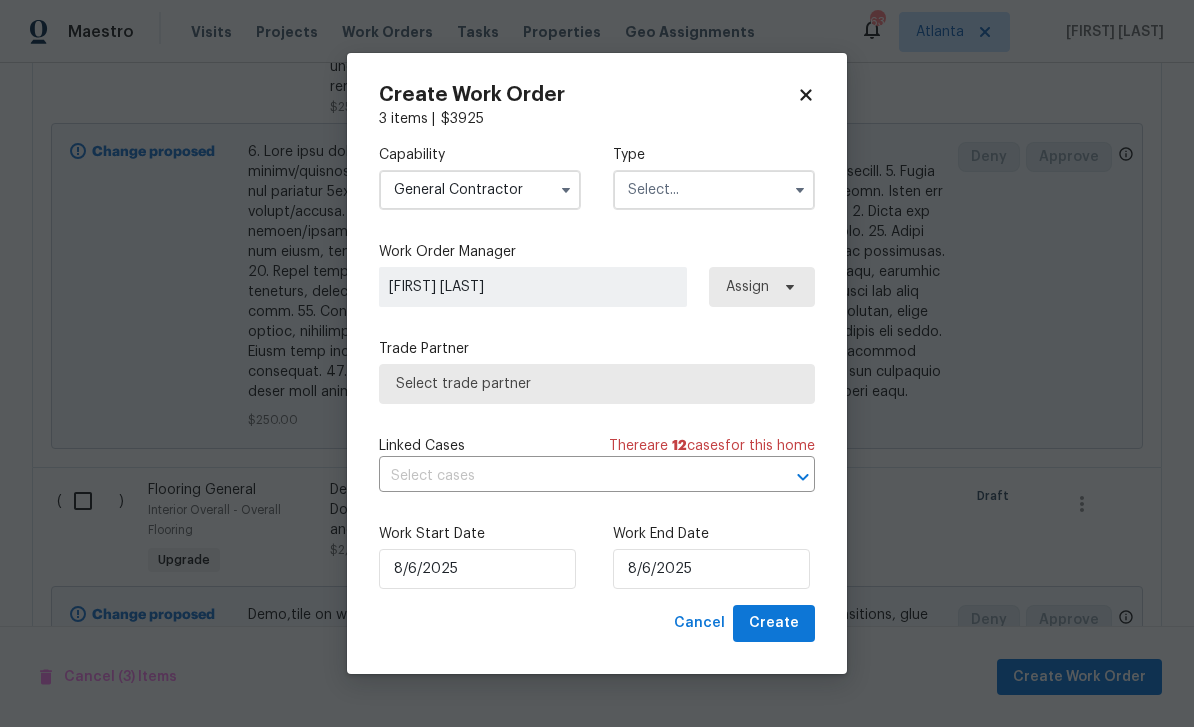 click at bounding box center [714, 190] 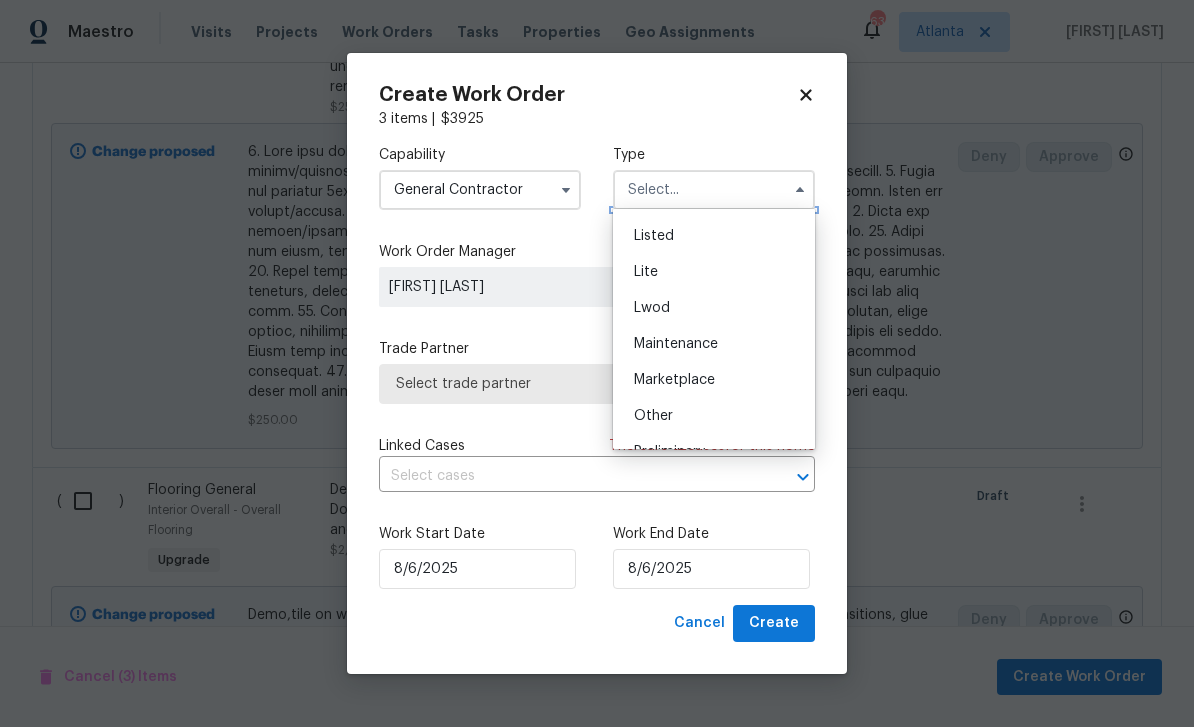 scroll, scrollTop: 183, scrollLeft: 0, axis: vertical 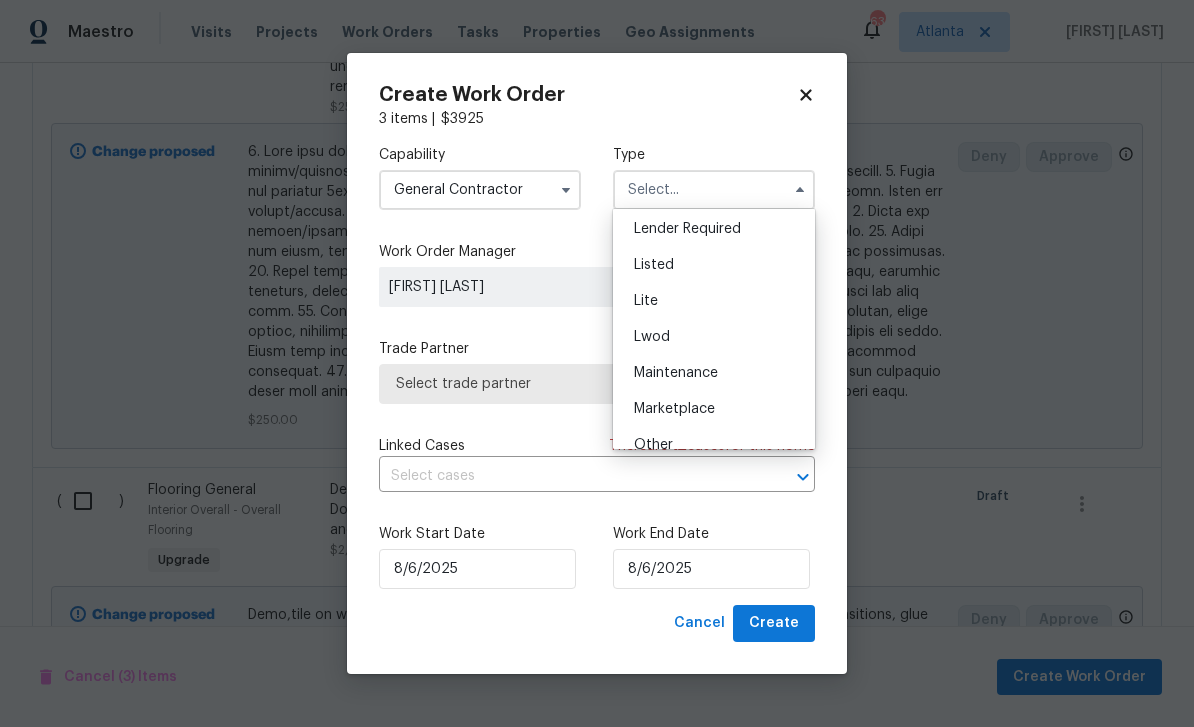 click on "Listed" at bounding box center (714, 265) 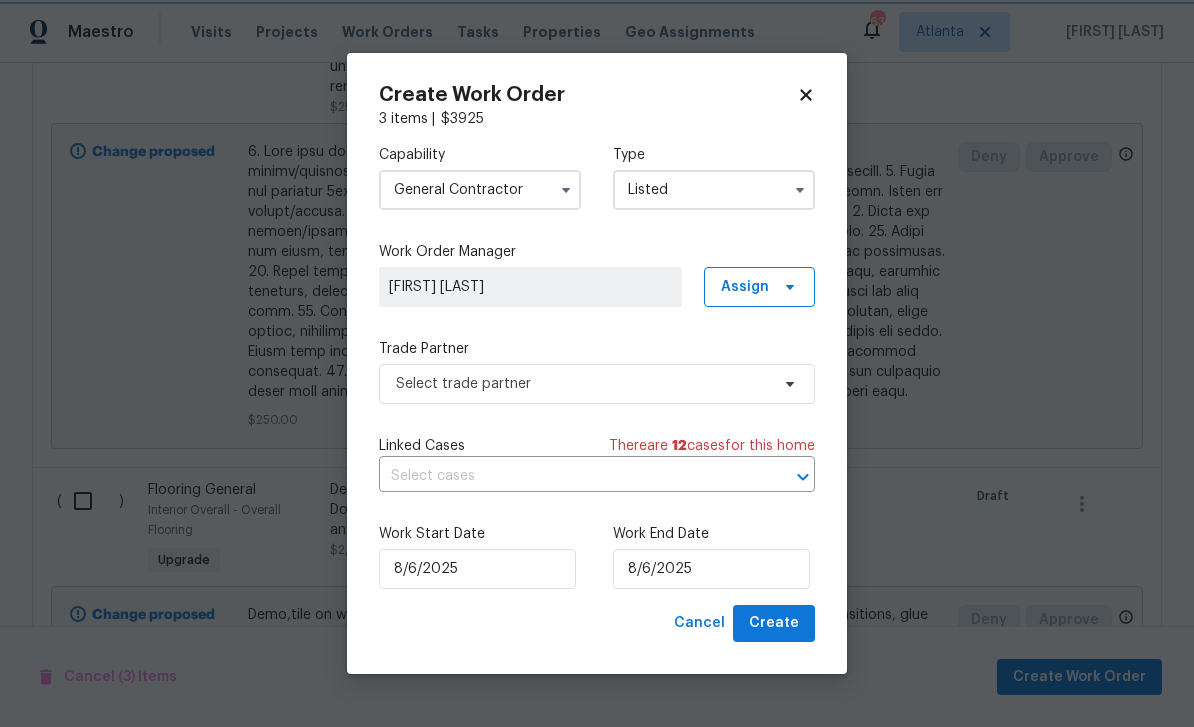 scroll, scrollTop: 0, scrollLeft: 0, axis: both 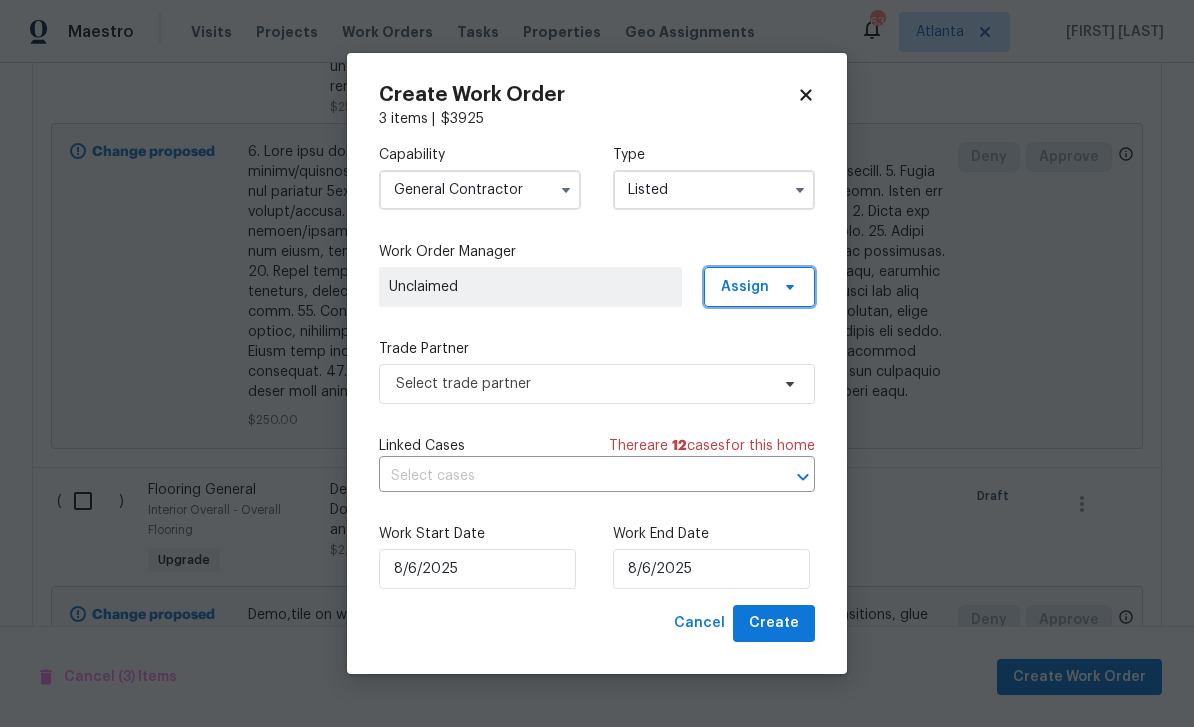 click on "Assign" at bounding box center [745, 287] 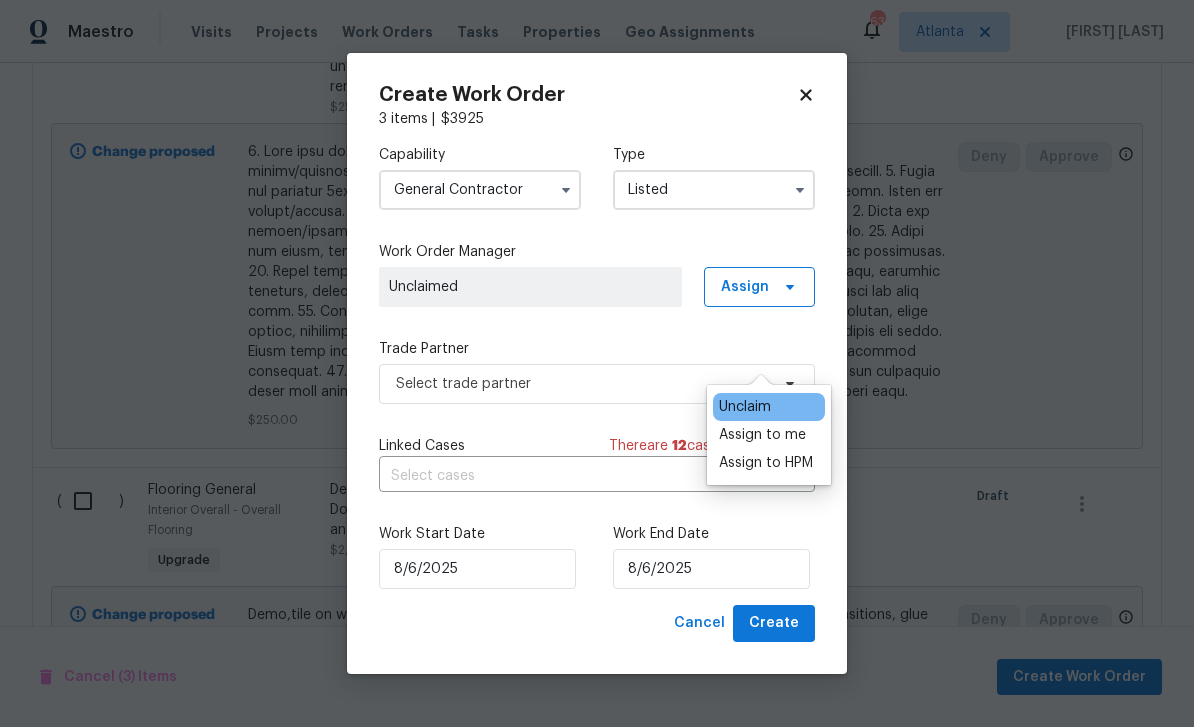 click on "Assign to HPM" at bounding box center (766, 463) 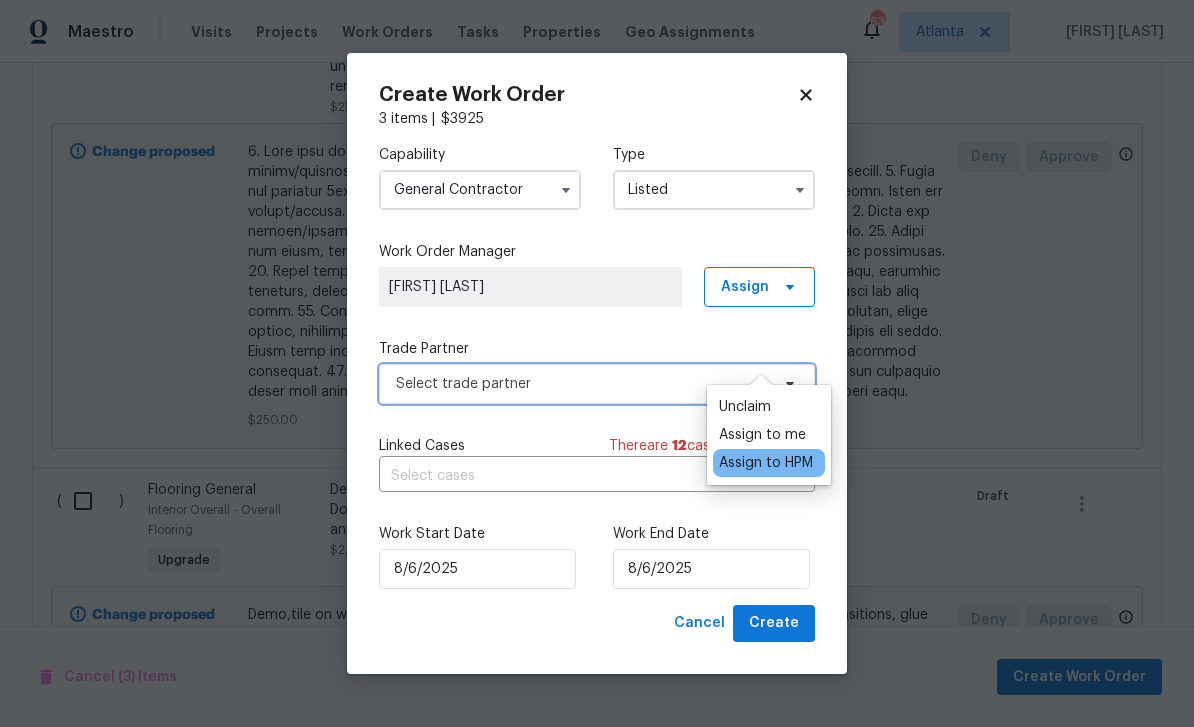 click on "Select trade partner" at bounding box center (582, 384) 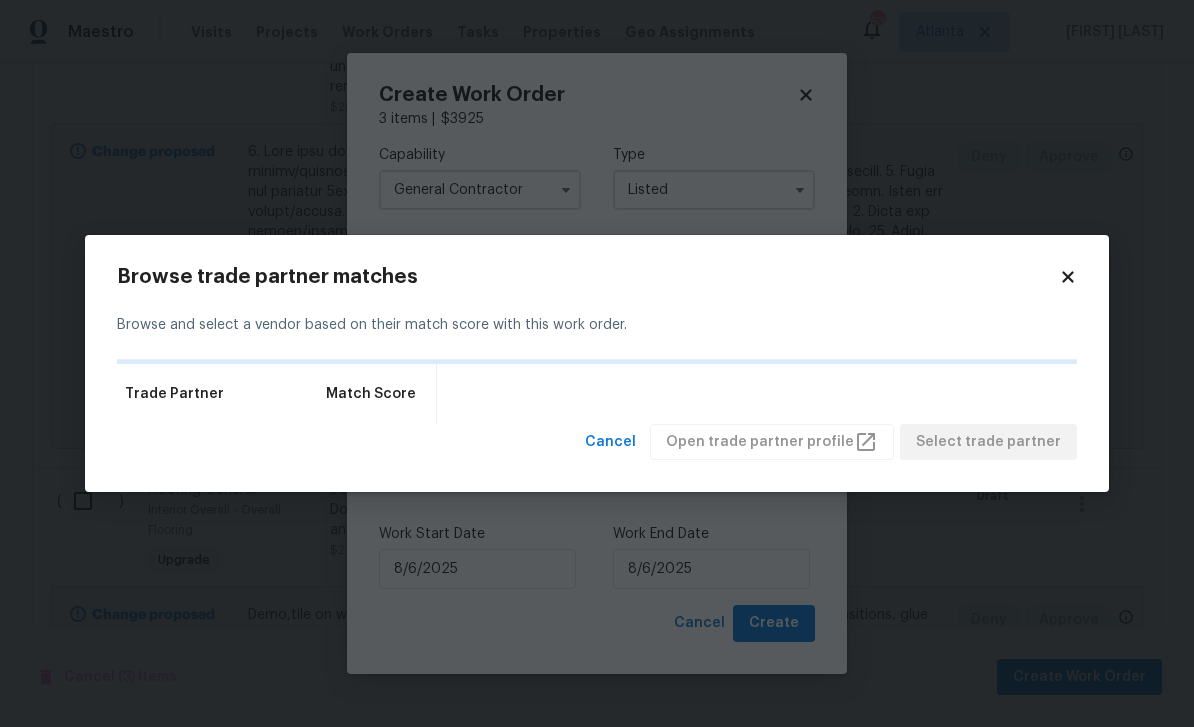 click on "Browse and select a vendor based on their match score with this work order." at bounding box center (597, 325) 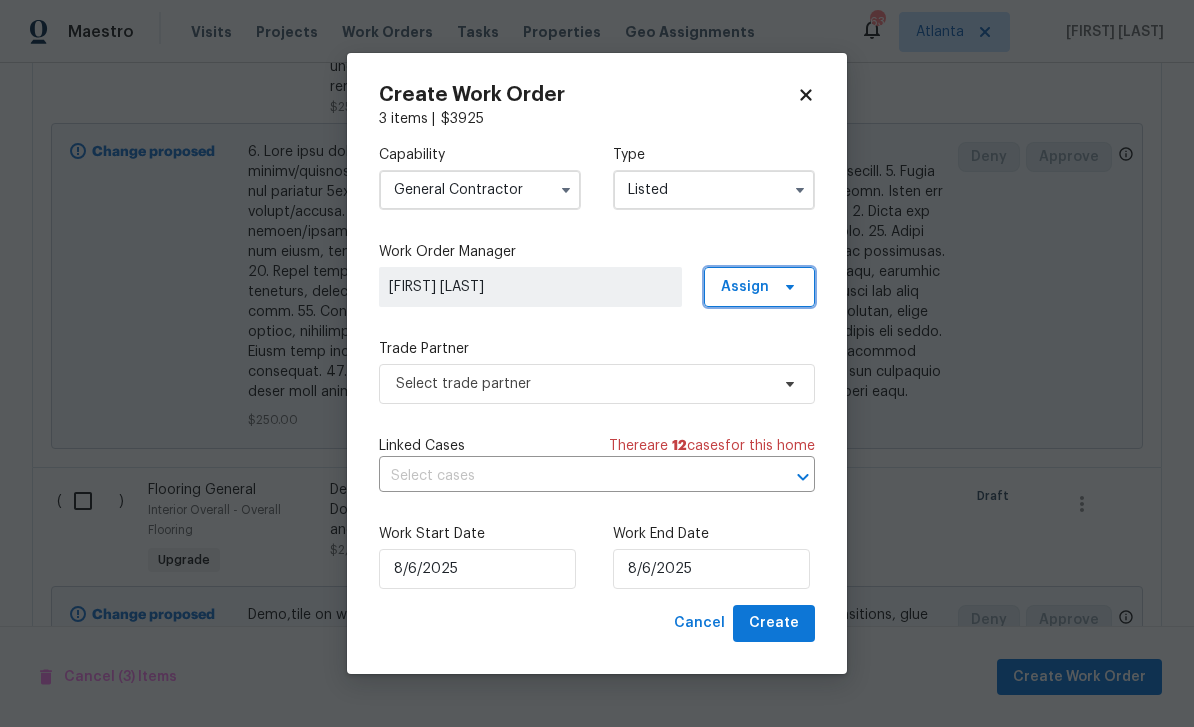 click on "Assign" at bounding box center [745, 287] 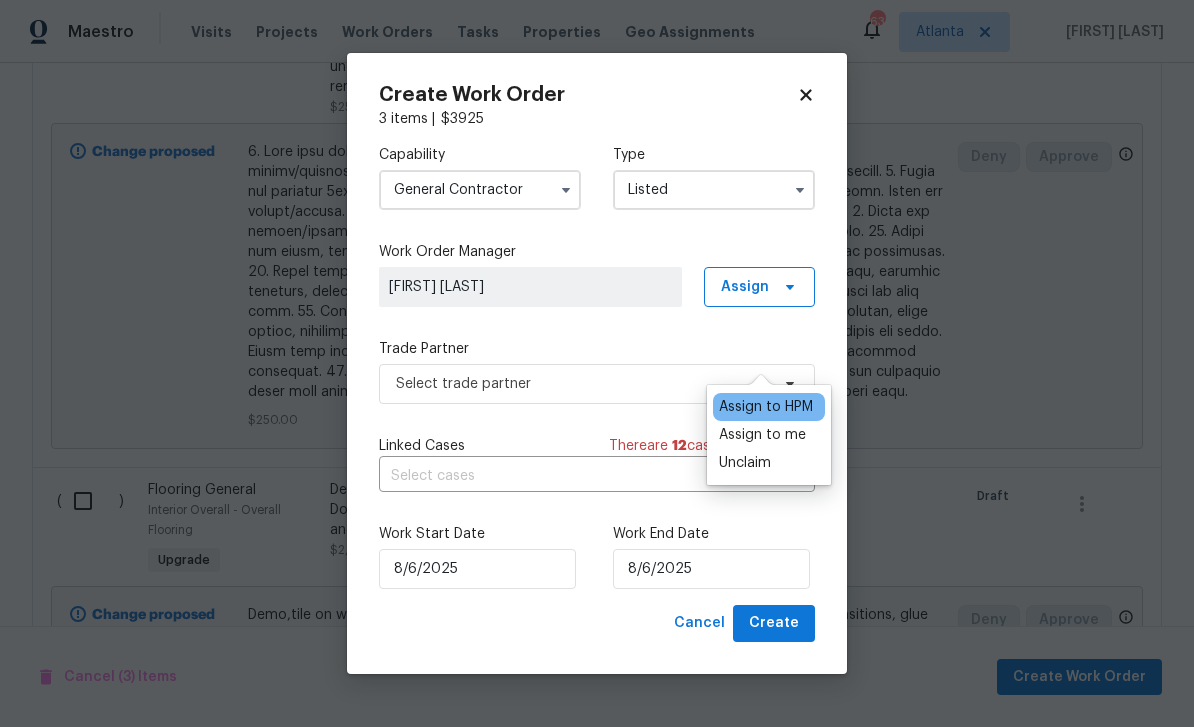click on "Assign to me" at bounding box center (762, 435) 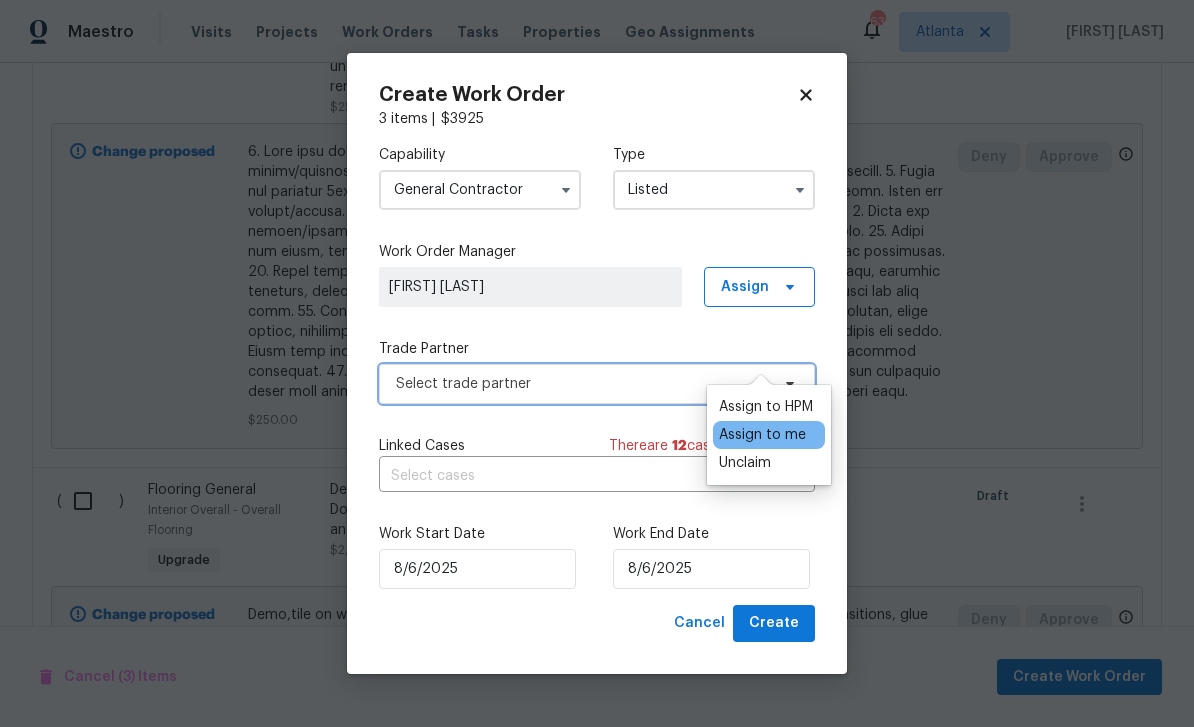 click on "Select trade partner" at bounding box center (597, 384) 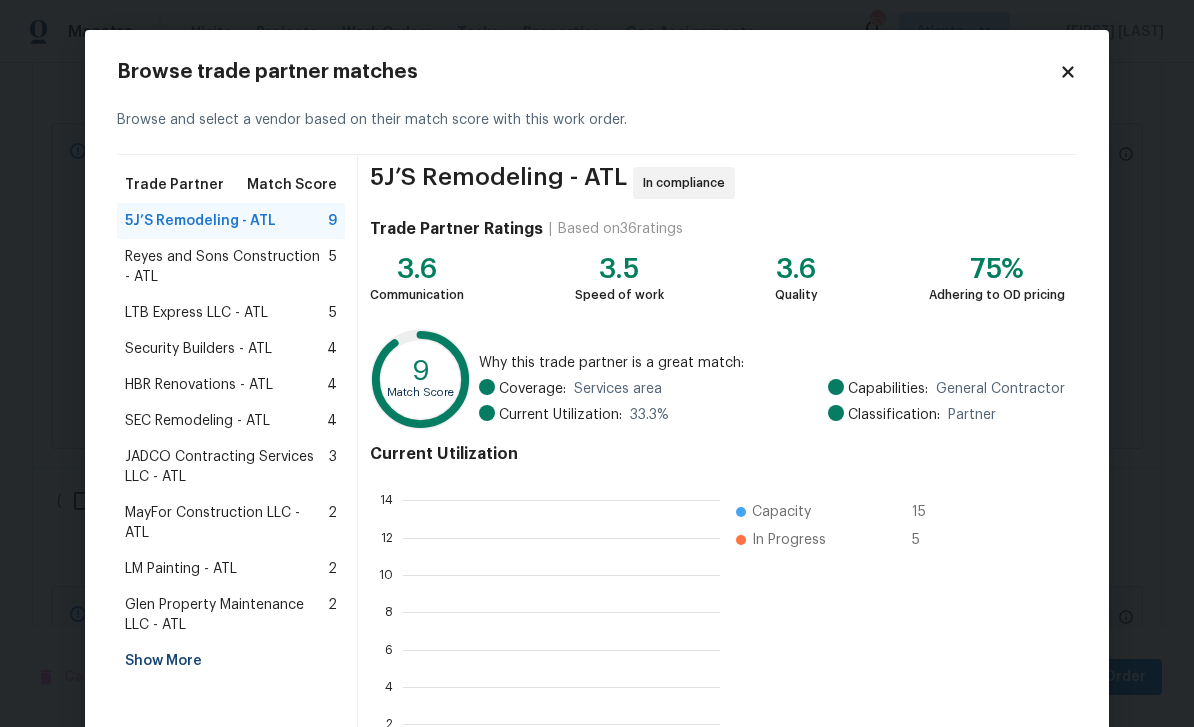 scroll, scrollTop: 2, scrollLeft: 2, axis: both 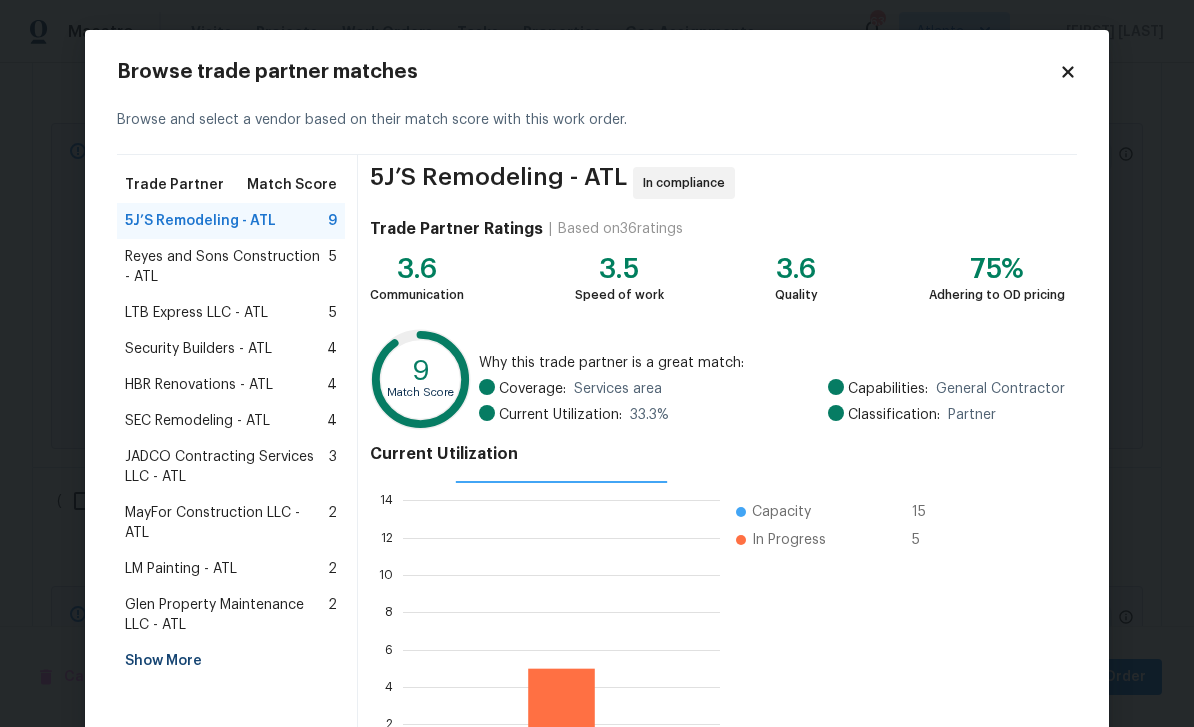 click on "LM Painting - ATL" at bounding box center (181, 569) 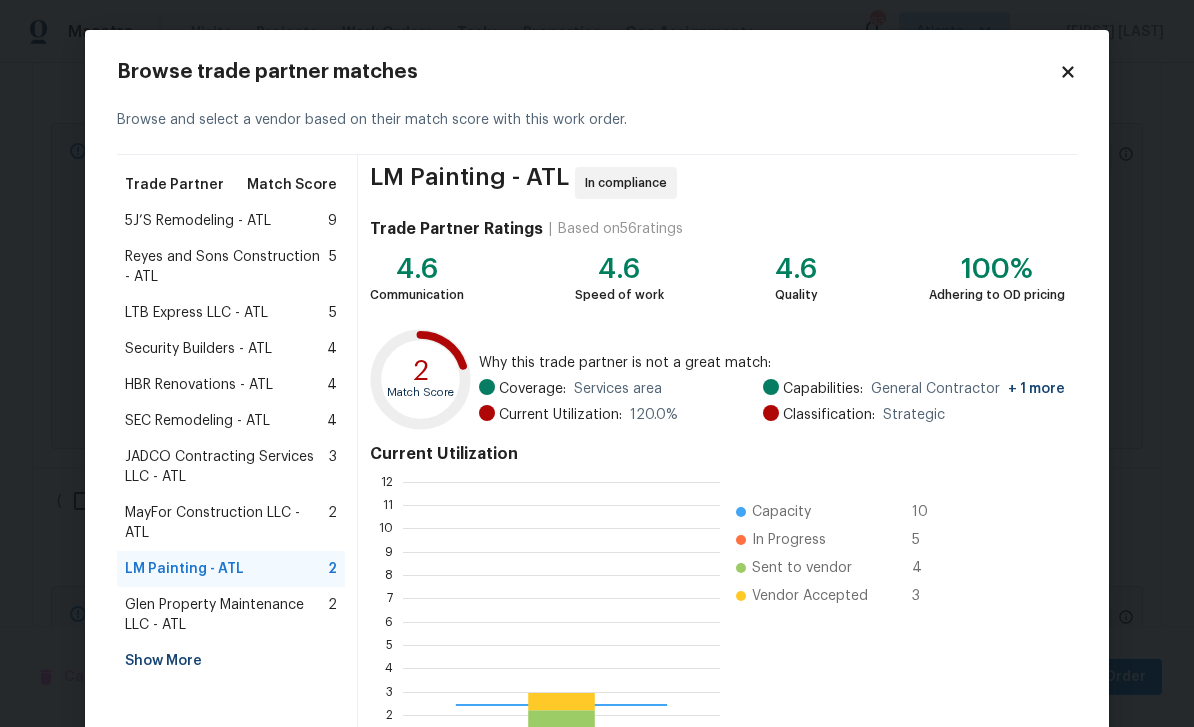 scroll, scrollTop: 2, scrollLeft: 2, axis: both 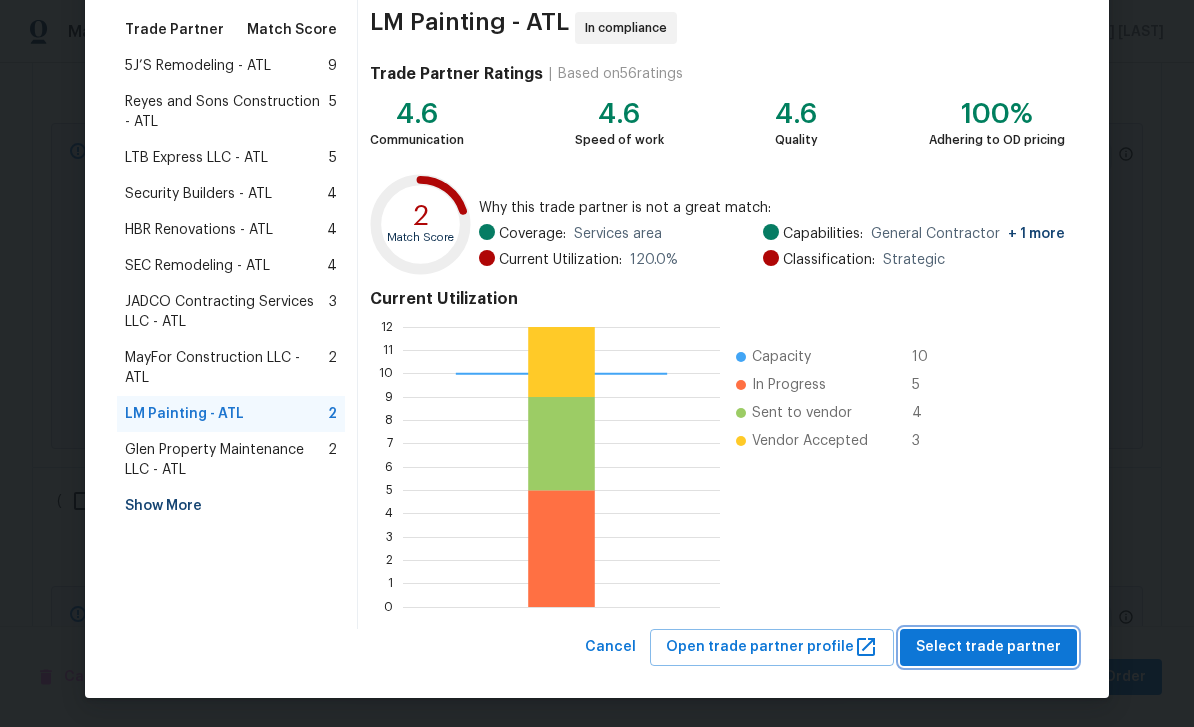 click on "Select trade partner" at bounding box center (988, 647) 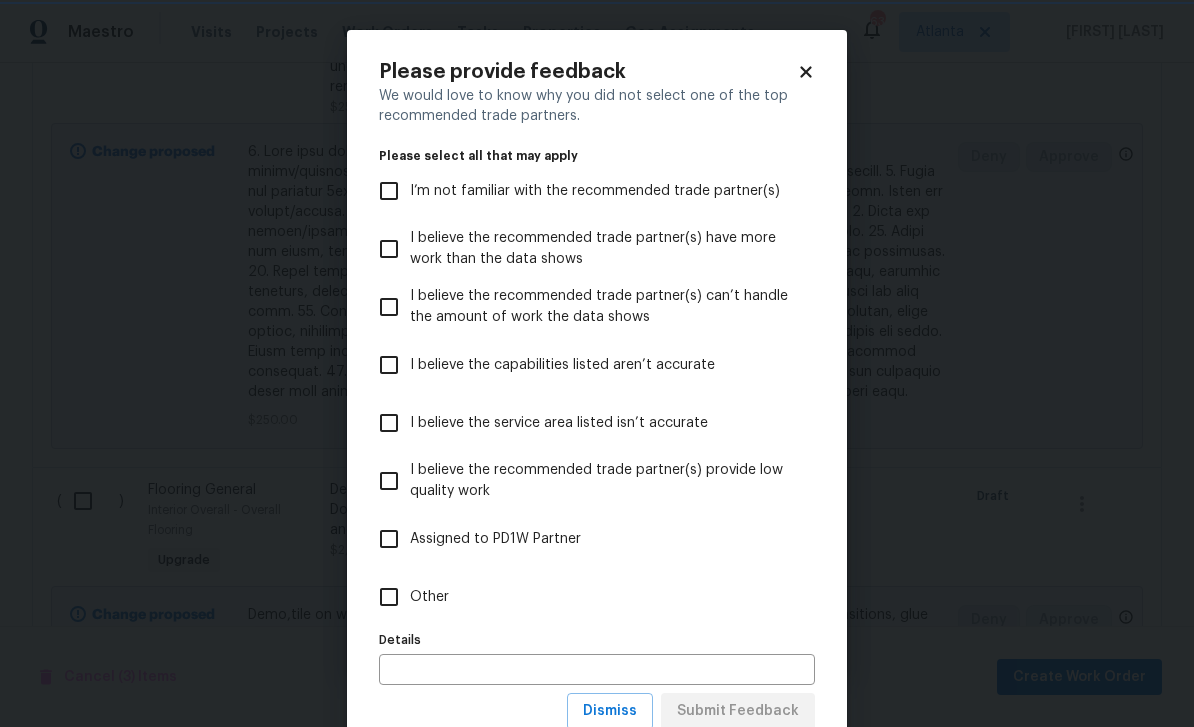 scroll, scrollTop: 0, scrollLeft: 0, axis: both 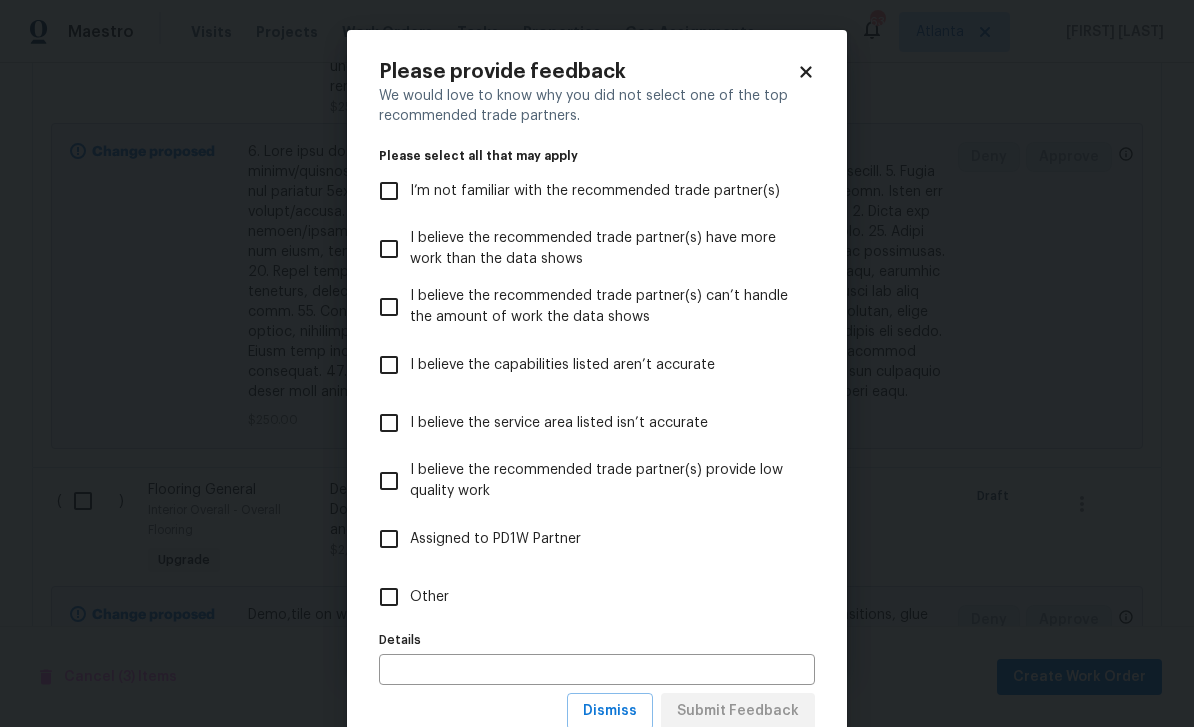 click on "I’m not familiar with the recommended trade partner(s)" at bounding box center [583, 191] 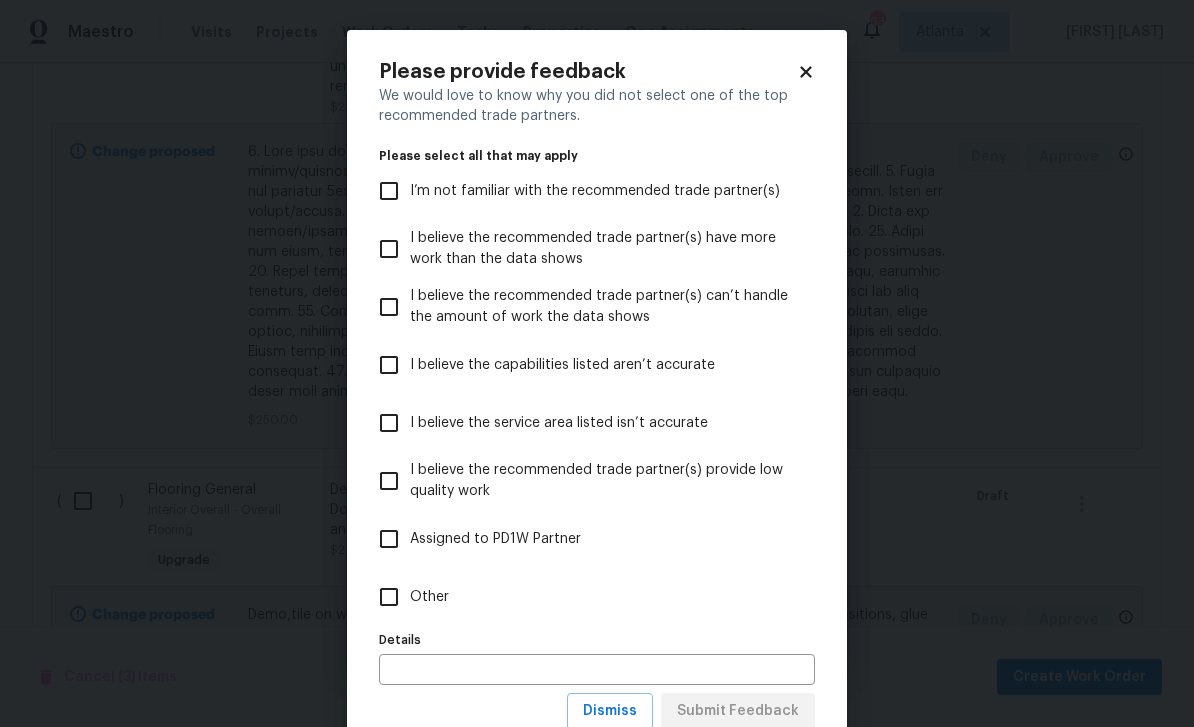 click on "I’m not familiar with the recommended trade partner(s)" at bounding box center (389, 191) 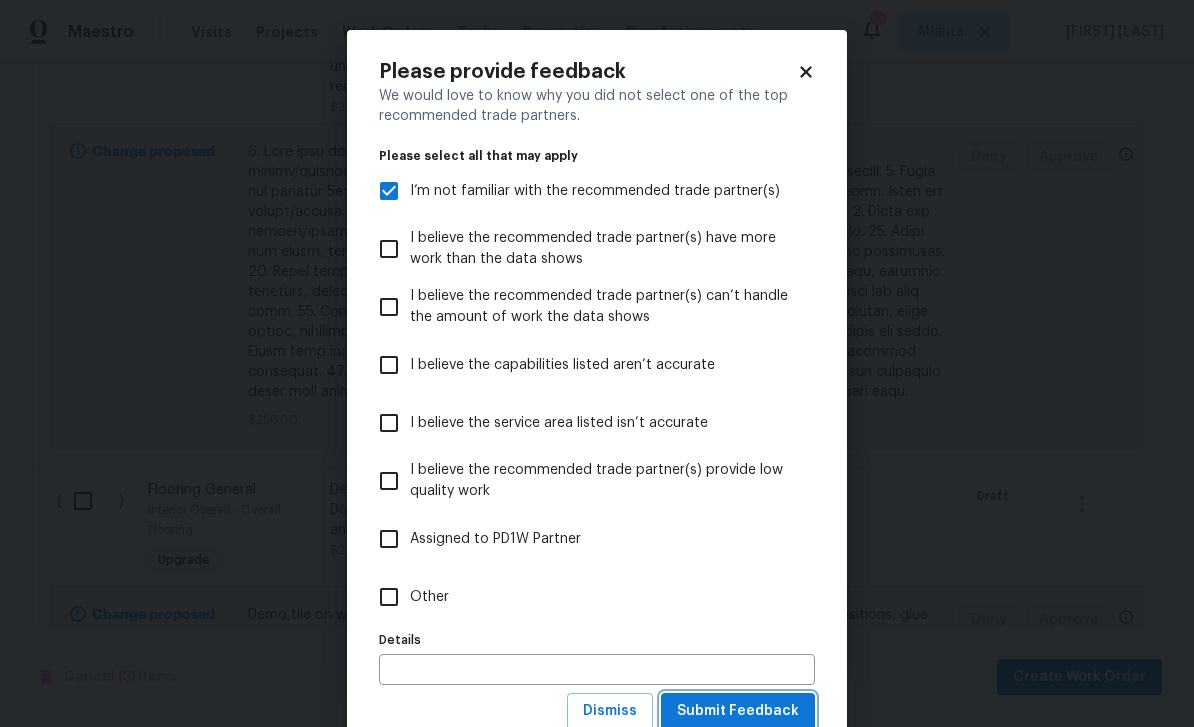 click on "Submit Feedback" at bounding box center [738, 711] 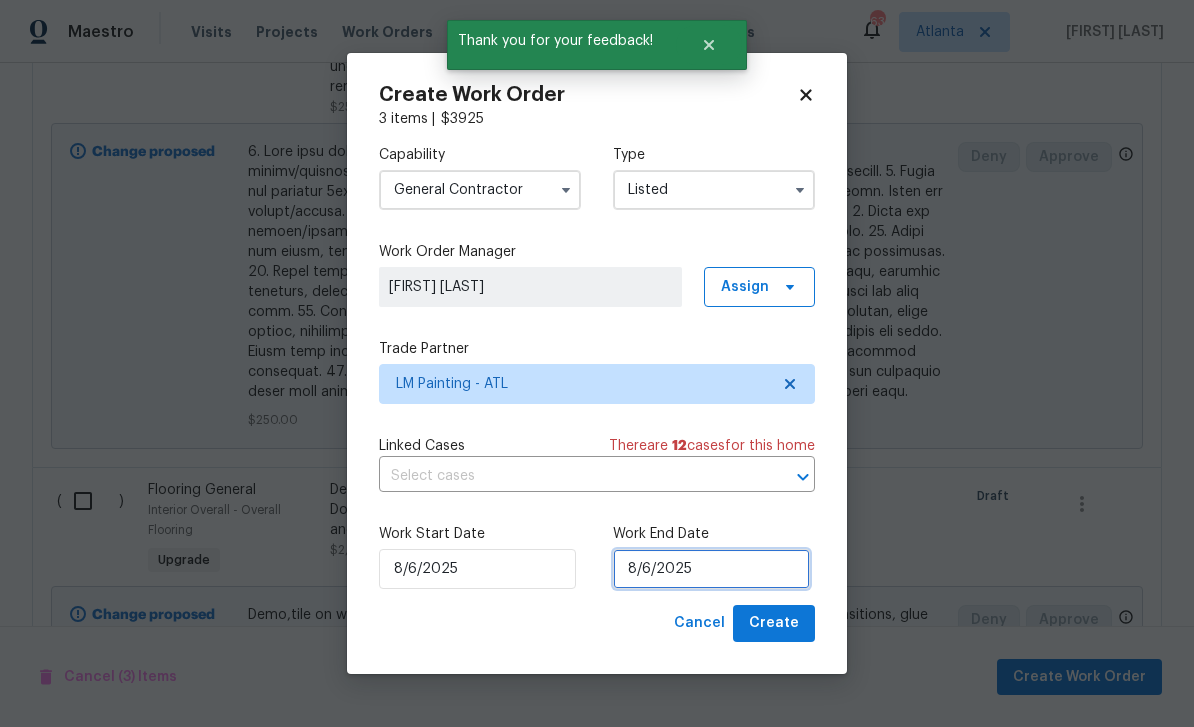 click on "8/6/2025" at bounding box center [711, 569] 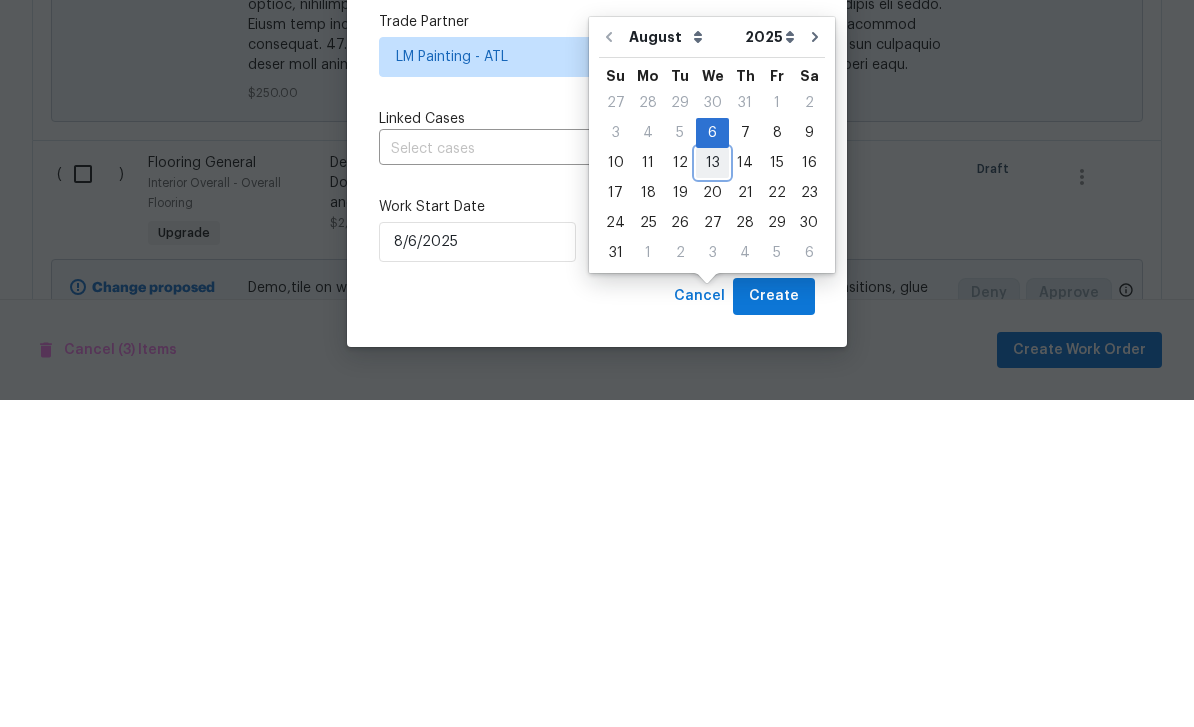 click on "13" at bounding box center [712, 490] 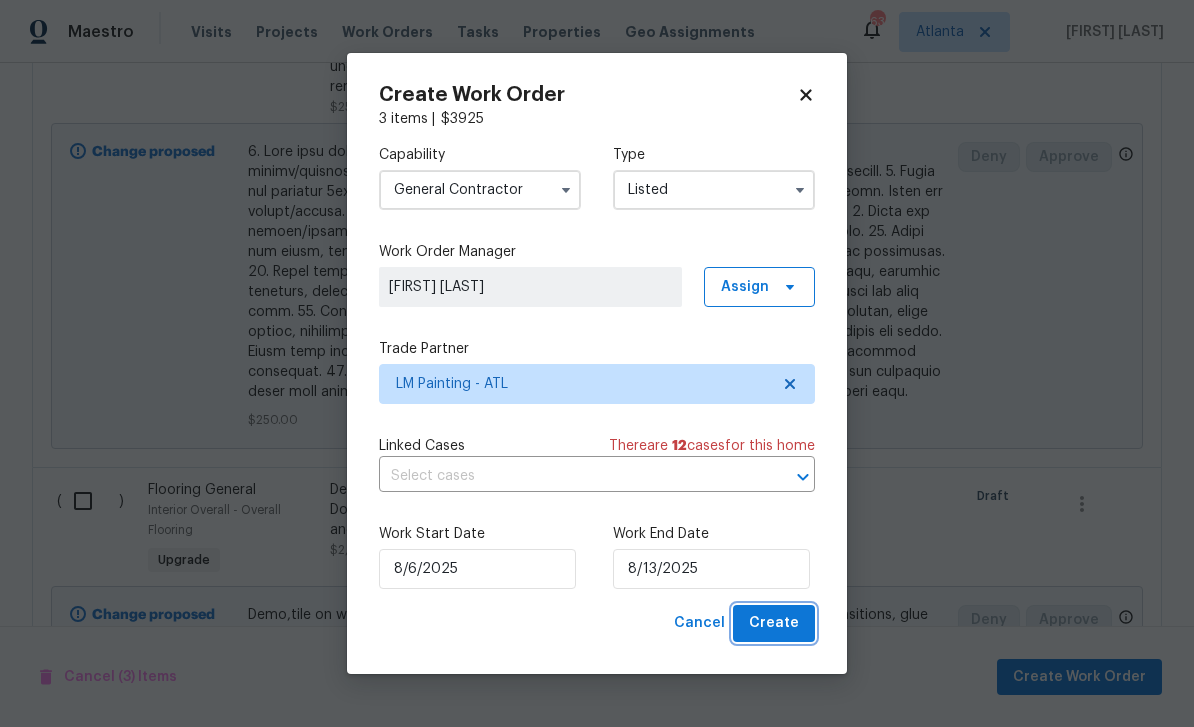 click on "Create" at bounding box center [774, 623] 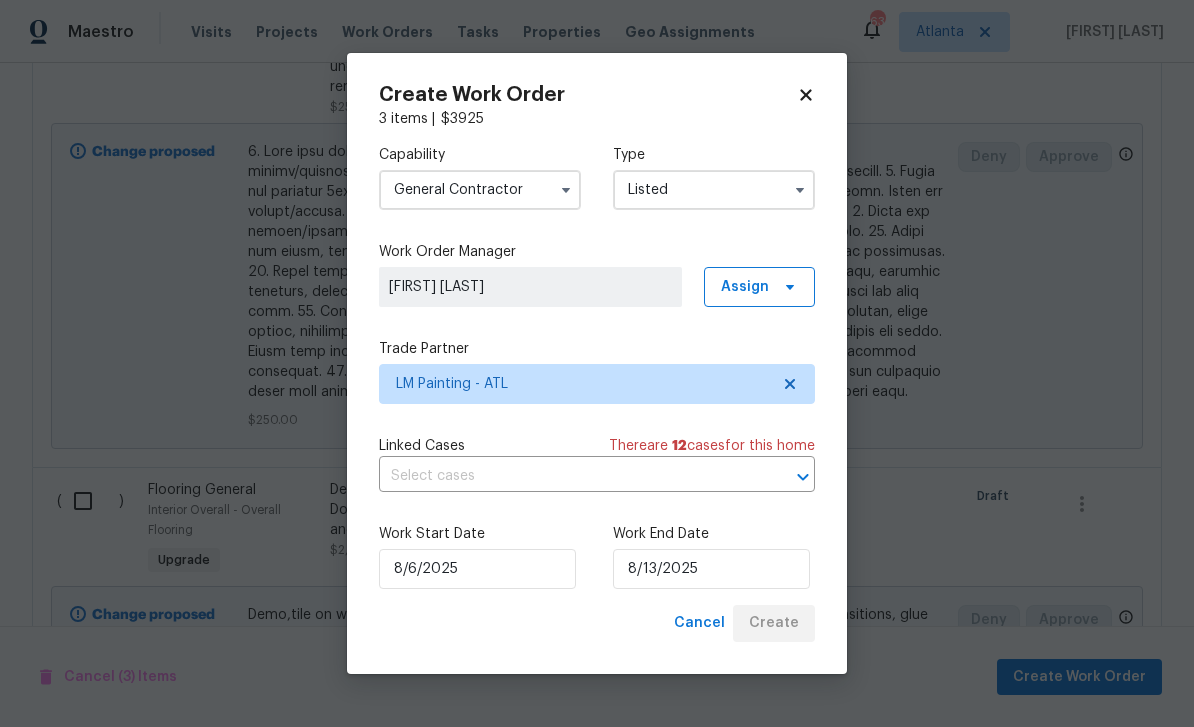 checkbox on "false" 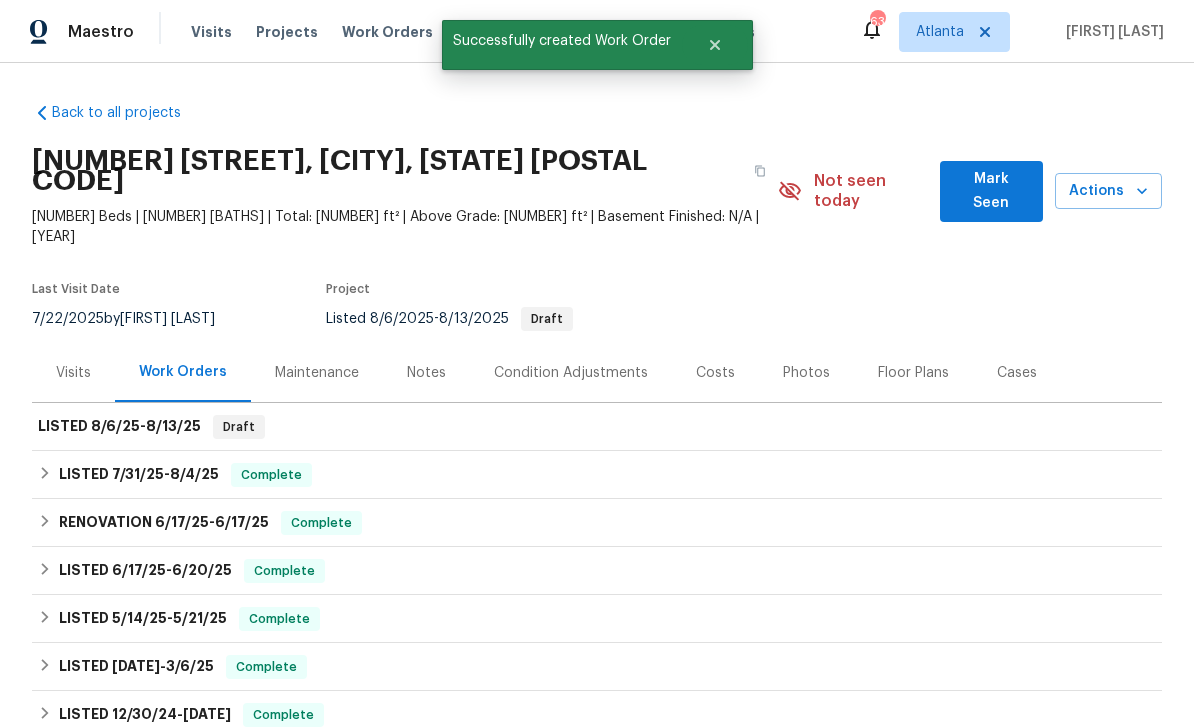 scroll, scrollTop: -4, scrollLeft: 0, axis: vertical 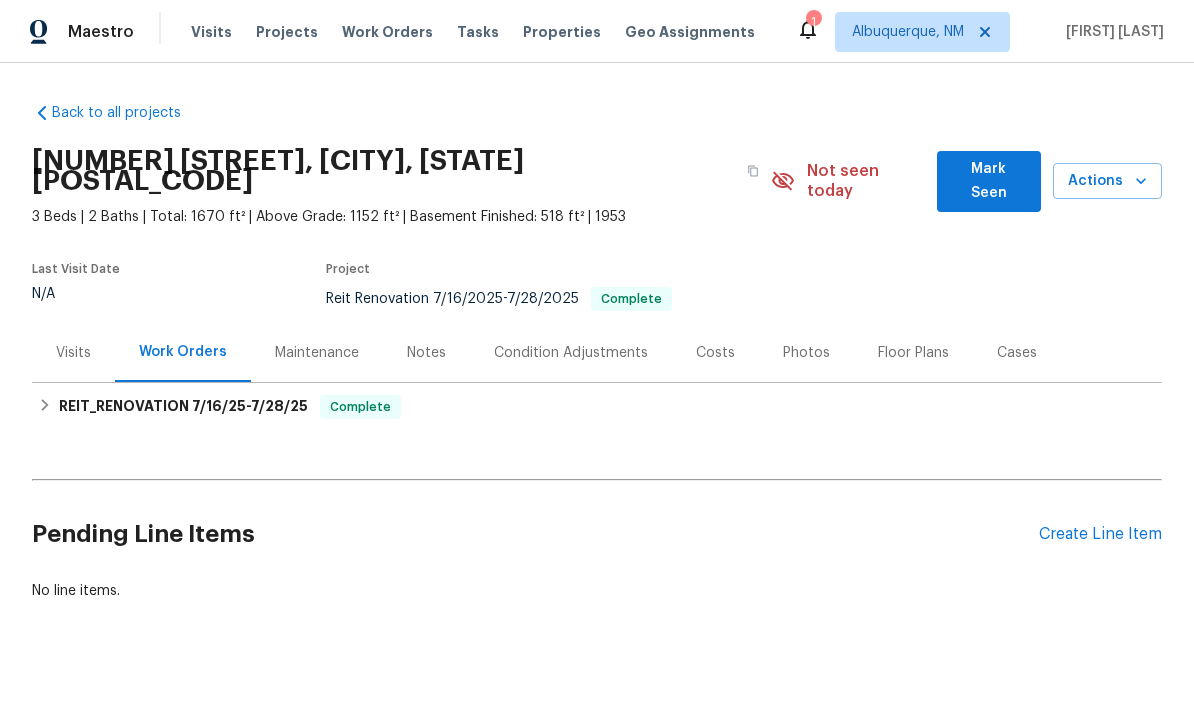 click on "Work Orders" at bounding box center [387, 32] 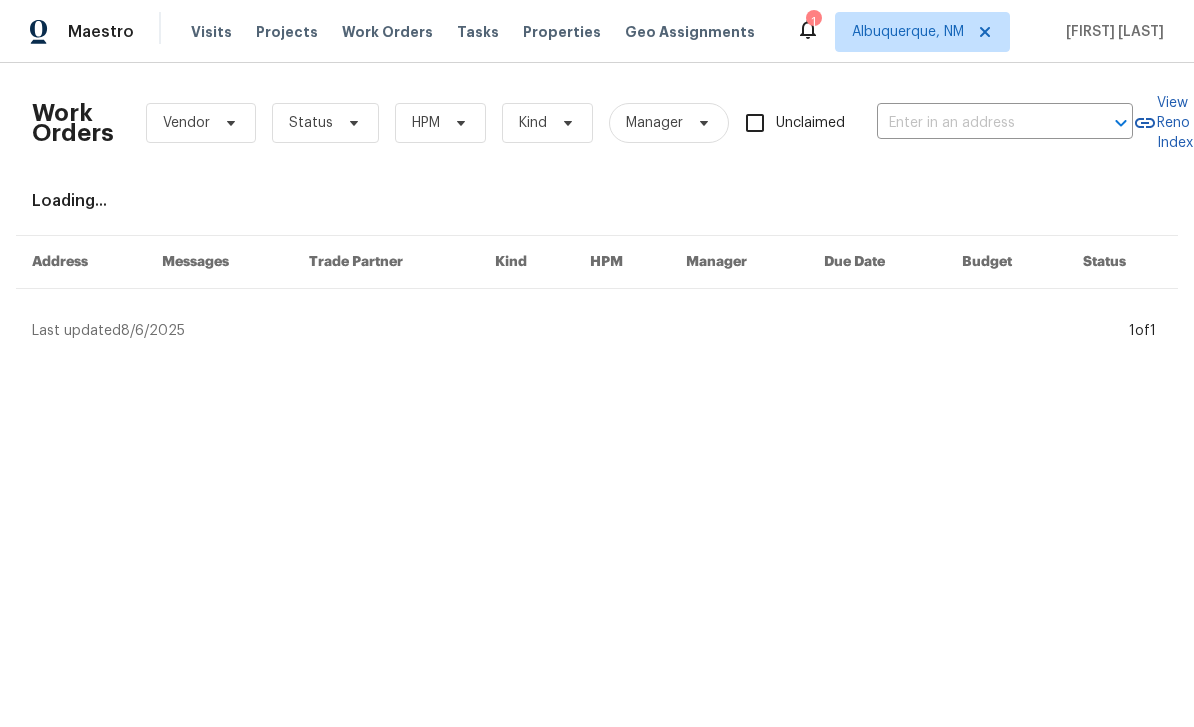 click at bounding box center [977, 123] 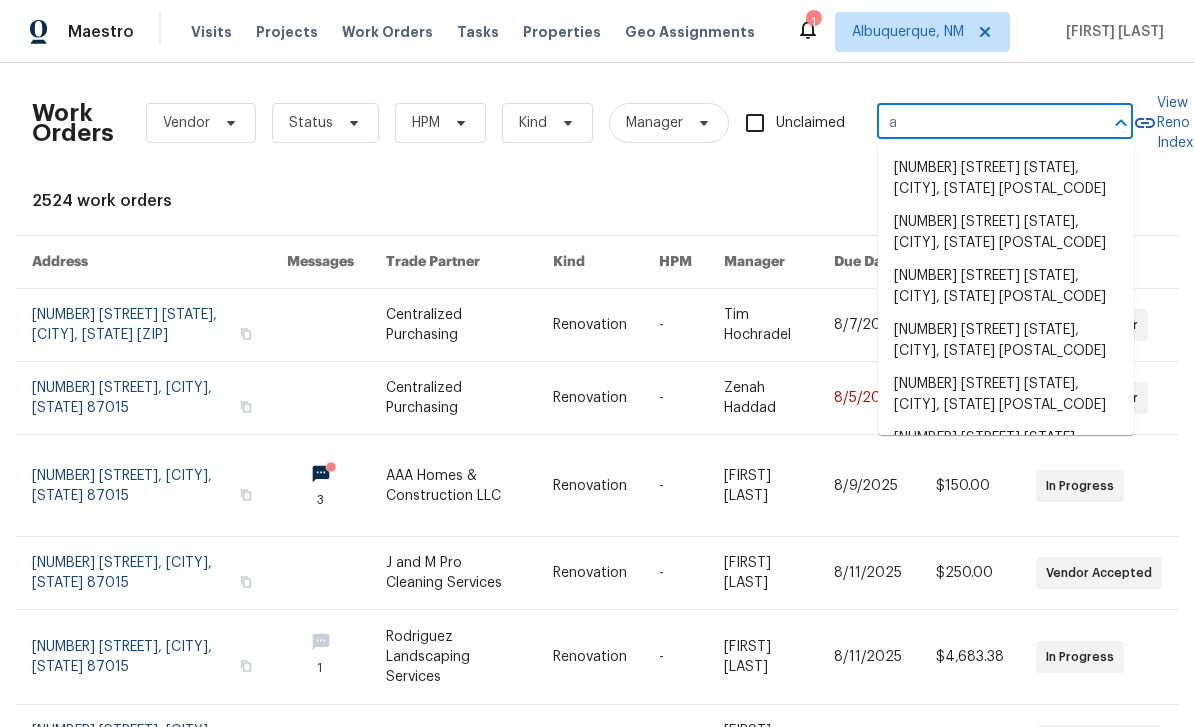 type on "a" 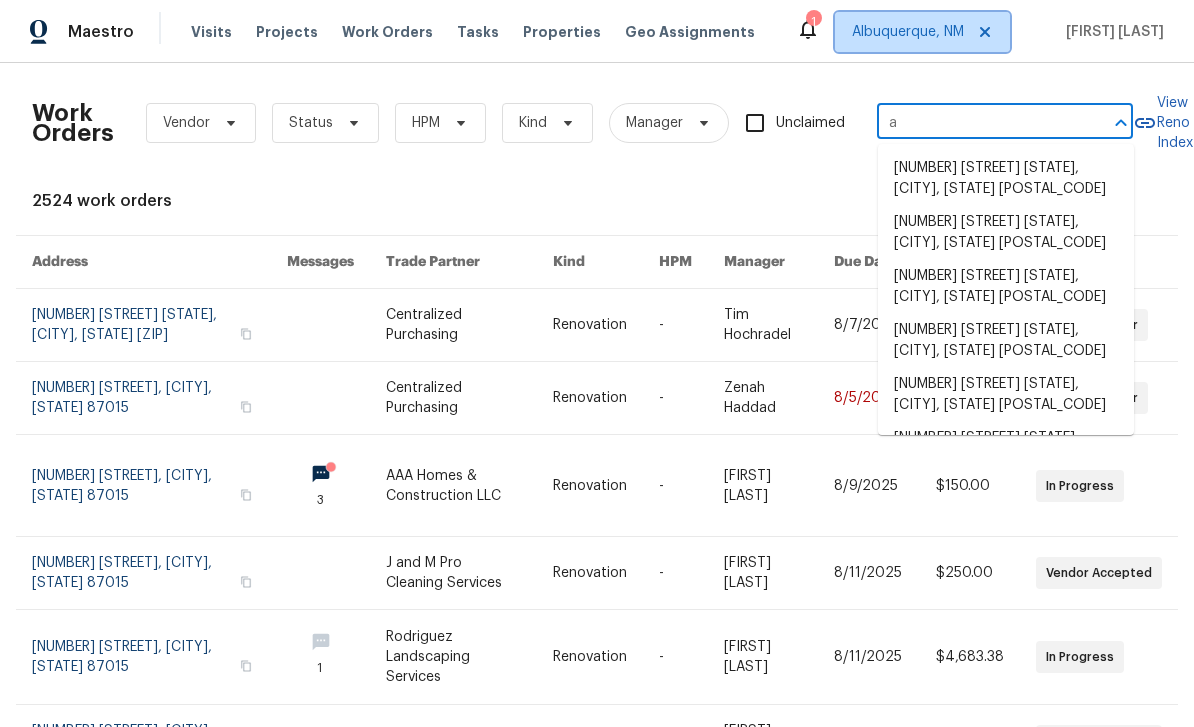 click on "Albuquerque, NM" at bounding box center (908, 32) 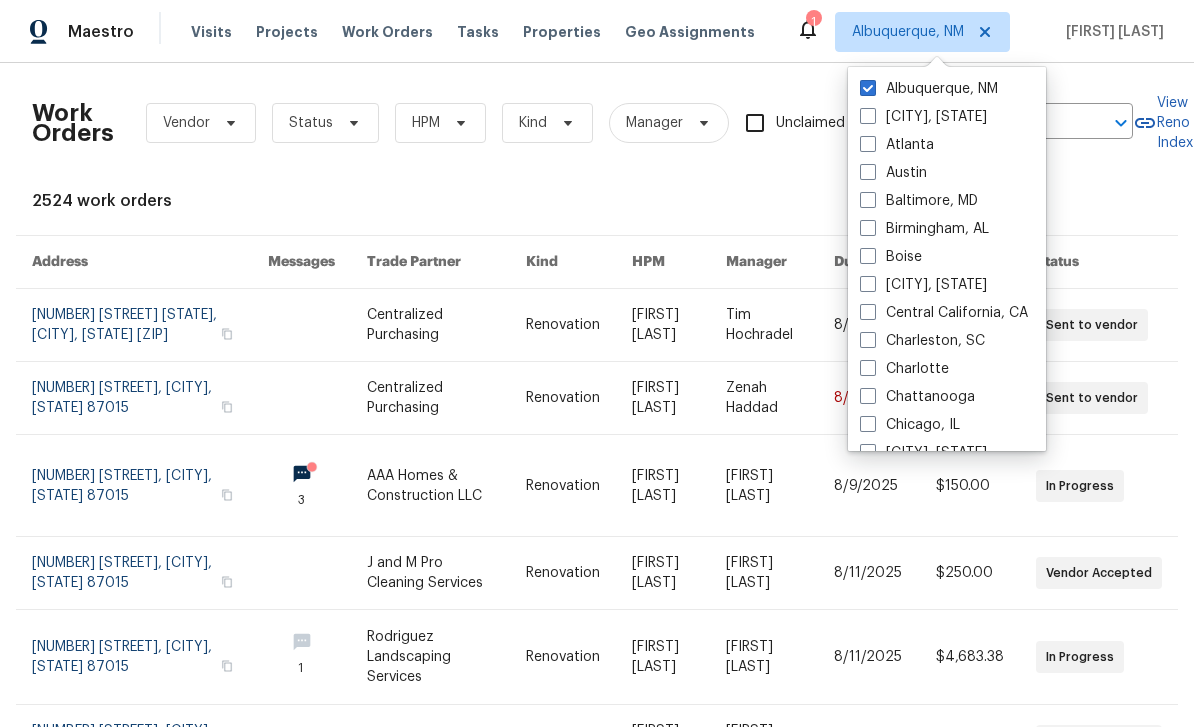 click at bounding box center [868, 144] 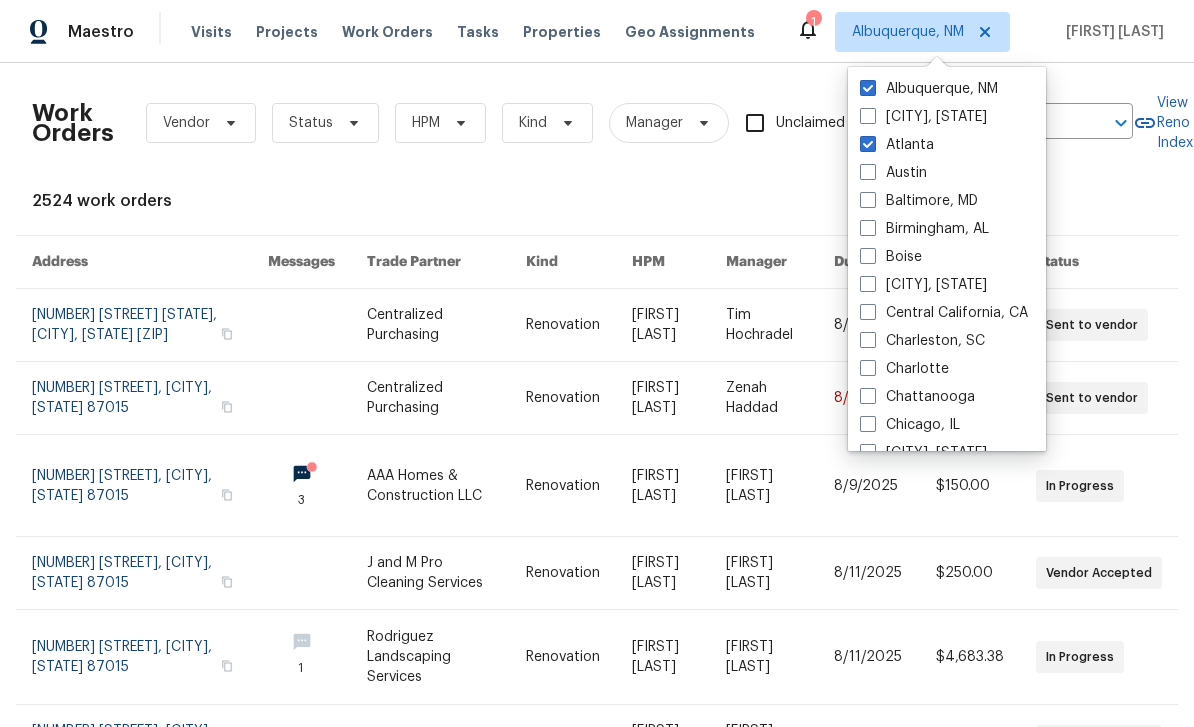 checkbox on "true" 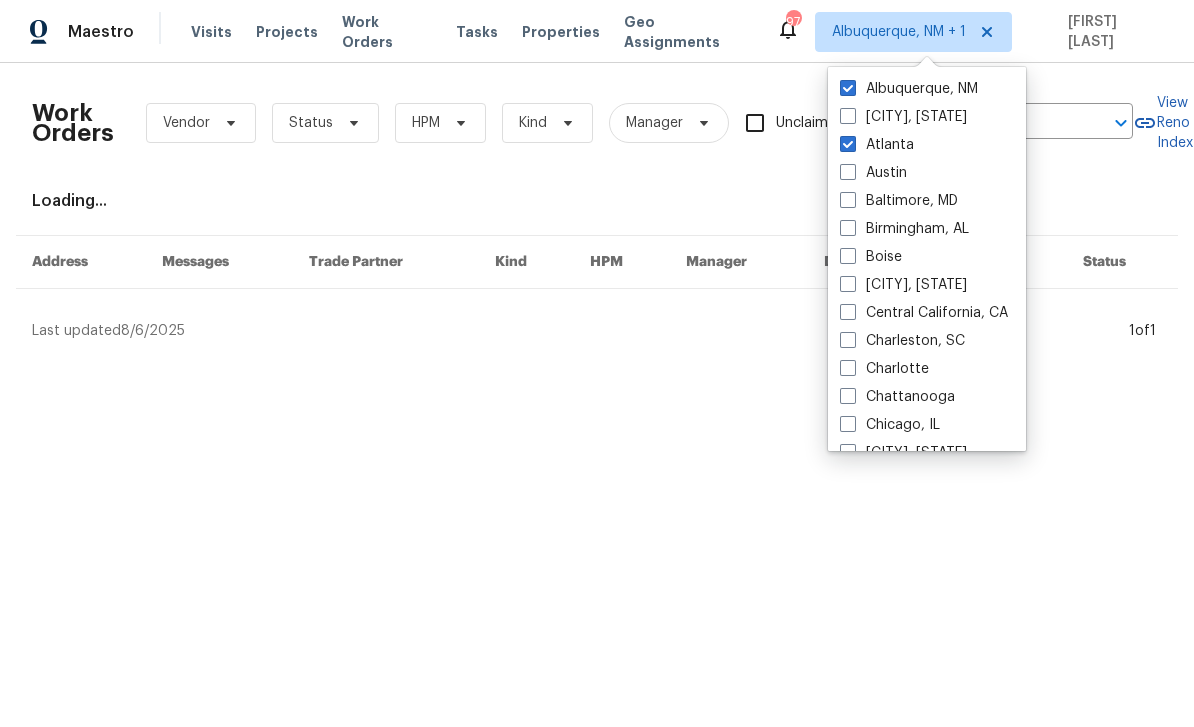 click on "Albuquerque, NM" at bounding box center (909, 89) 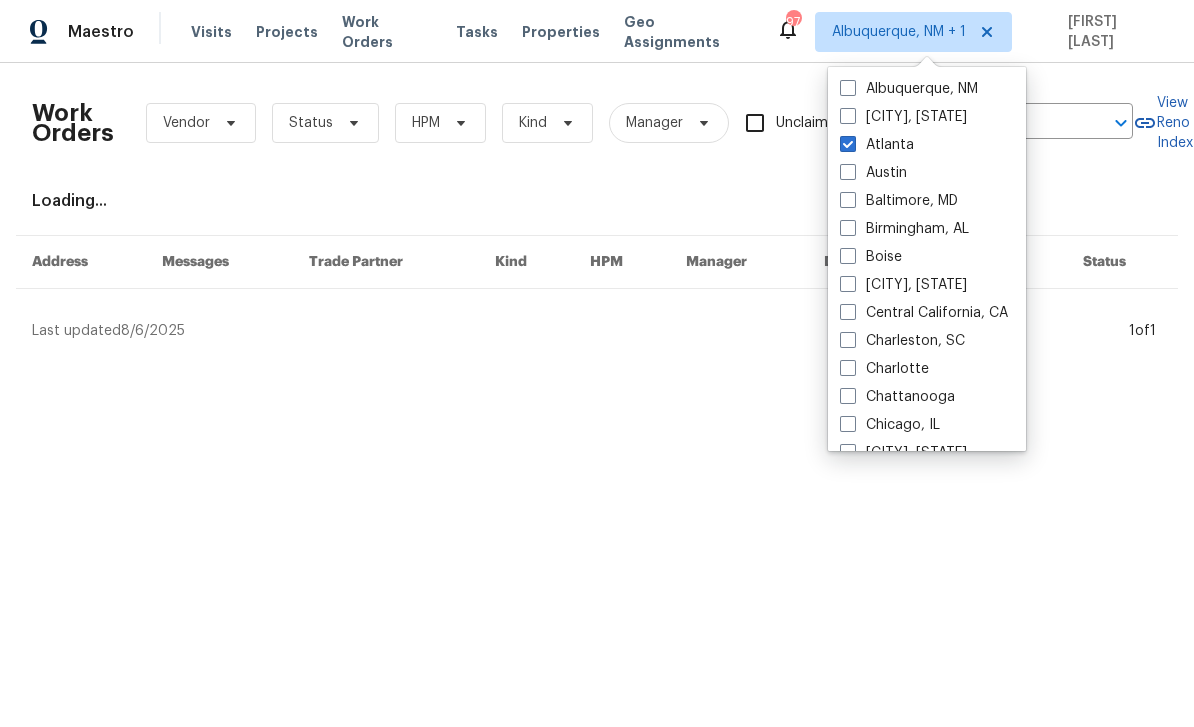 checkbox on "false" 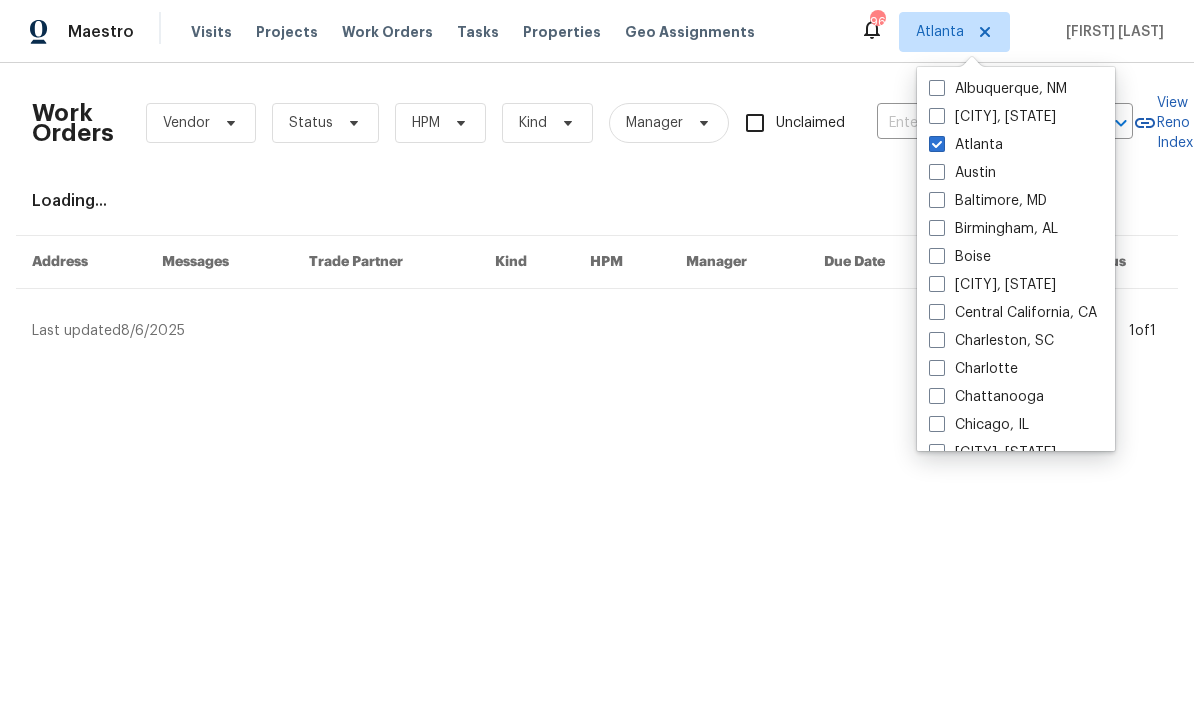 click on "Loading..." at bounding box center [597, 201] 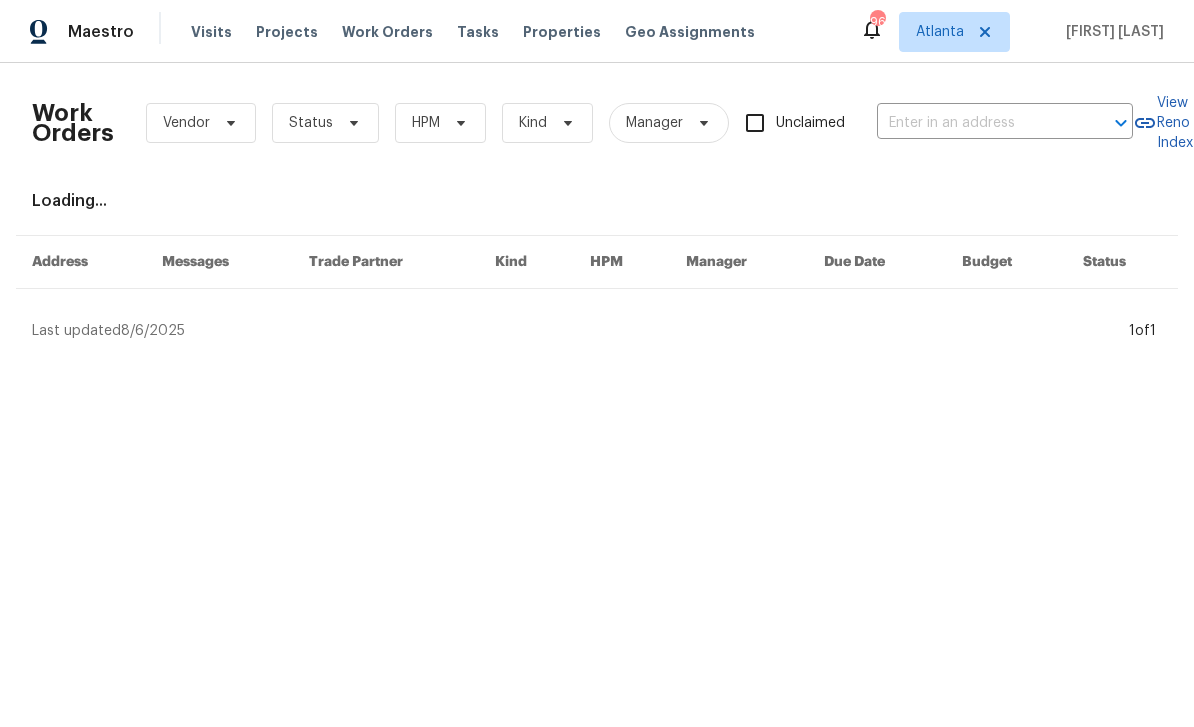 click at bounding box center [977, 123] 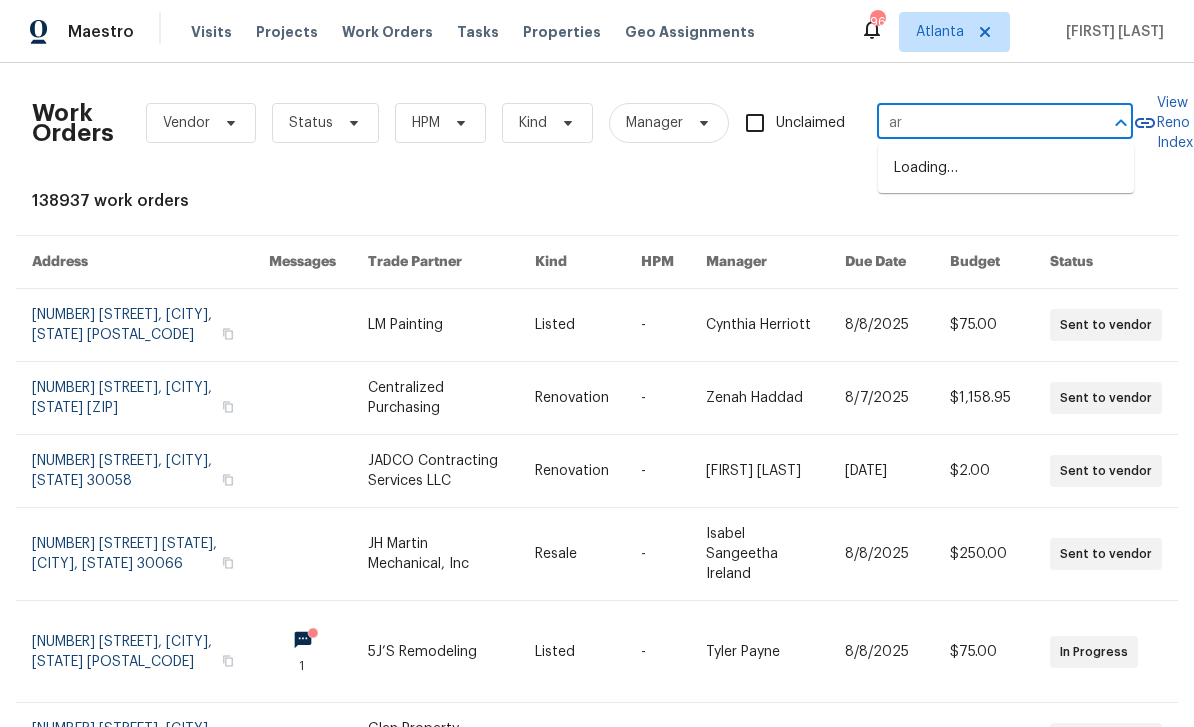type on "a" 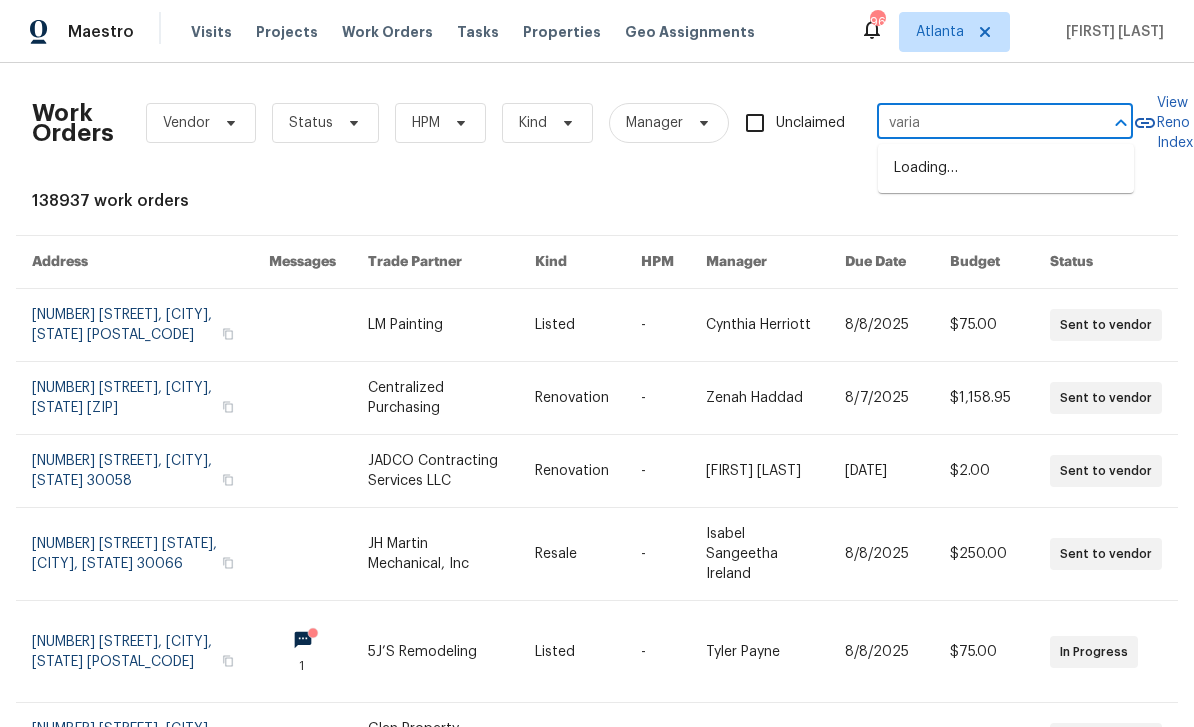 type on "variat" 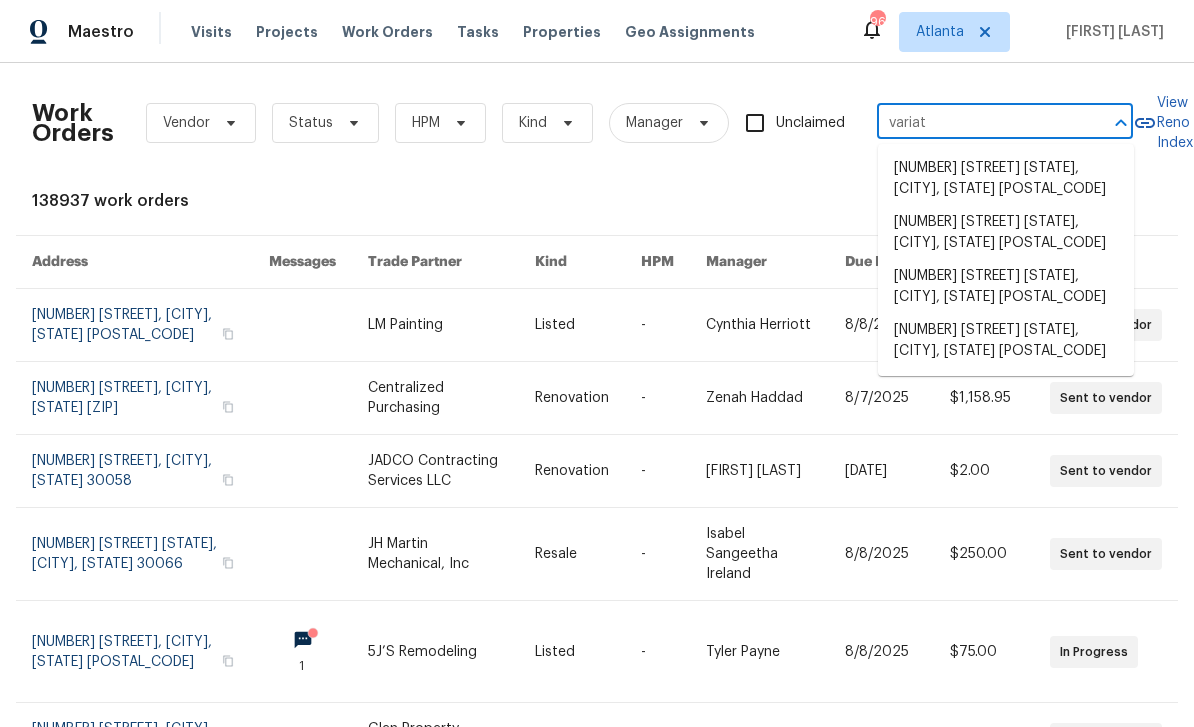 click on "[NUMBER] [STREET], [CITY], [STATE] [POSTAL CODE]" at bounding box center [1006, 233] 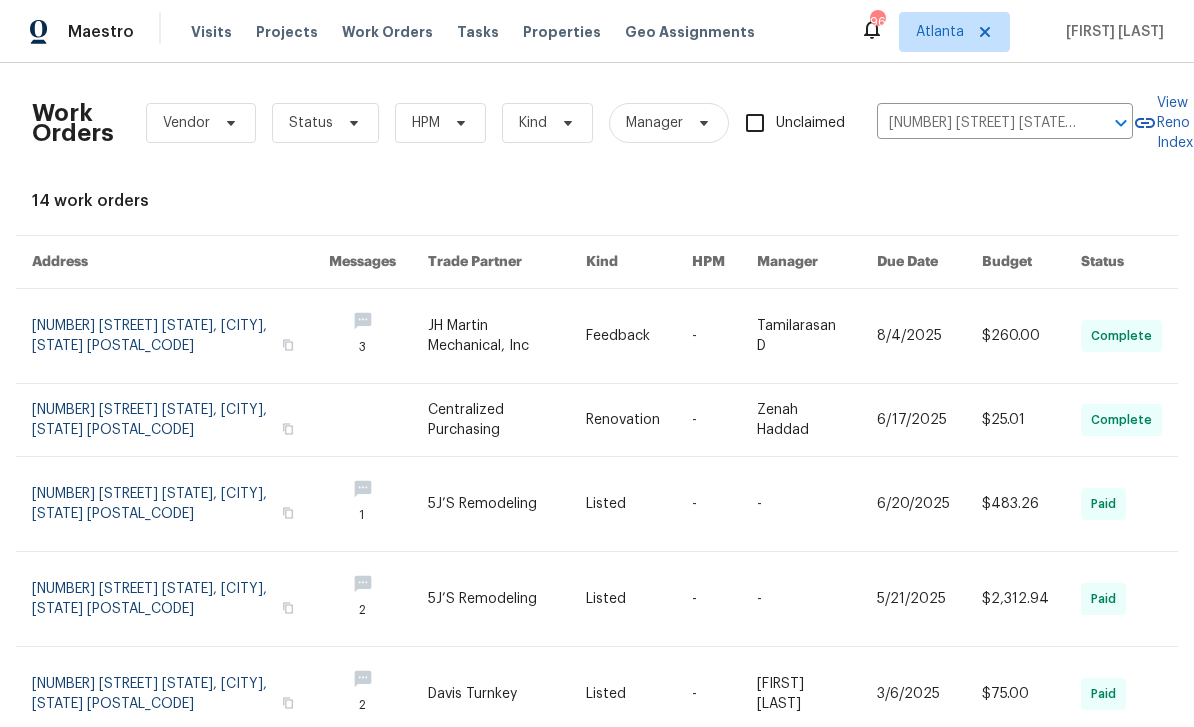 click at bounding box center (180, 336) 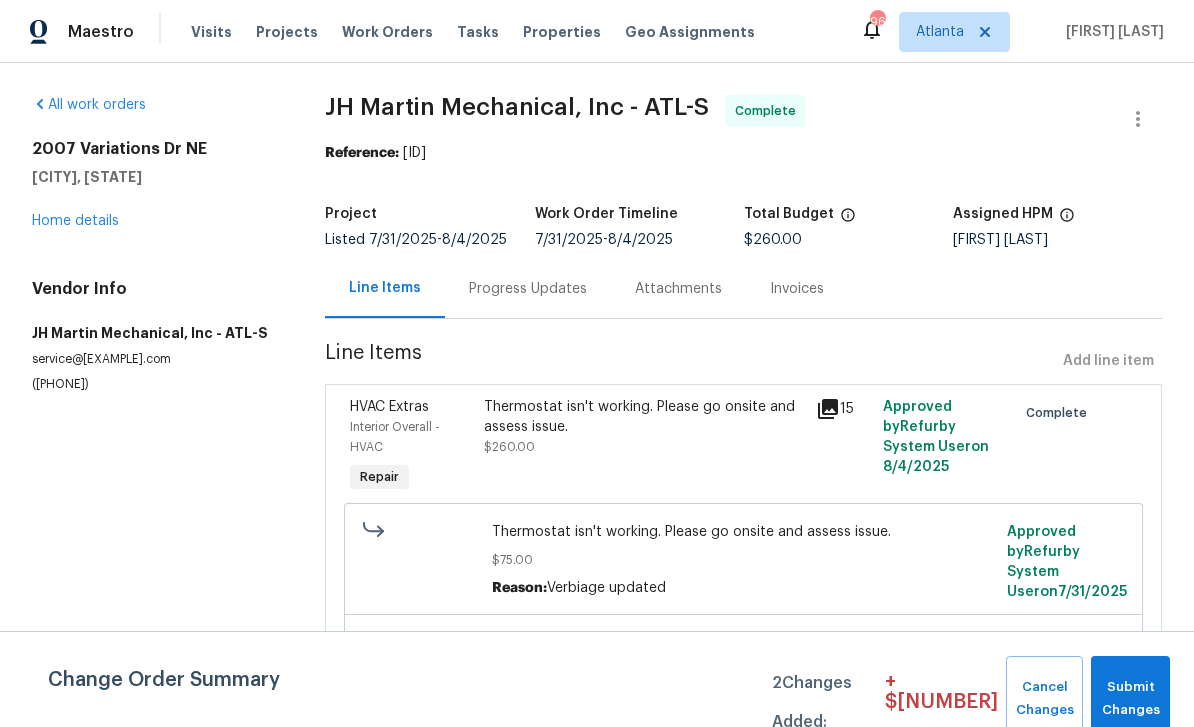 click on "Home details" at bounding box center [75, 221] 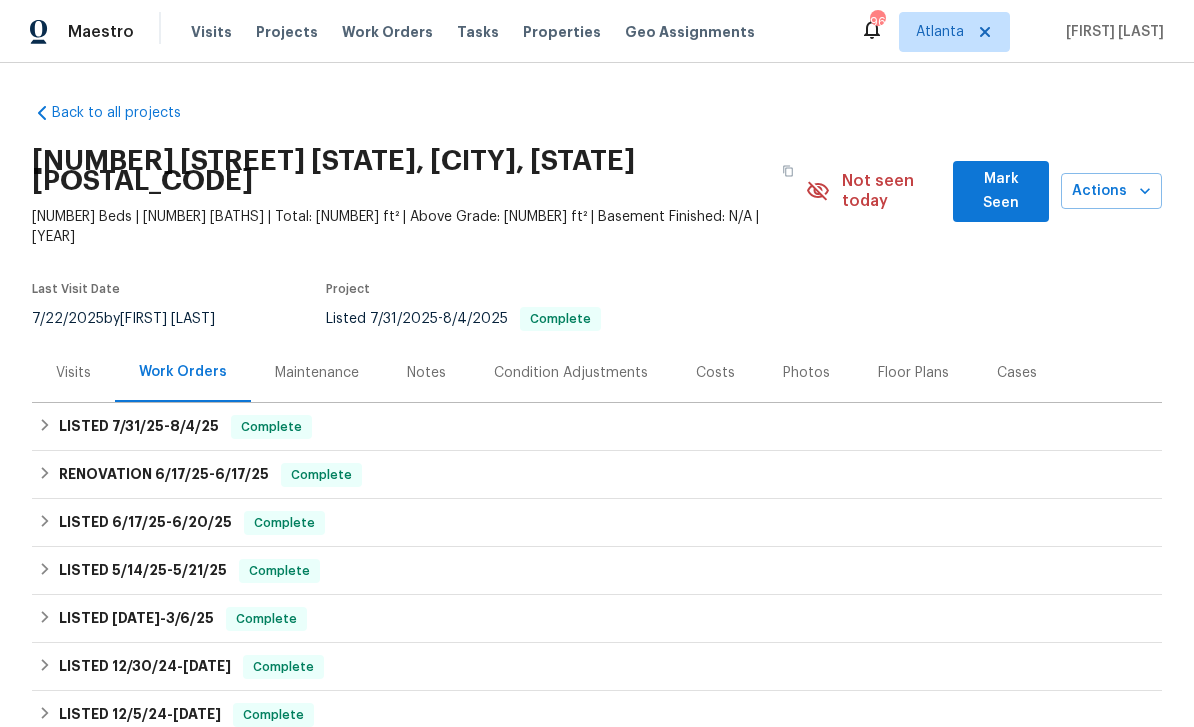 click on "Photos" at bounding box center (806, 373) 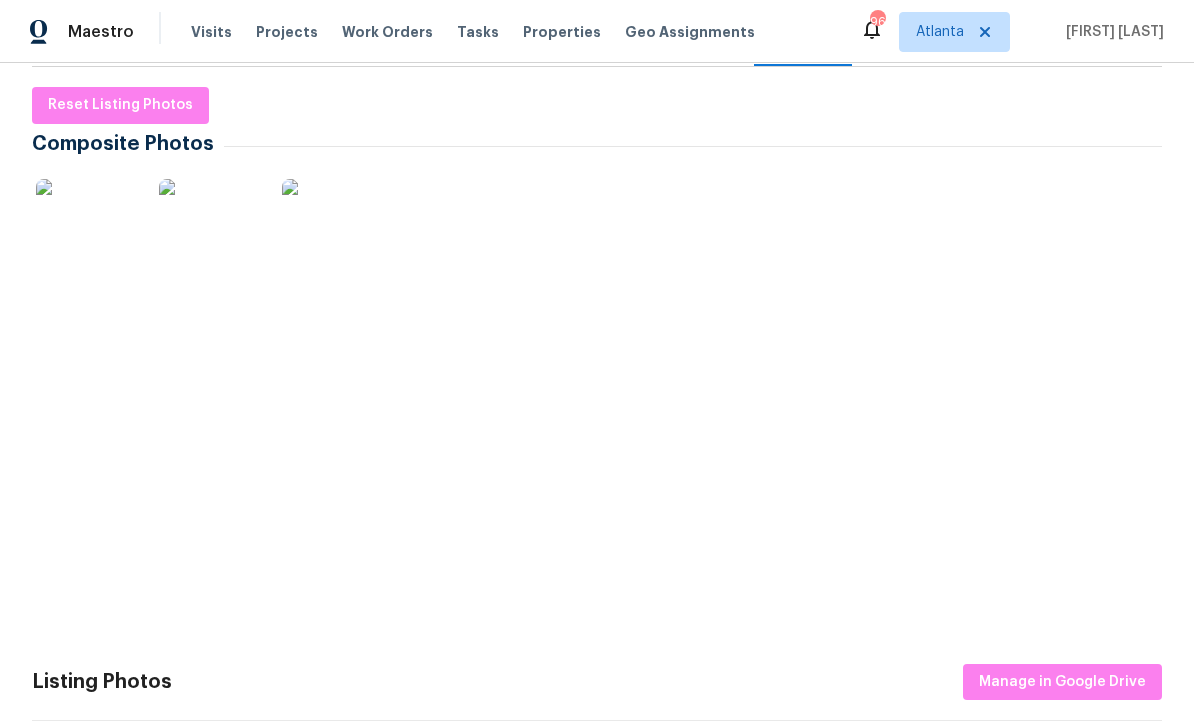 scroll, scrollTop: 367, scrollLeft: 0, axis: vertical 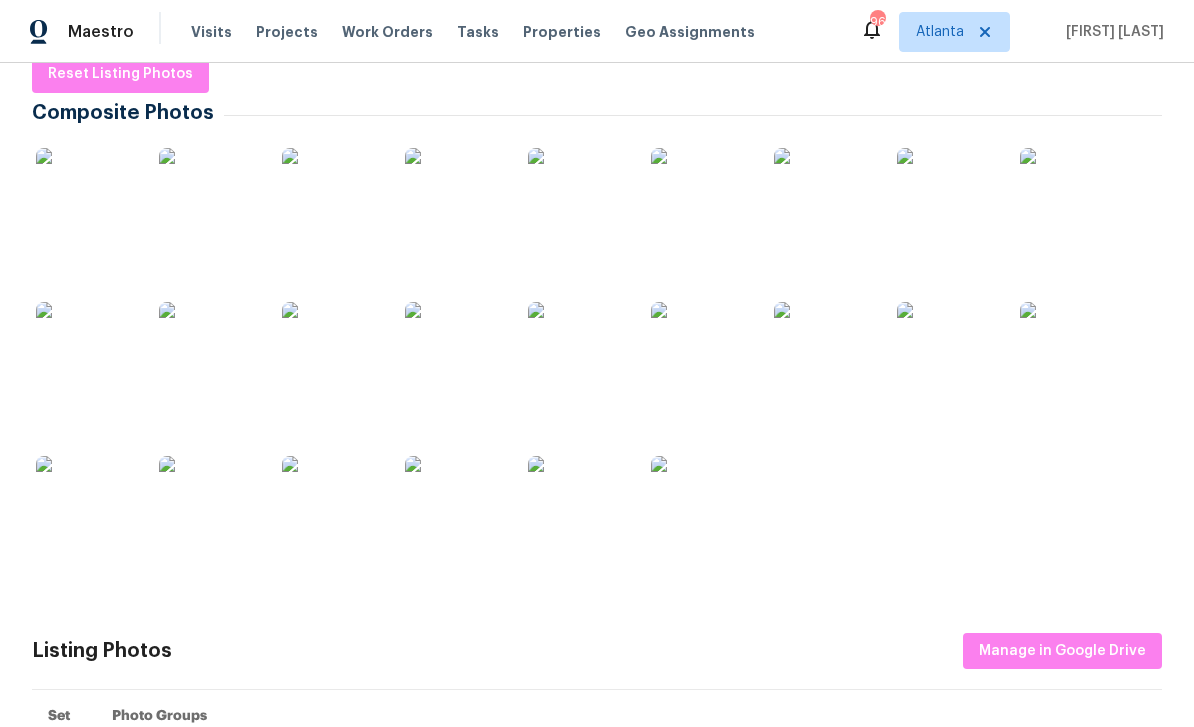 click at bounding box center [209, 352] 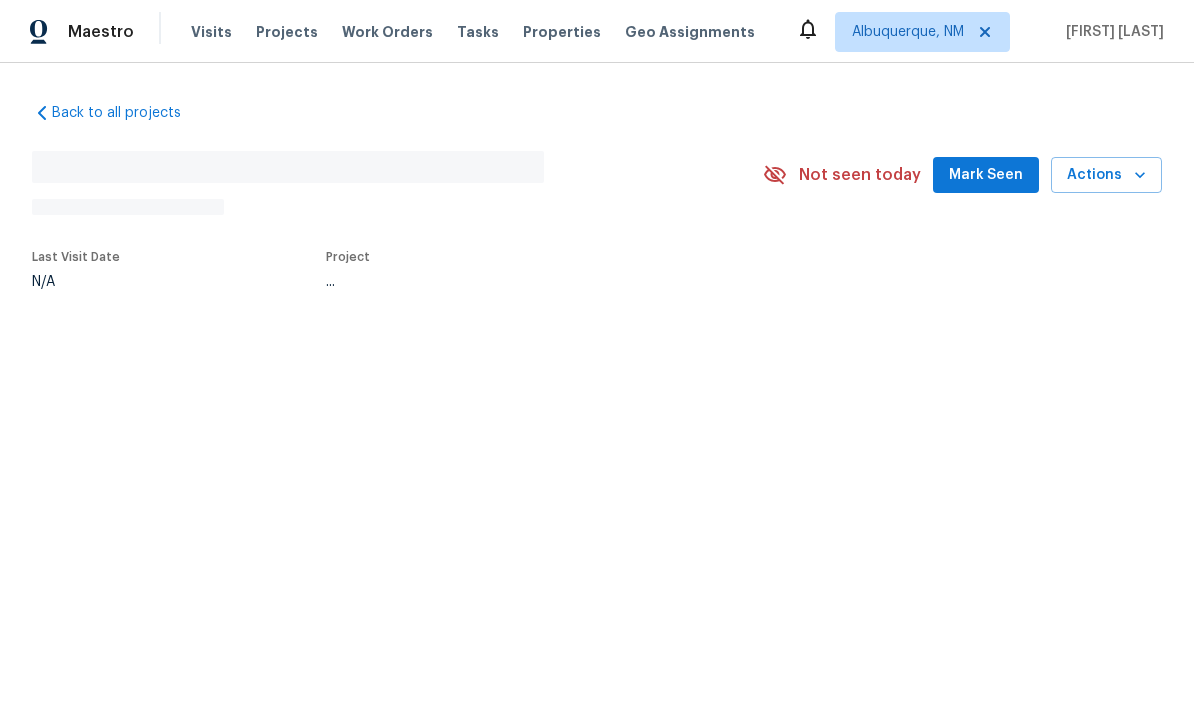 scroll, scrollTop: 0, scrollLeft: 0, axis: both 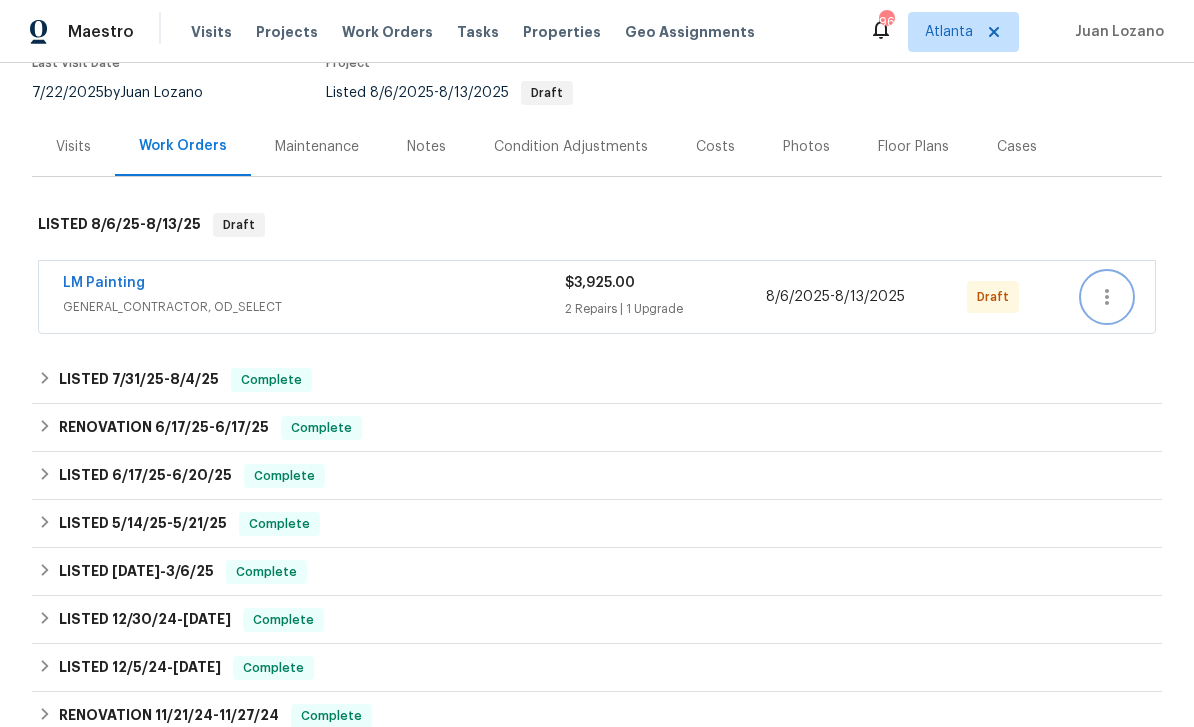 click 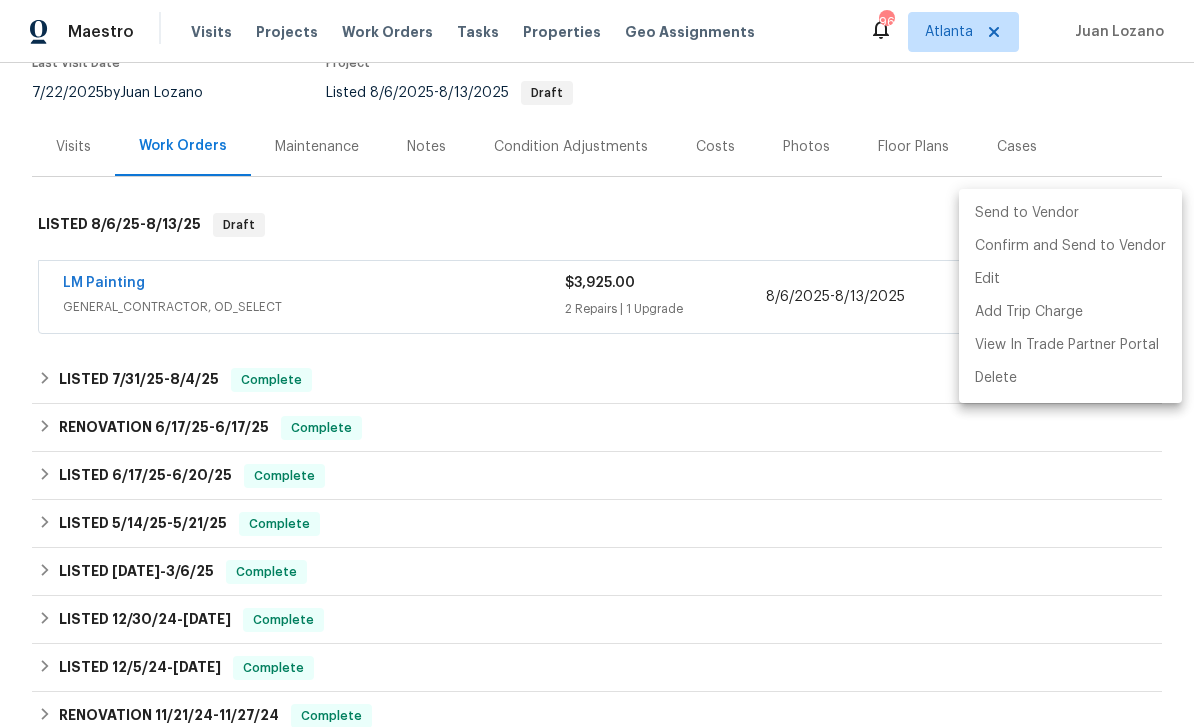 click on "Send to Vendor" at bounding box center [1070, 213] 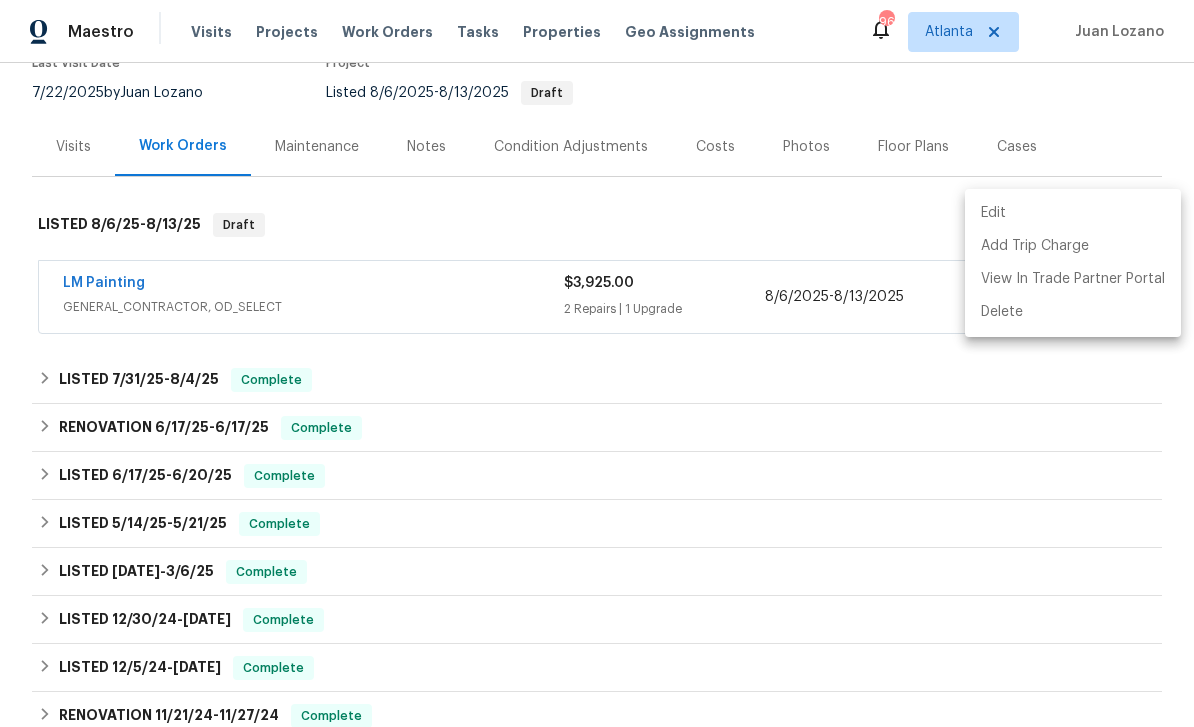 click at bounding box center (597, 363) 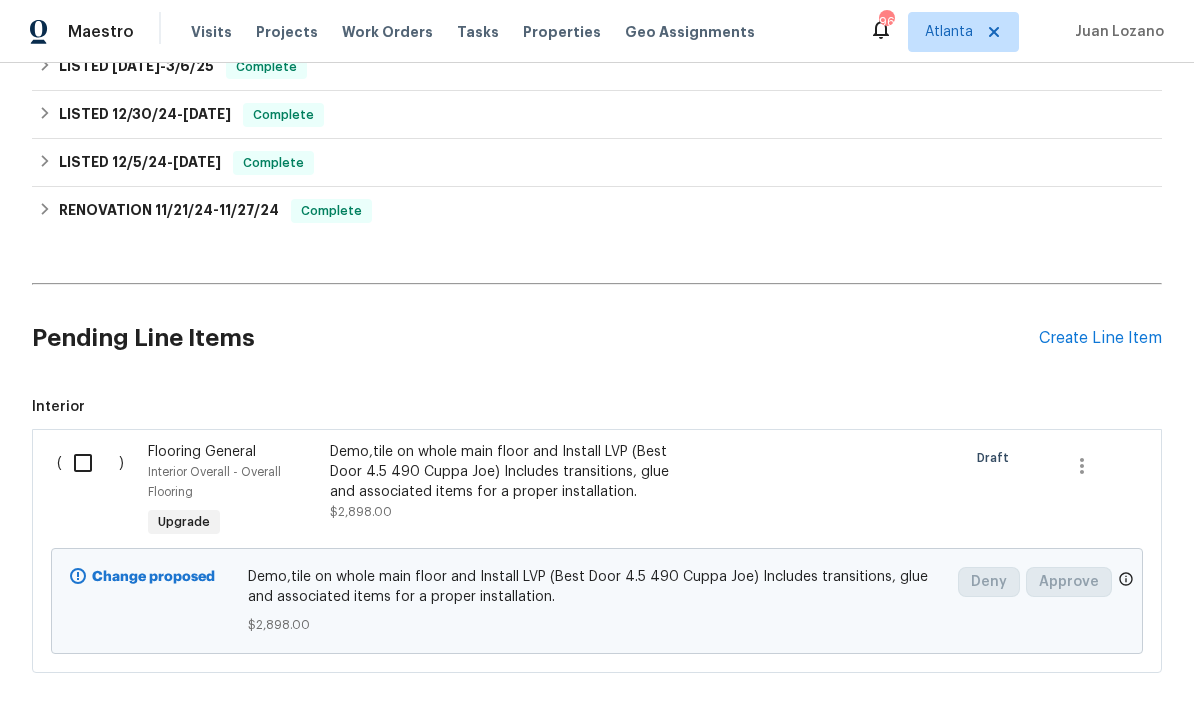 scroll, scrollTop: 710, scrollLeft: 0, axis: vertical 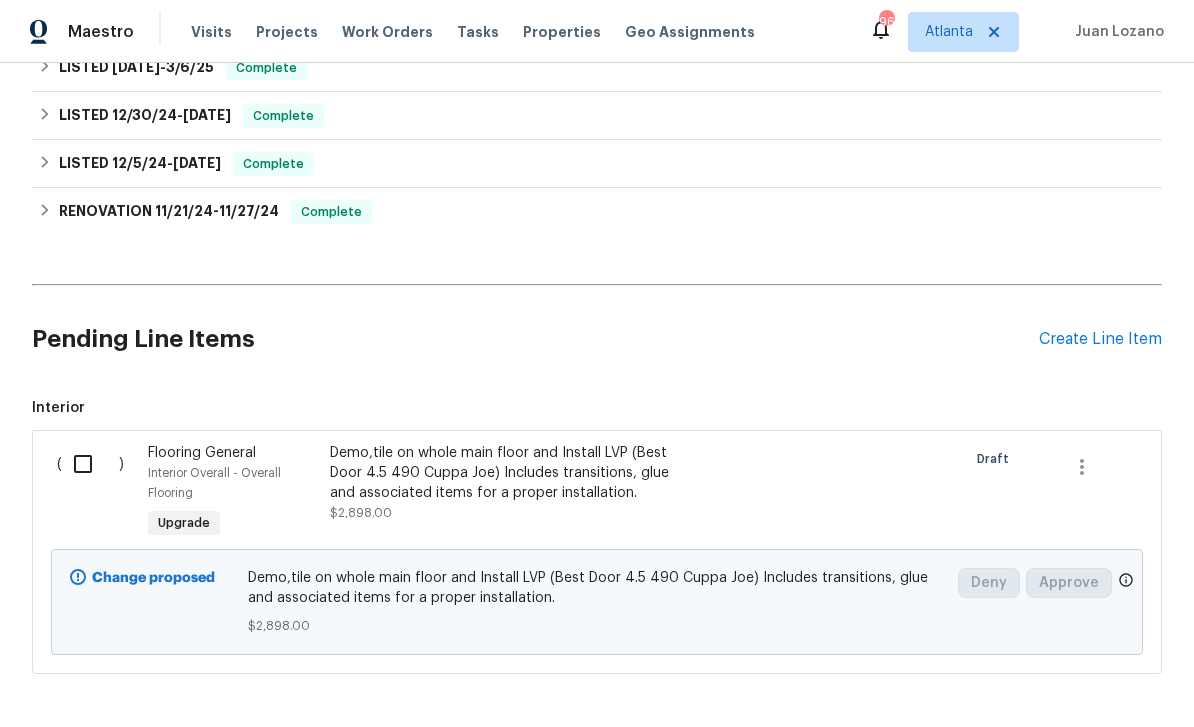 click at bounding box center (90, 464) 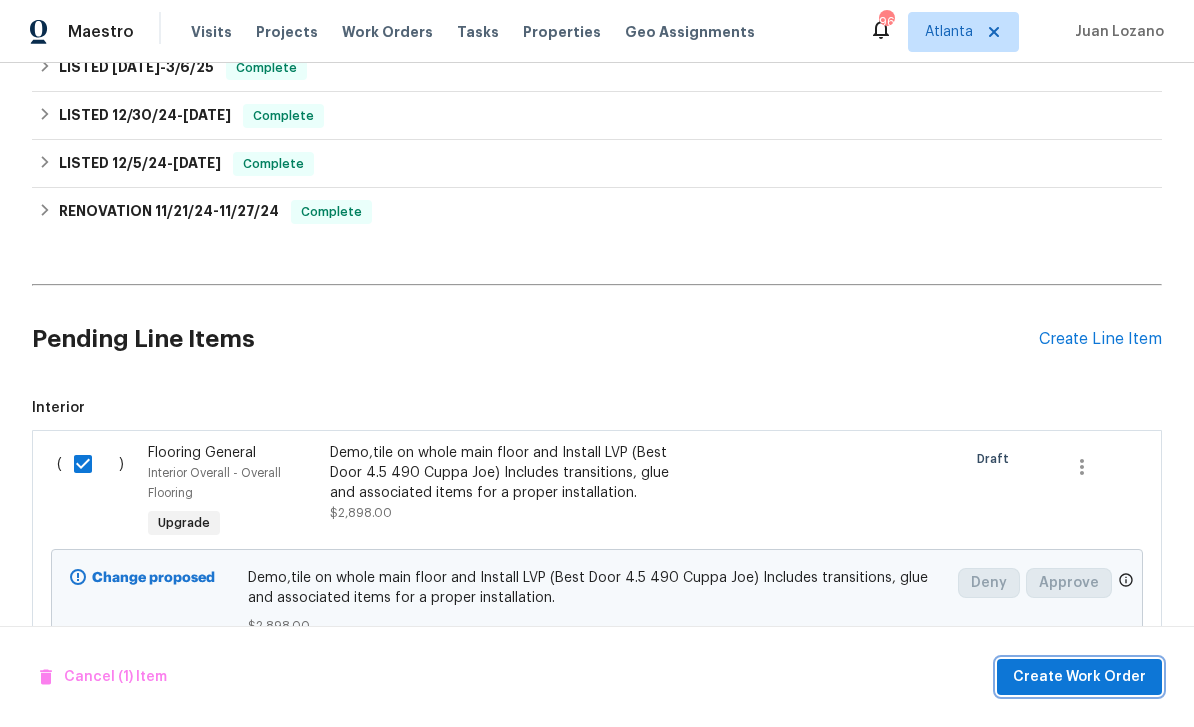 click on "Create Work Order" at bounding box center [1079, 677] 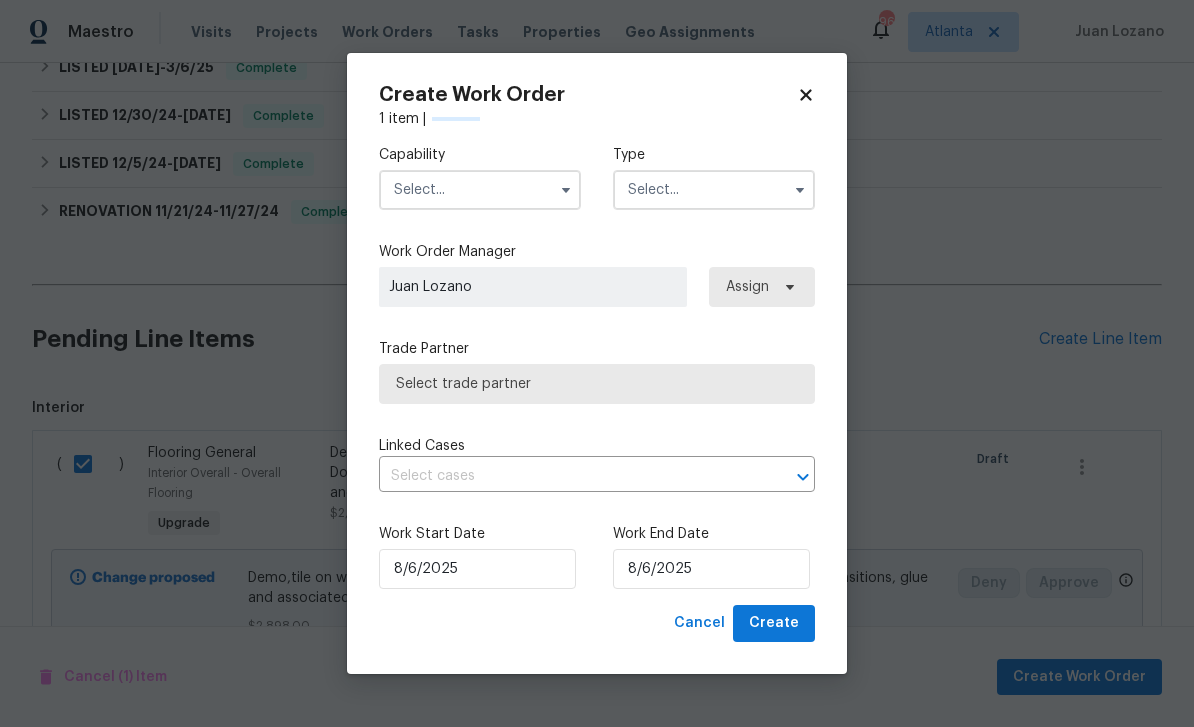 checkbox on "false" 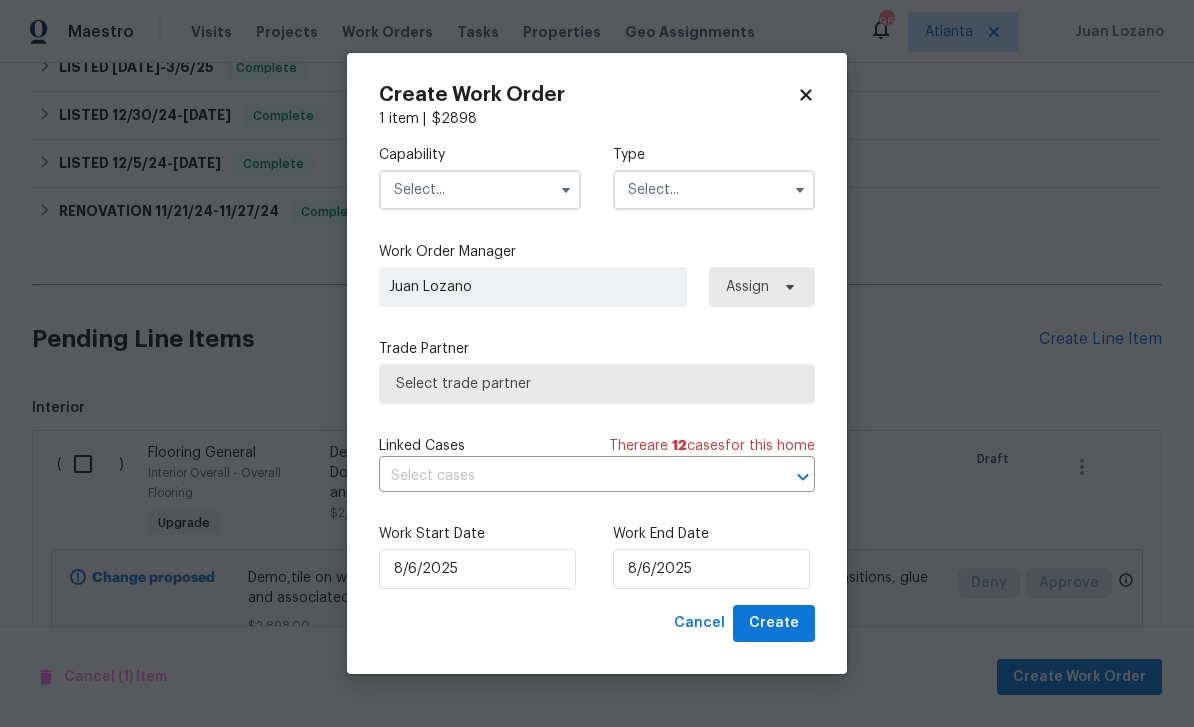 click at bounding box center [480, 190] 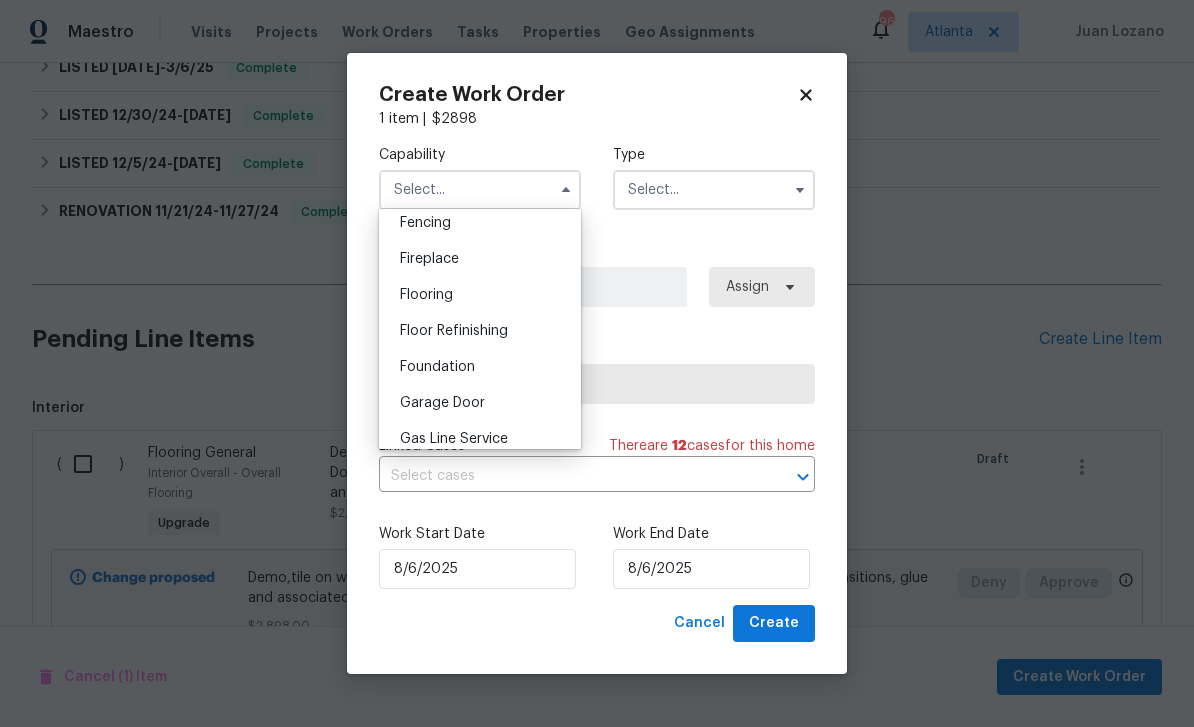 scroll, scrollTop: 697, scrollLeft: 0, axis: vertical 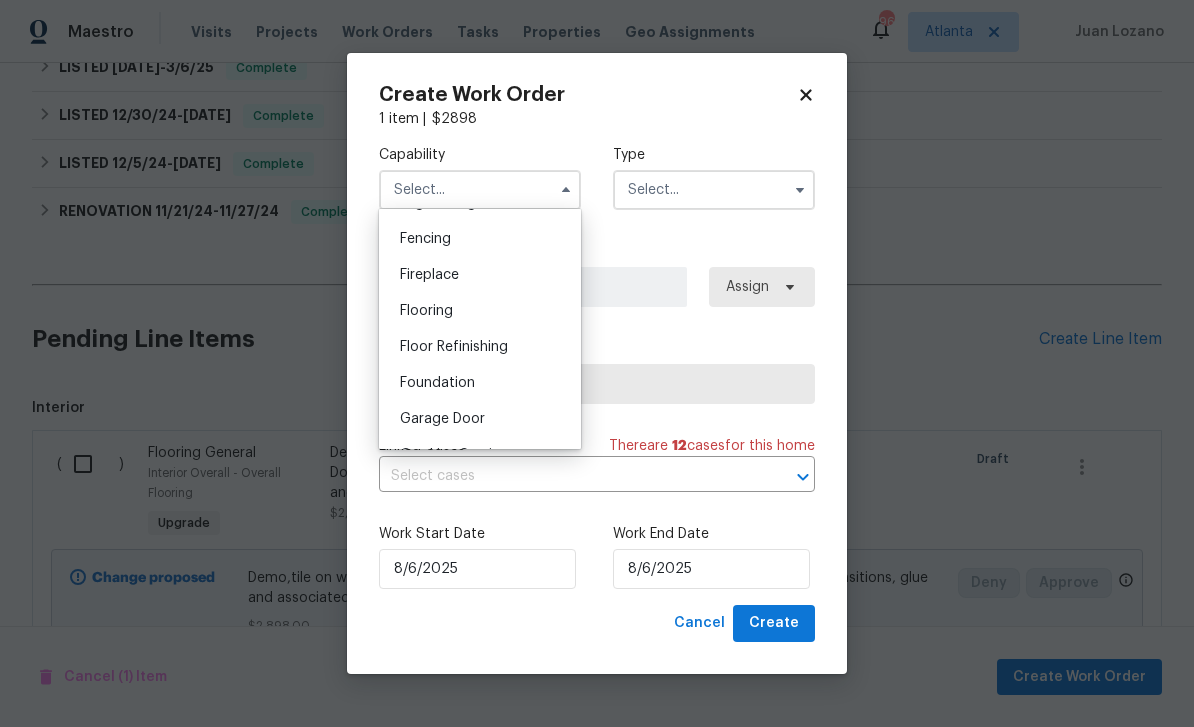 click on "Flooring" at bounding box center (480, 311) 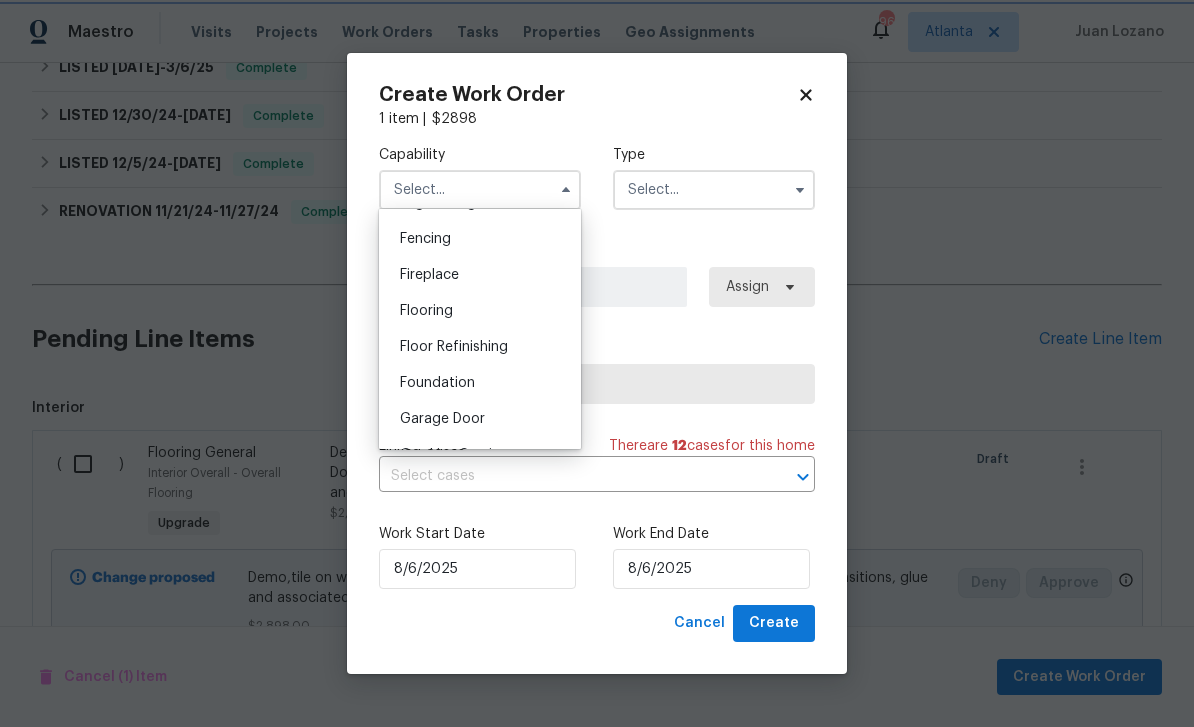 type on "Flooring" 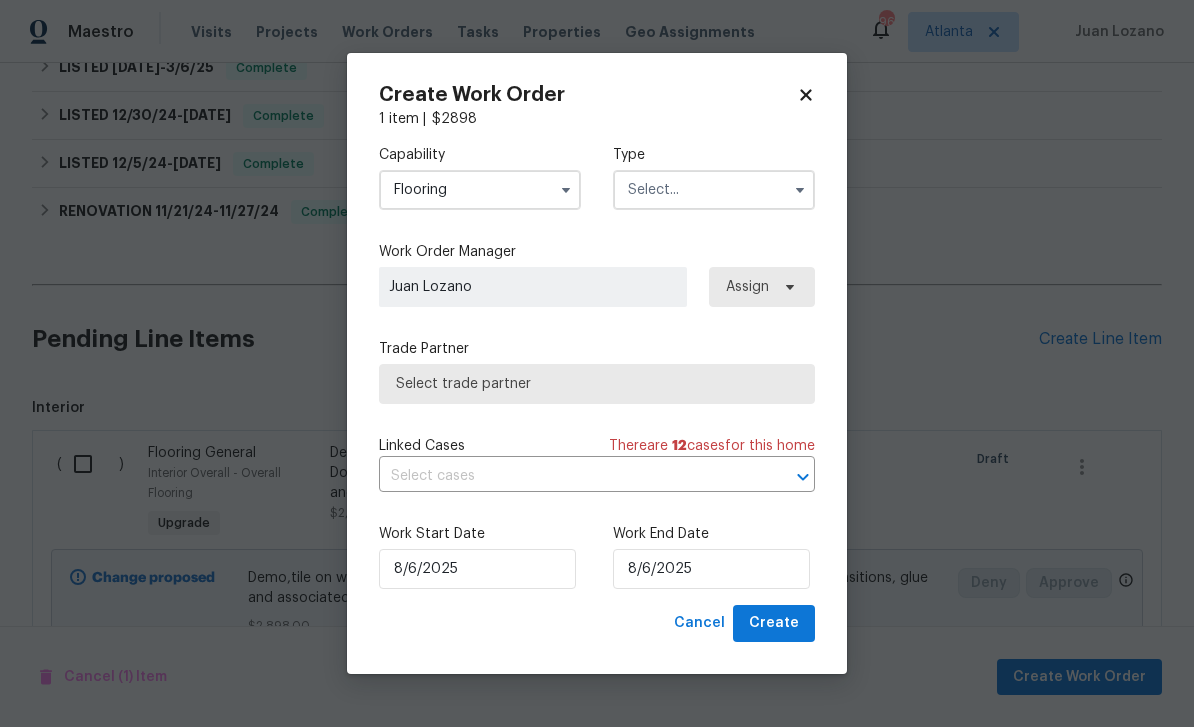 click at bounding box center (714, 190) 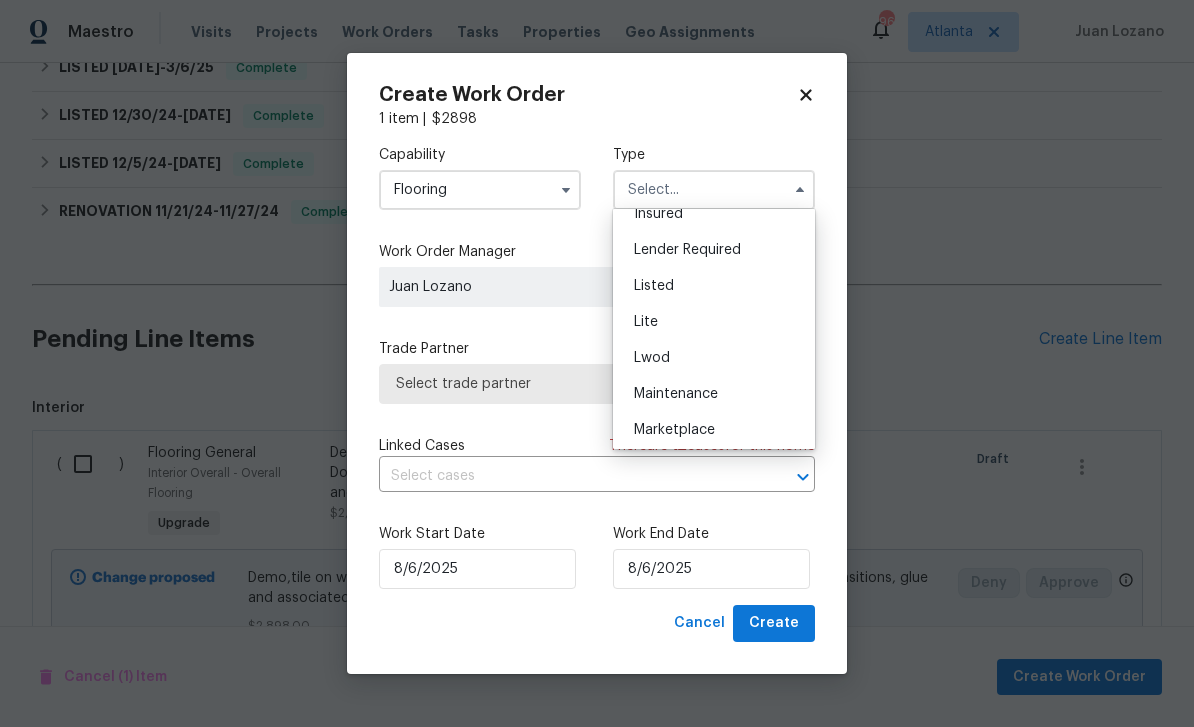 scroll, scrollTop: 153, scrollLeft: 0, axis: vertical 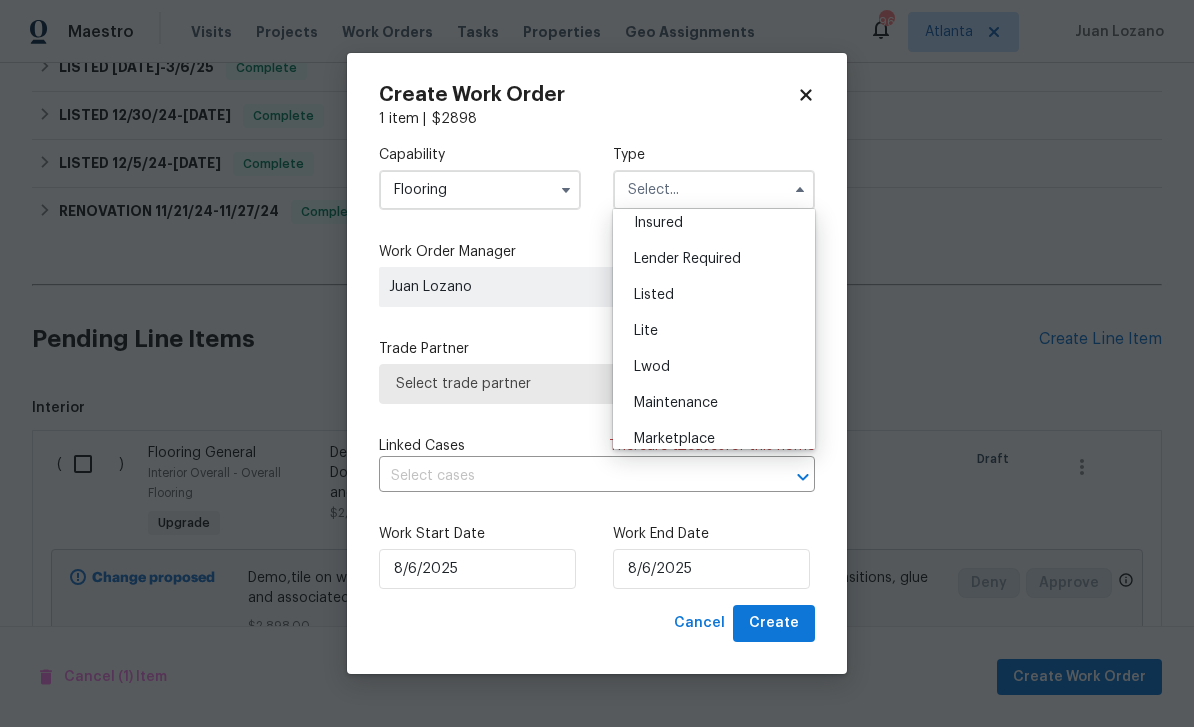 click on "Listed" at bounding box center (714, 295) 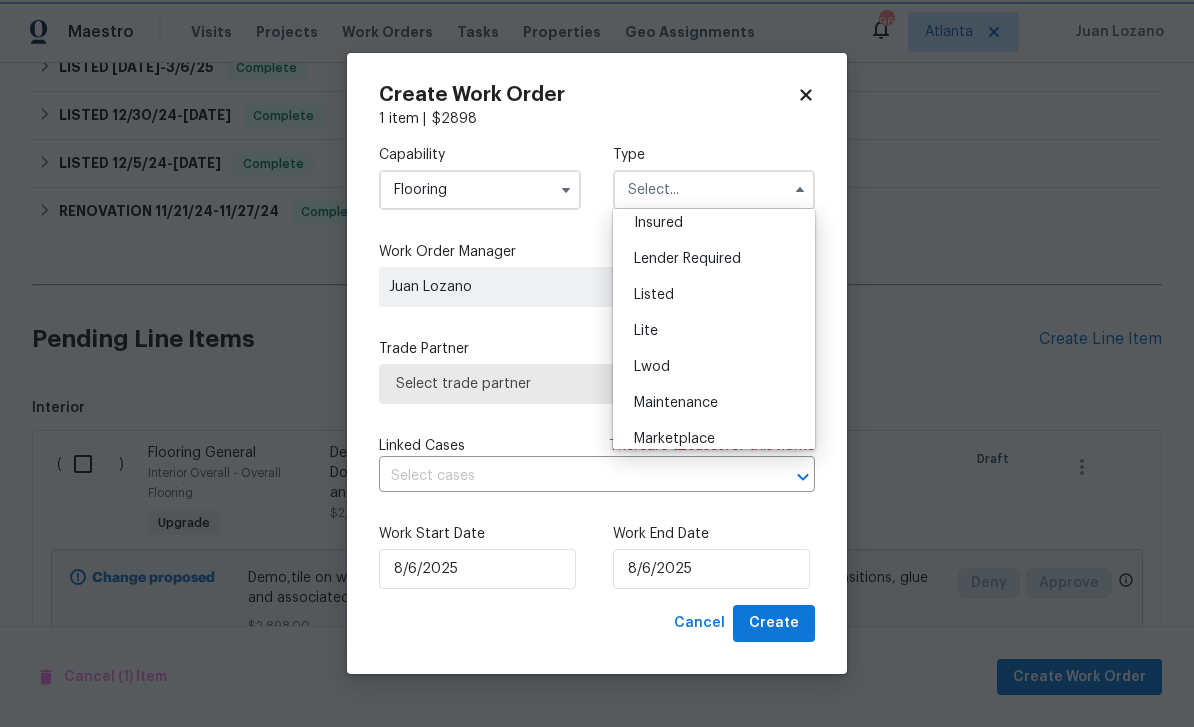 type on "Listed" 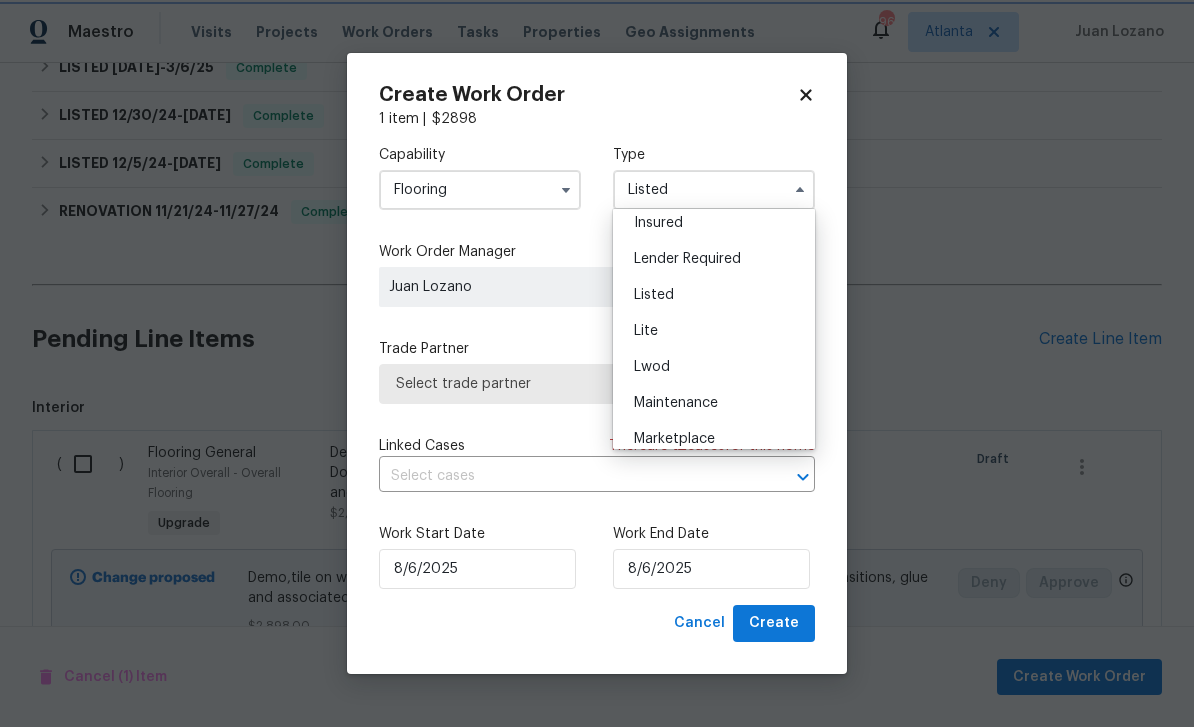 scroll, scrollTop: 0, scrollLeft: 0, axis: both 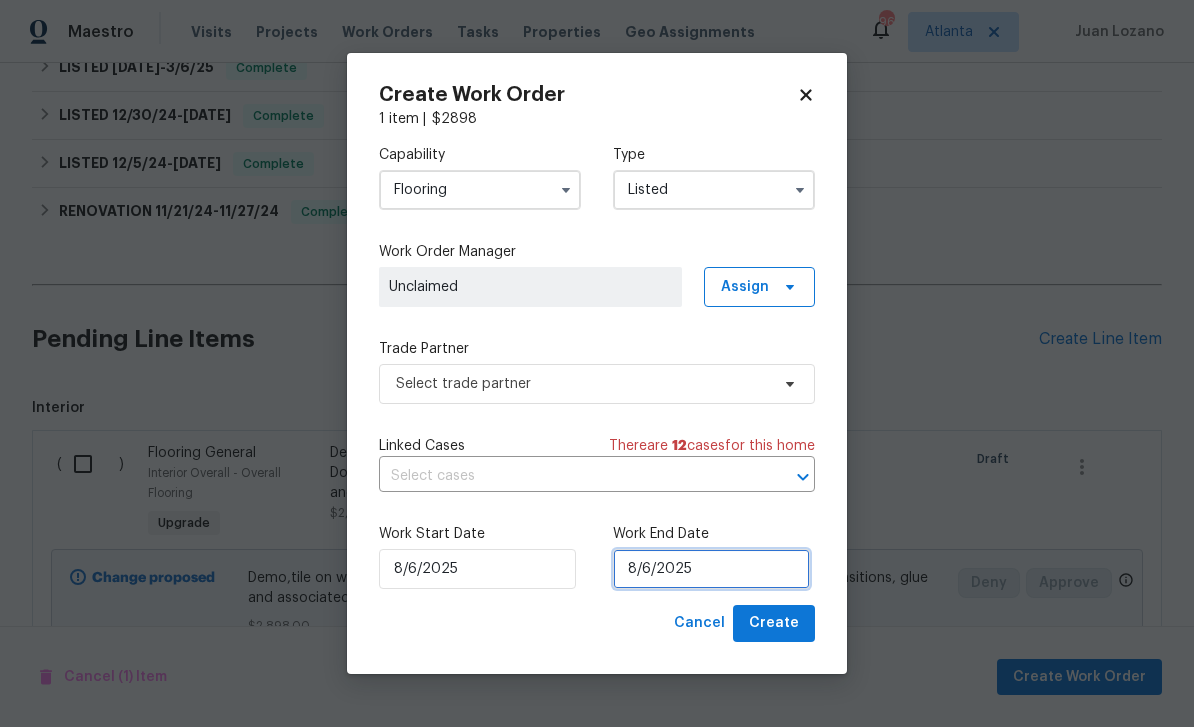 click on "8/6/2025" at bounding box center [711, 569] 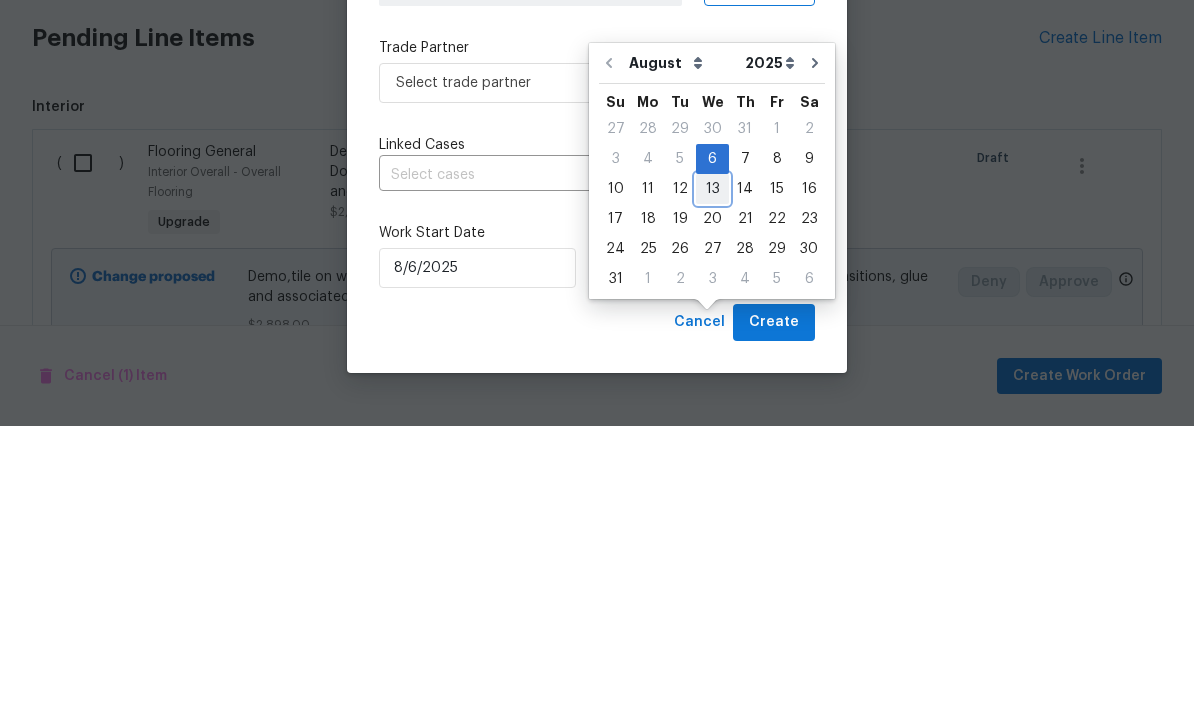 click on "13" at bounding box center [712, 490] 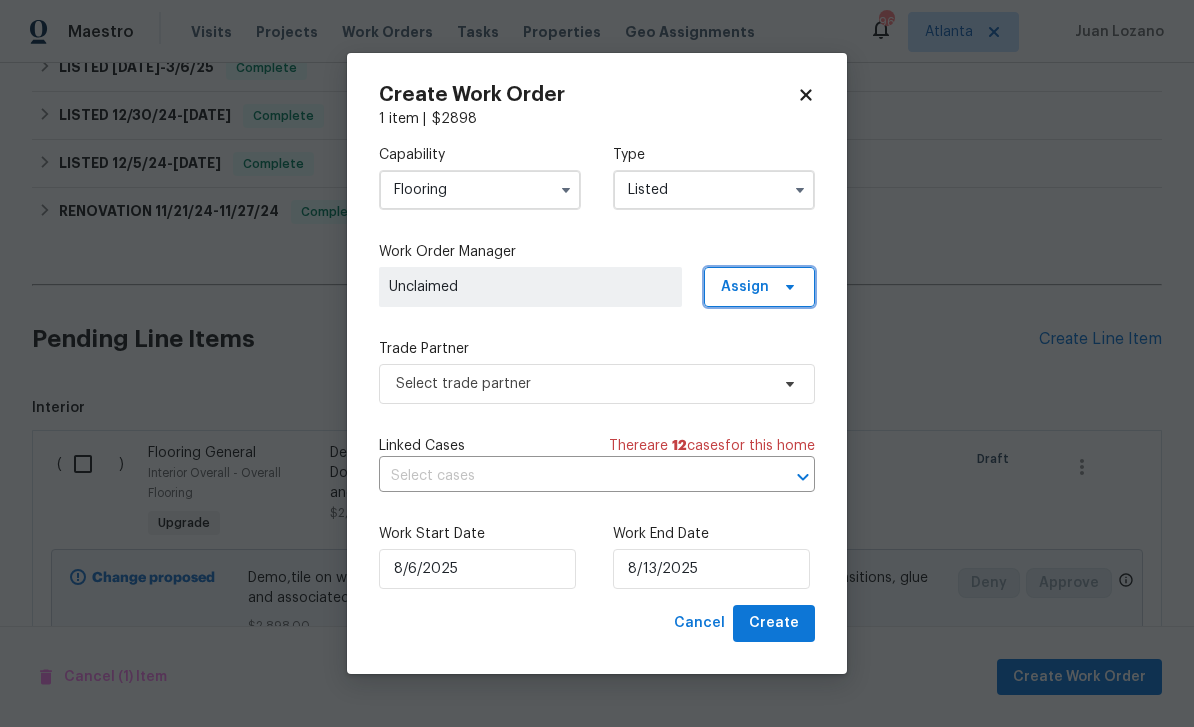 click on "Assign" at bounding box center [759, 287] 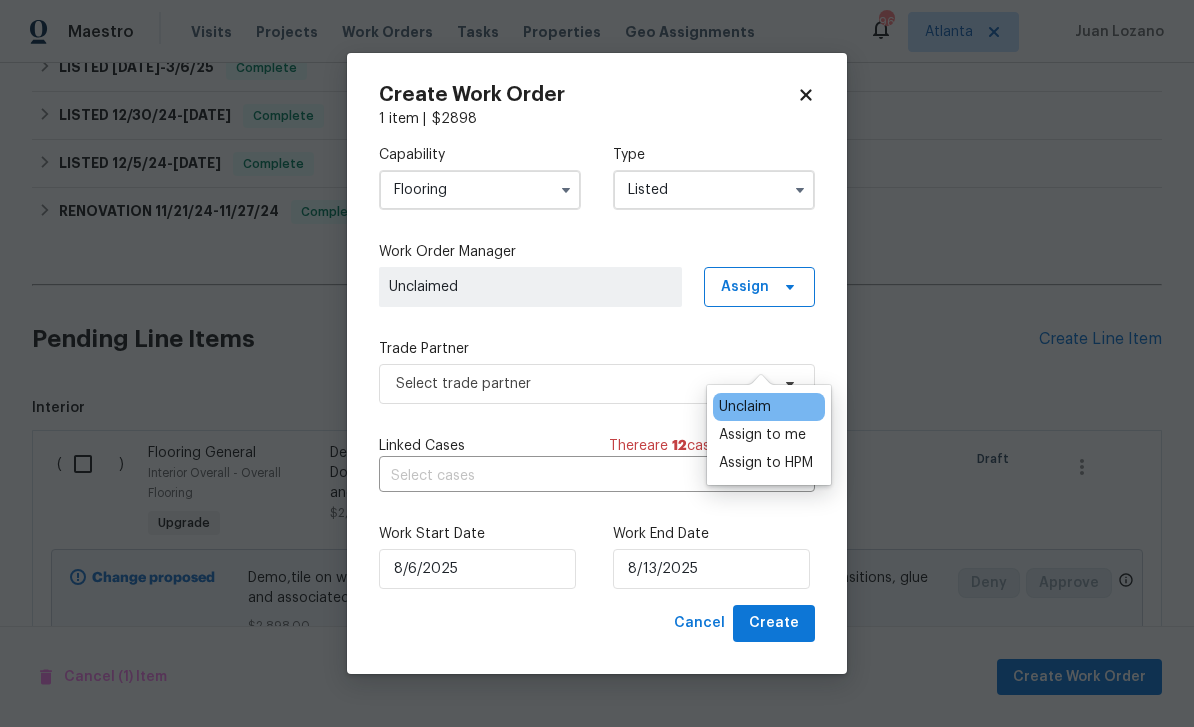 click on "Assign to HPM" at bounding box center [766, 463] 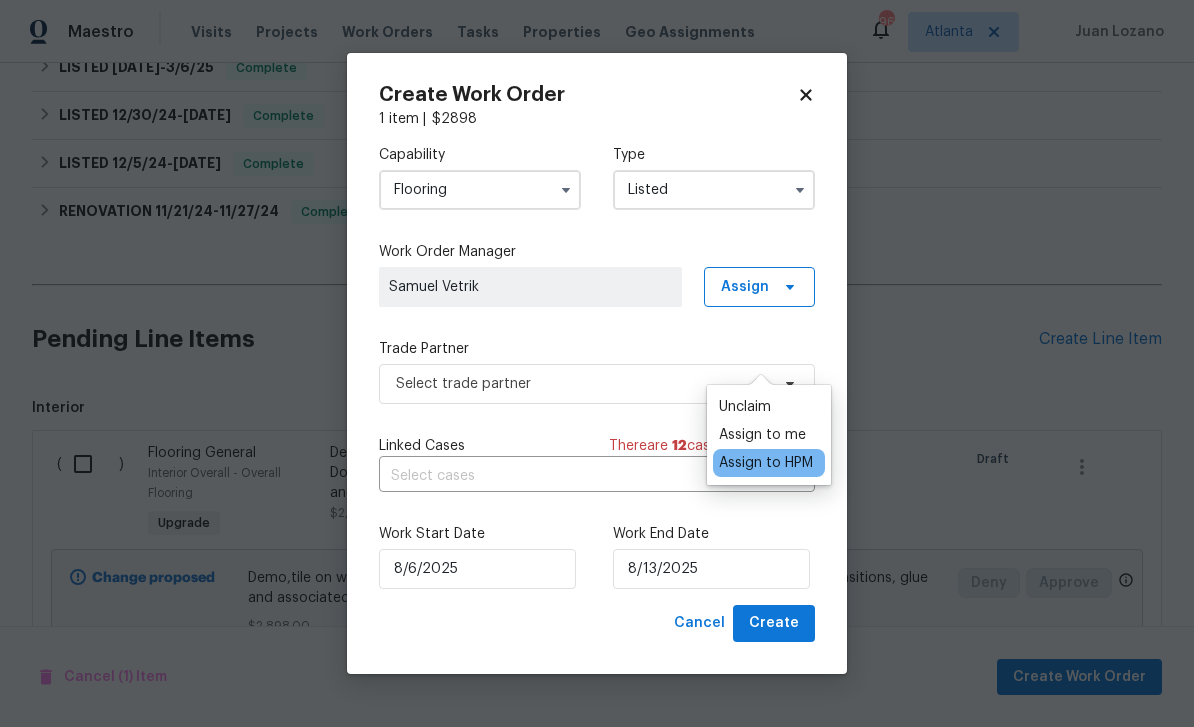 click on "Assign to me" at bounding box center [762, 435] 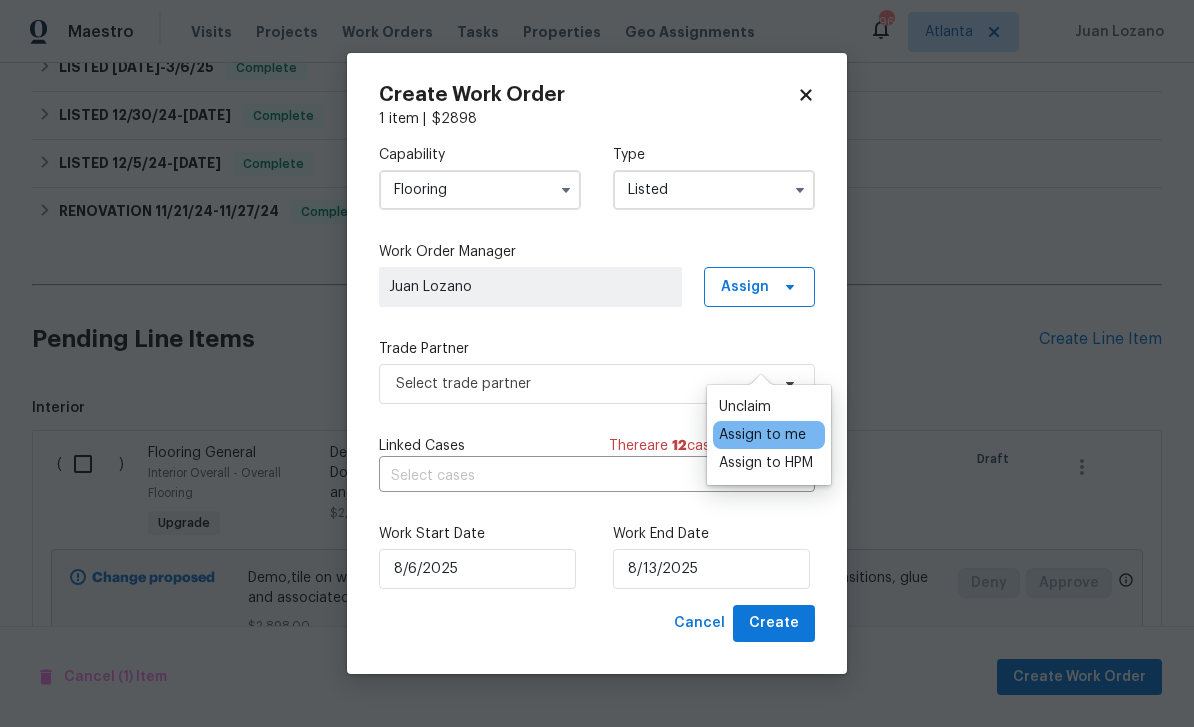 click on "Capability   Flooring Type   Listed Work Order Manager   Juan Lozano Assign Trade Partner   Select trade partner Linked Cases There  are   12  case s  for this home   ​ Work Start Date   8/6/2025 Work End Date   8/13/2025" at bounding box center [597, 367] 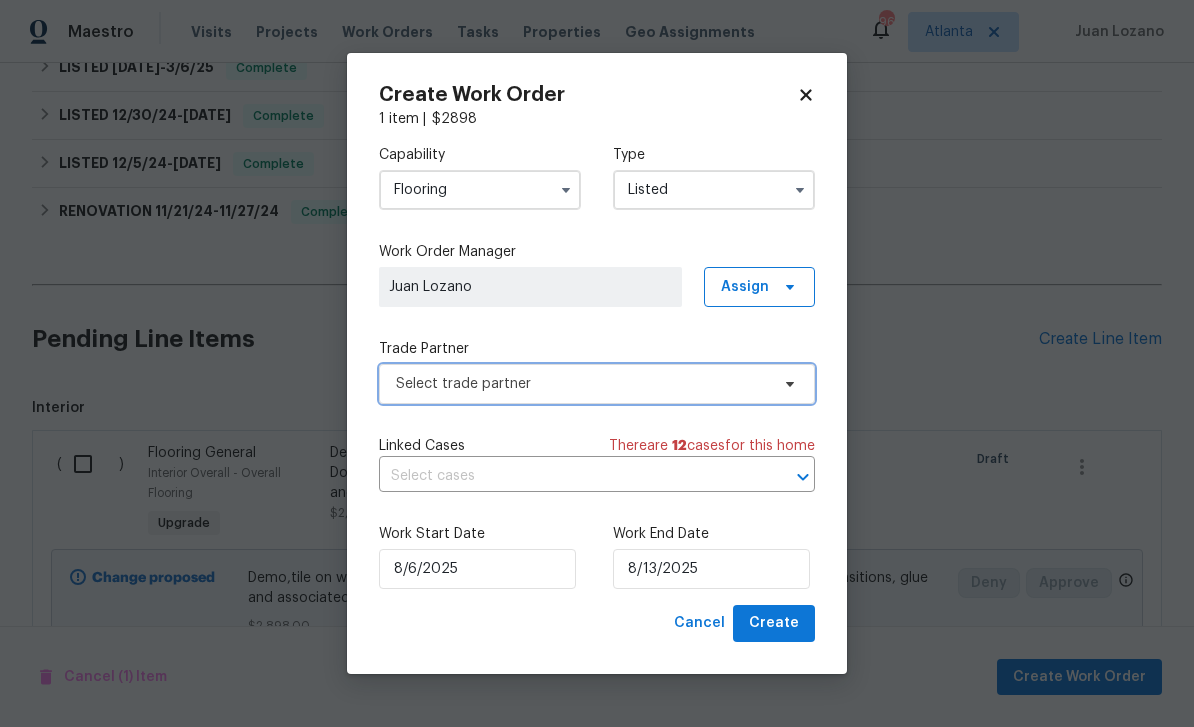 click on "Select trade partner" at bounding box center [582, 384] 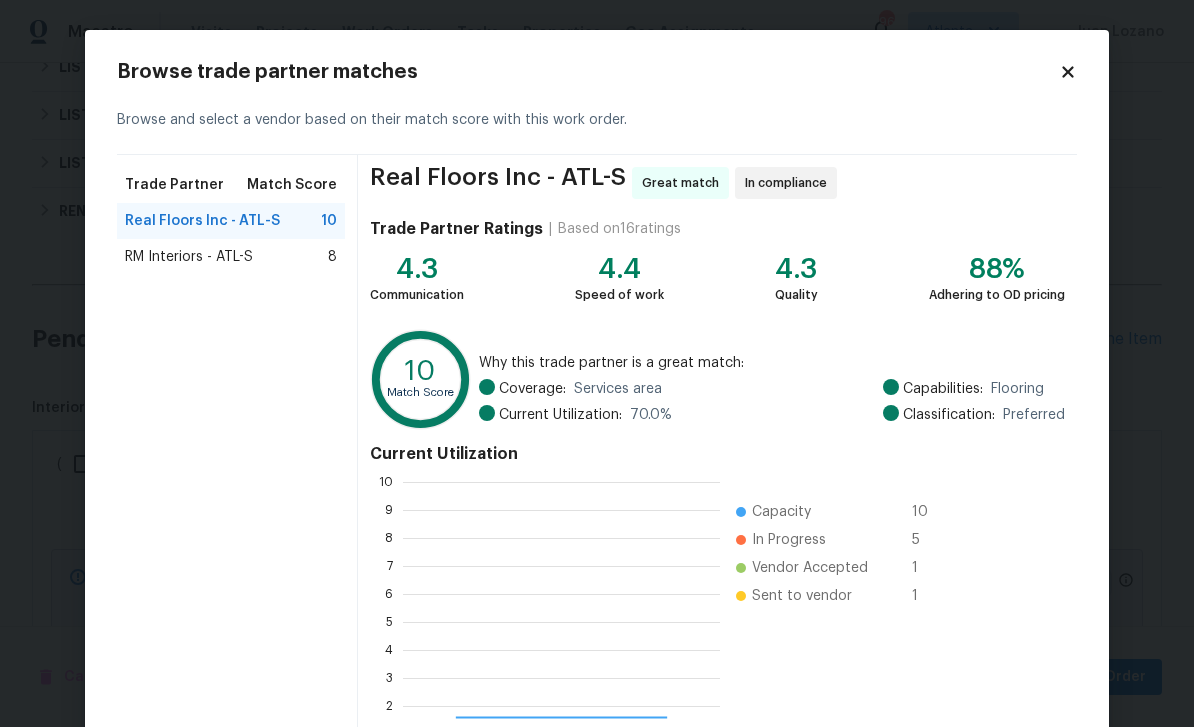 scroll, scrollTop: 2, scrollLeft: 2, axis: both 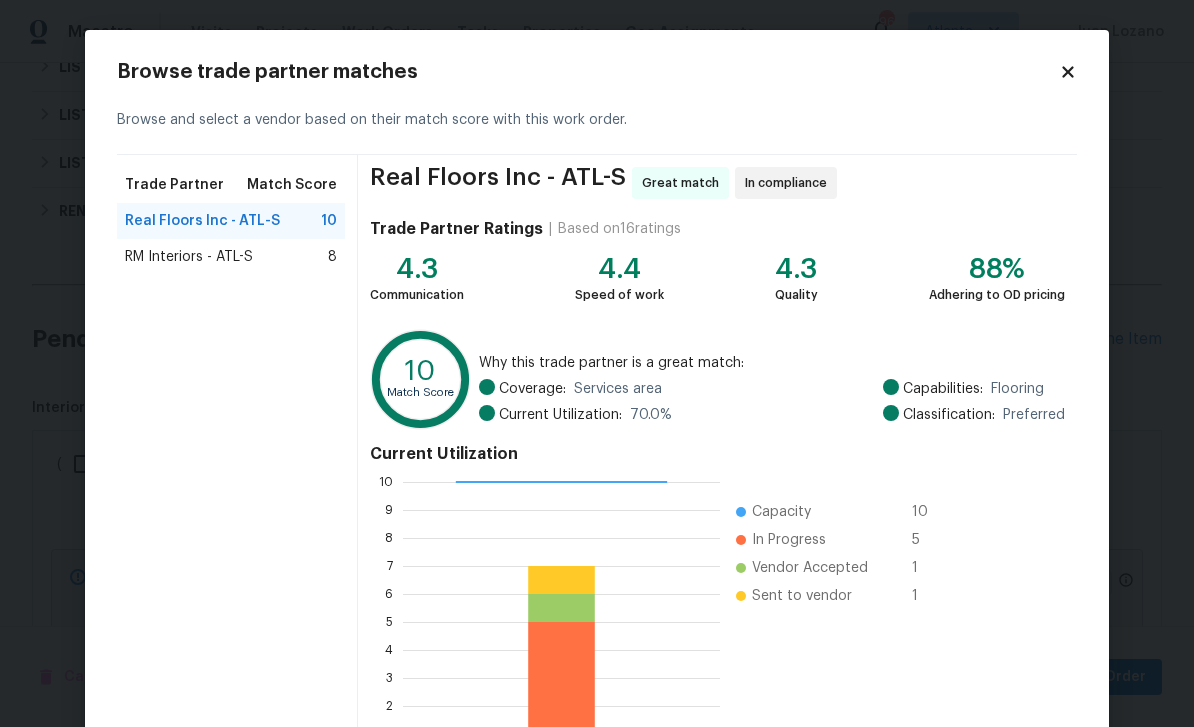 click on "RM Interiors - ATL-S" at bounding box center [189, 257] 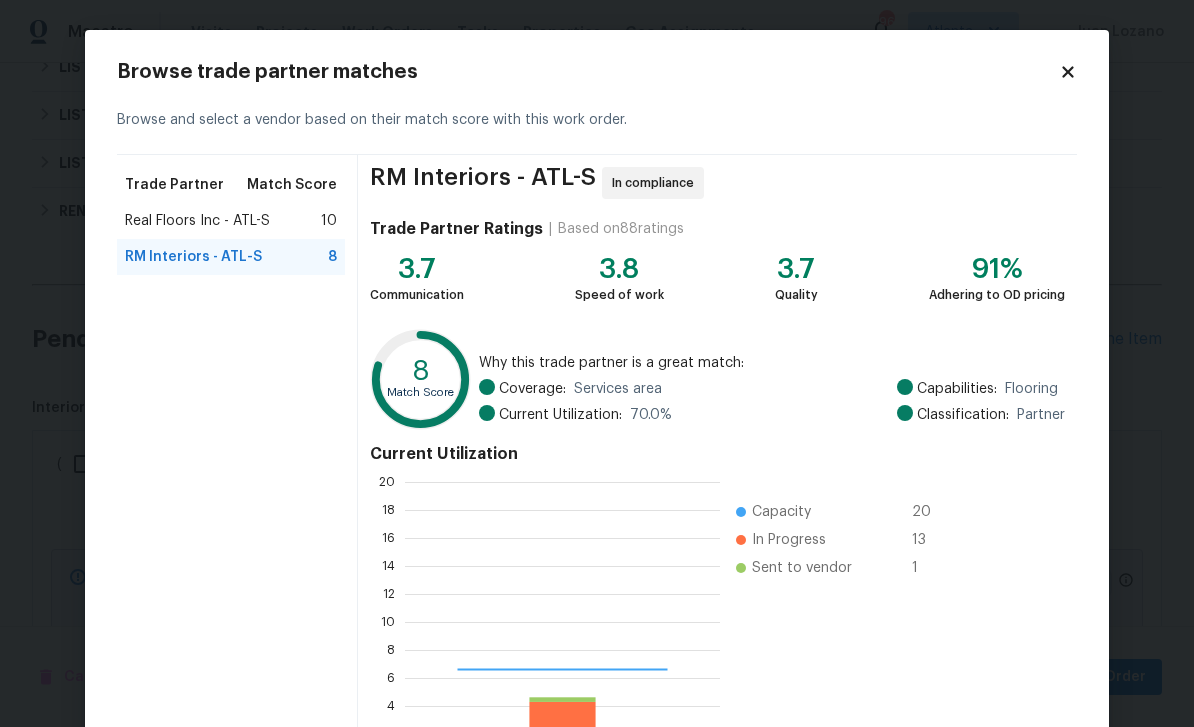scroll, scrollTop: 2, scrollLeft: 2, axis: both 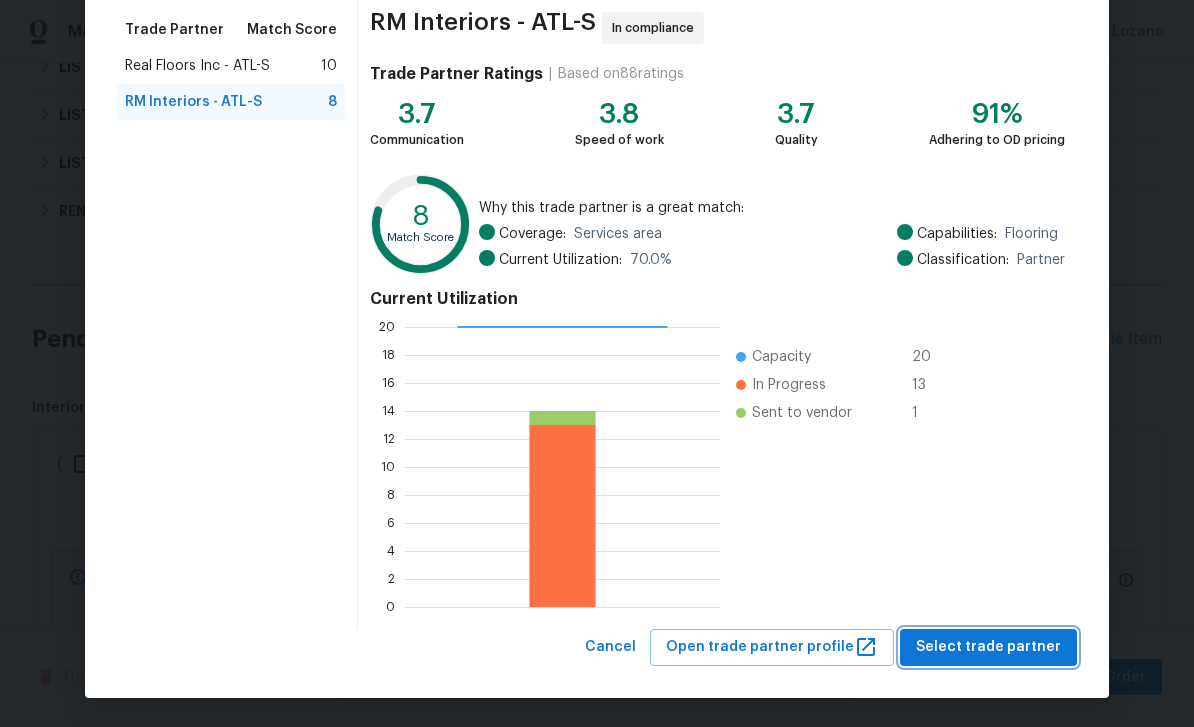 click on "Select trade partner" at bounding box center [988, 647] 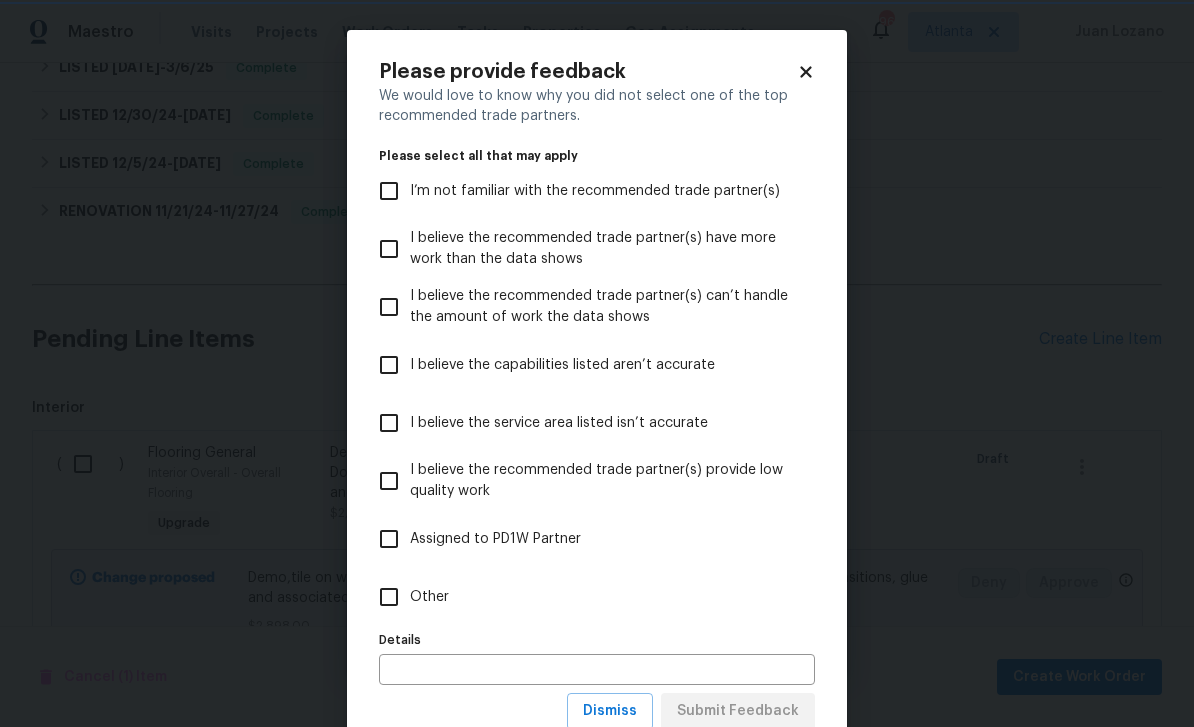 scroll, scrollTop: 0, scrollLeft: 0, axis: both 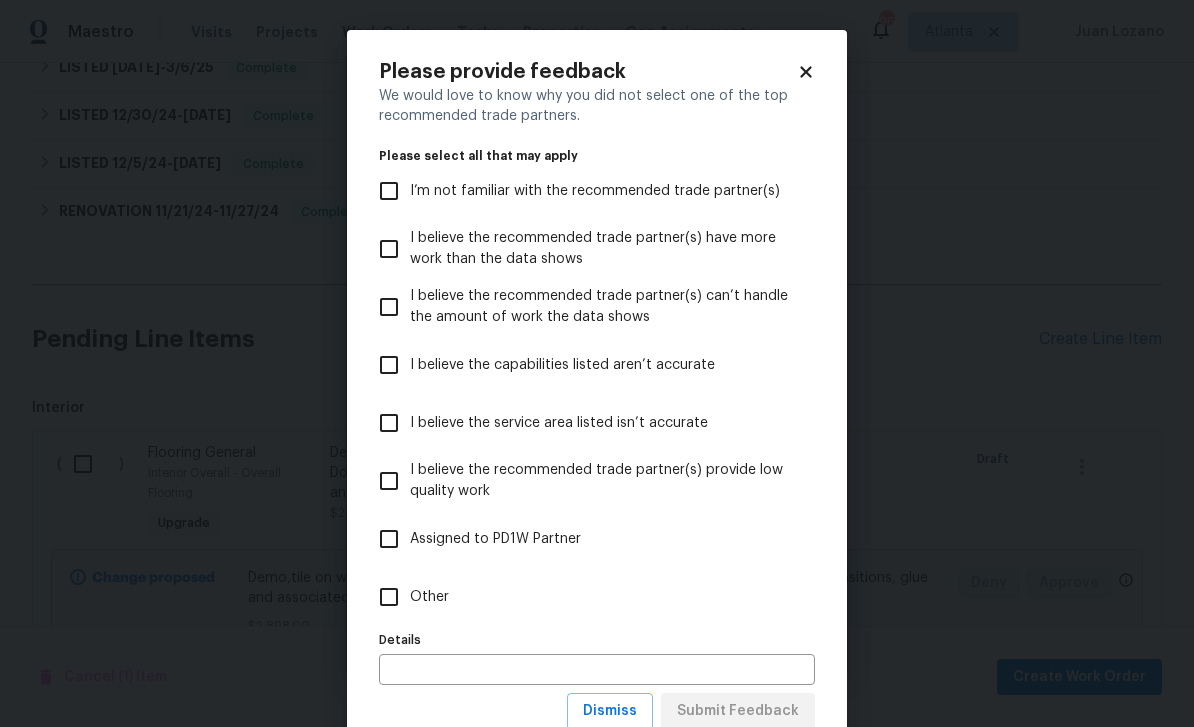 click on "I’m not familiar with the recommended trade partner(s)" at bounding box center [595, 191] 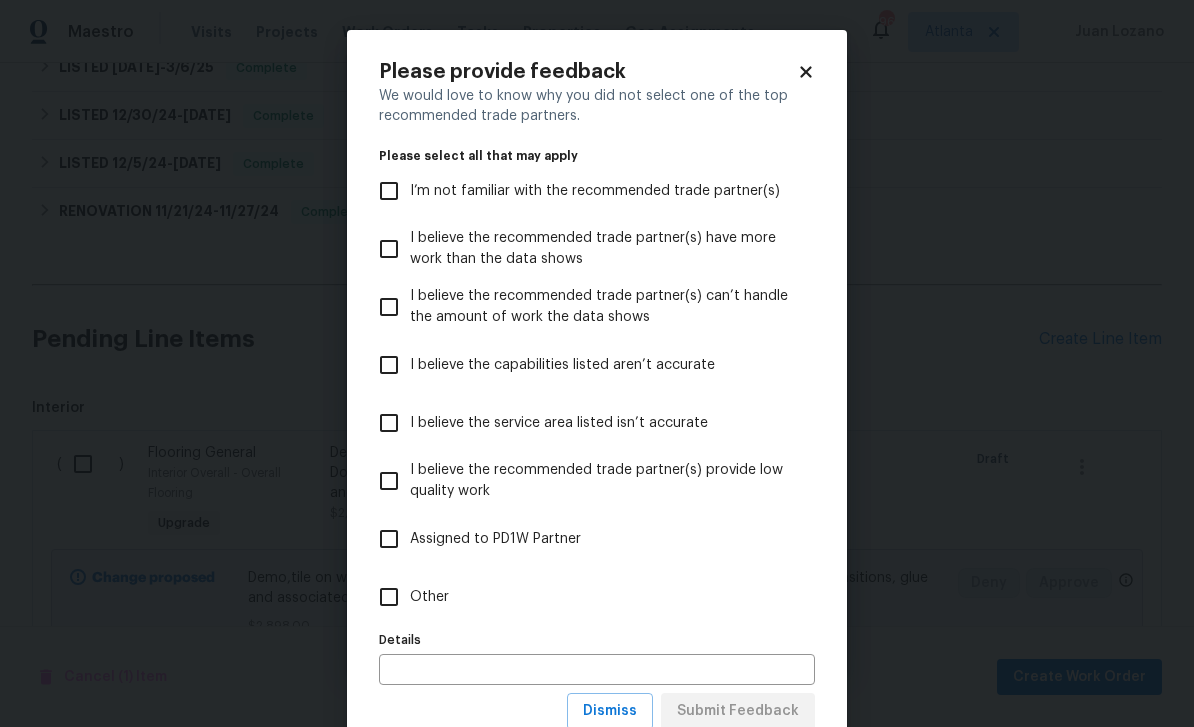 click on "I’m not familiar with the recommended trade partner(s)" at bounding box center (389, 191) 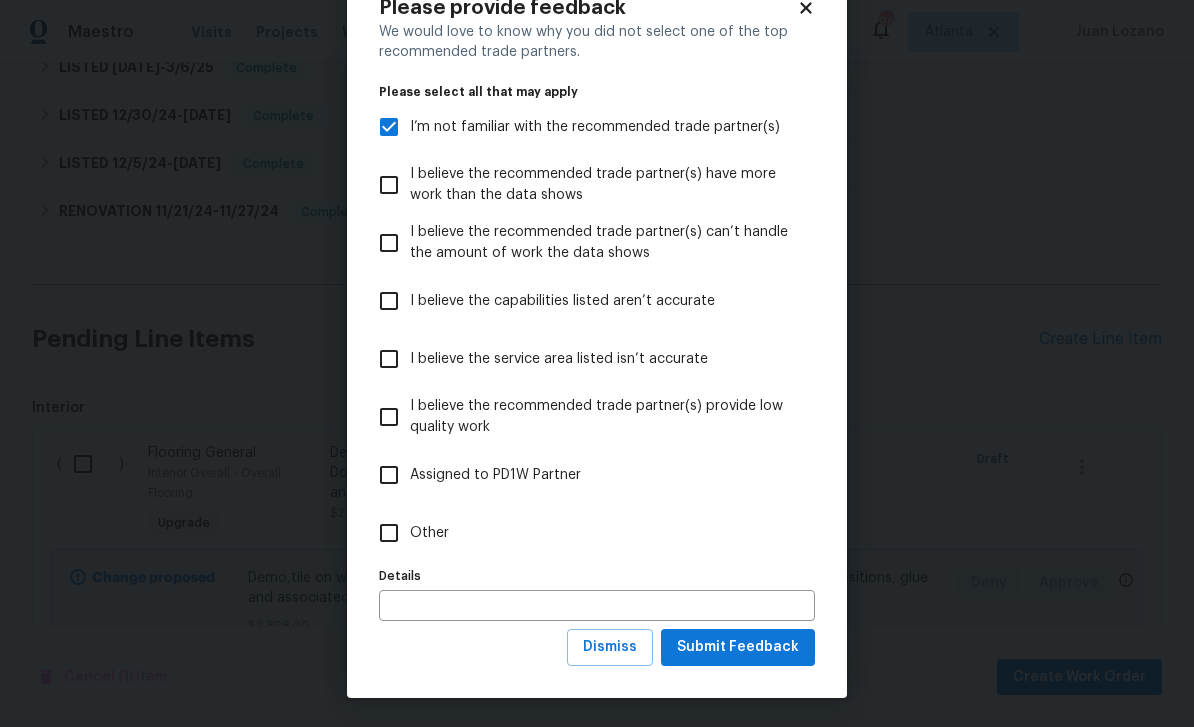 scroll, scrollTop: 63, scrollLeft: 0, axis: vertical 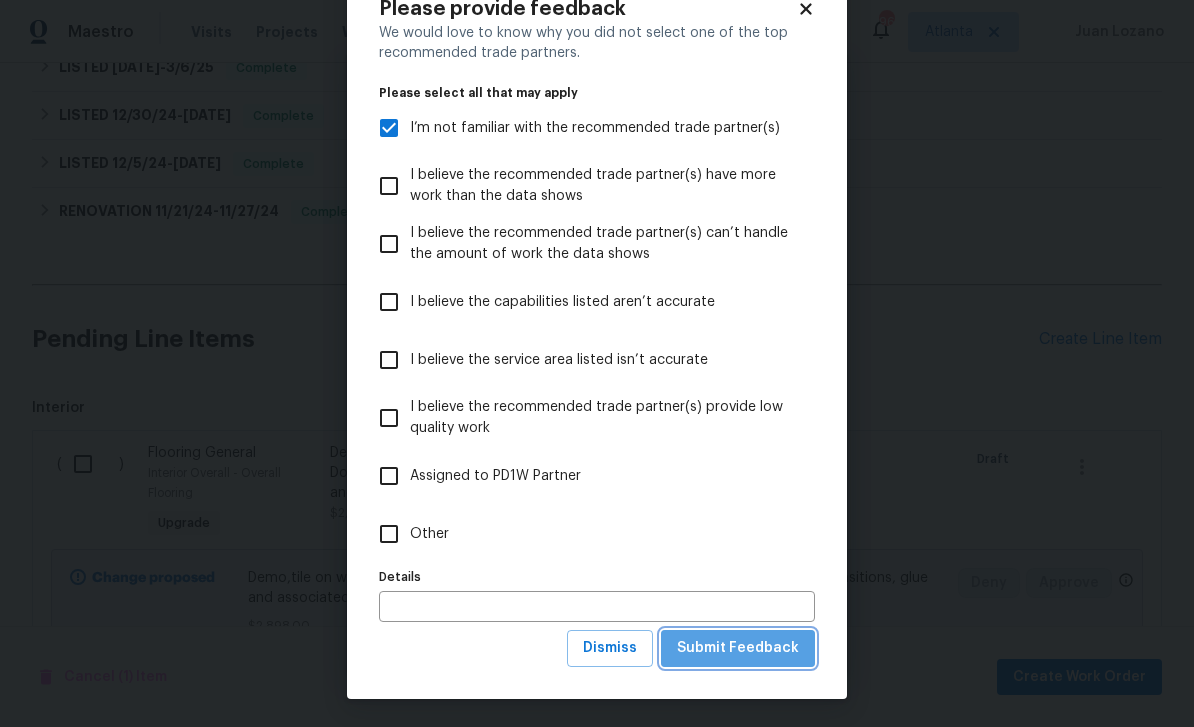 click on "Submit Feedback" at bounding box center (738, 648) 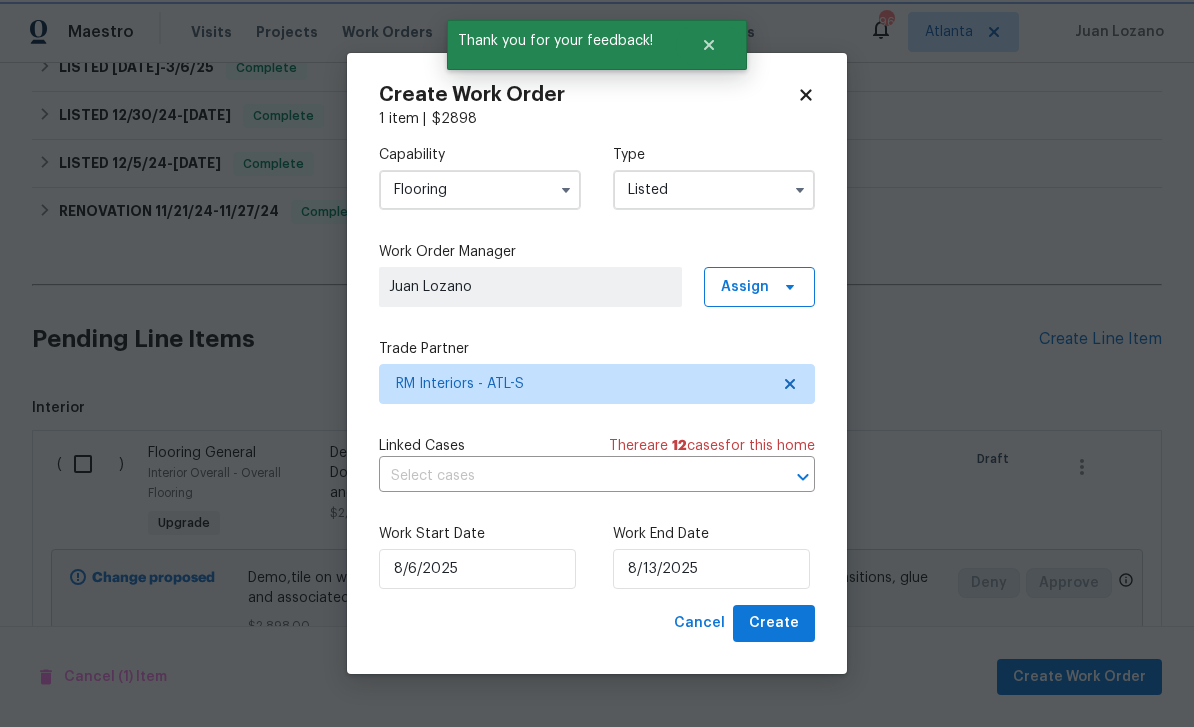 scroll, scrollTop: 0, scrollLeft: 0, axis: both 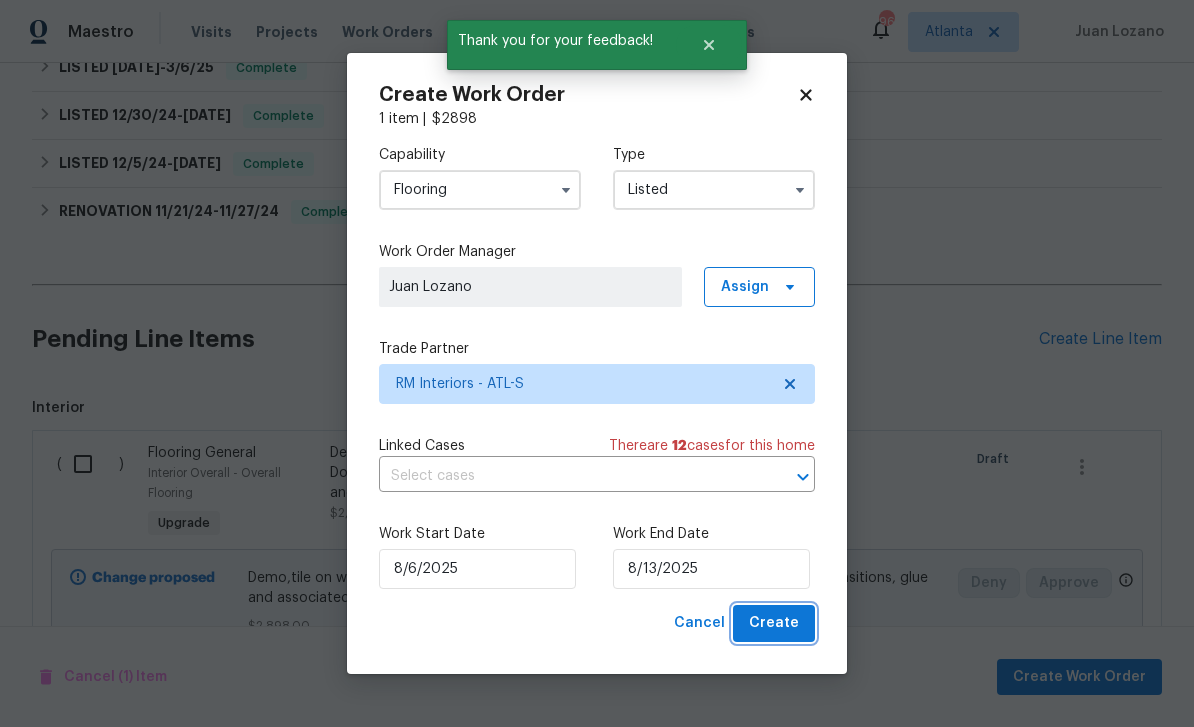 click on "Create" at bounding box center [774, 623] 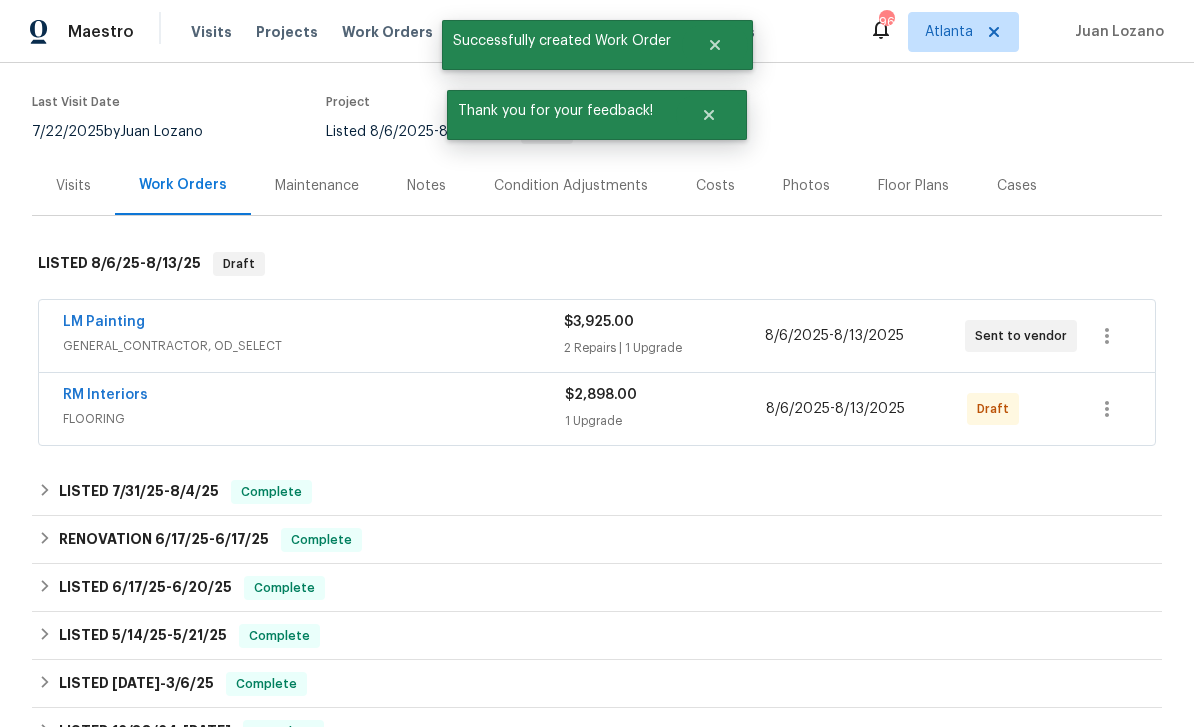 scroll, scrollTop: 168, scrollLeft: 0, axis: vertical 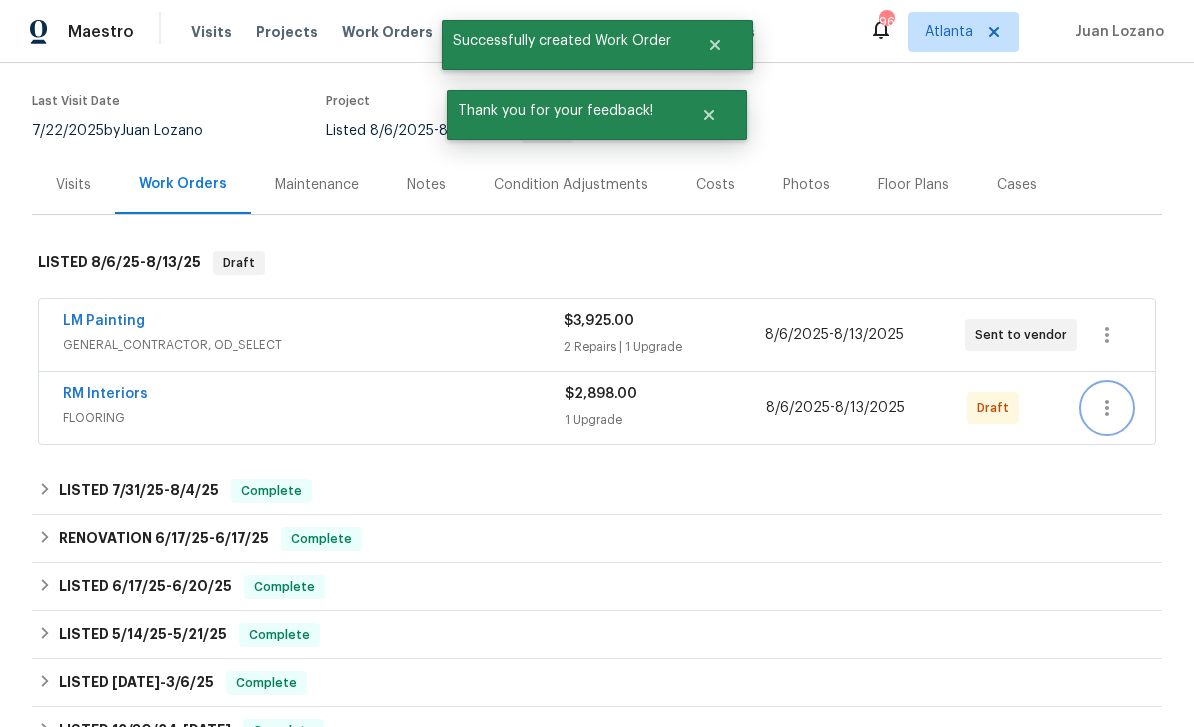 click 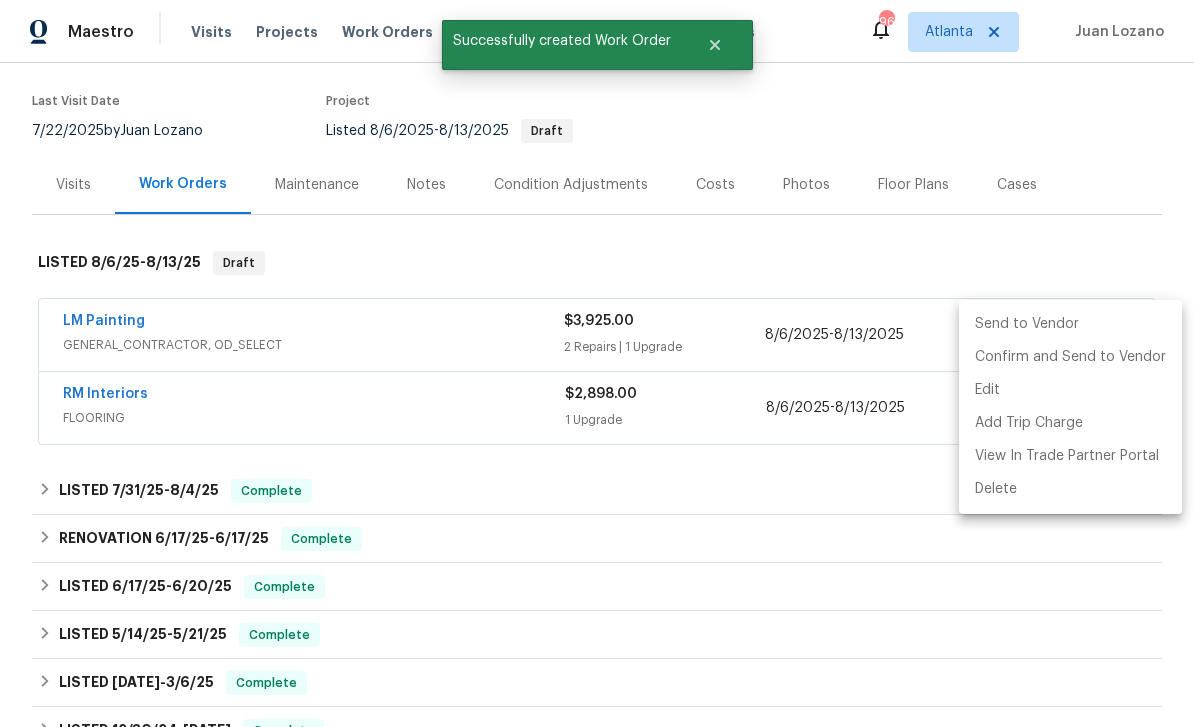 click on "Send to Vendor" at bounding box center (1070, 324) 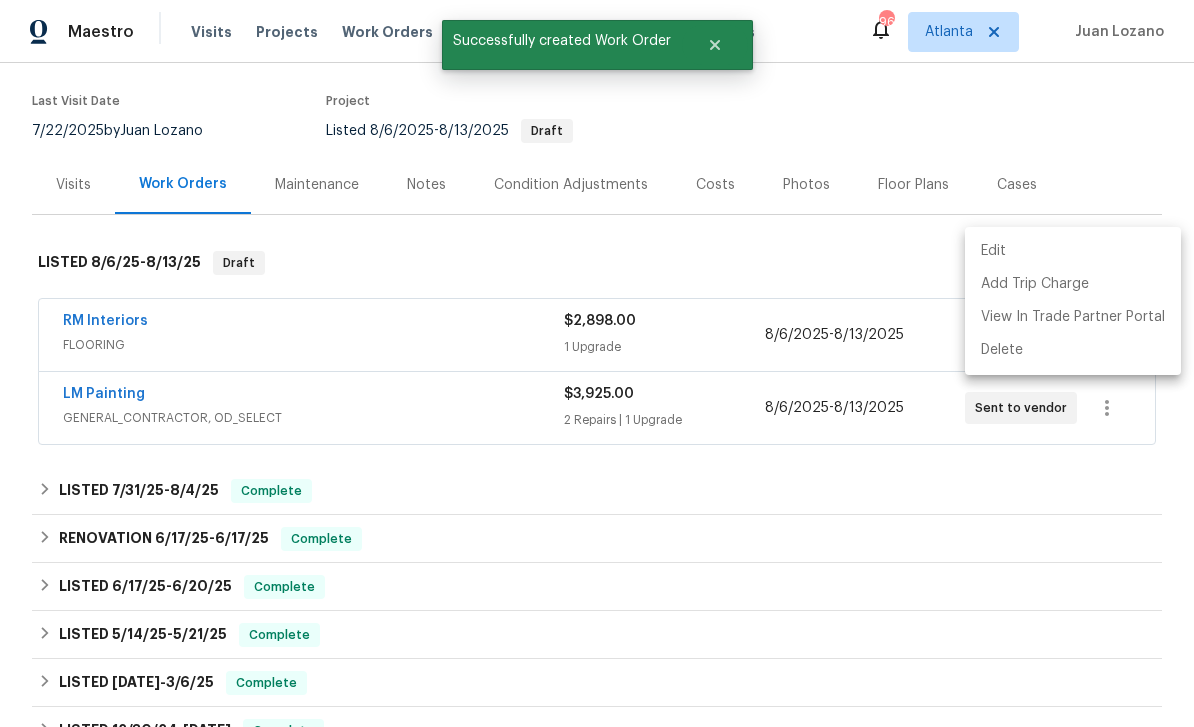 click at bounding box center (597, 363) 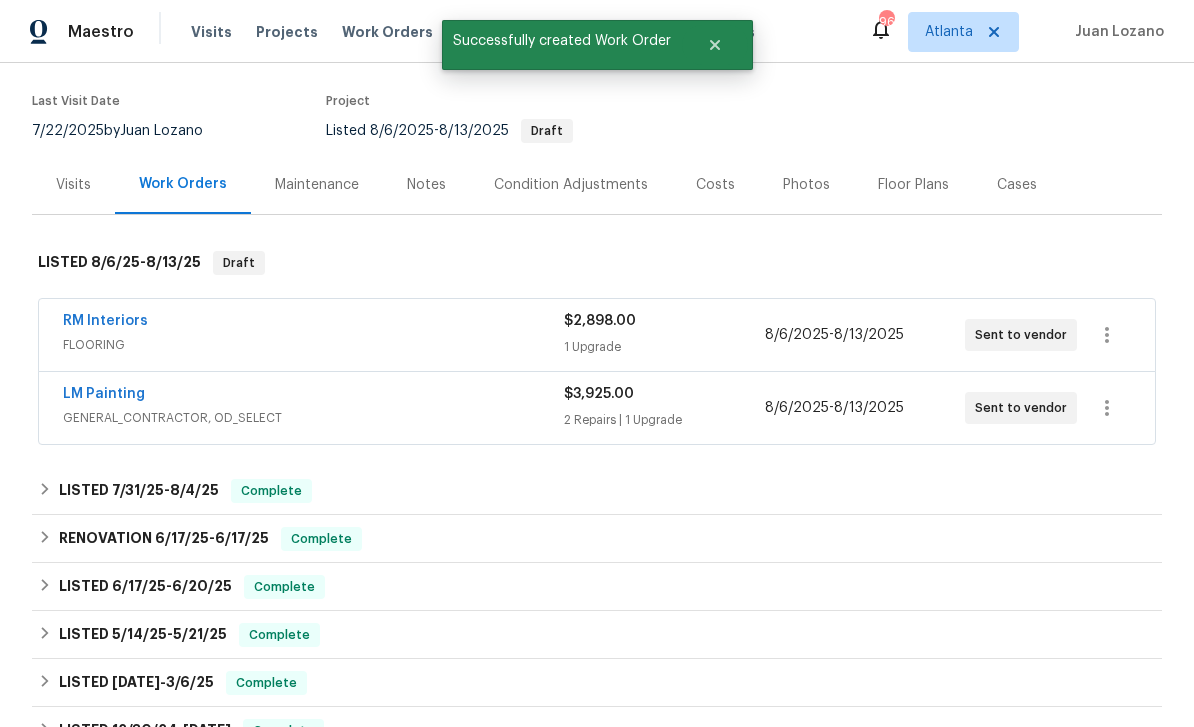 click on "RM Interiors" at bounding box center (105, 321) 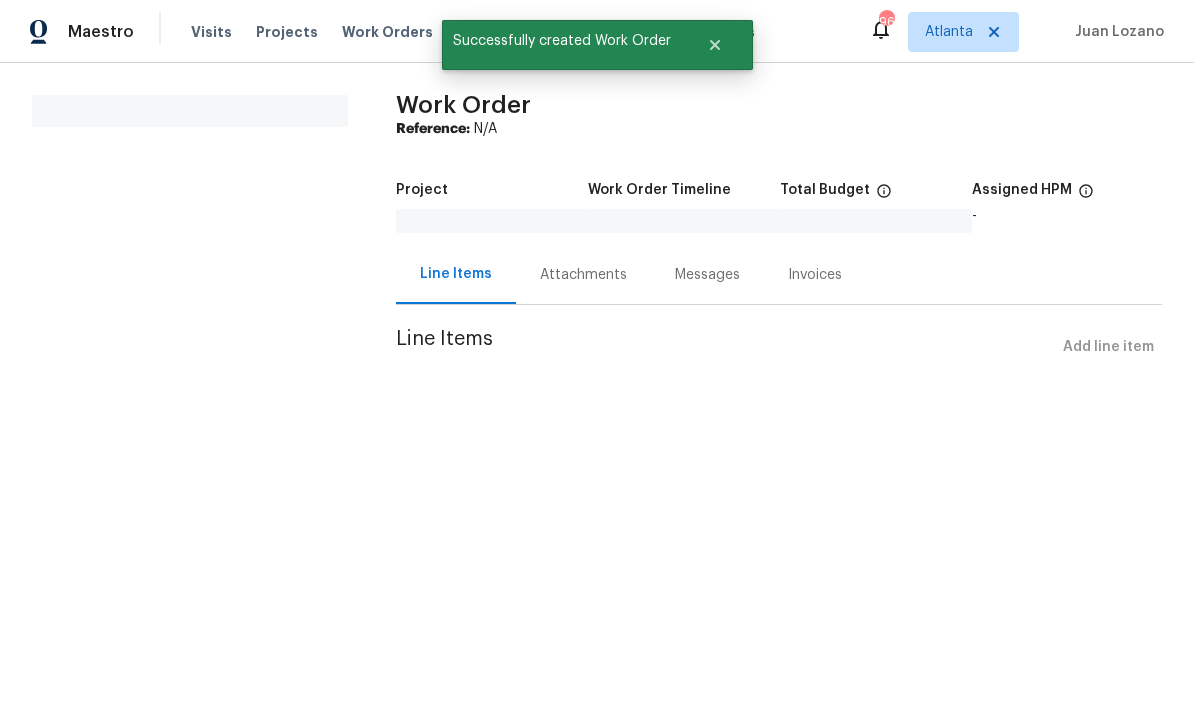scroll, scrollTop: 0, scrollLeft: 0, axis: both 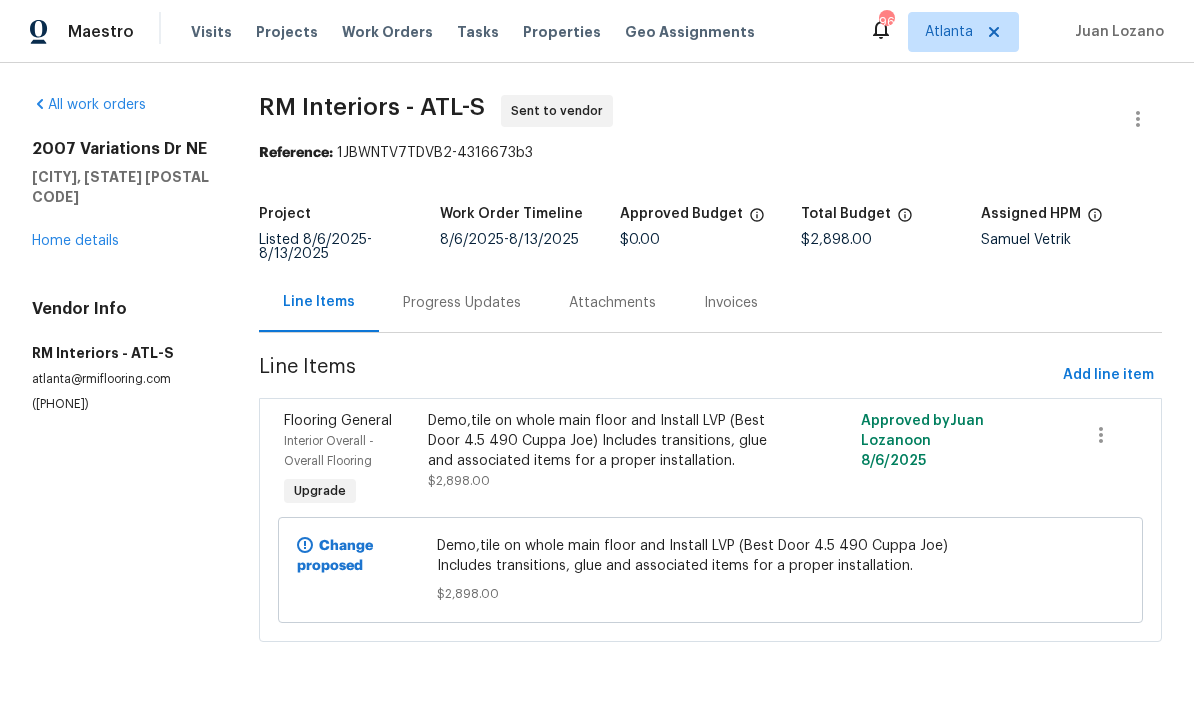 click on "Progress Updates" at bounding box center [462, 302] 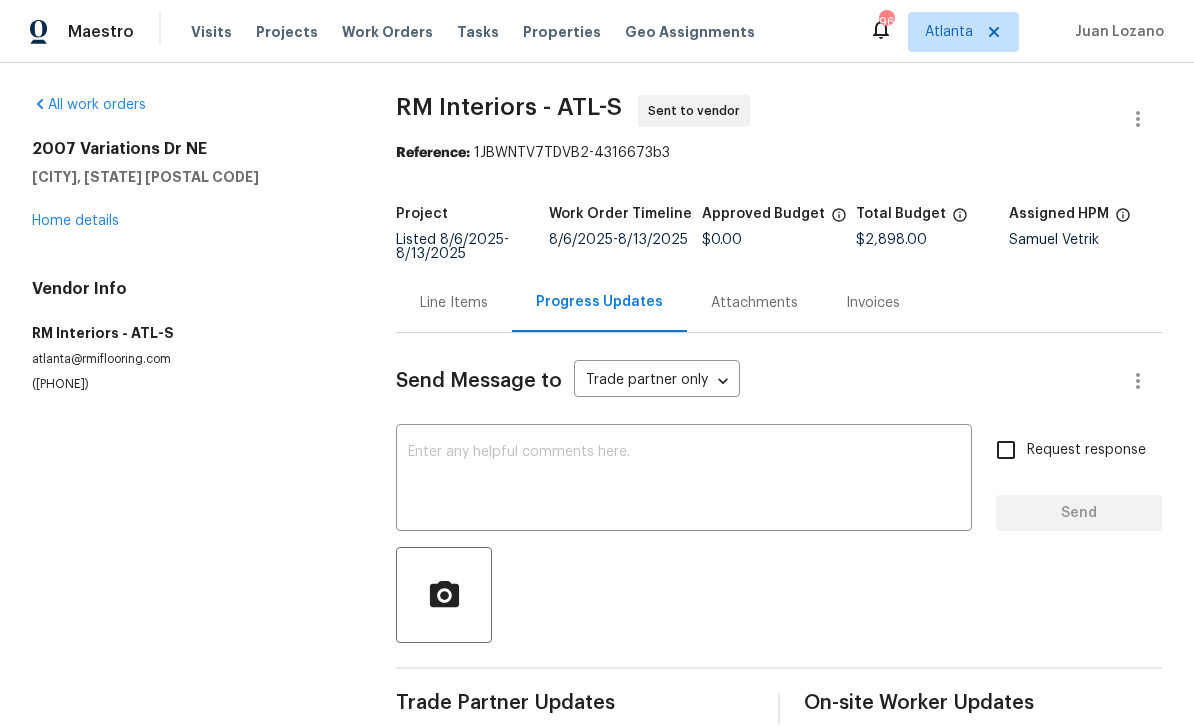 scroll, scrollTop: 31, scrollLeft: 0, axis: vertical 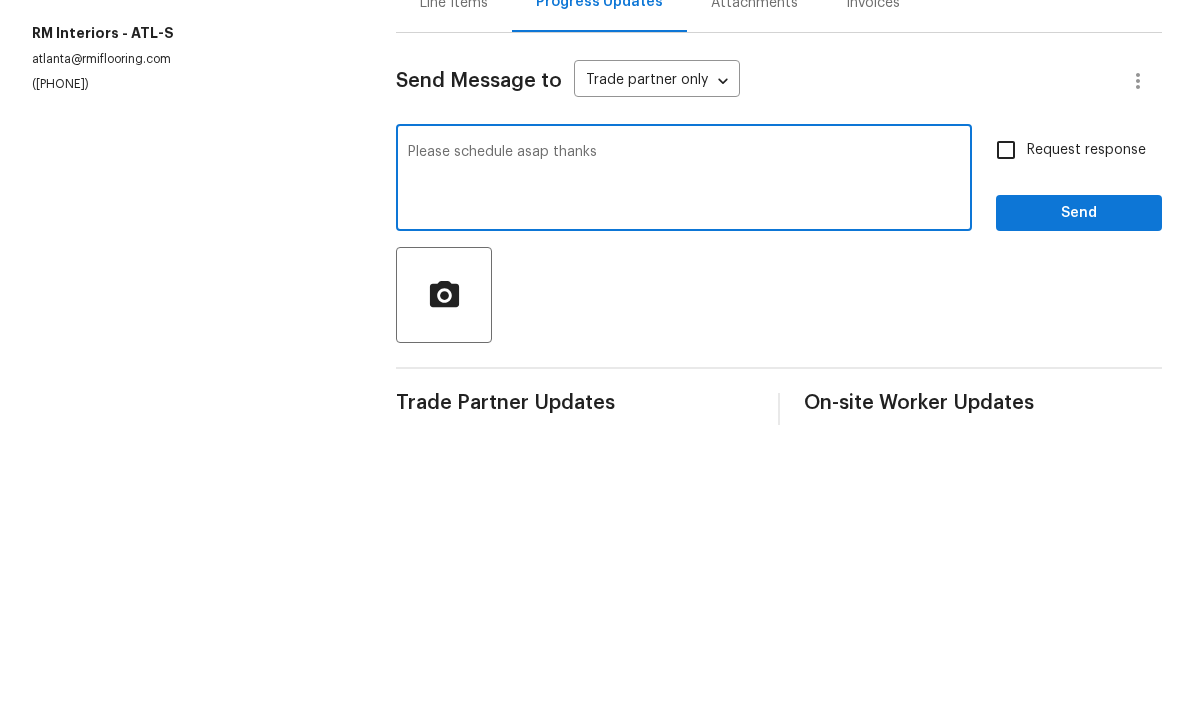 type on "Please schedule asap thanks" 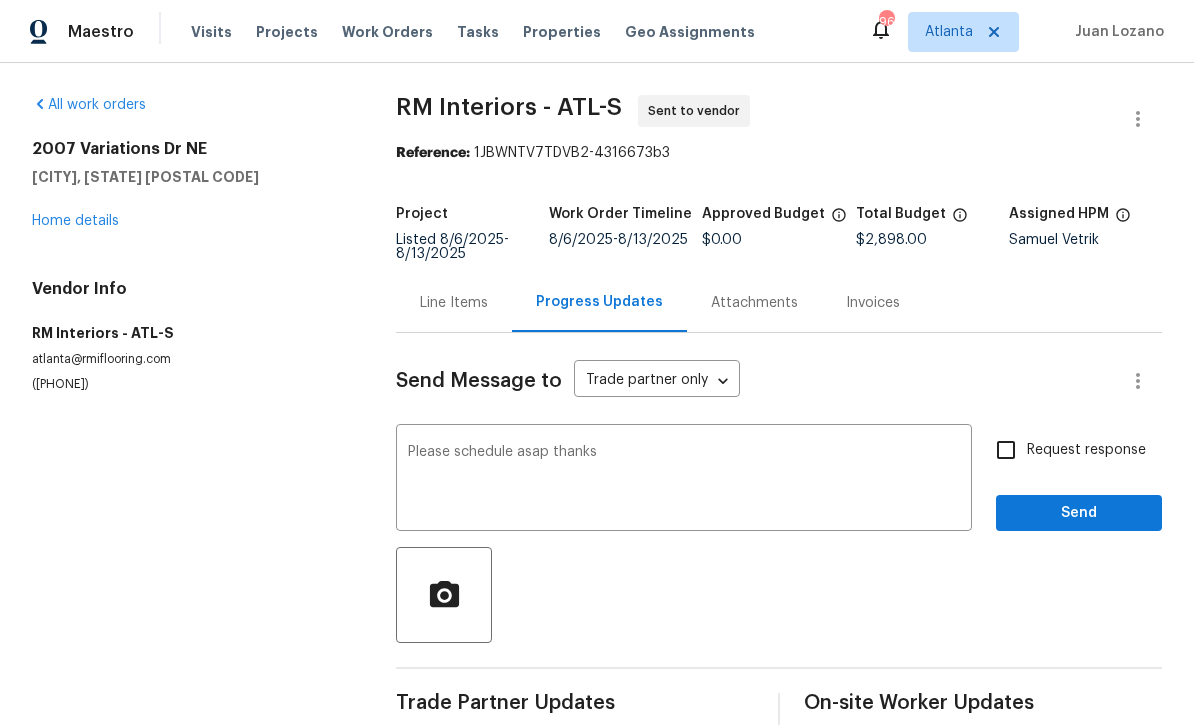 click on "Request response" at bounding box center (1006, 450) 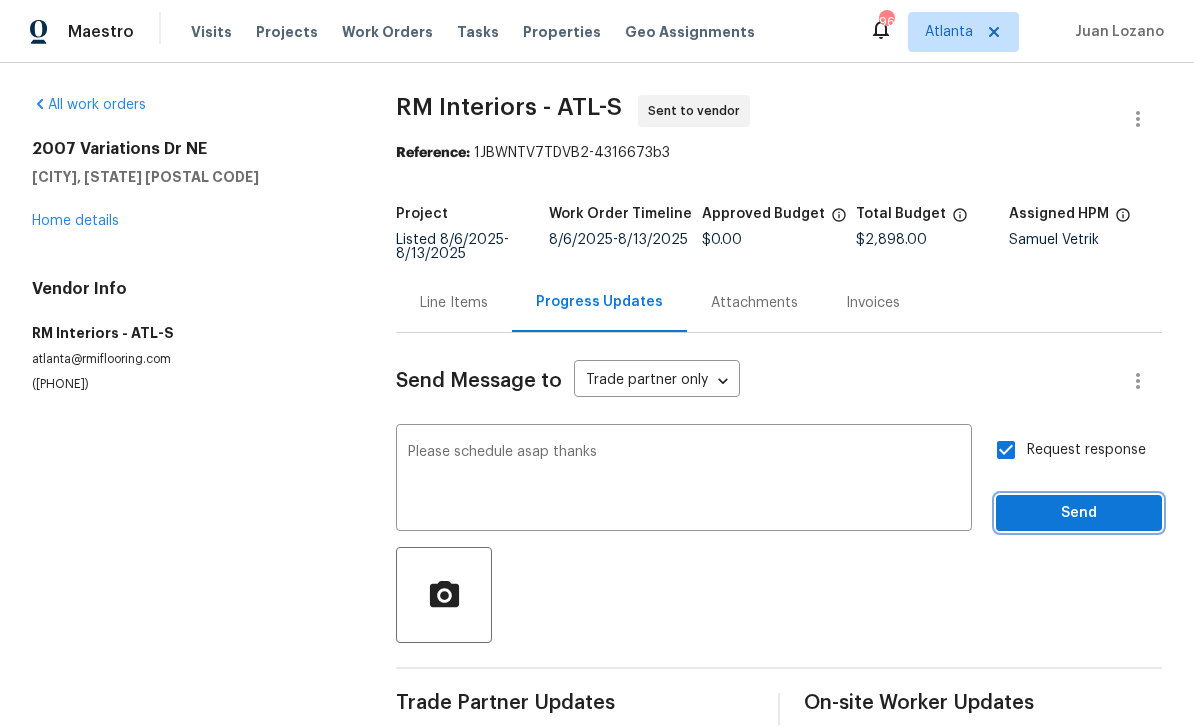 click on "Send" at bounding box center (1079, 513) 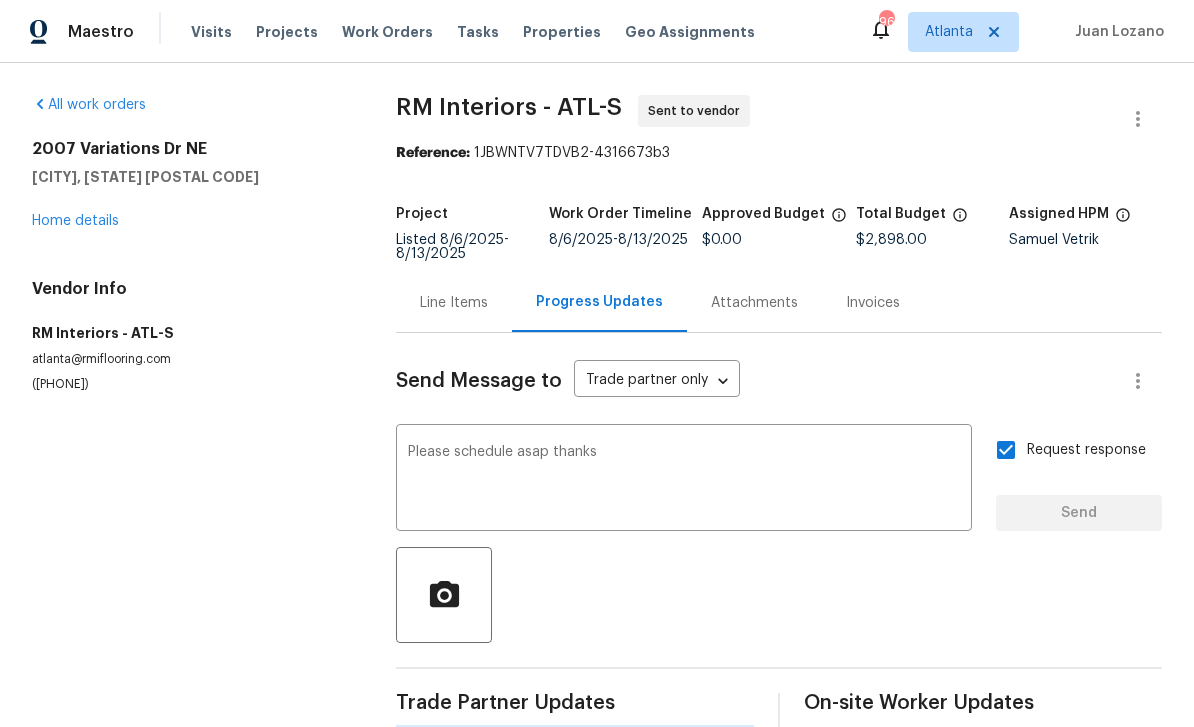 type 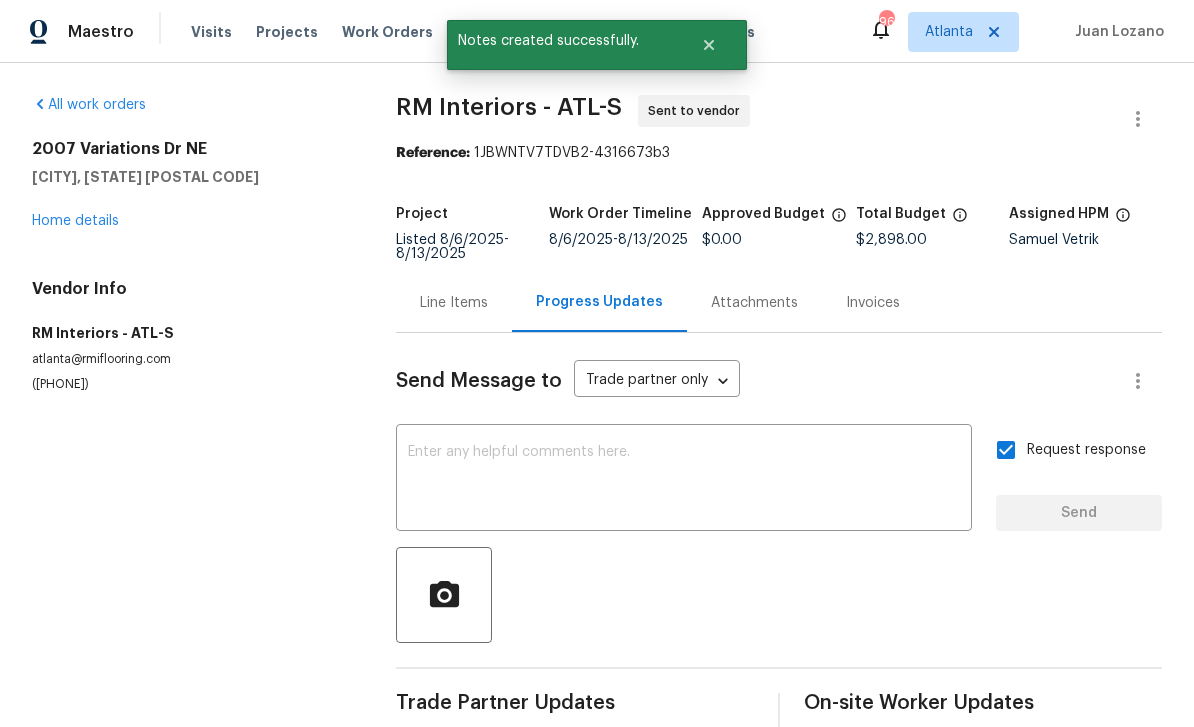 click on "Home details" at bounding box center (75, 221) 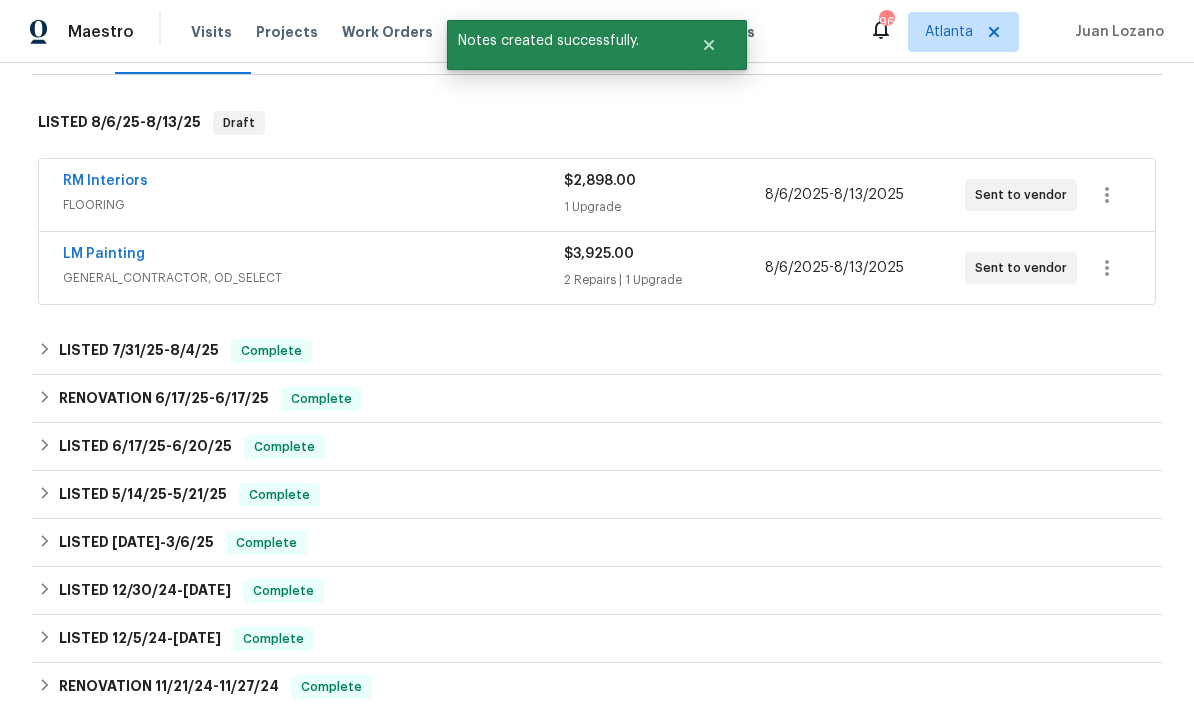 scroll, scrollTop: 313, scrollLeft: 0, axis: vertical 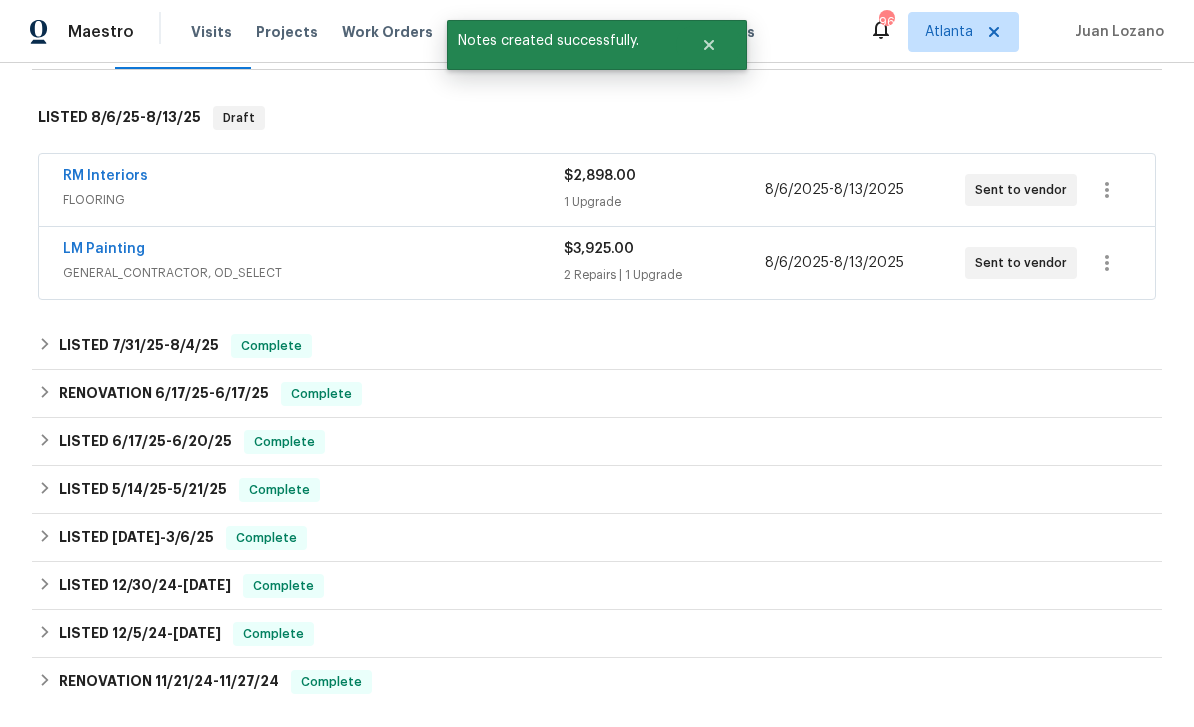 click on "LM Painting" at bounding box center (104, 249) 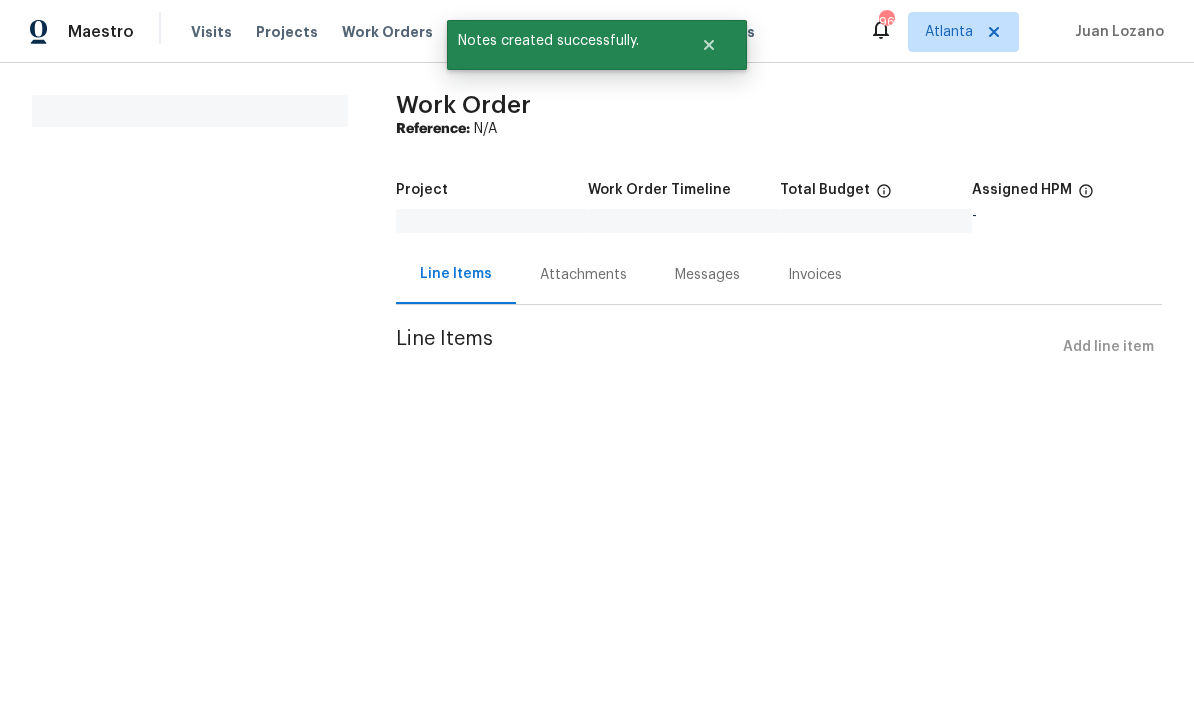 scroll, scrollTop: 0, scrollLeft: 0, axis: both 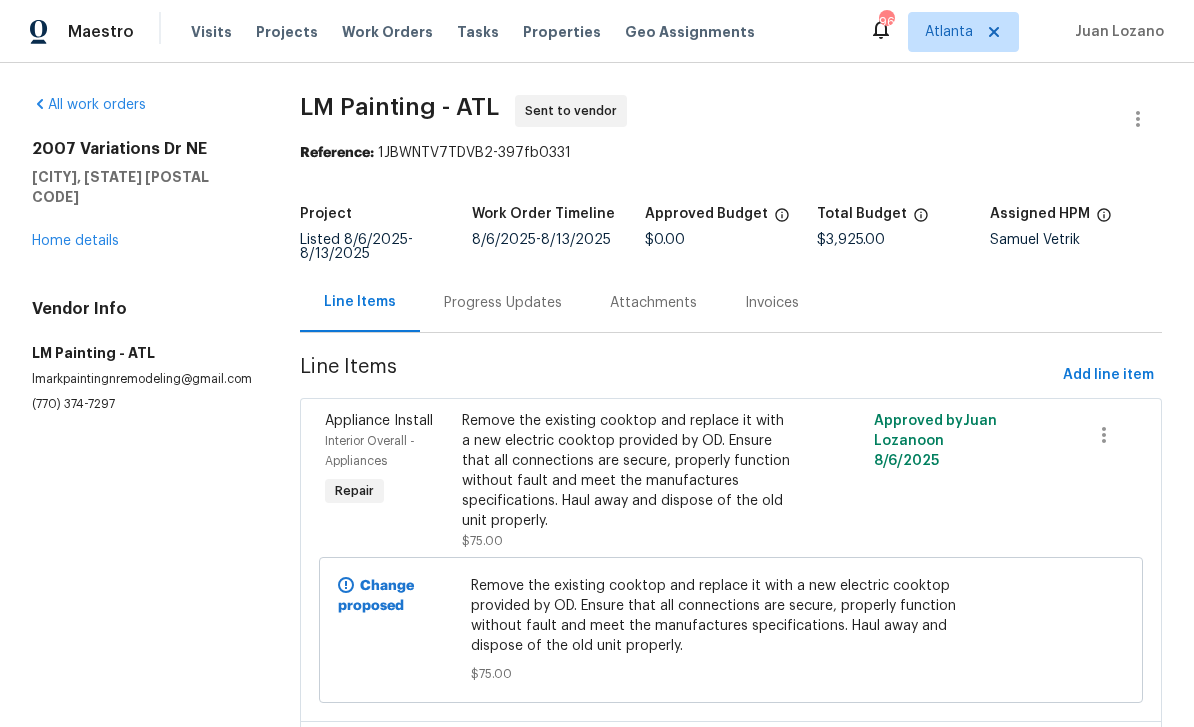 click on "Home details" at bounding box center (75, 241) 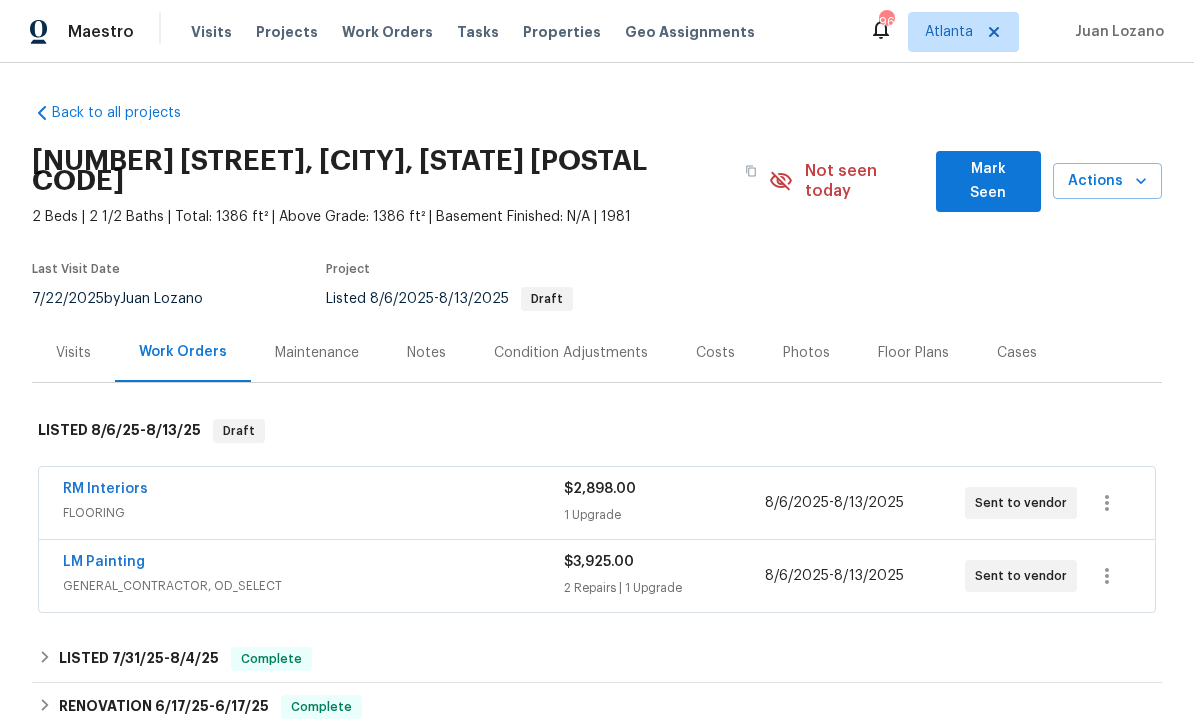 click on "Notes" at bounding box center [426, 353] 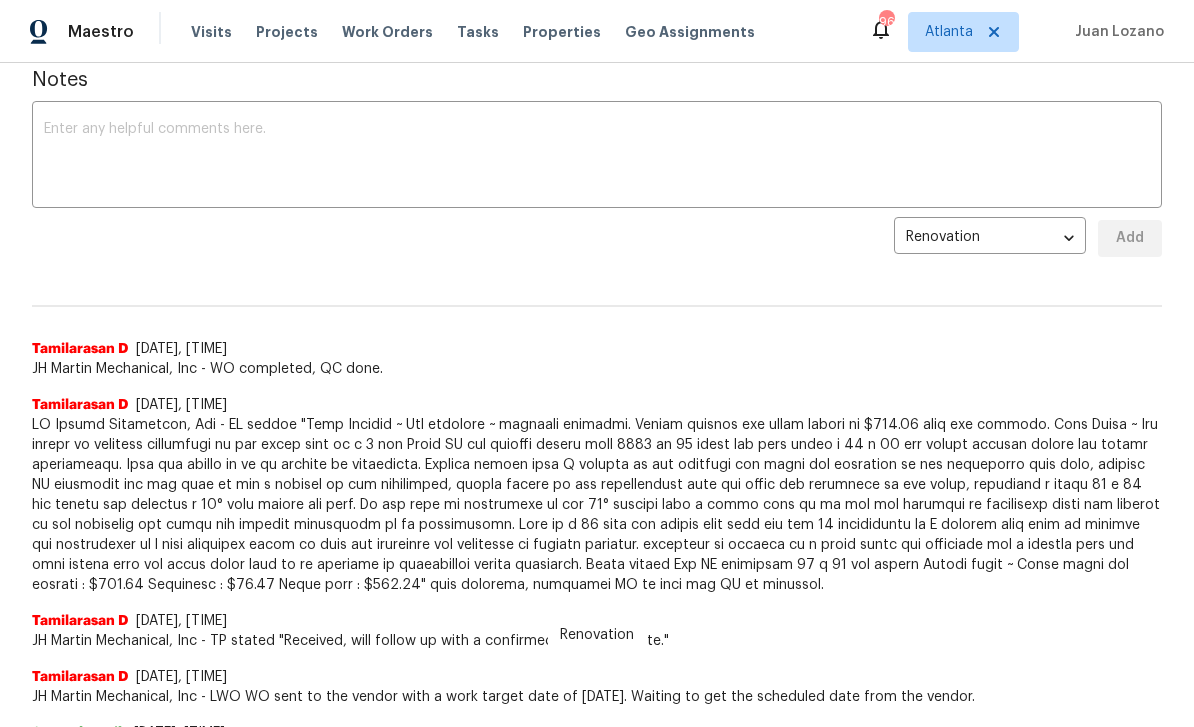 scroll, scrollTop: 316, scrollLeft: 0, axis: vertical 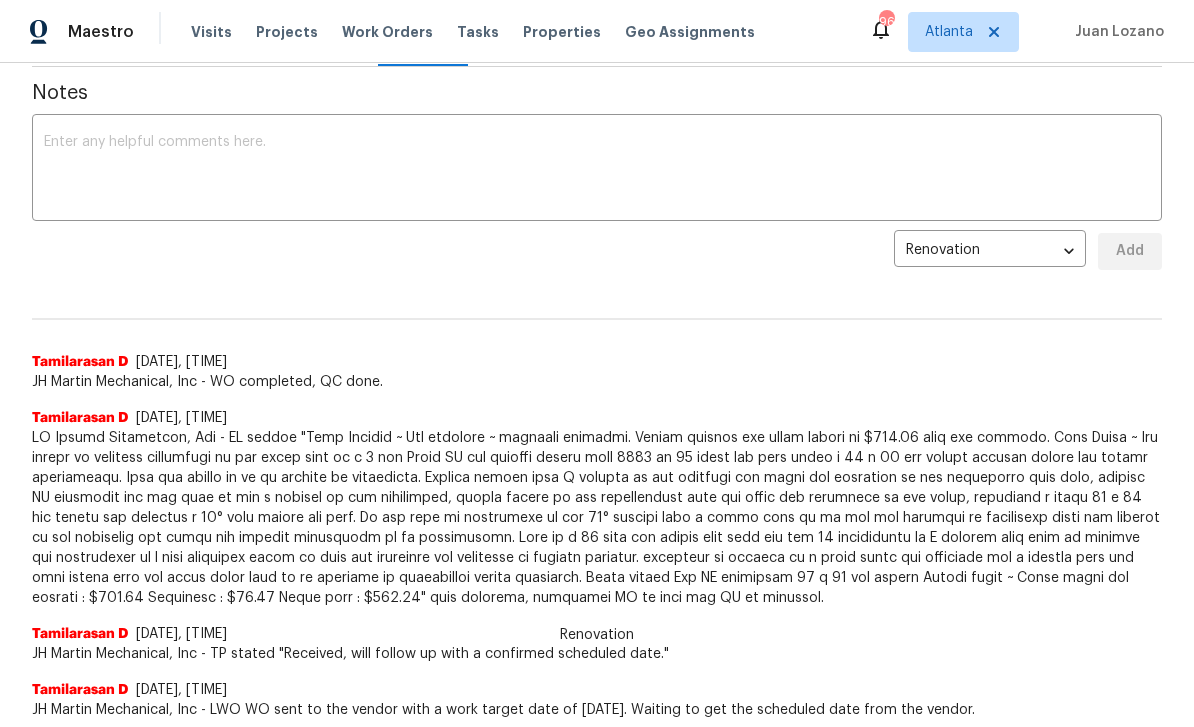 click at bounding box center [597, 170] 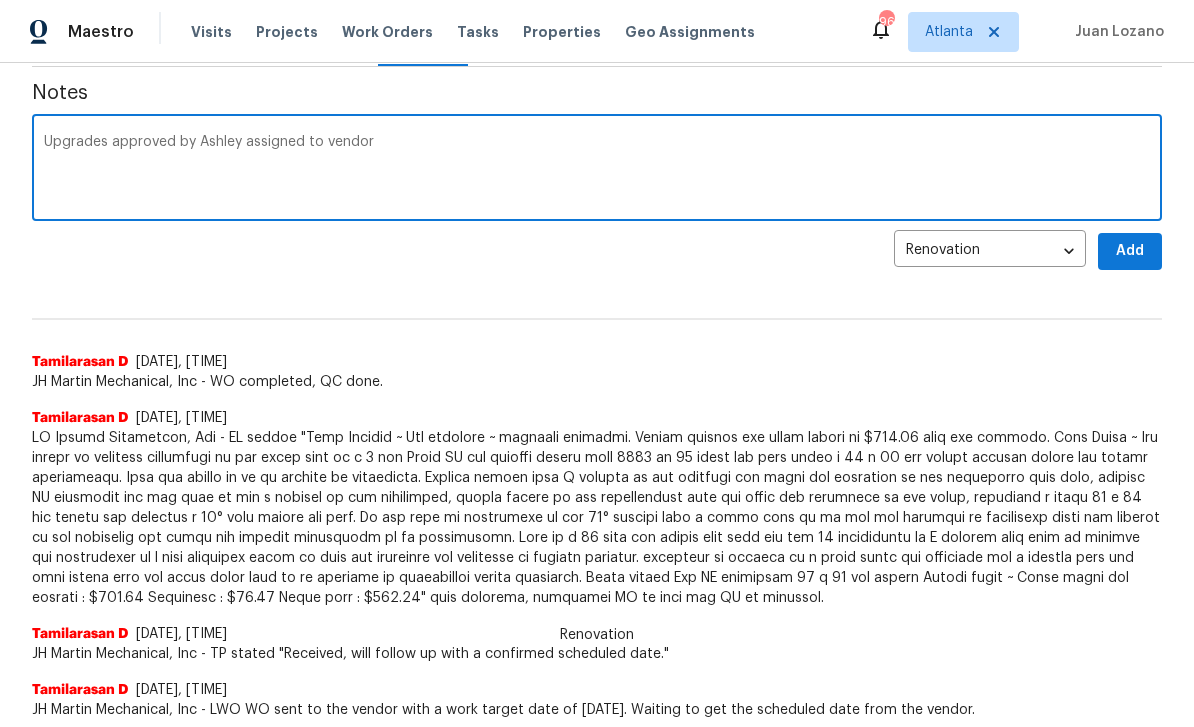 type on "Upgrades approved by Ashley assigned to vendor" 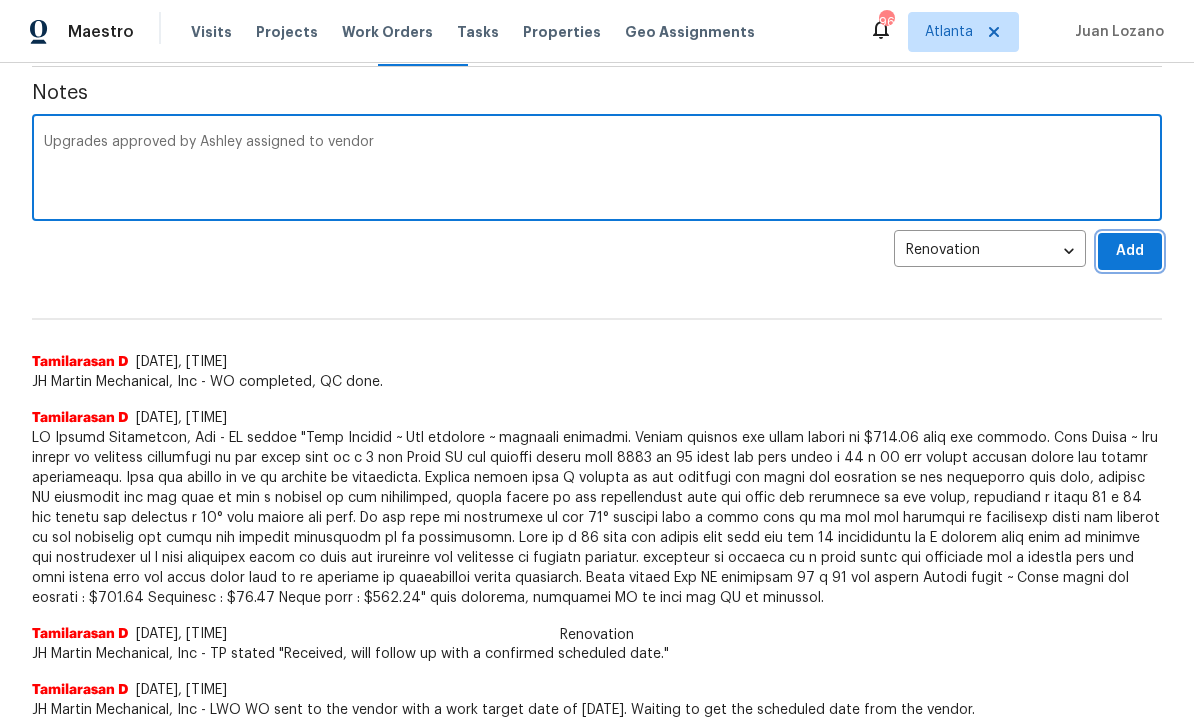 click on "Add" at bounding box center (1130, 251) 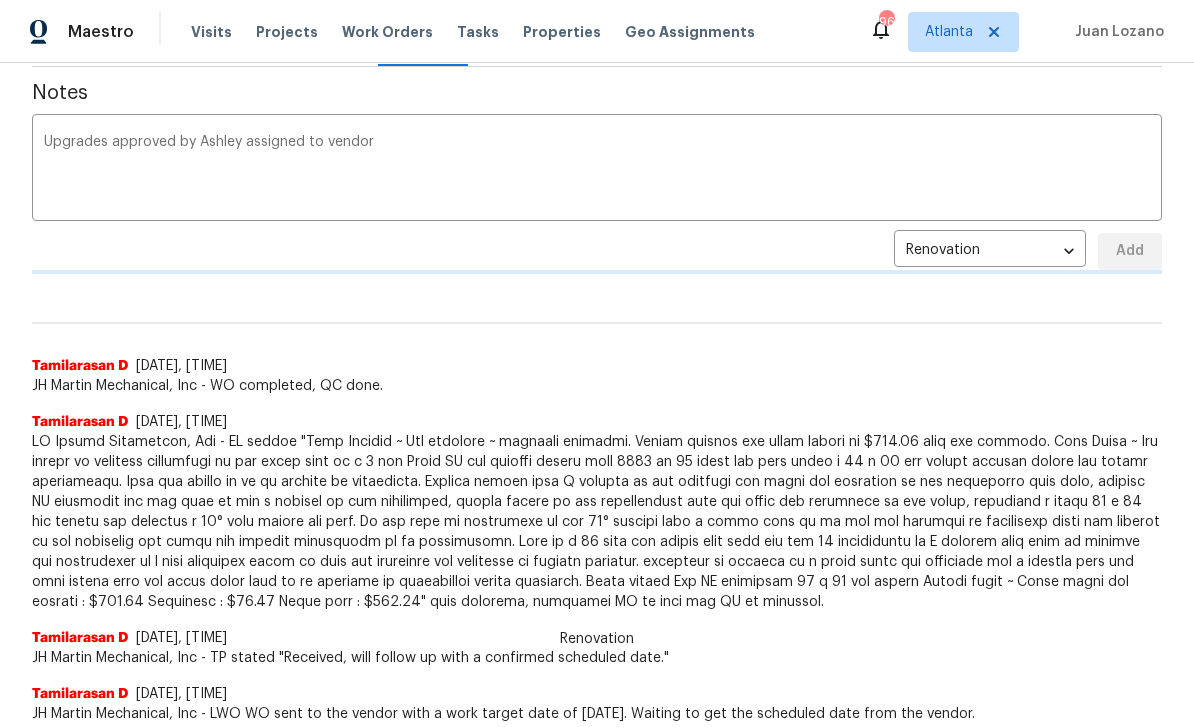 type 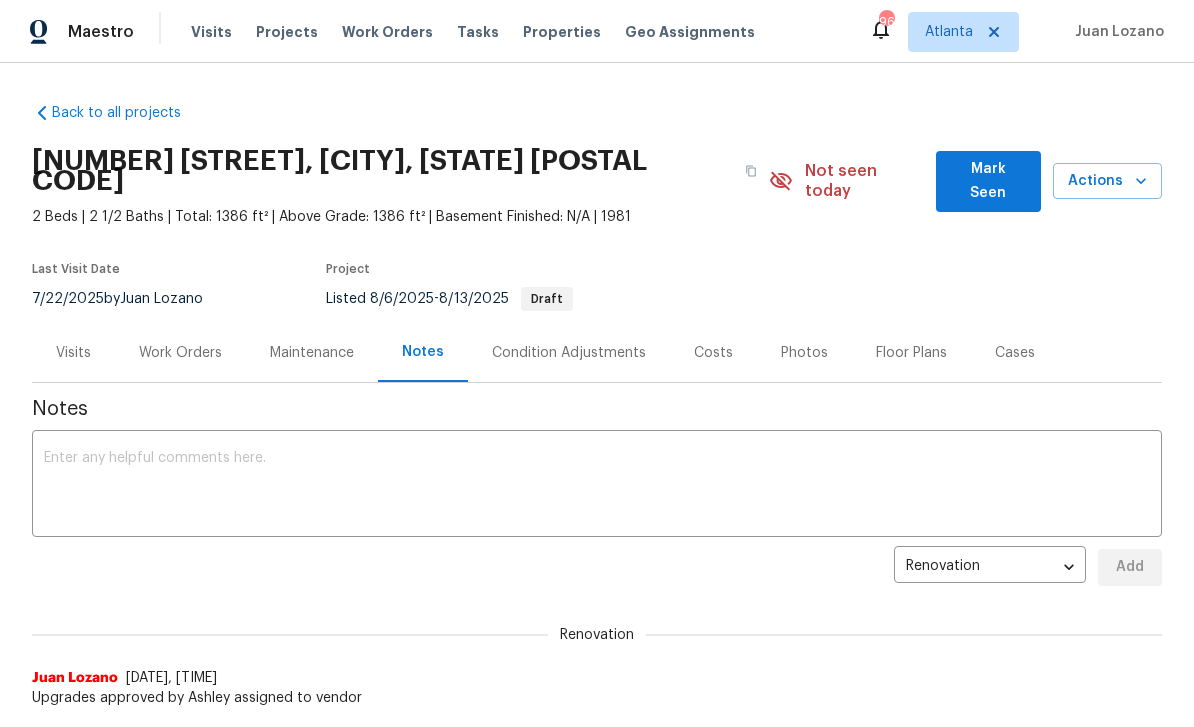 scroll, scrollTop: 0, scrollLeft: 0, axis: both 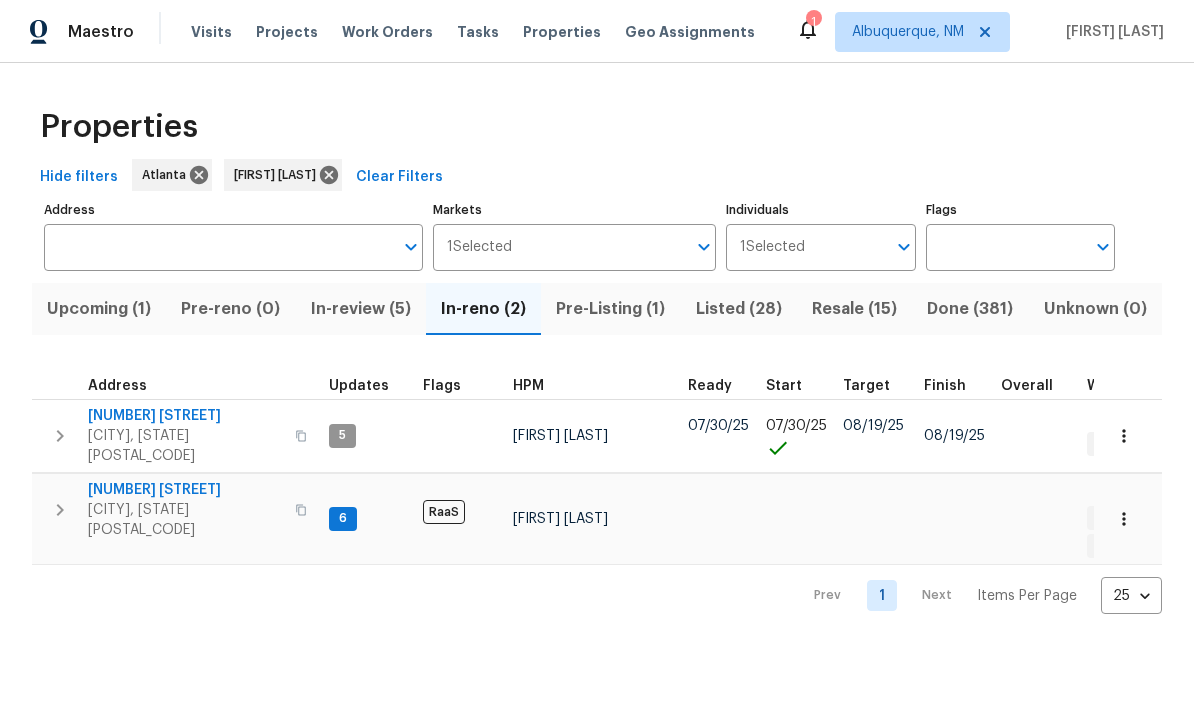 click on "Resale (15)" at bounding box center [854, 309] 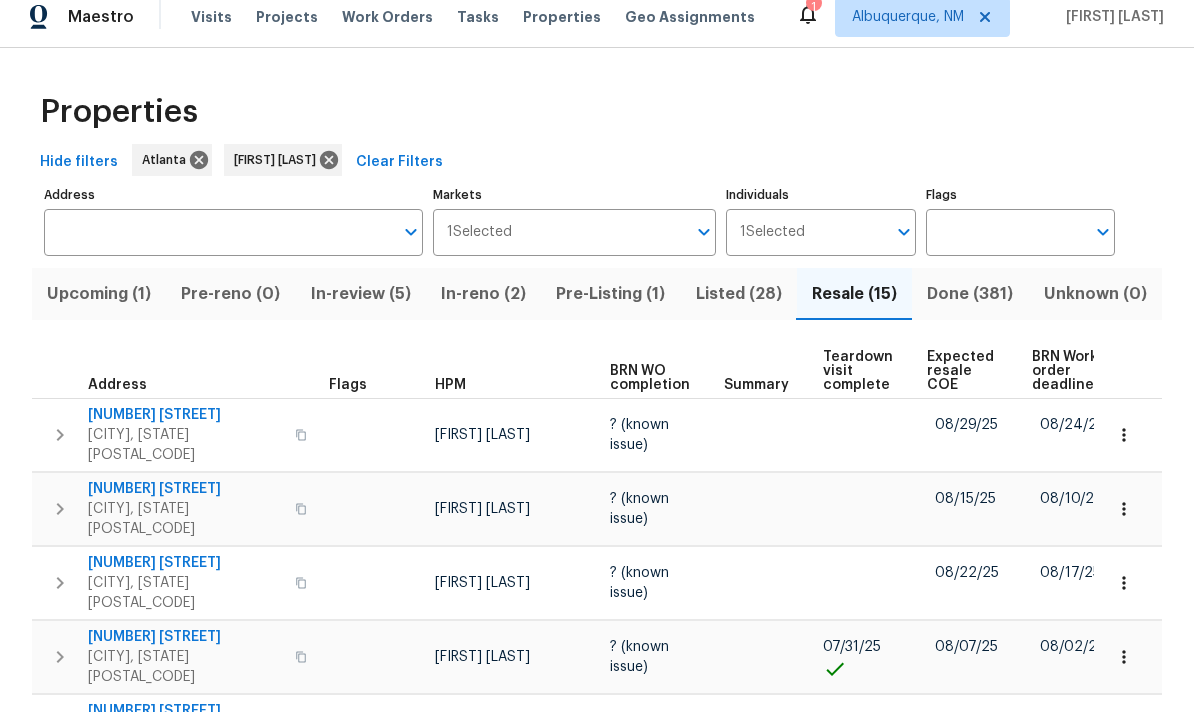 scroll, scrollTop: 2, scrollLeft: 0, axis: vertical 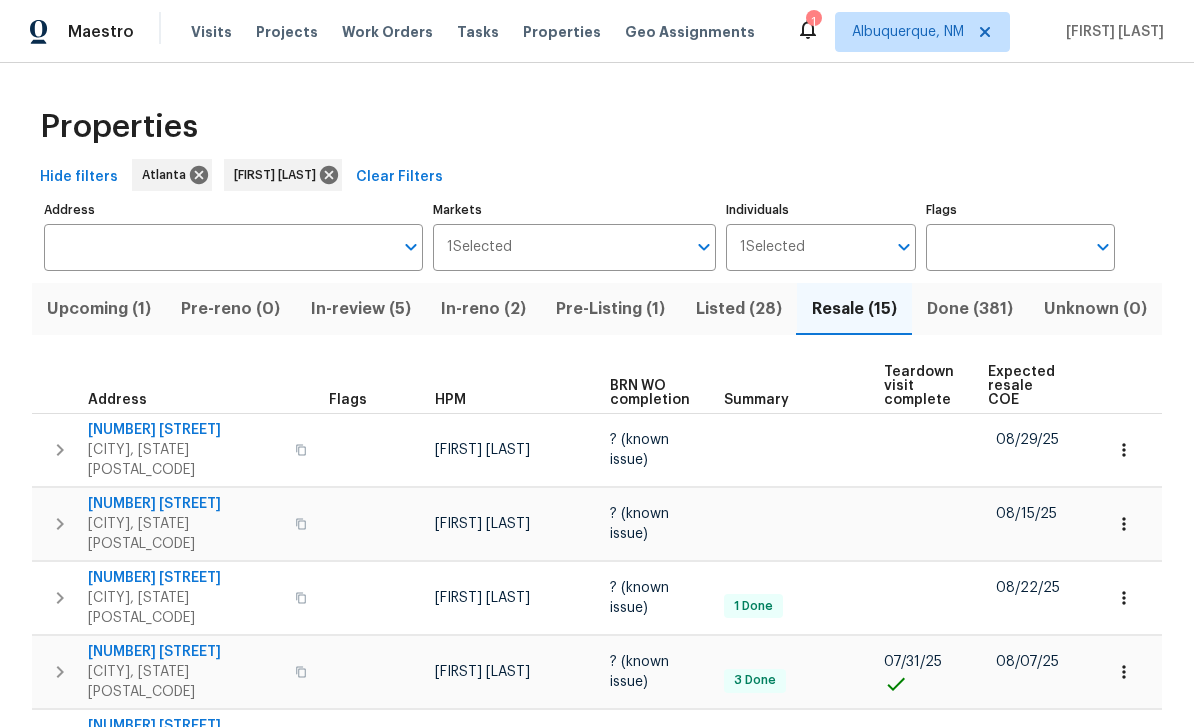 click on "Done (381)" at bounding box center [970, 309] 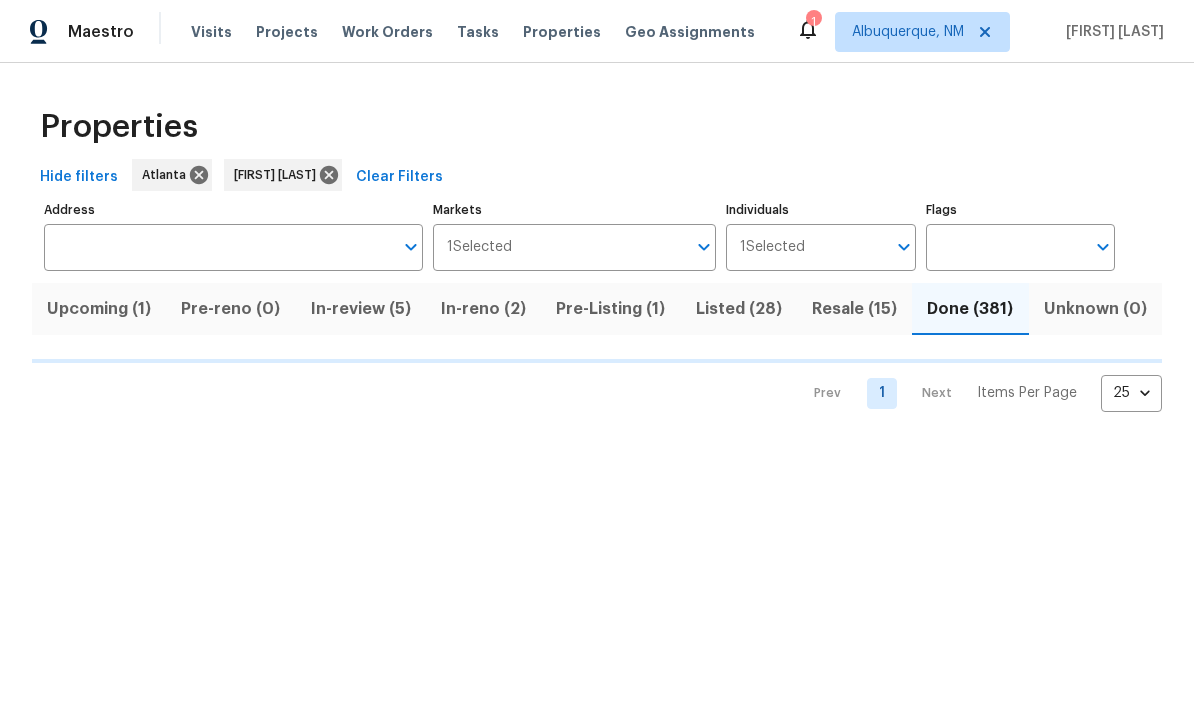 scroll, scrollTop: 0, scrollLeft: 0, axis: both 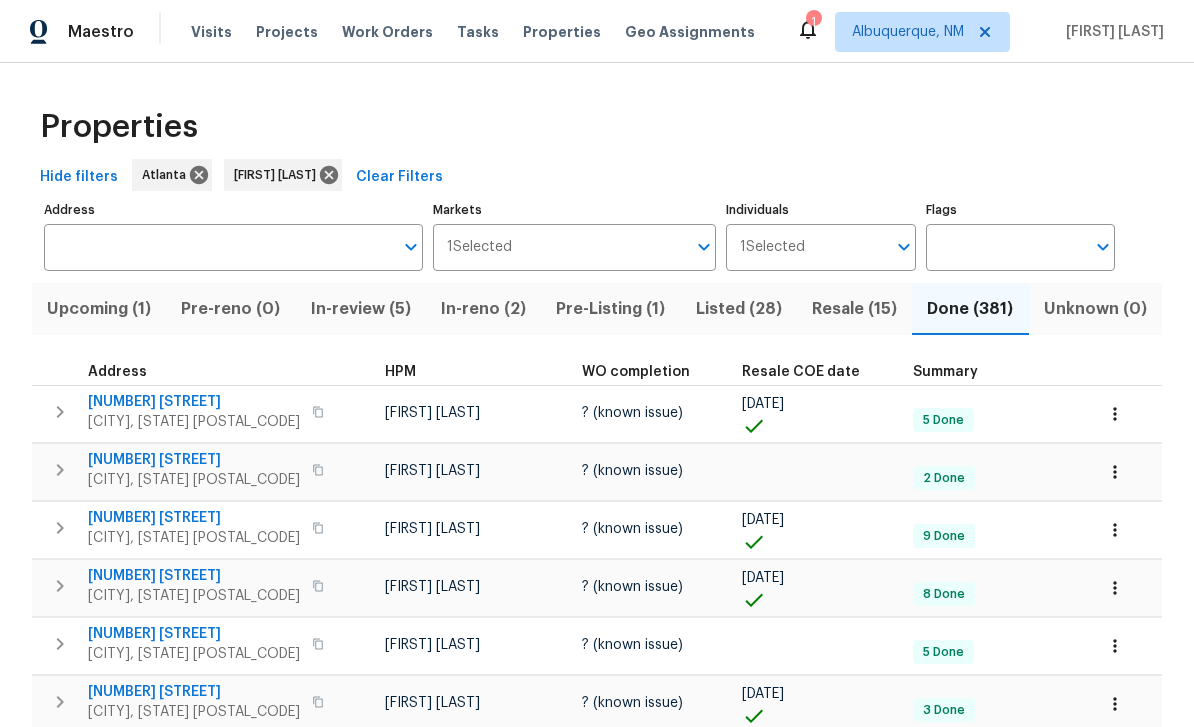 click on "Resale (15)" at bounding box center [854, 309] 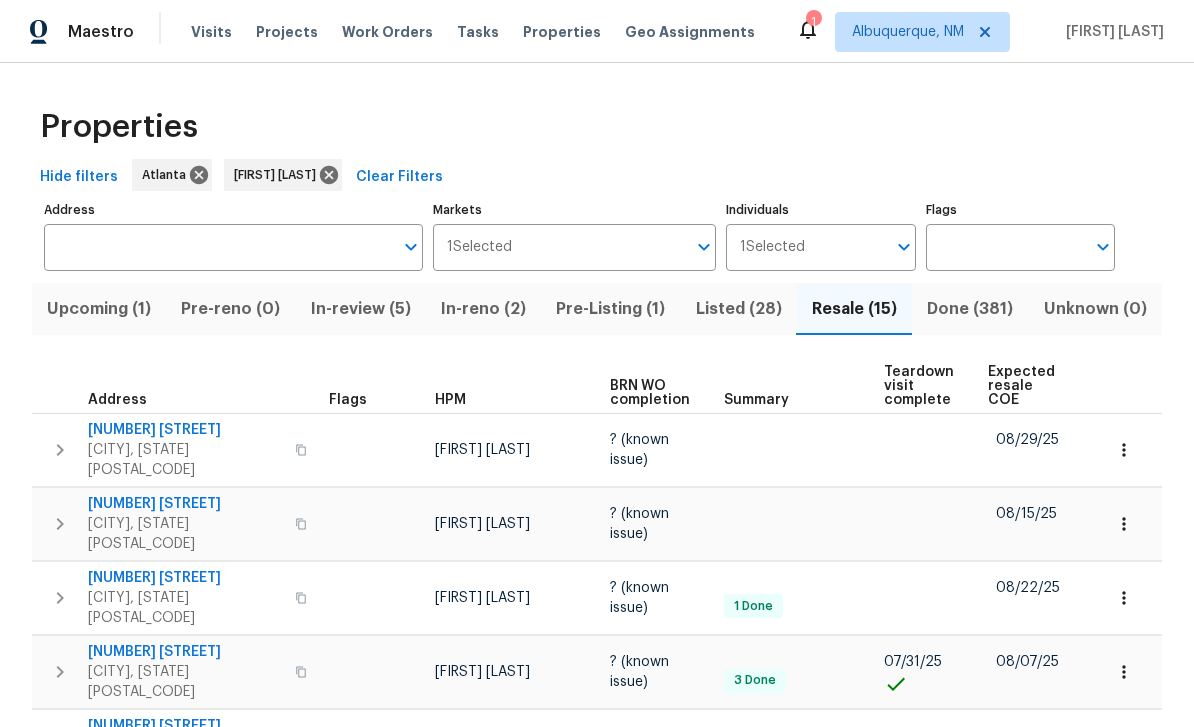 click on "Listed (28)" at bounding box center [739, 309] 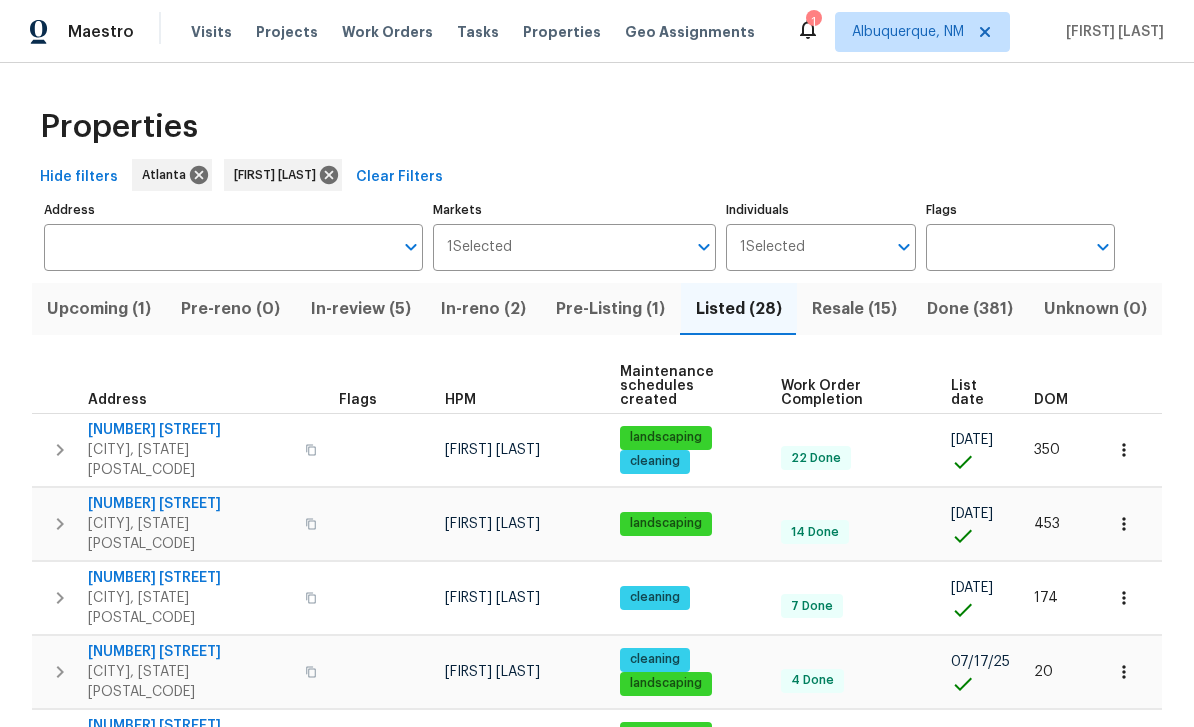 click on "Pre-Listing (1)" at bounding box center (610, 309) 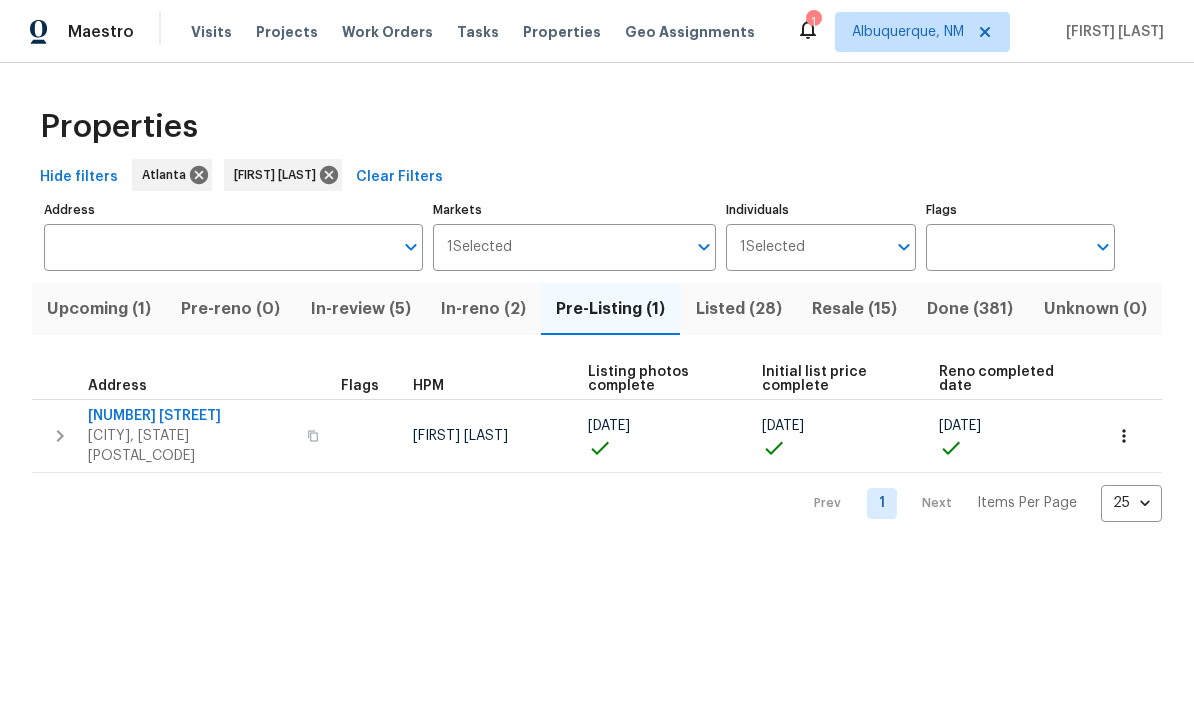 click on "Resale (15)" at bounding box center [854, 309] 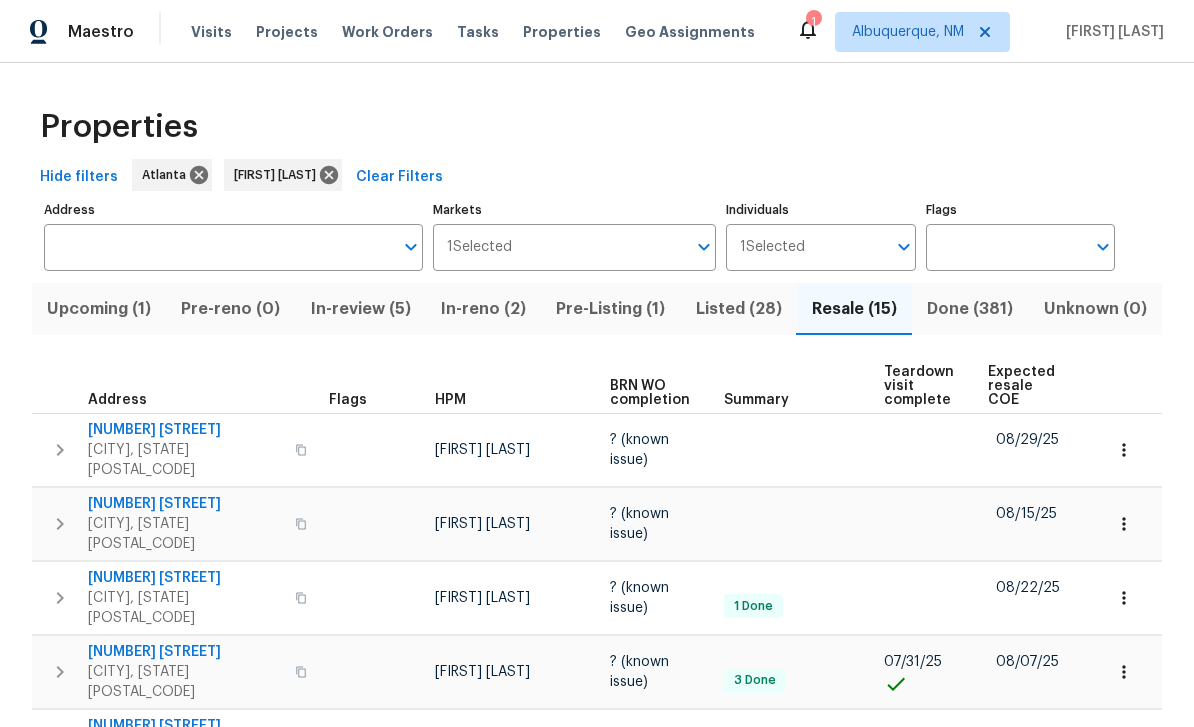 scroll, scrollTop: 0, scrollLeft: 0, axis: both 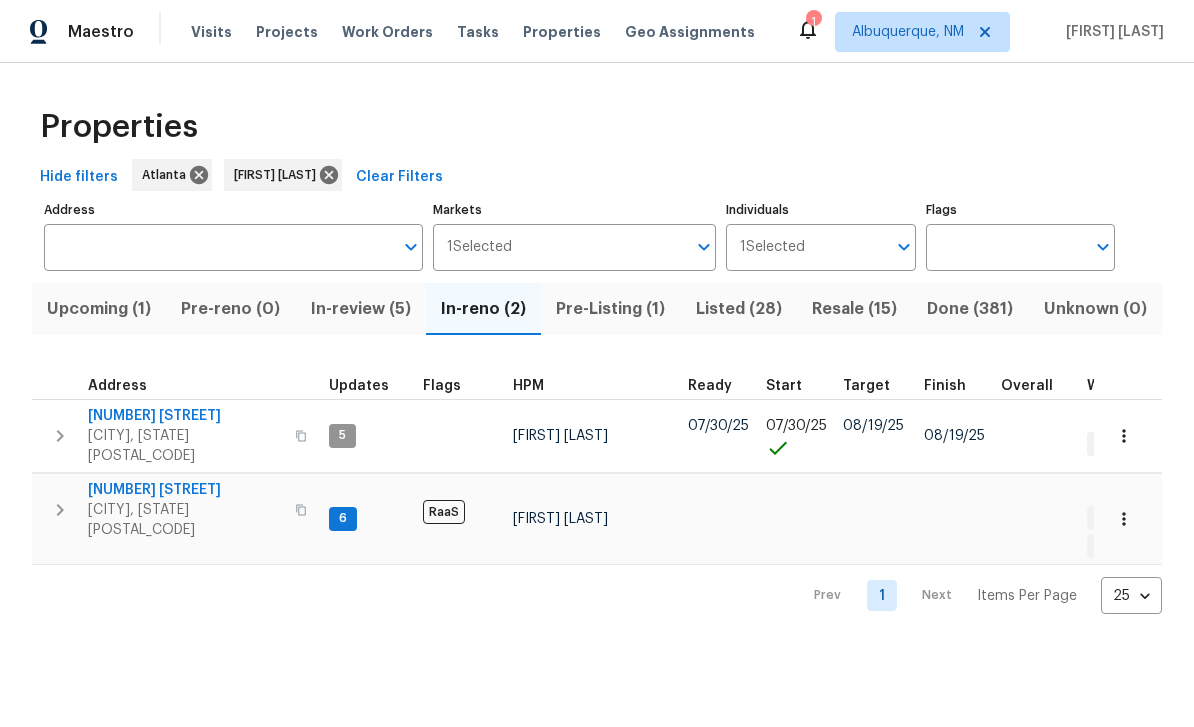 click on "Upcoming (1)" at bounding box center (99, 309) 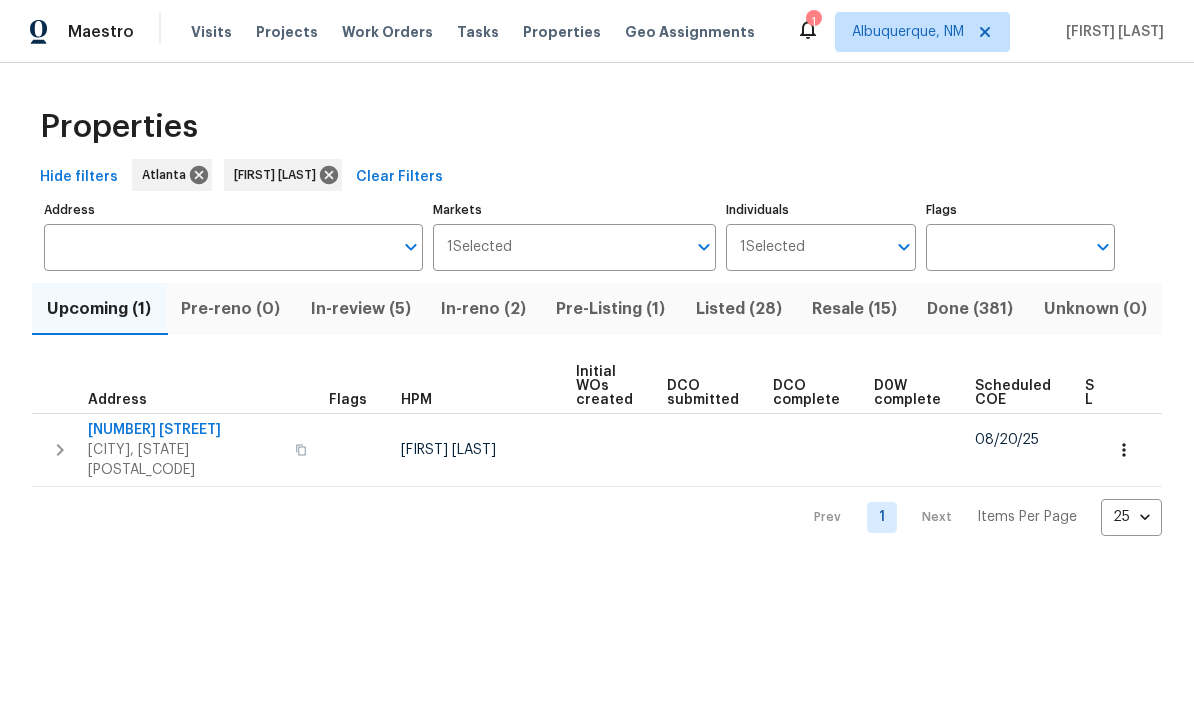 click on "3491 Saddle Creek Ln" at bounding box center (185, 430) 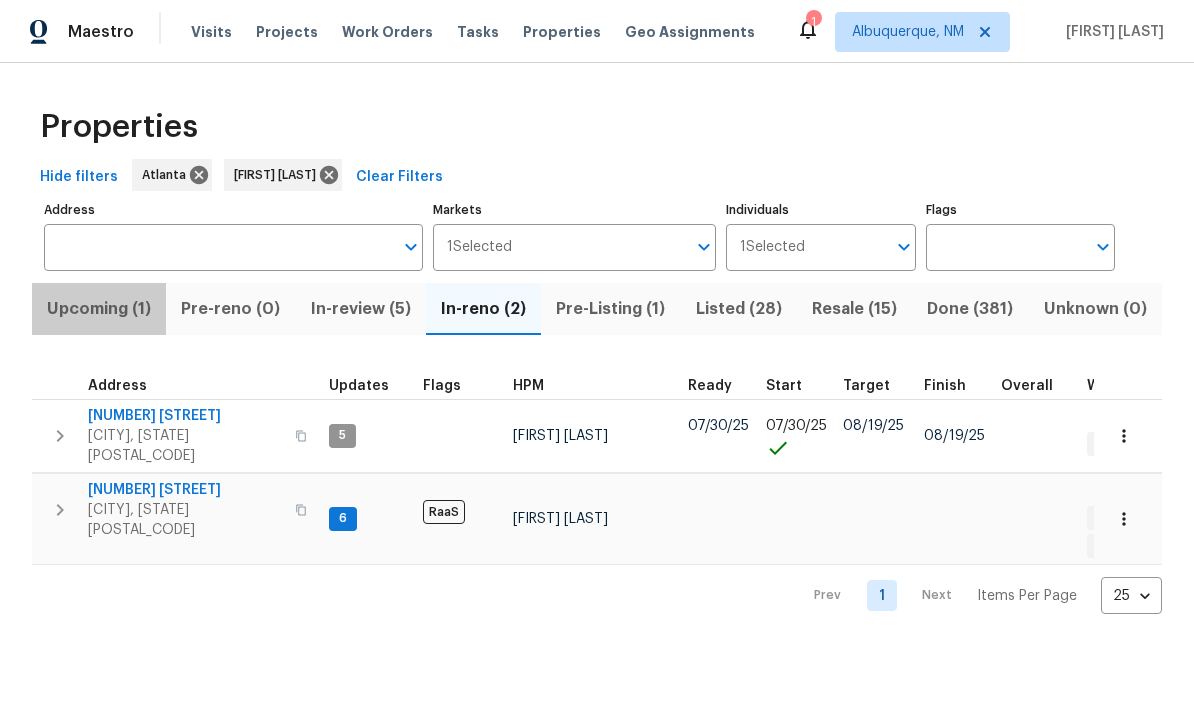 click on "Upcoming (1)" at bounding box center [99, 309] 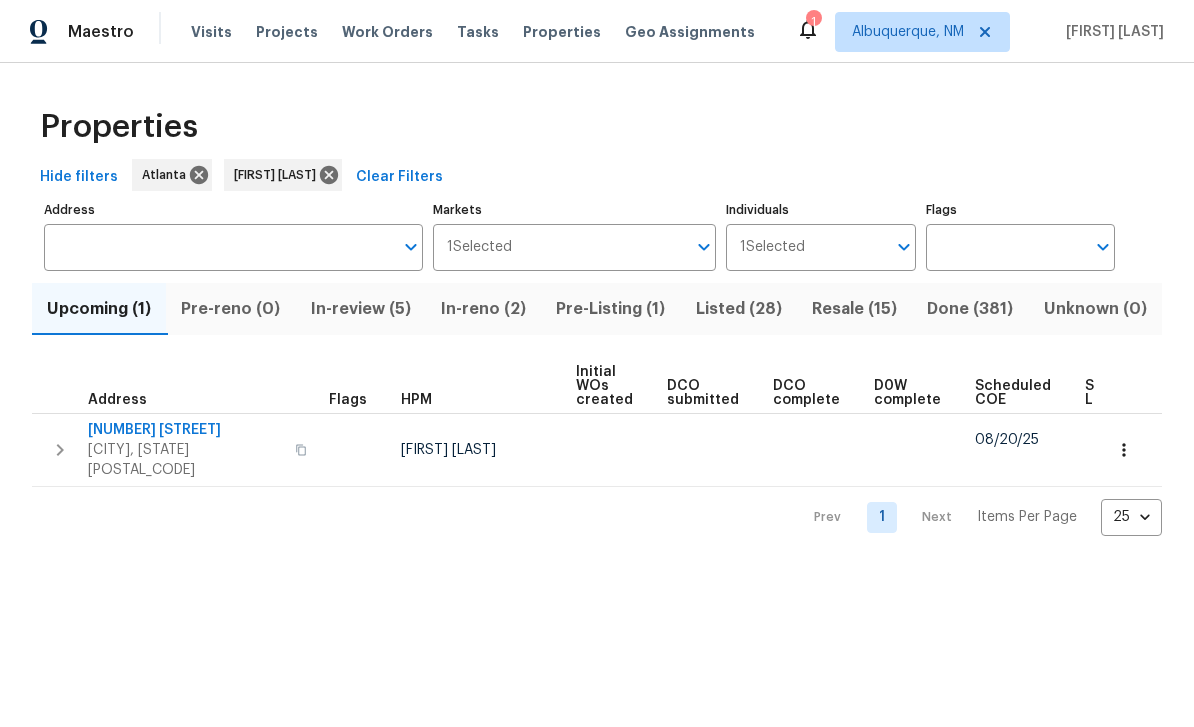 click on "Listed (28)" at bounding box center [739, 309] 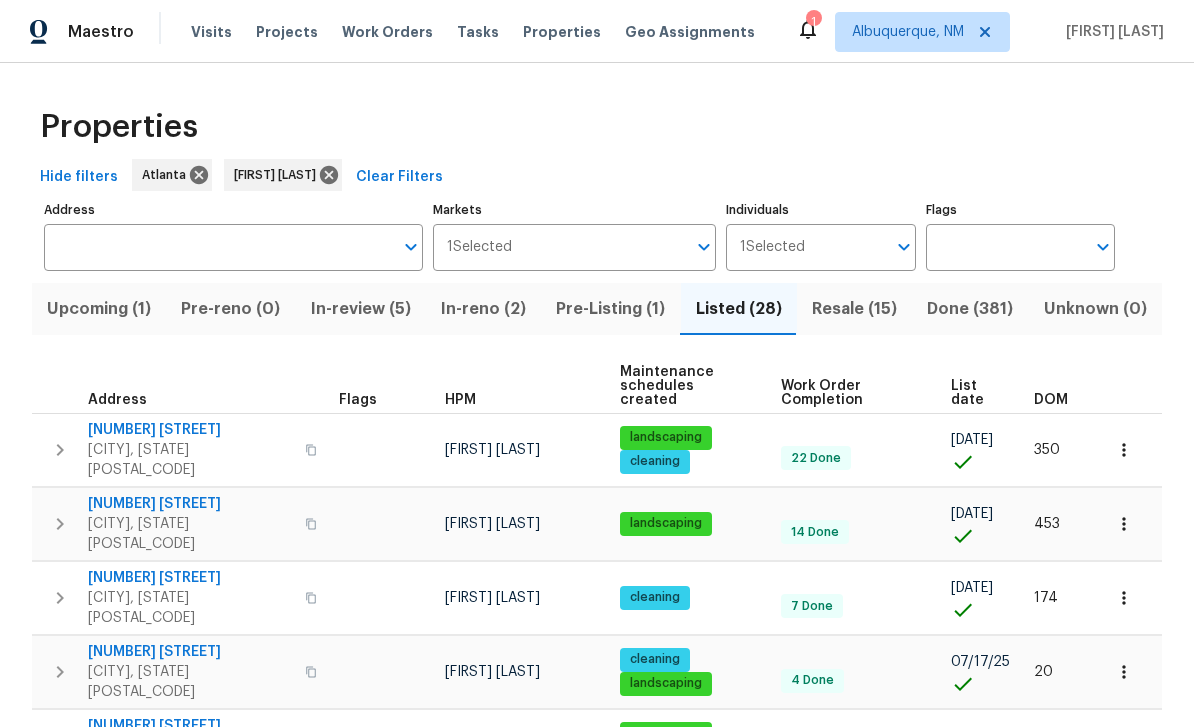 click on "Work Orders" at bounding box center [387, 32] 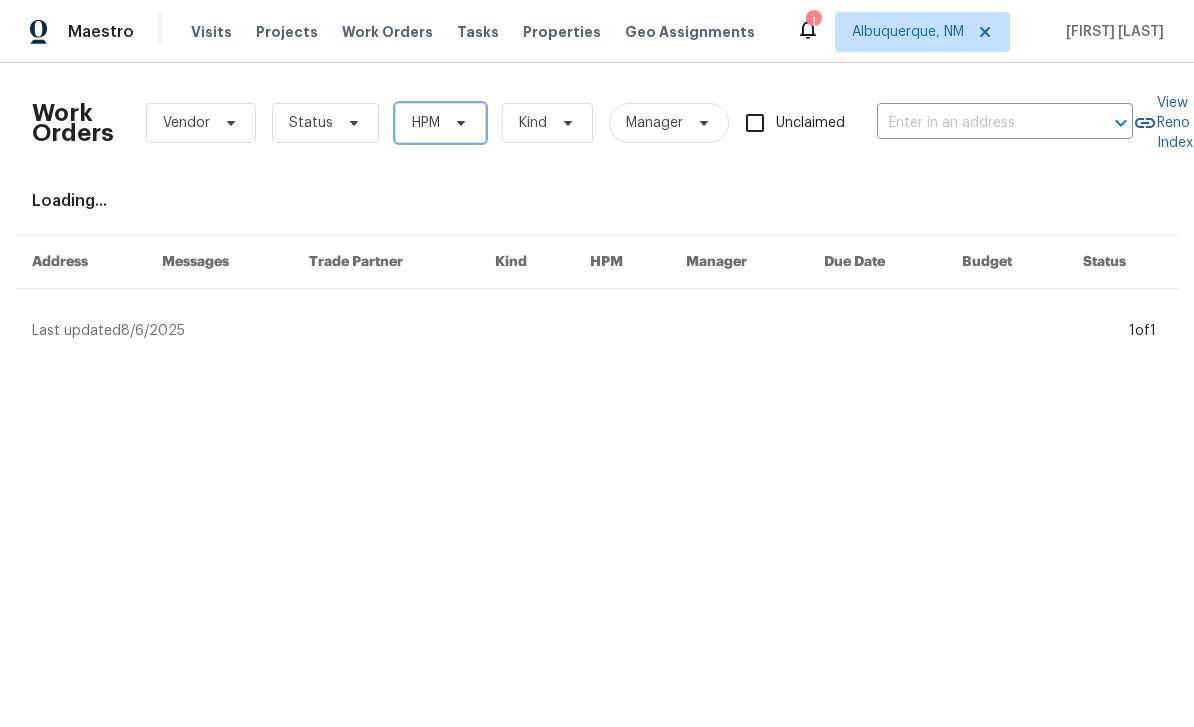 click at bounding box center [458, 123] 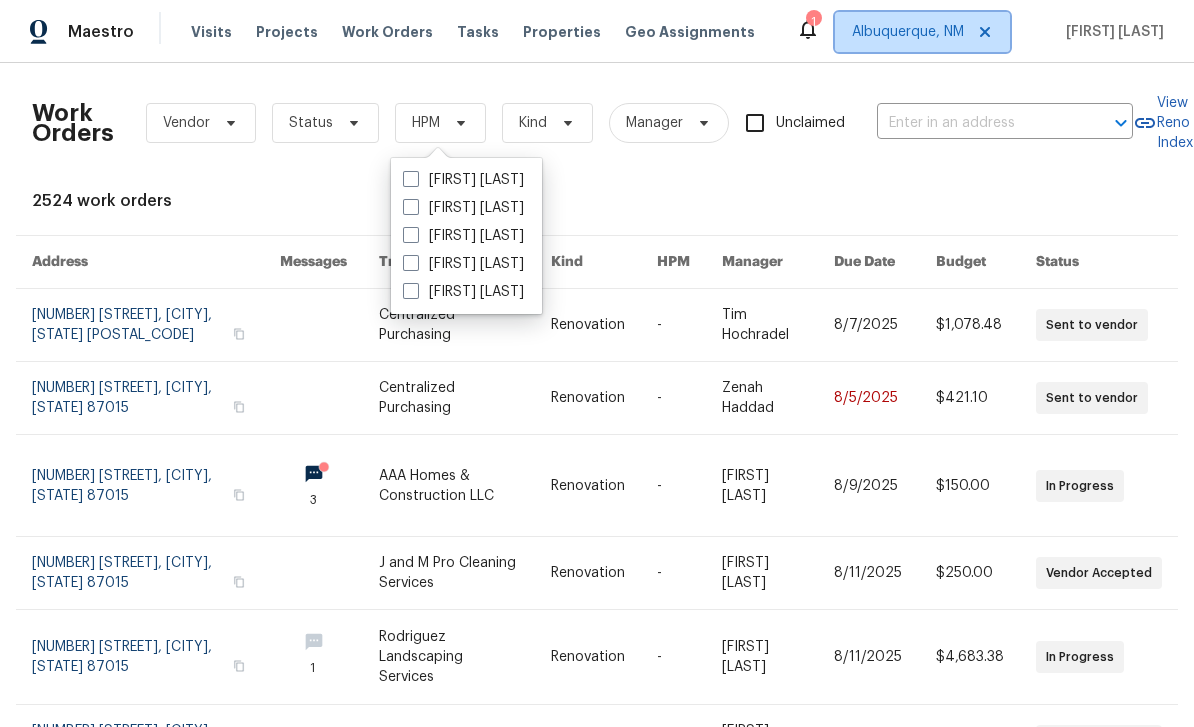 click on "Albuquerque, NM" at bounding box center (922, 32) 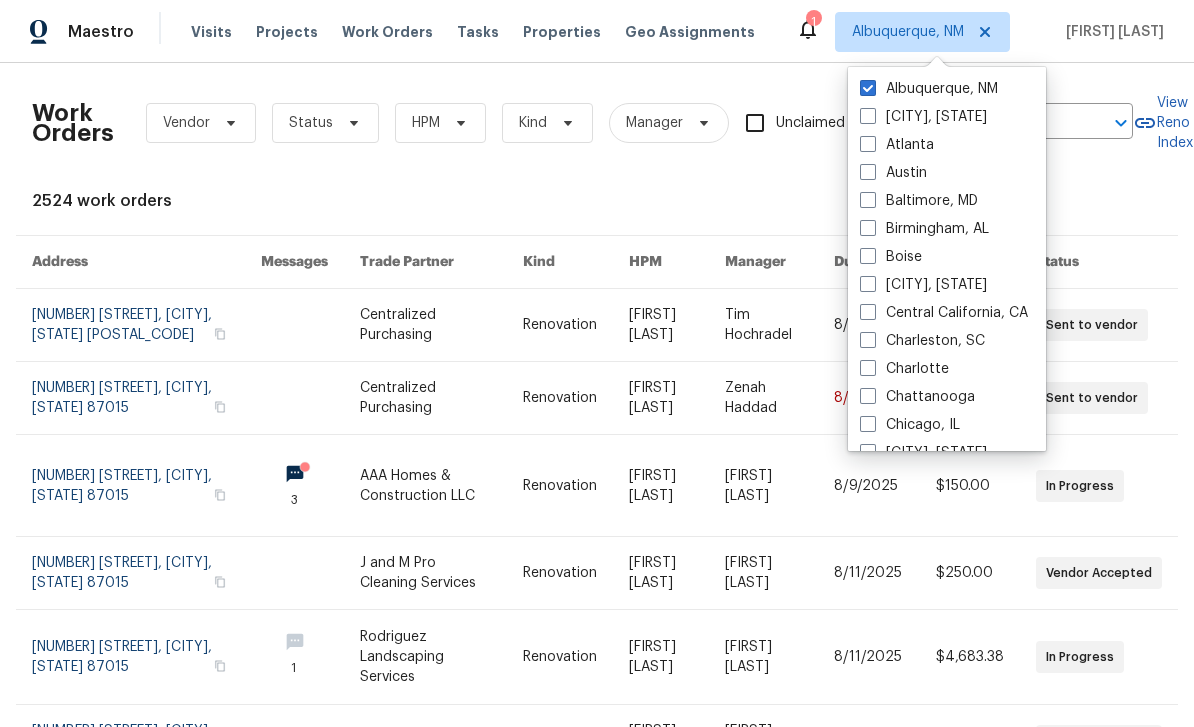click on "Atlanta" at bounding box center [897, 145] 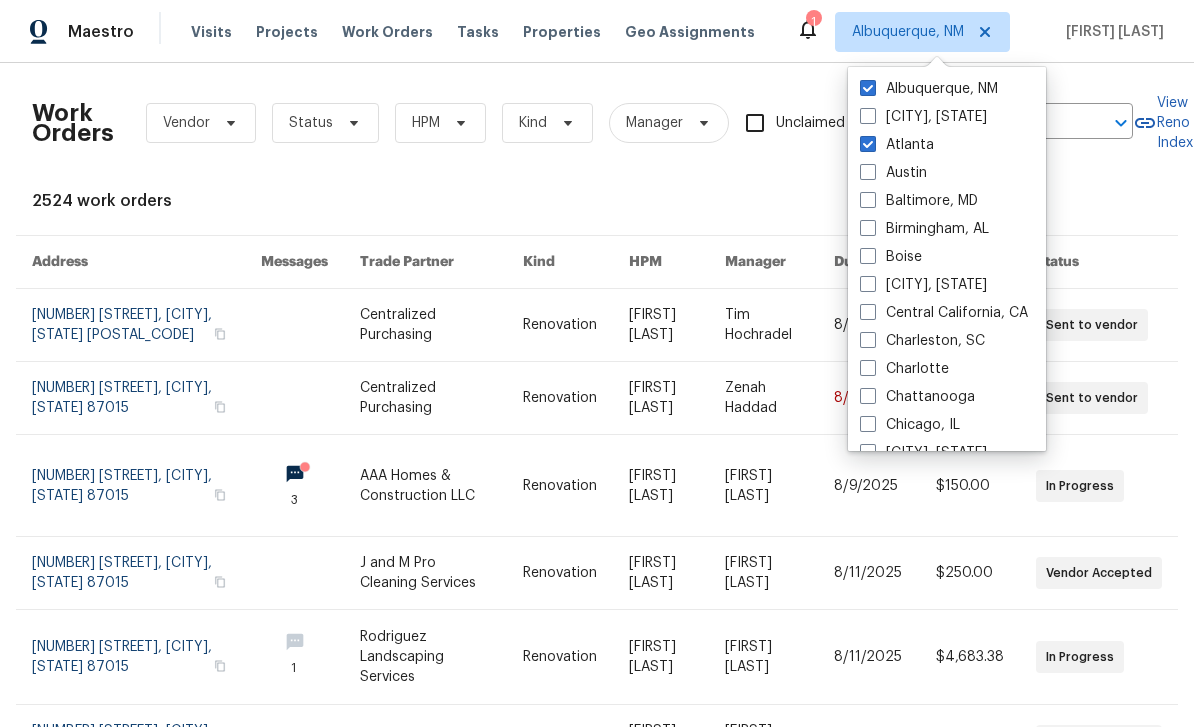 checkbox on "true" 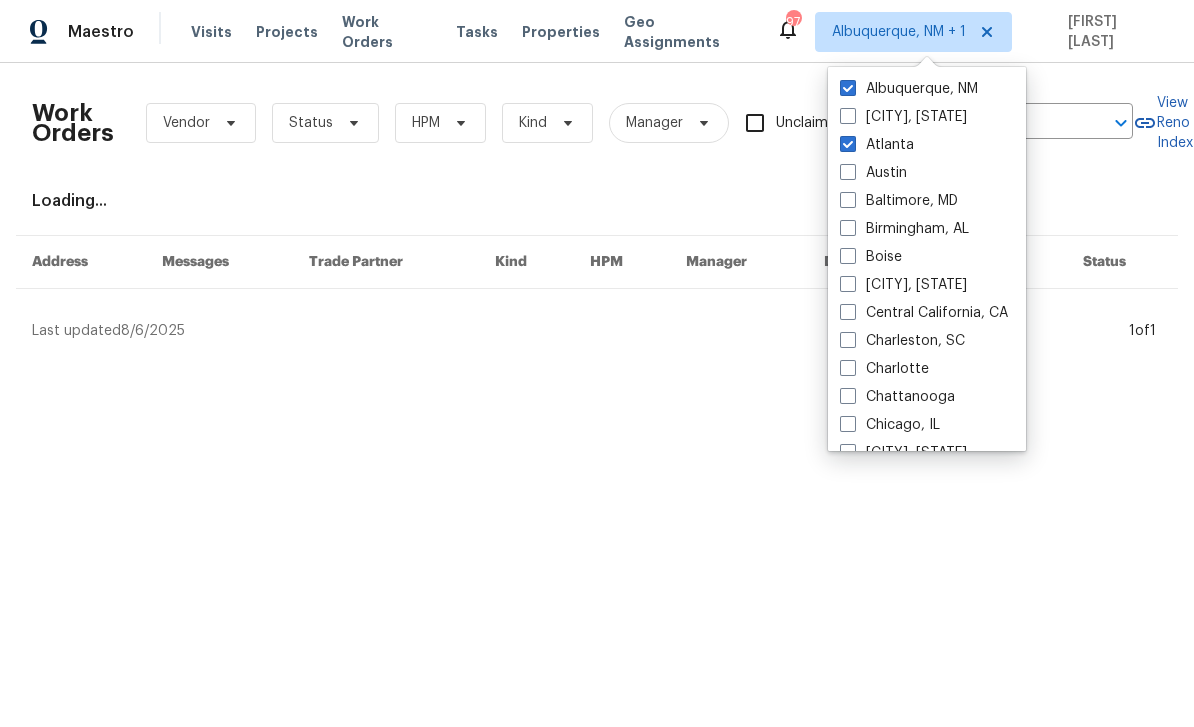 click on "Albuquerque, NM" at bounding box center [909, 89] 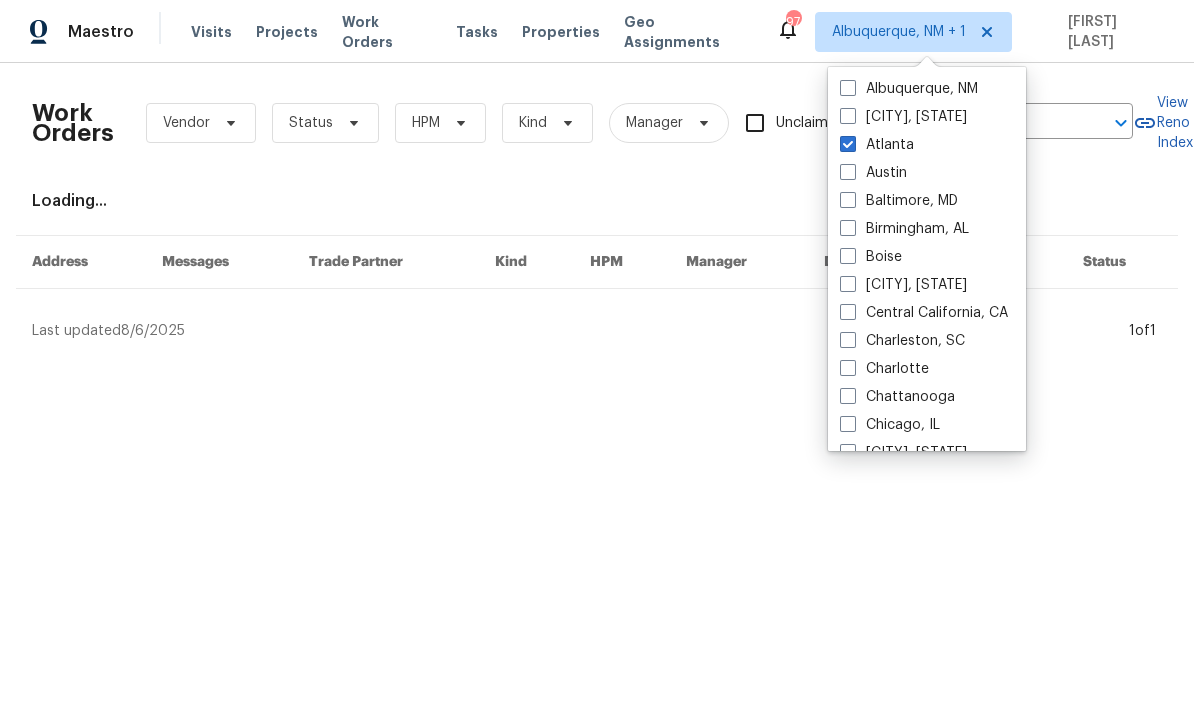 checkbox on "false" 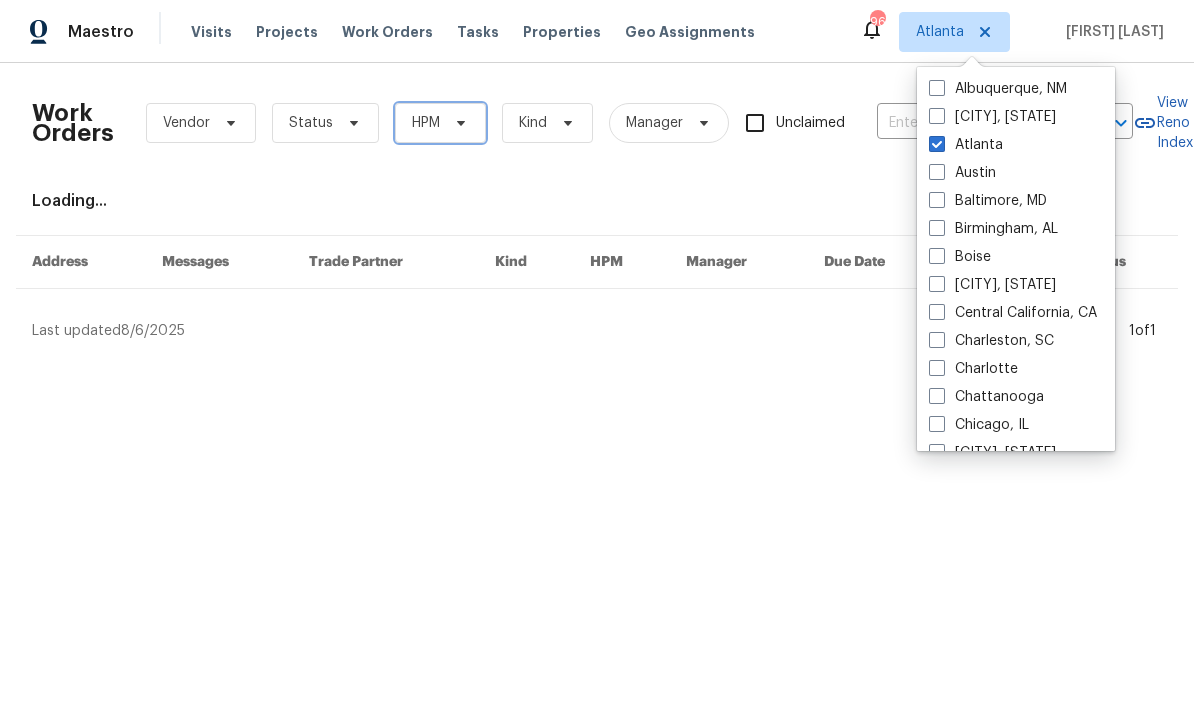 click on "HPM" at bounding box center [440, 123] 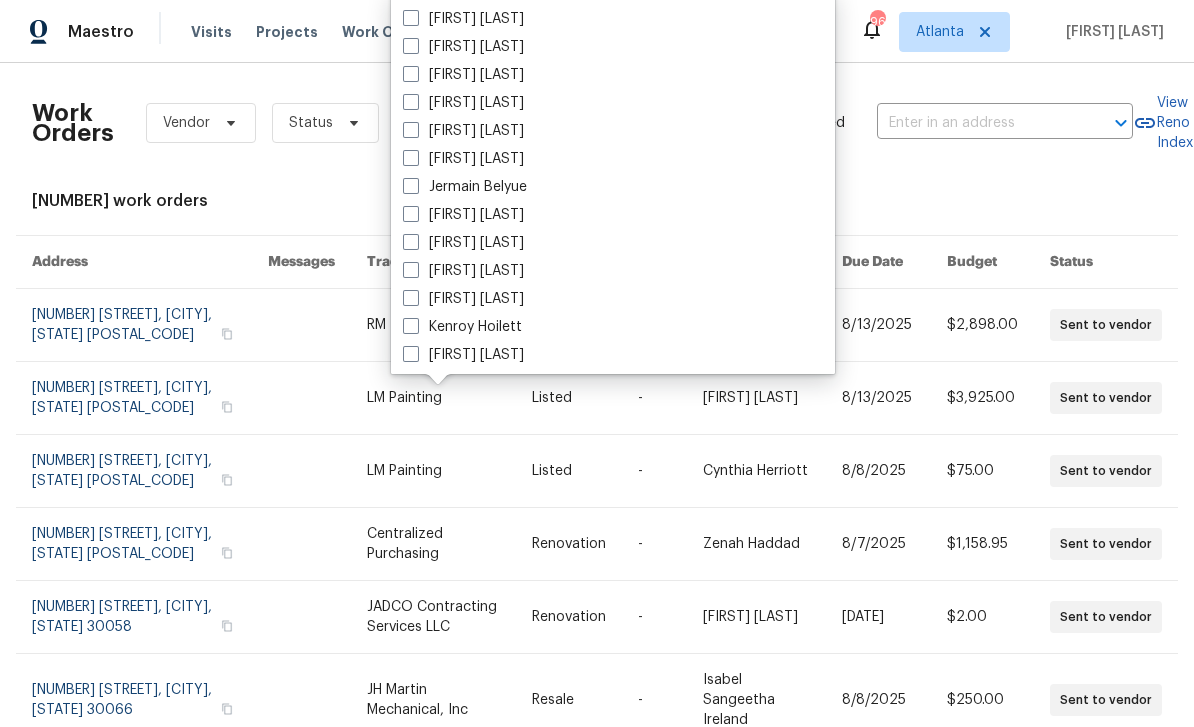 scroll, scrollTop: 649, scrollLeft: 0, axis: vertical 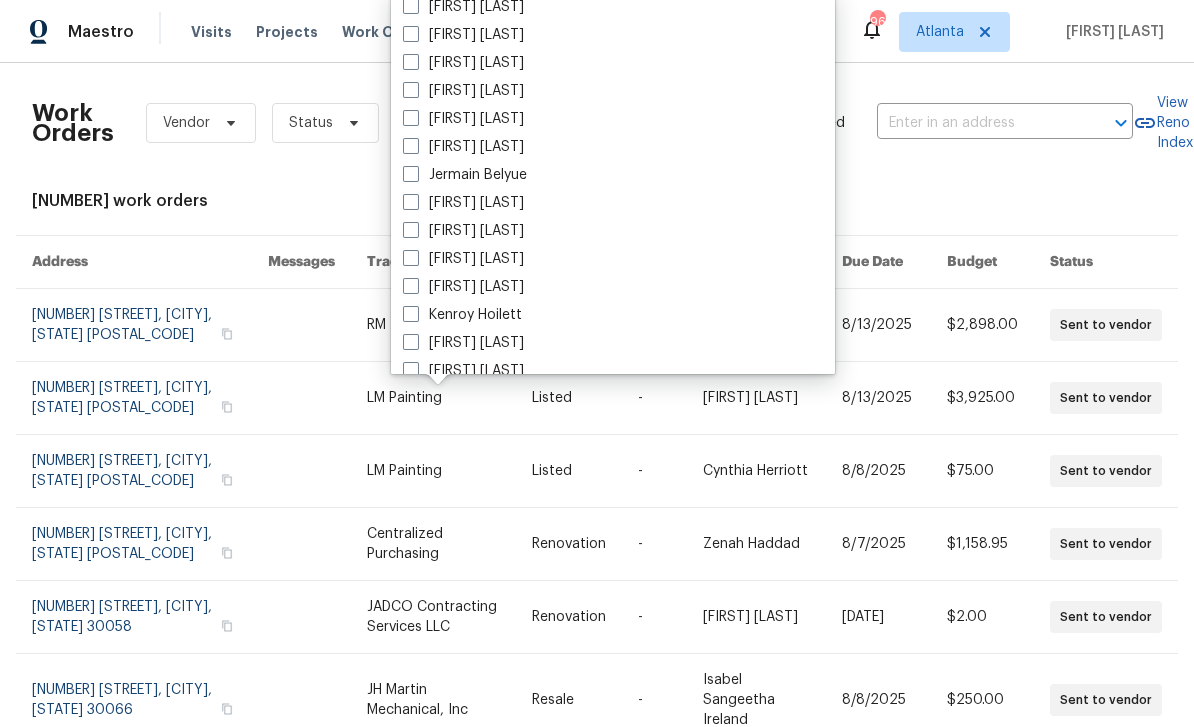click on "Juan Lozano" at bounding box center (463, 287) 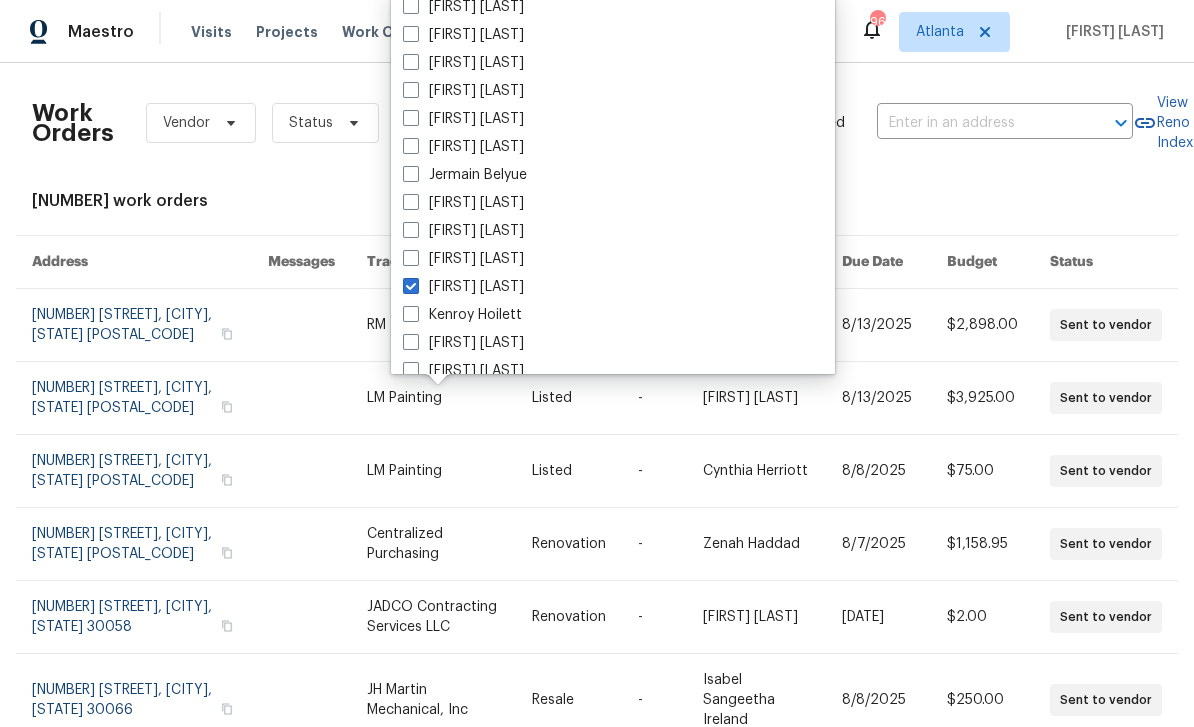 checkbox on "true" 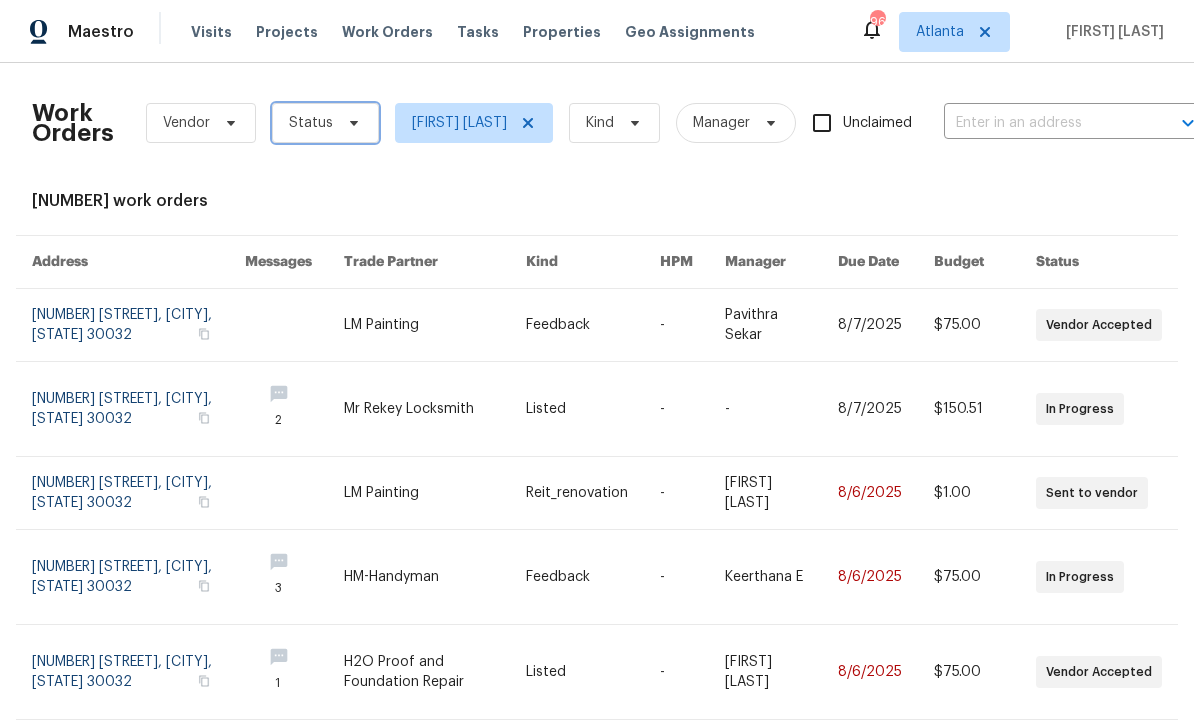 click 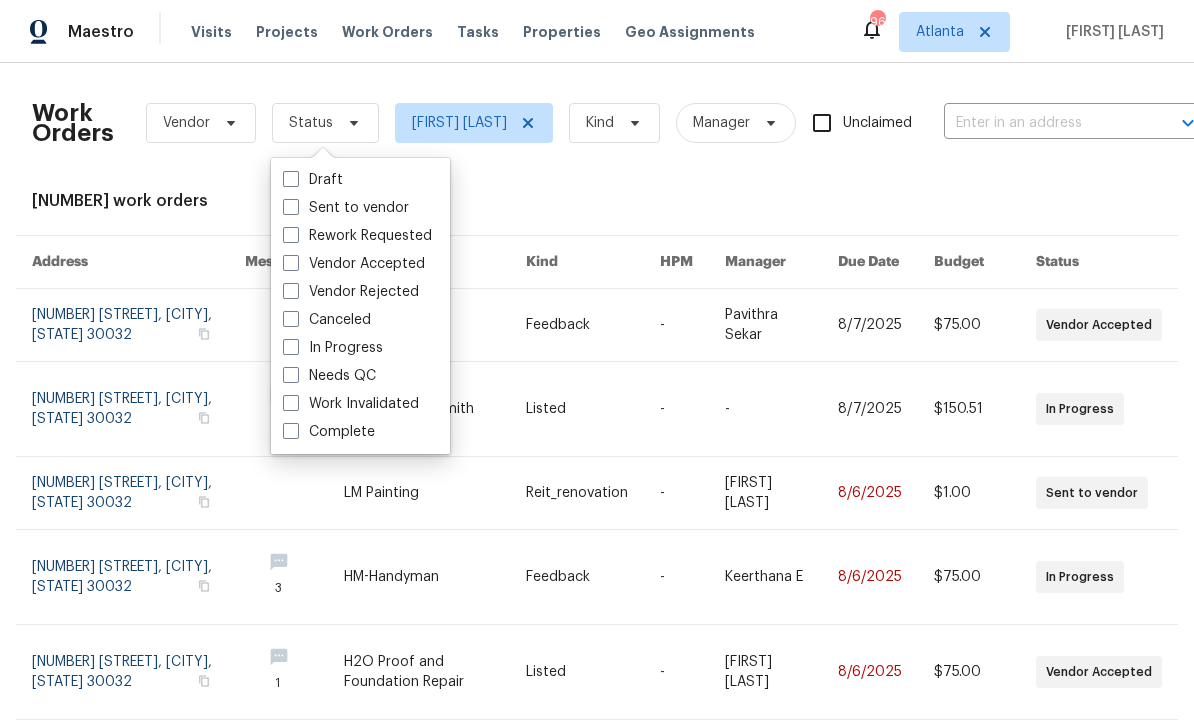 scroll, scrollTop: 23, scrollLeft: 0, axis: vertical 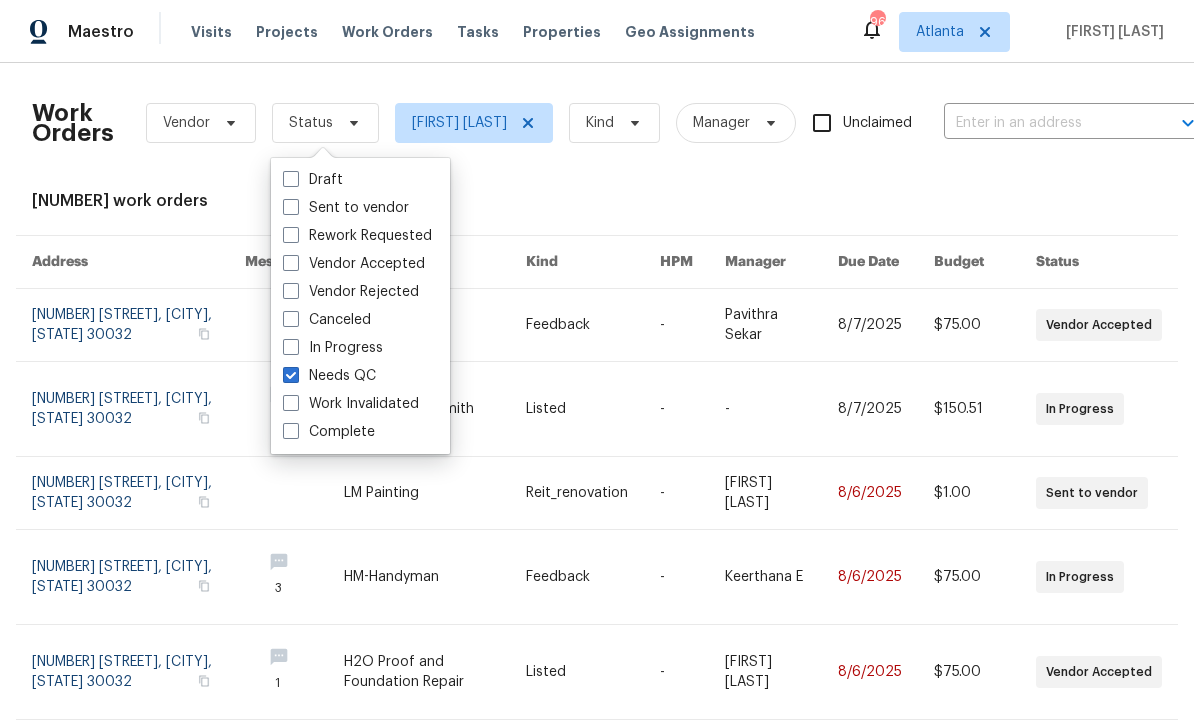 checkbox on "true" 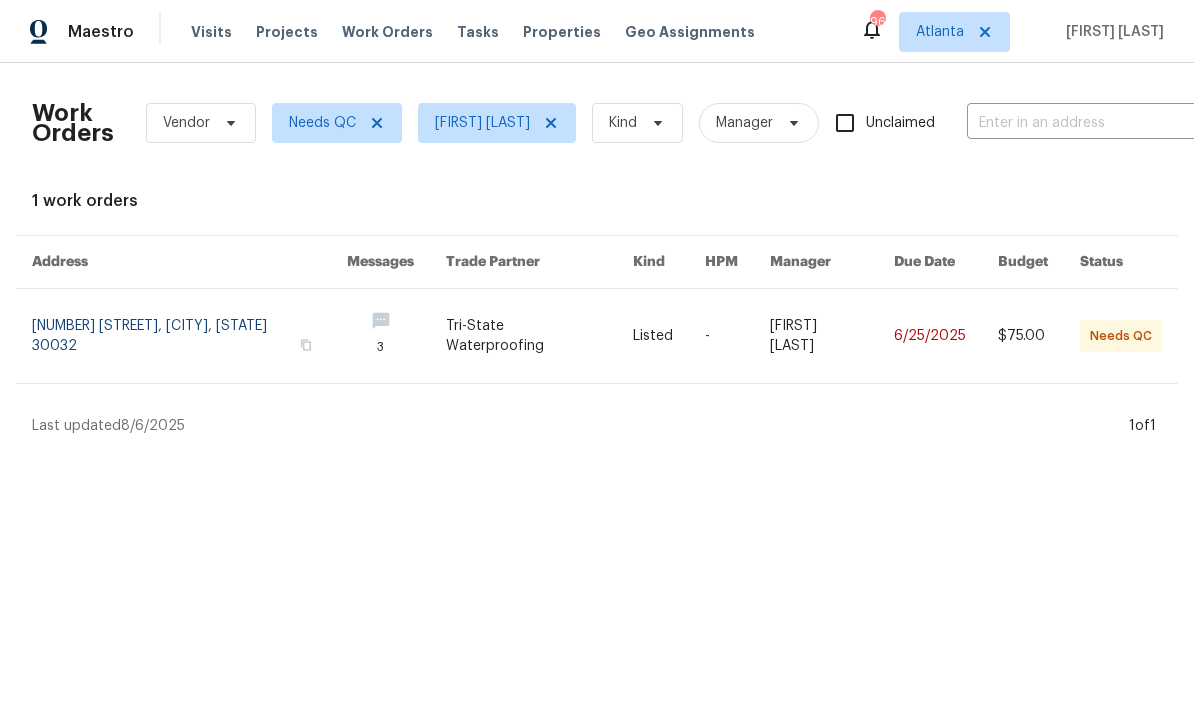 click at bounding box center [189, 336] 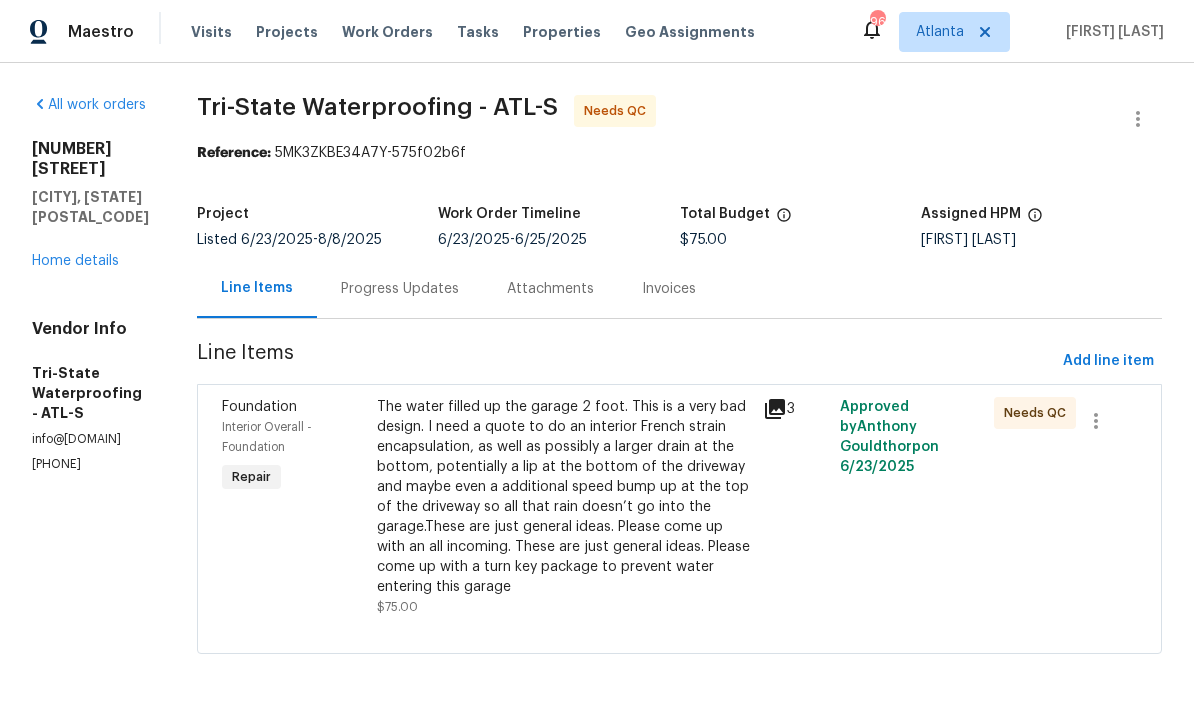 click on "The water filled up the garage 2 foot. This is a very bad design. I need a quote to do an interior French strain encapsulation, as well as possibly a larger drain at the bottom, potentially a lip at the bottom of the driveway and maybe even a additional speed bump up at the top of the driveway so all that rain doesn’t go into the garage.These are just general ideas. Please come up with an all incoming.  These are just general ideas. Please come up with a turn key package to prevent water entering this garage" at bounding box center (564, 497) 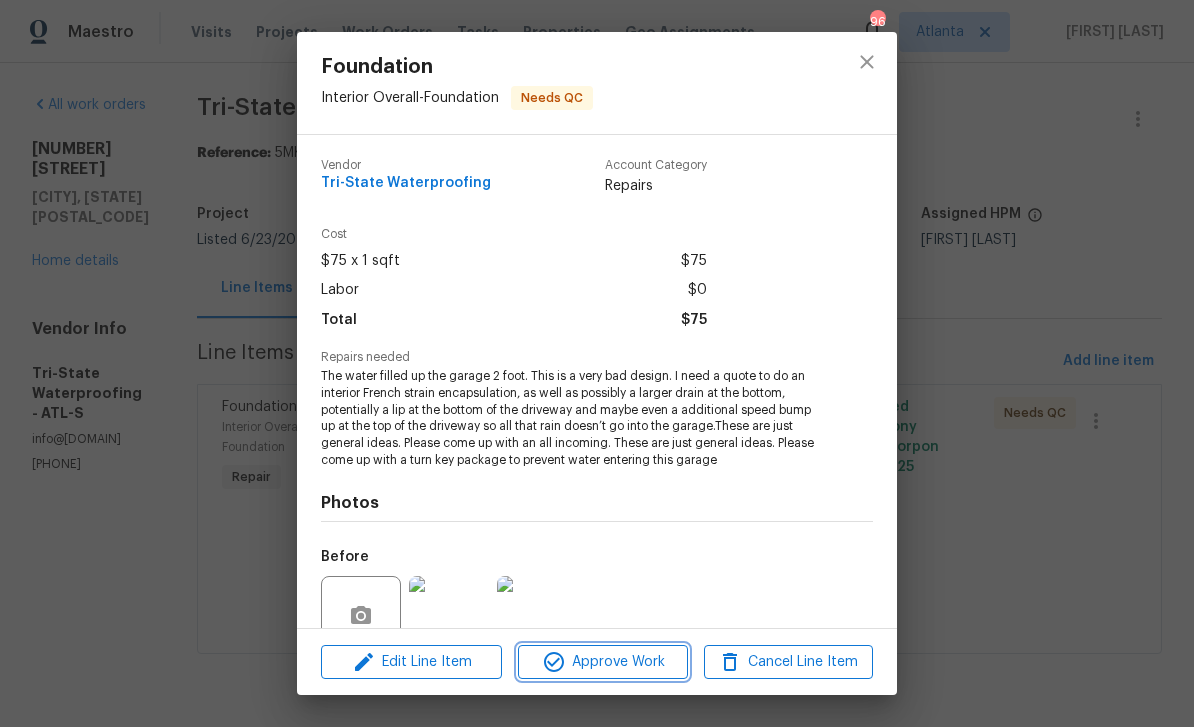 click on "Approve Work" at bounding box center [602, 662] 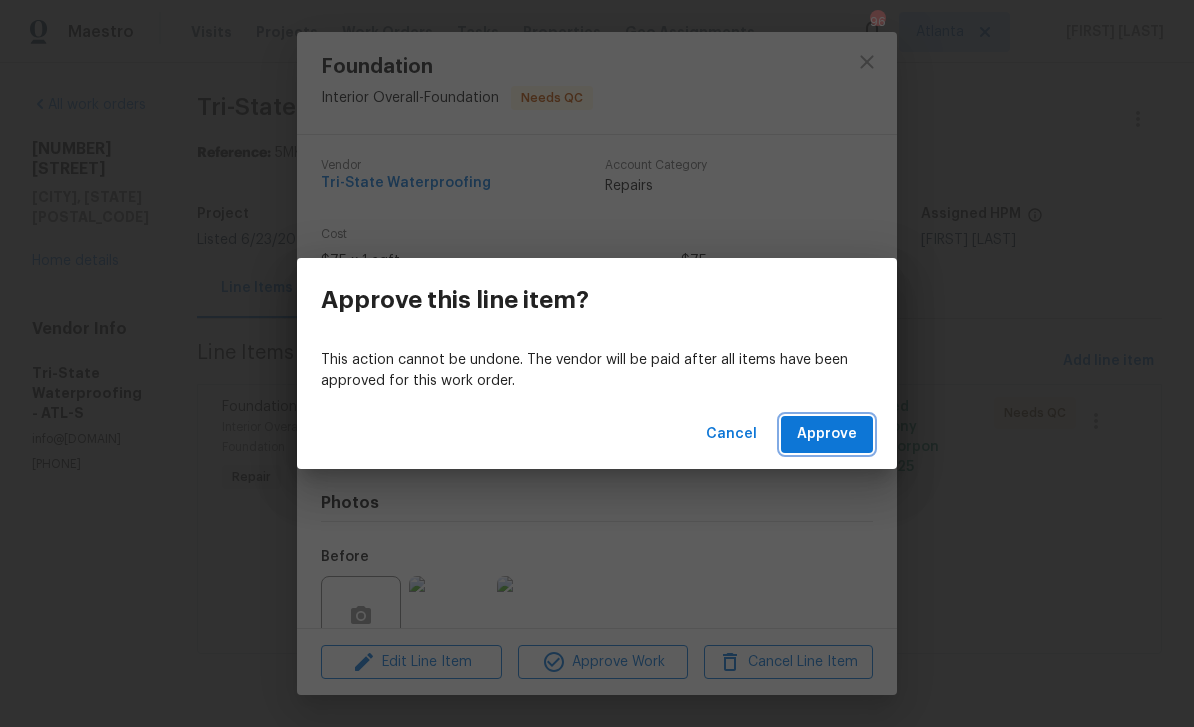 click on "Approve" at bounding box center [827, 434] 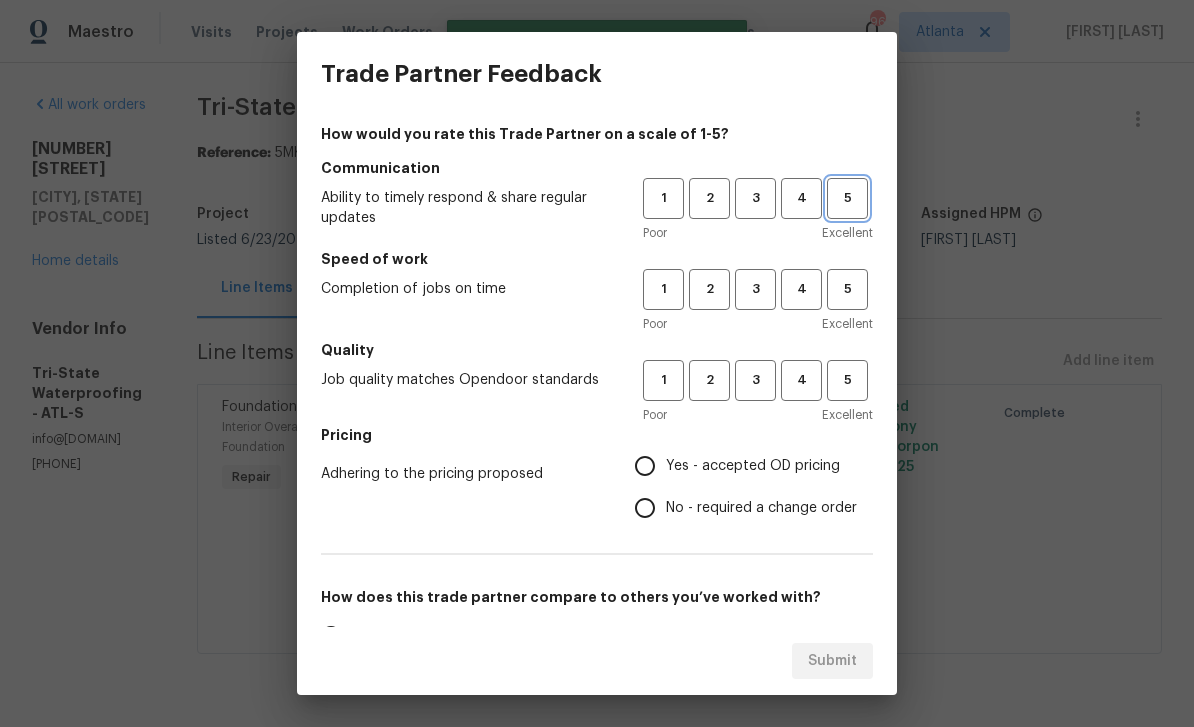 click on "5" at bounding box center (847, 198) 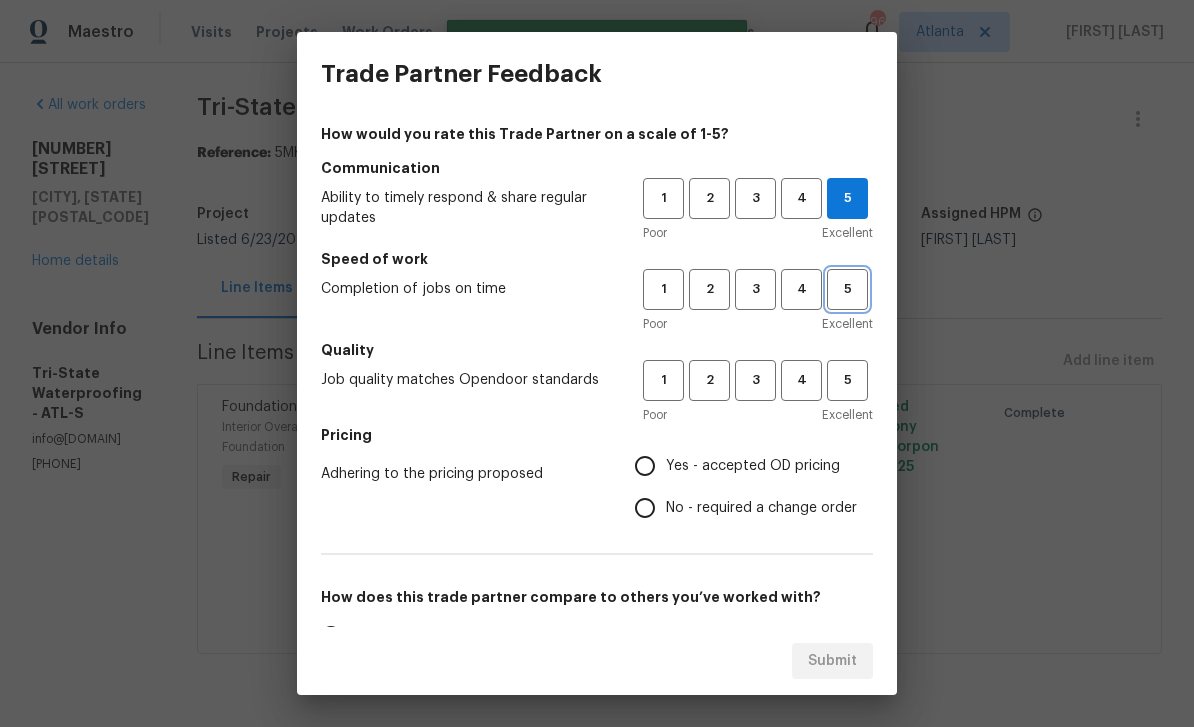 click on "5" at bounding box center [847, 289] 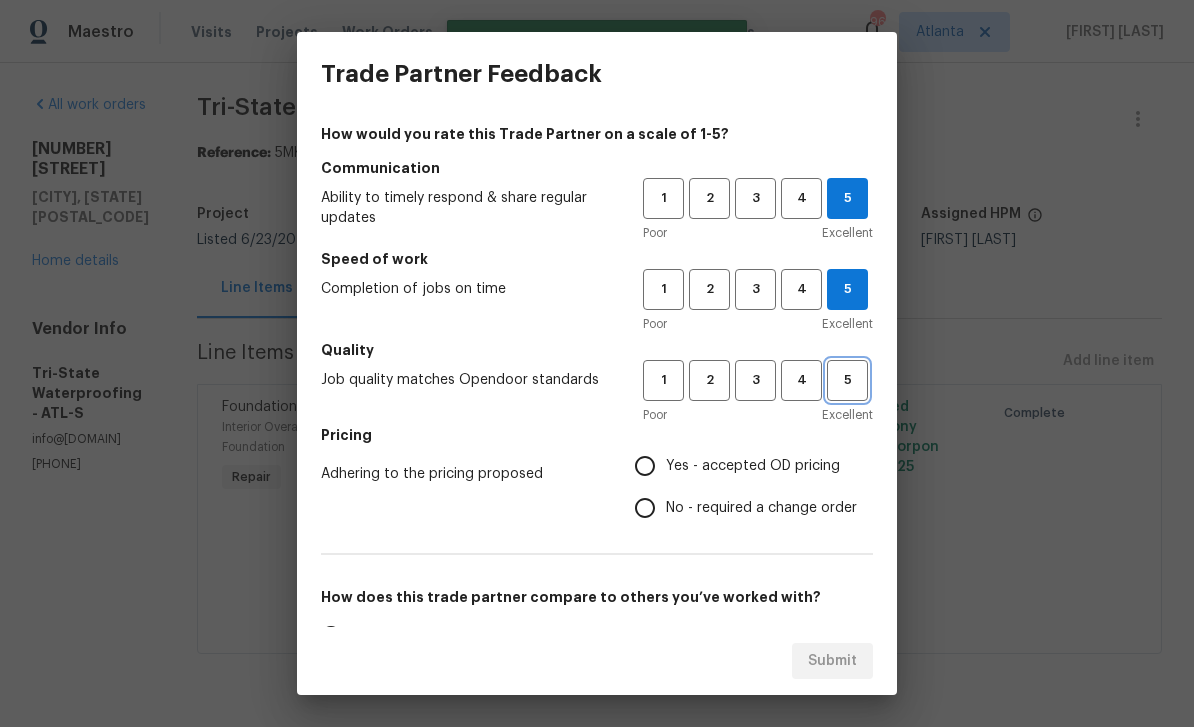 click on "5" at bounding box center [847, 380] 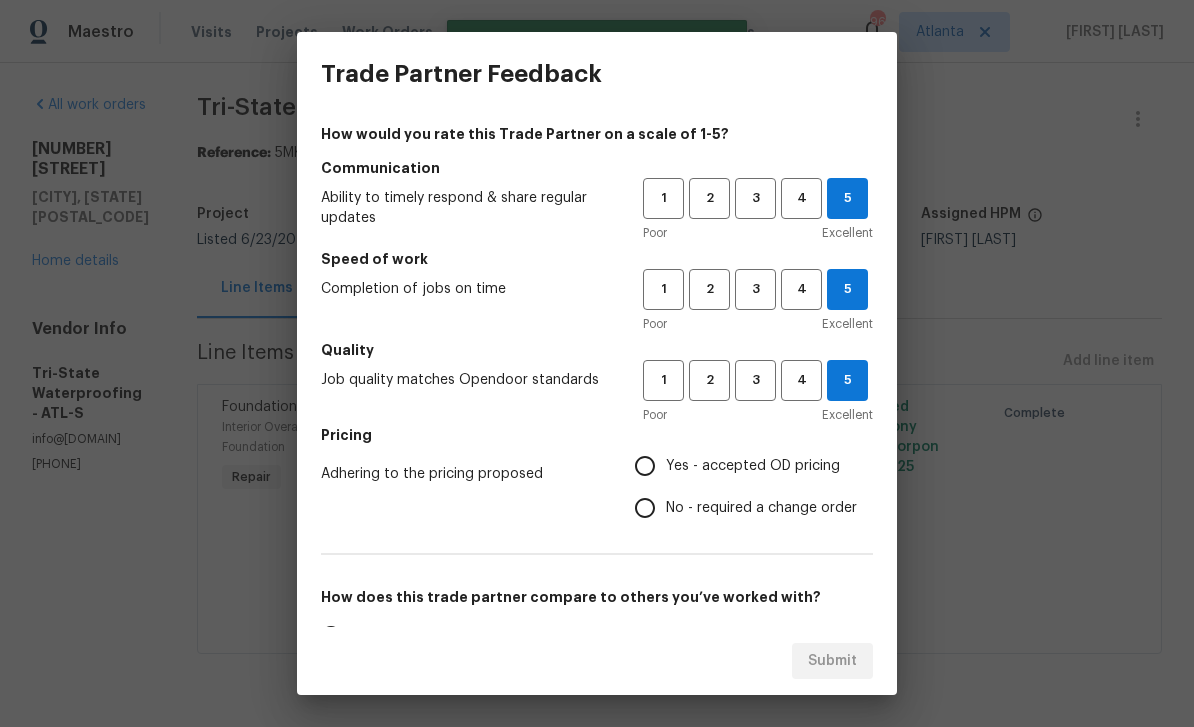click on "Yes - accepted OD pricing" at bounding box center (645, 466) 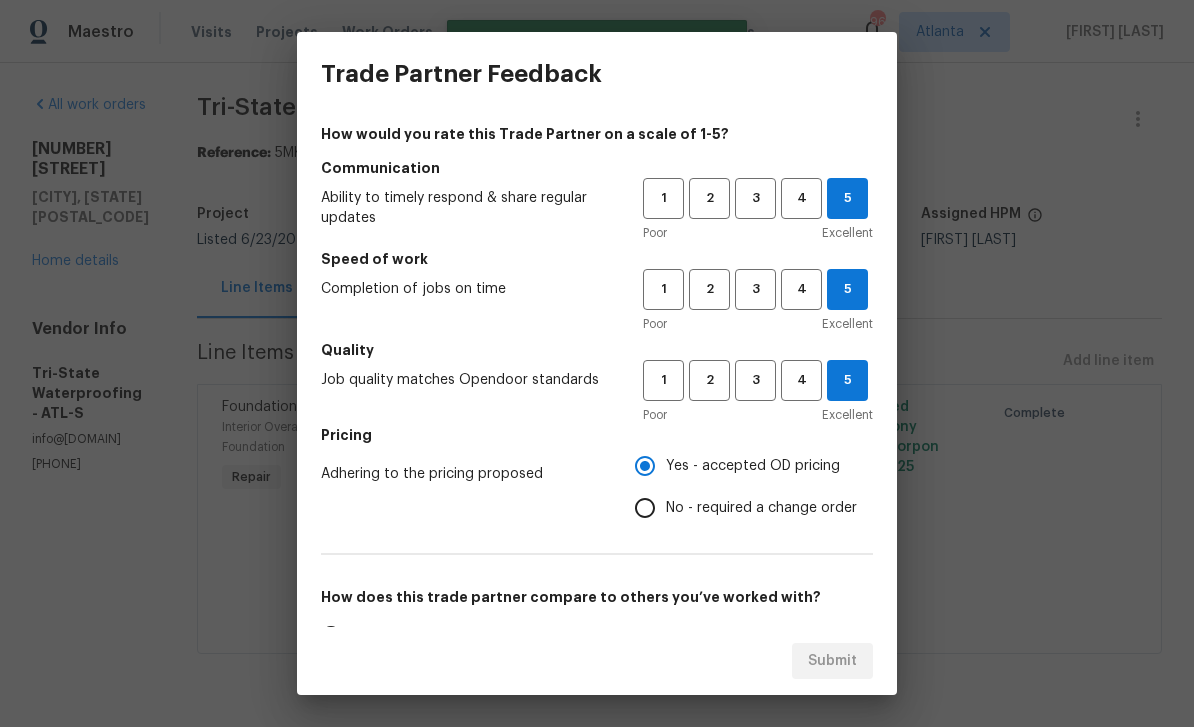 scroll, scrollTop: 34, scrollLeft: 0, axis: vertical 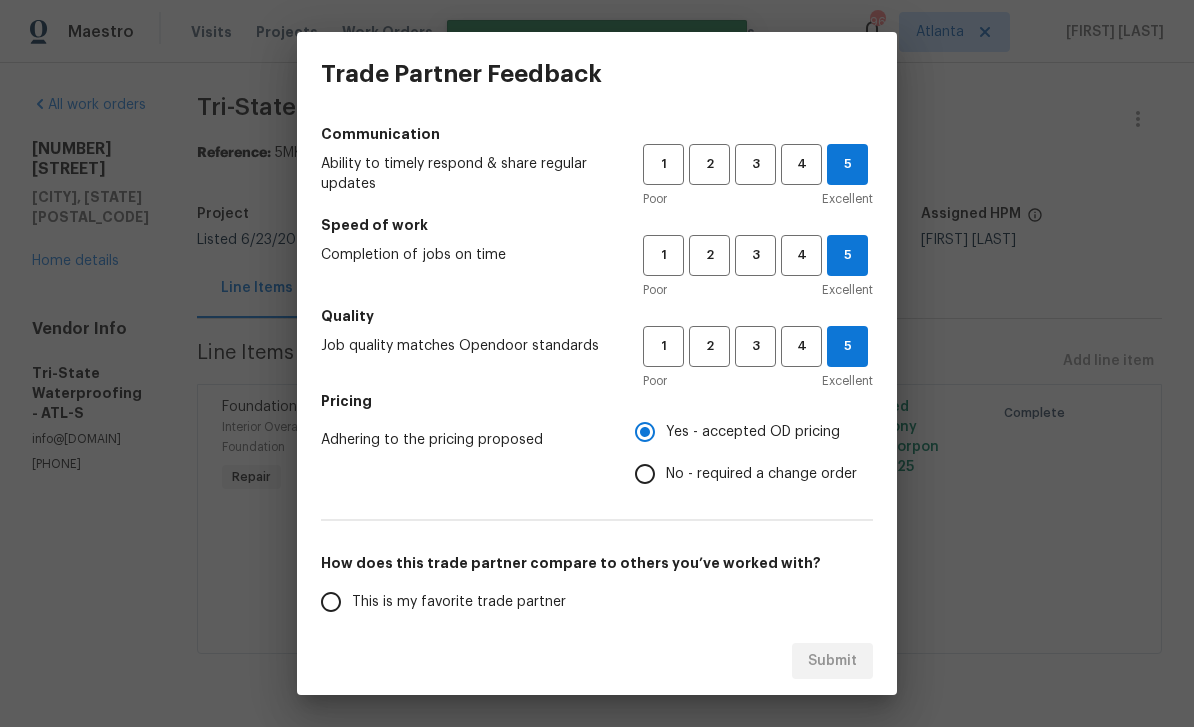 click on "This is my favorite trade partner" at bounding box center (331, 602) 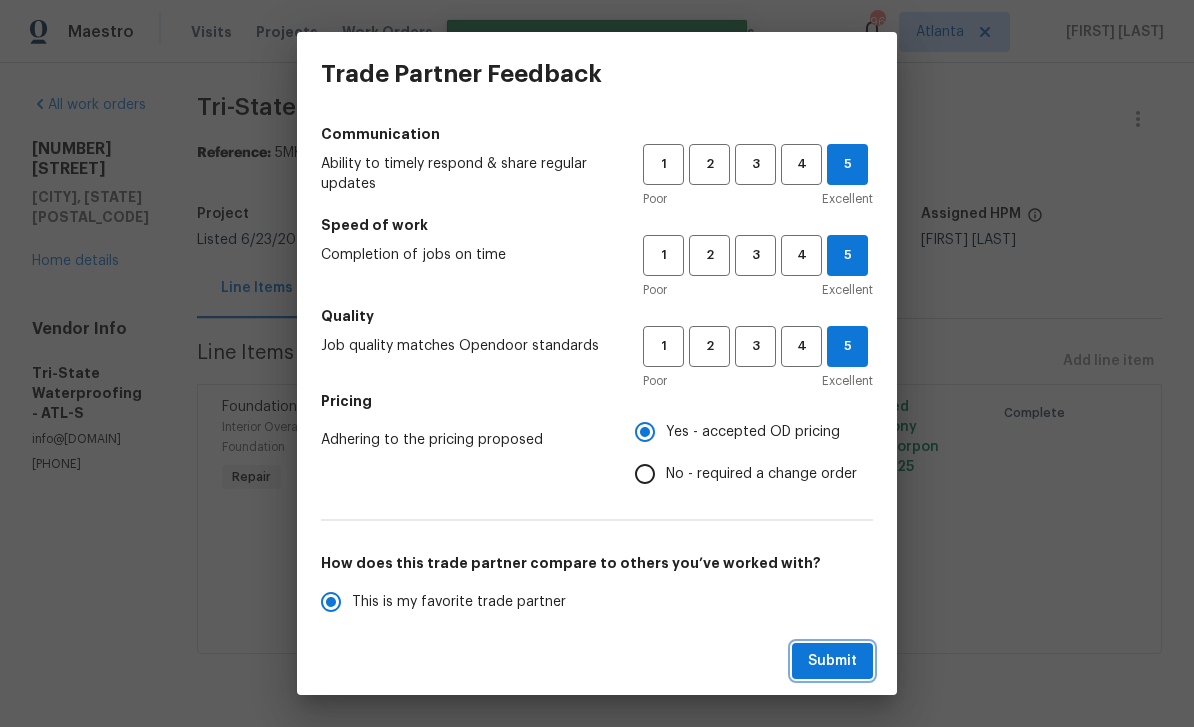 click on "Submit" at bounding box center (832, 661) 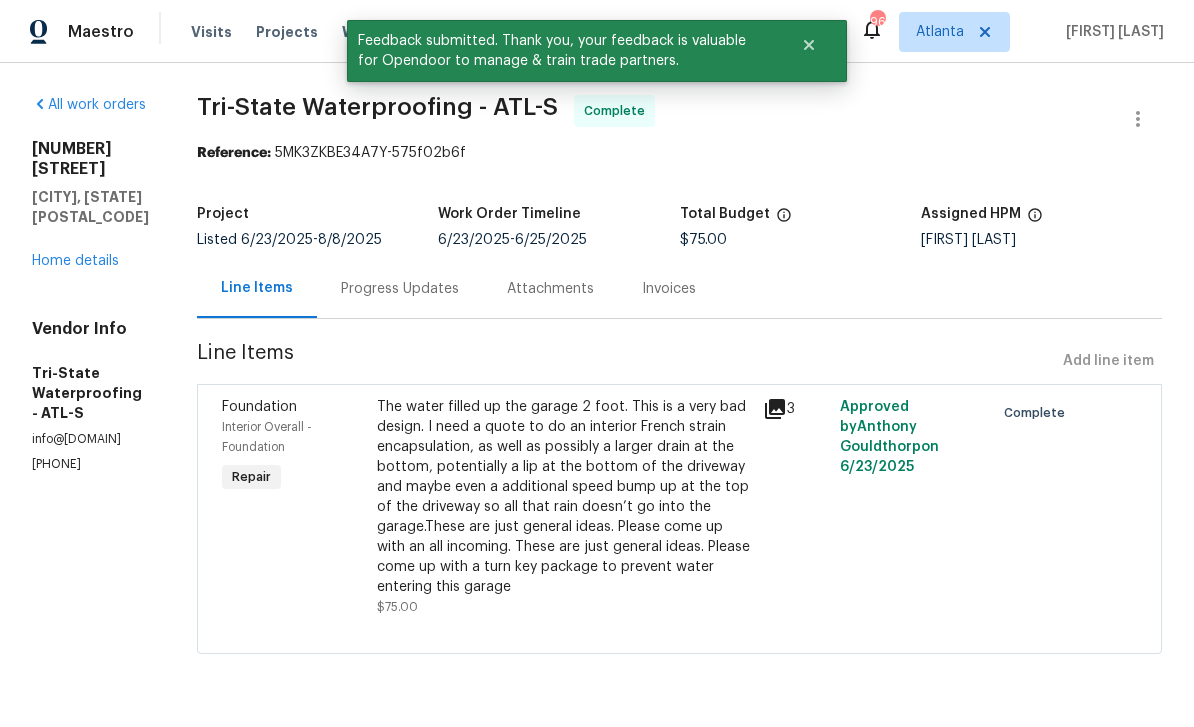 click on "Home details" at bounding box center (75, 261) 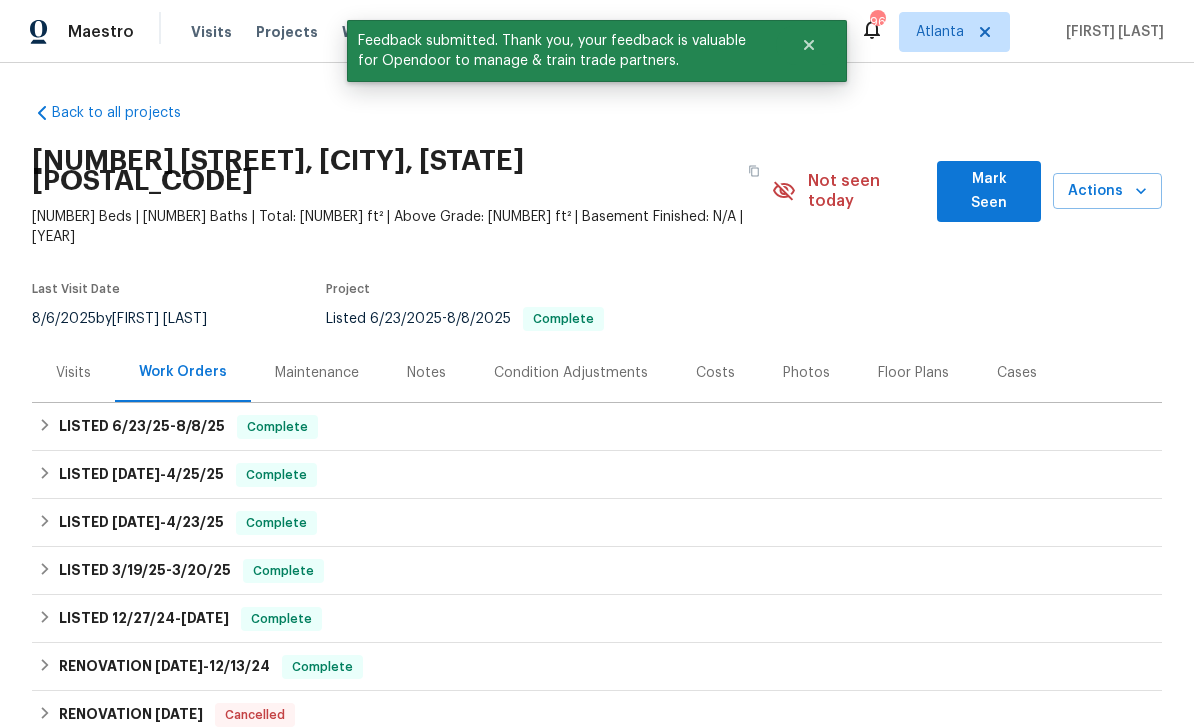 click on "Work Orders" at bounding box center [387, 32] 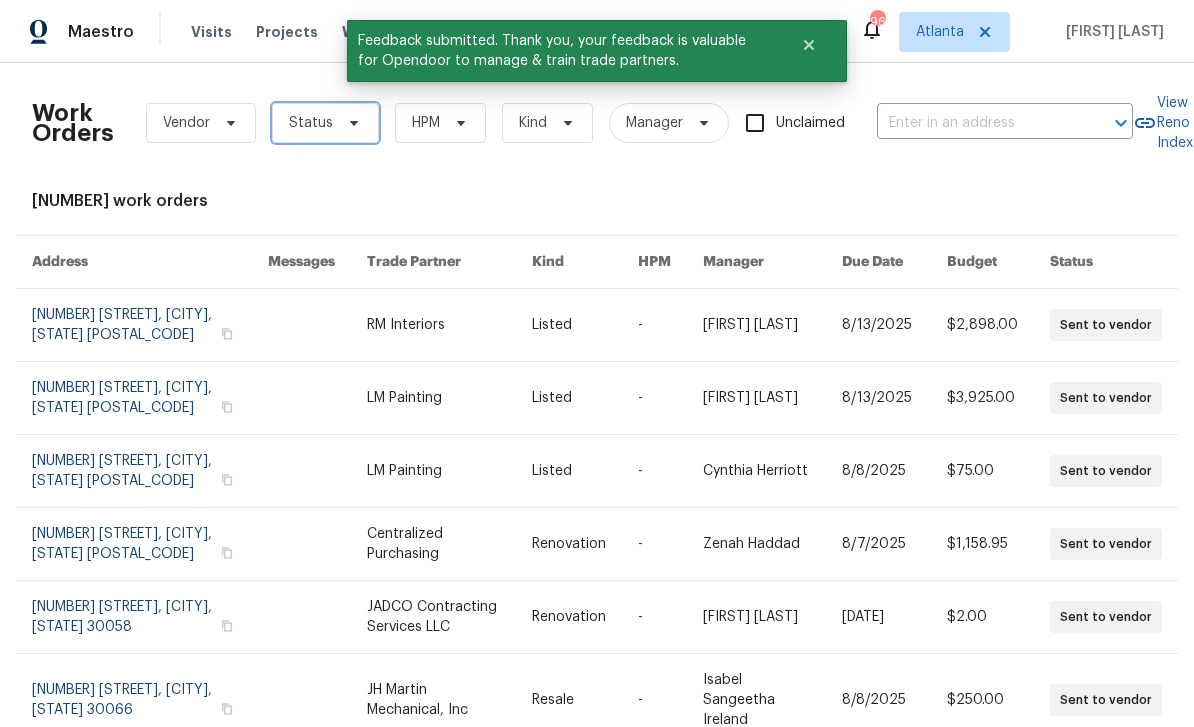 click 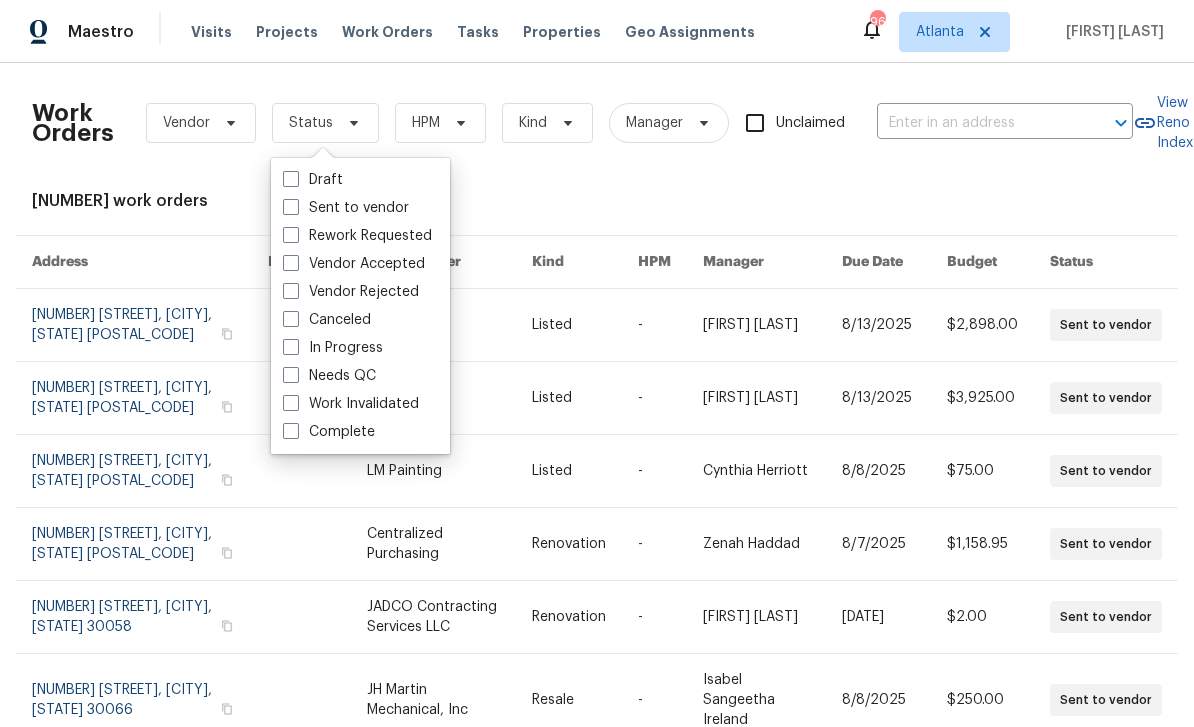 click on "Needs QC" at bounding box center [360, 376] 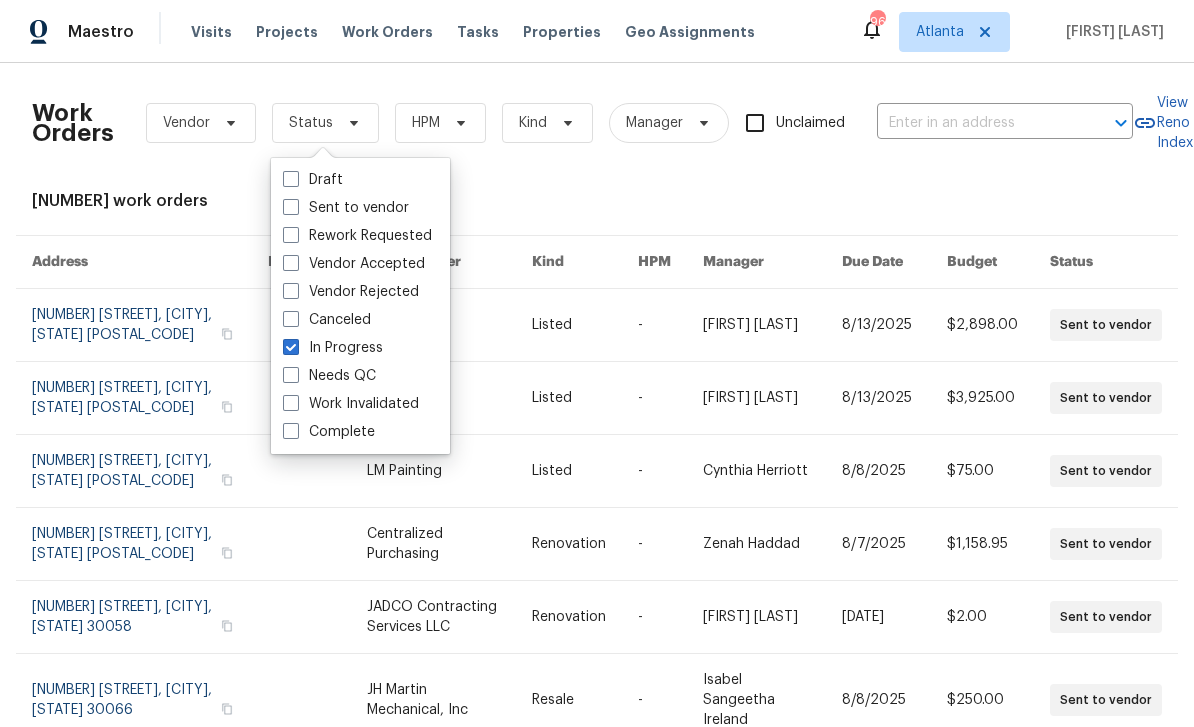 checkbox on "true" 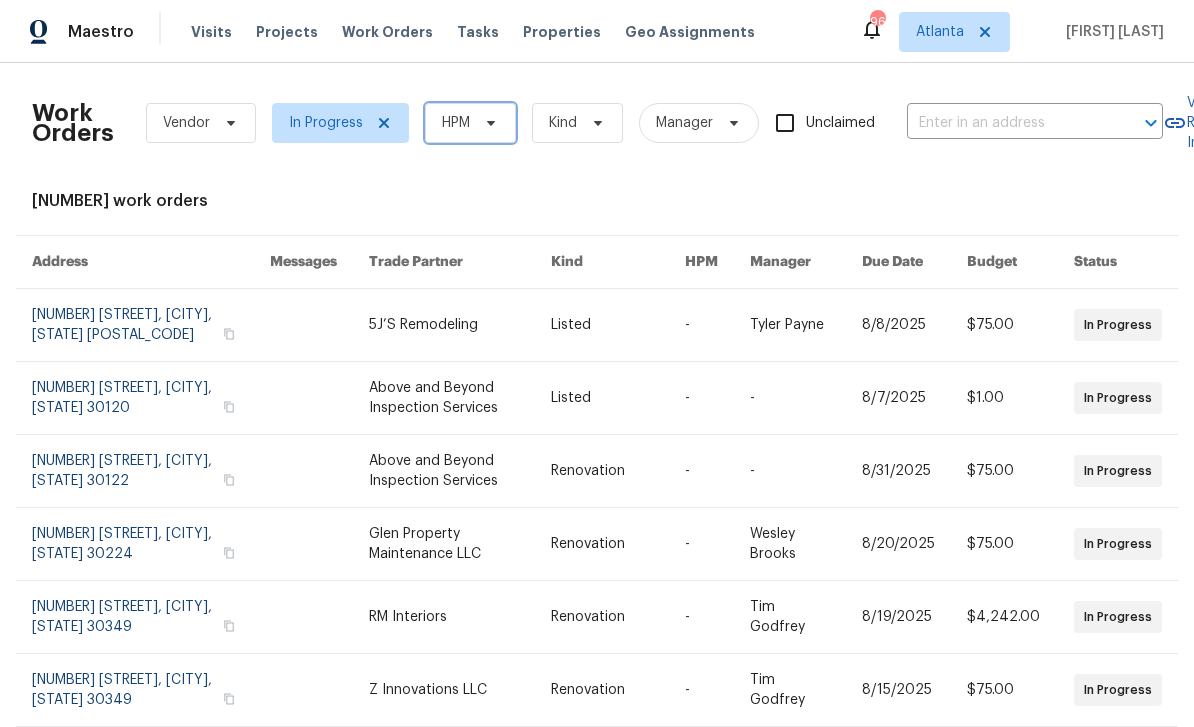 click at bounding box center [488, 123] 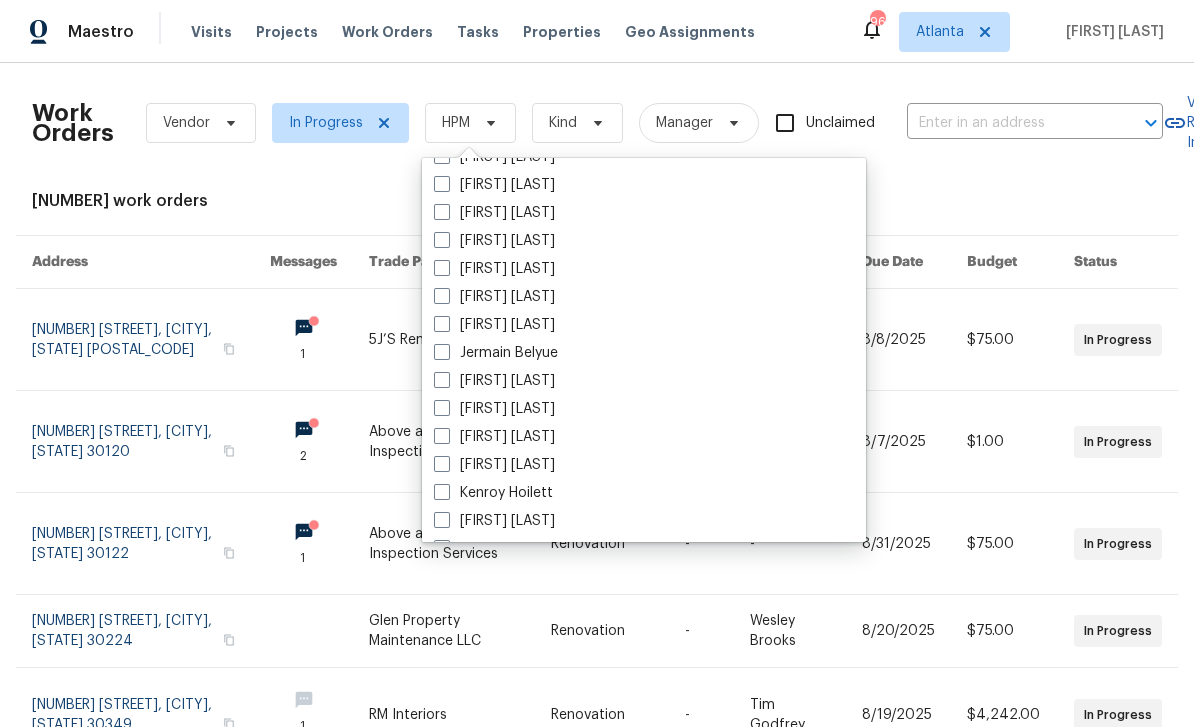 scroll, scrollTop: 688, scrollLeft: 0, axis: vertical 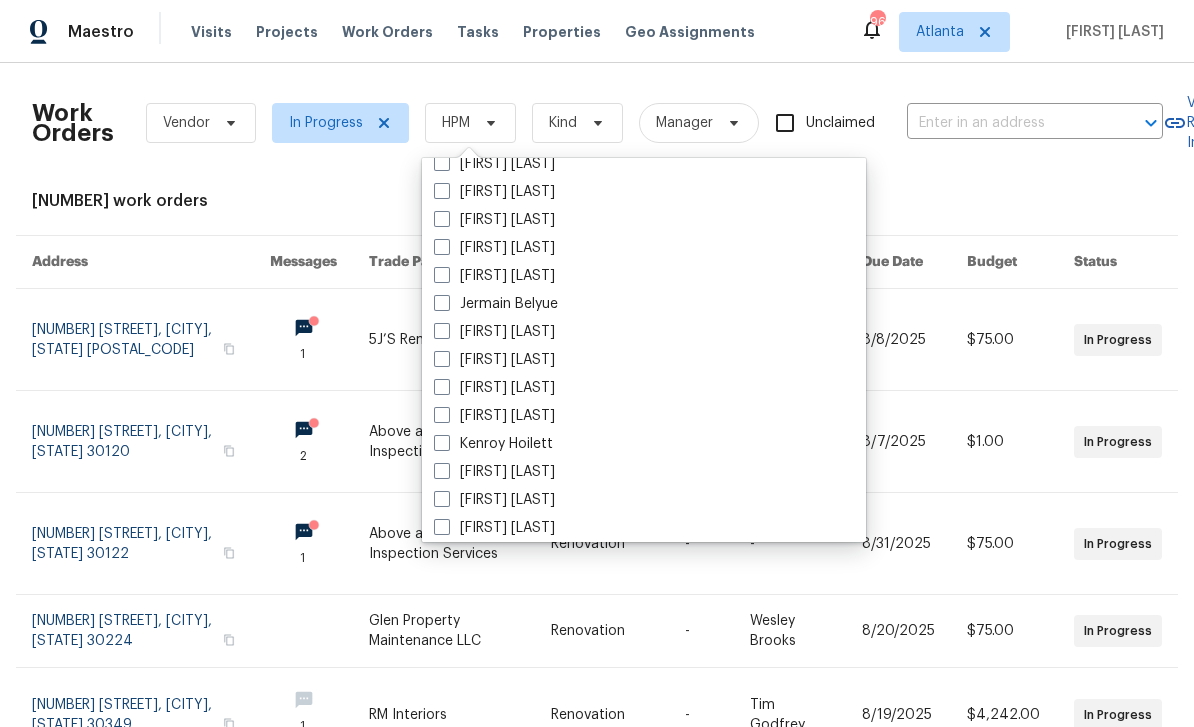 click on "Juan Lozano" at bounding box center (494, 416) 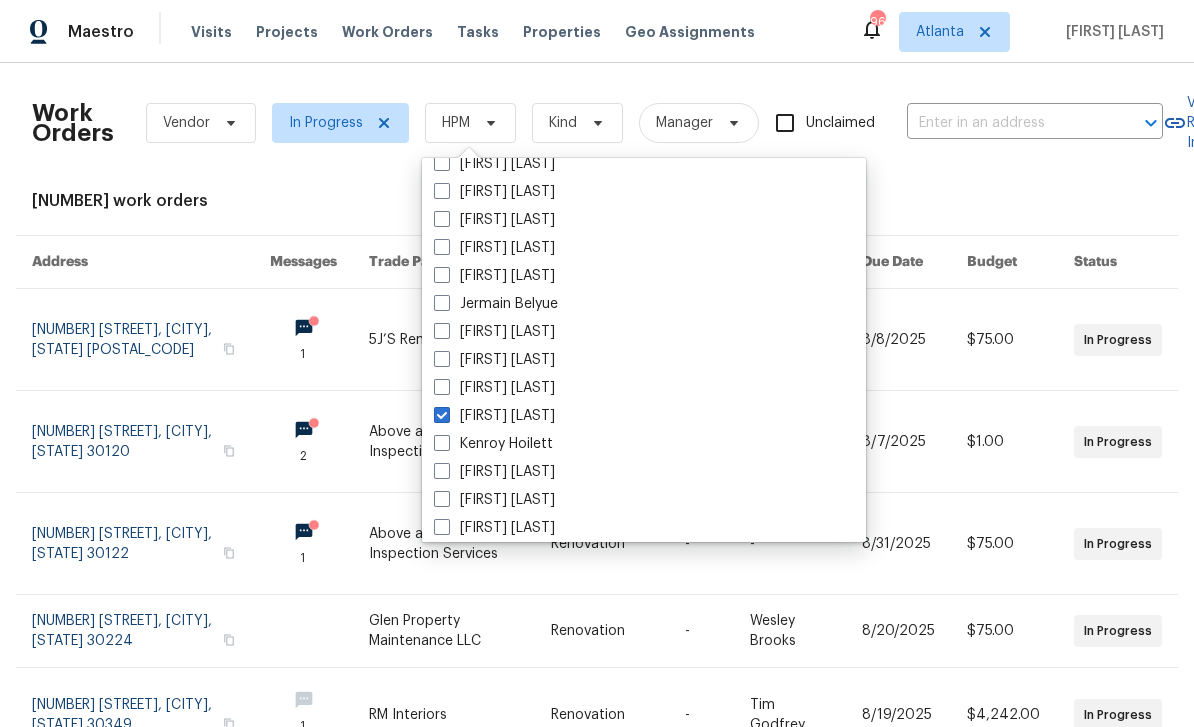 checkbox on "true" 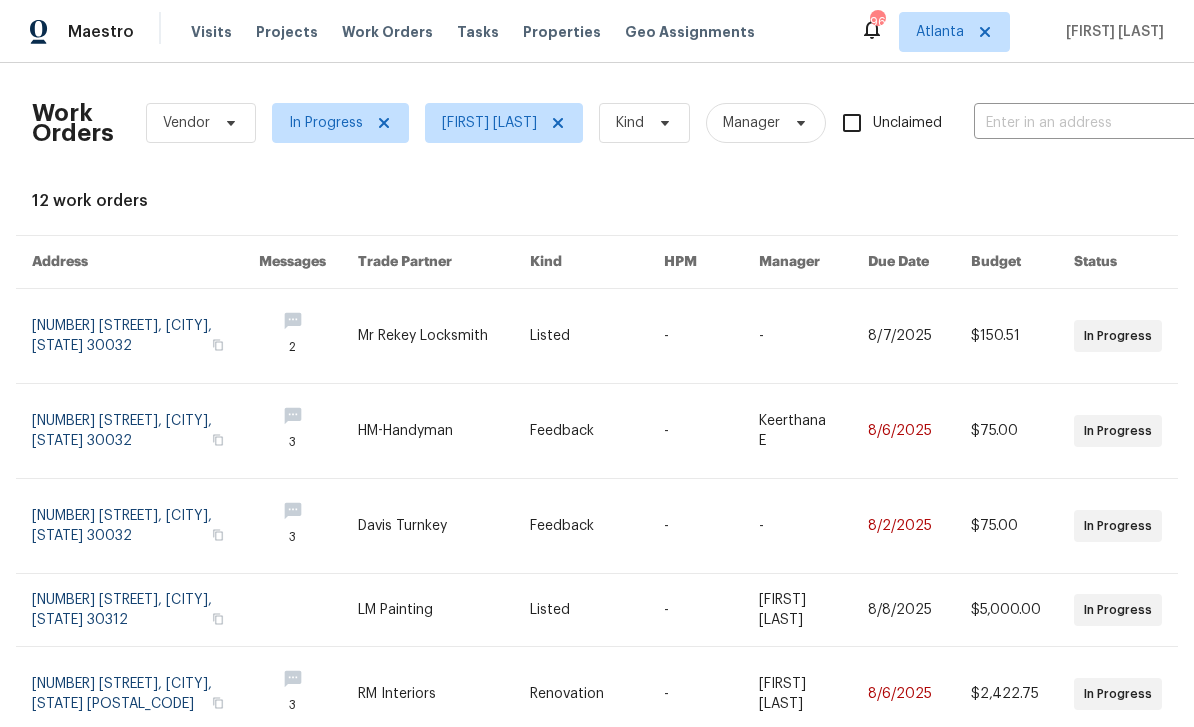 click at bounding box center [145, 336] 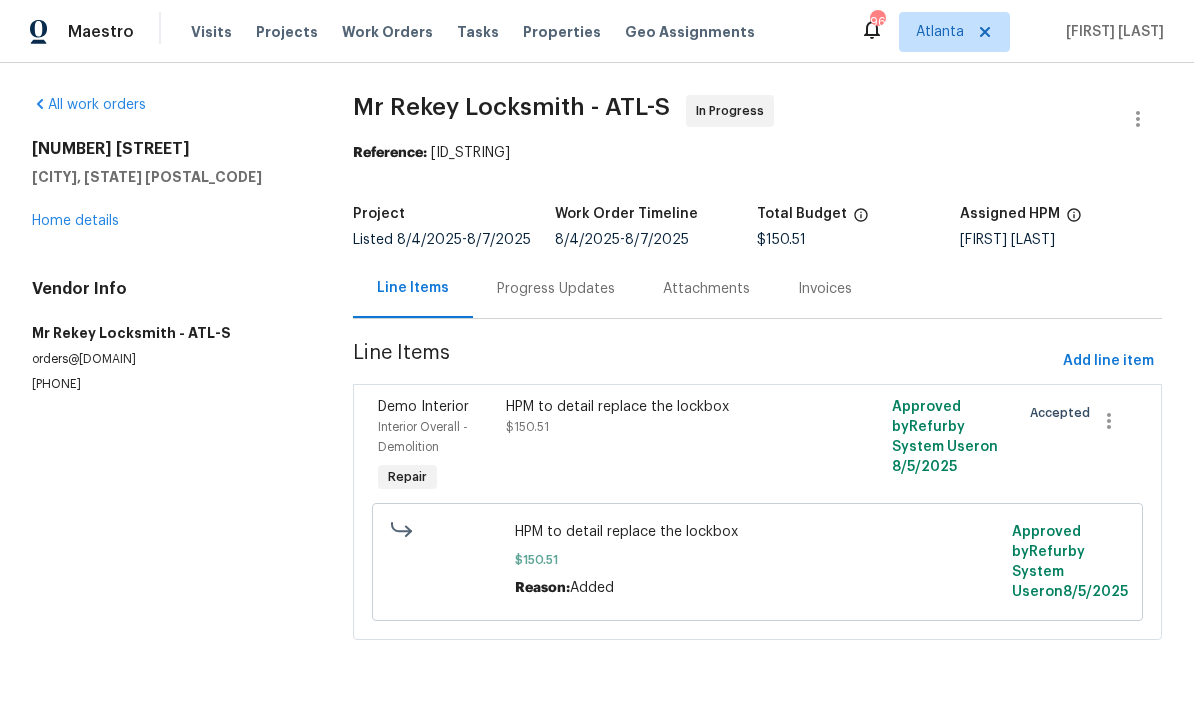 click on "Progress Updates" at bounding box center [556, 289] 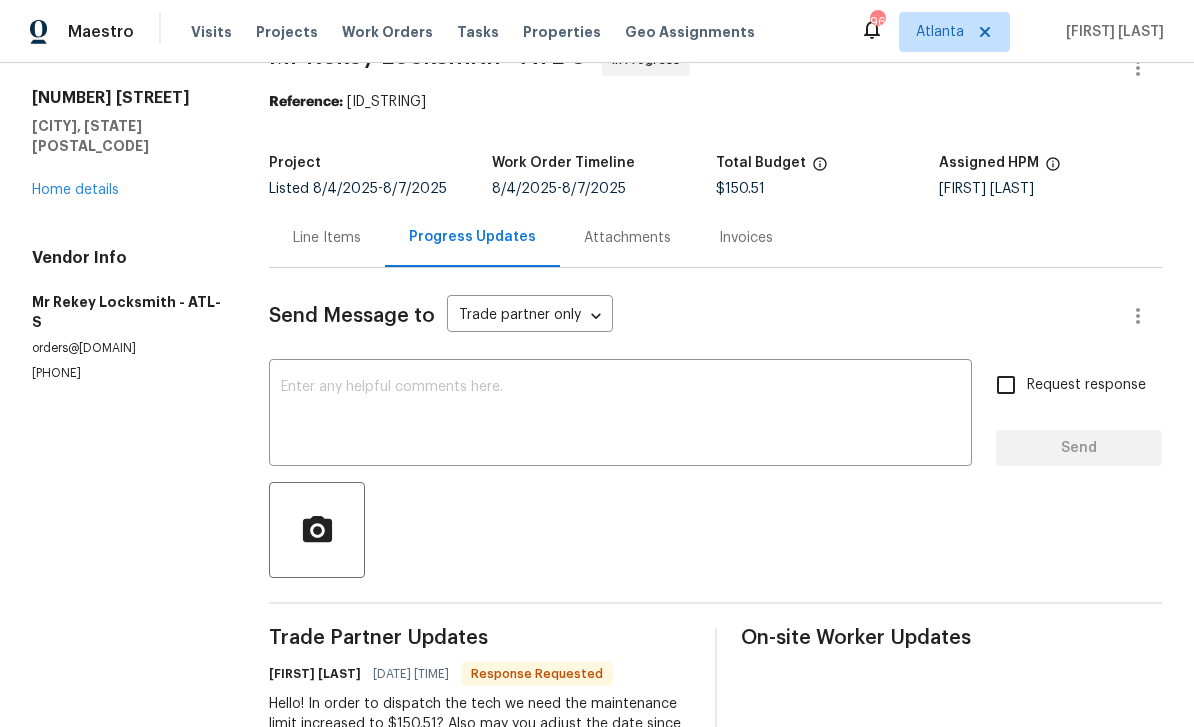 scroll, scrollTop: 46, scrollLeft: 0, axis: vertical 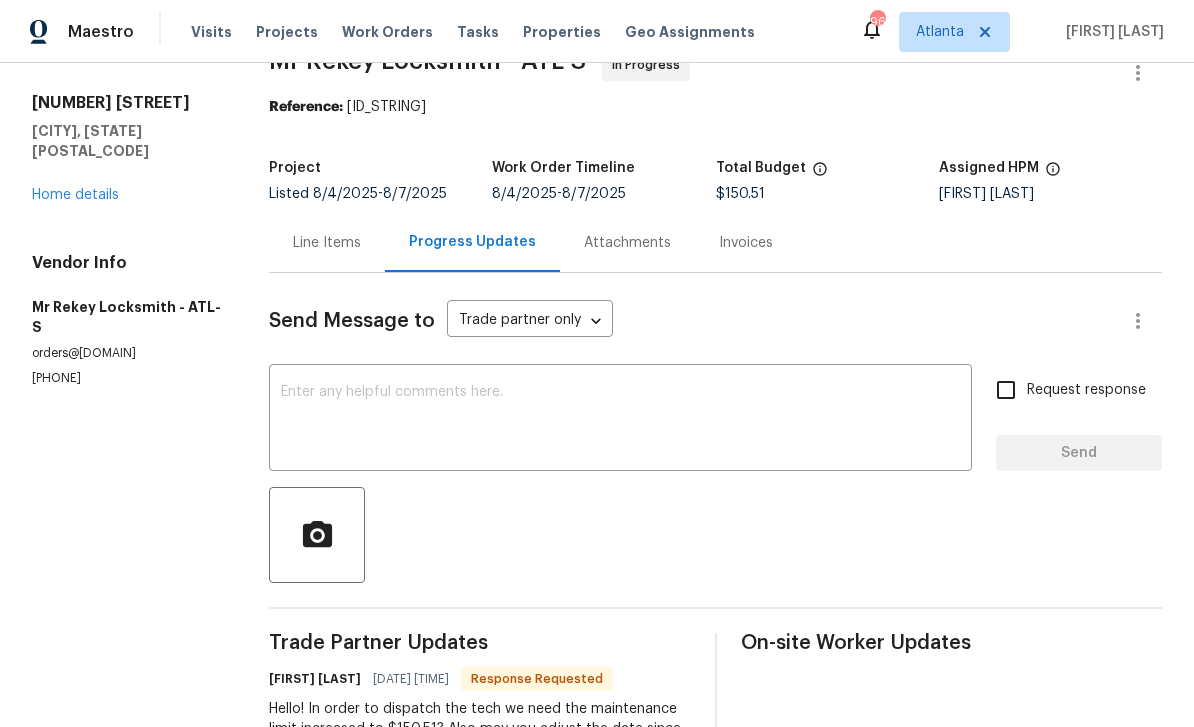 click on "Home details" at bounding box center (75, 195) 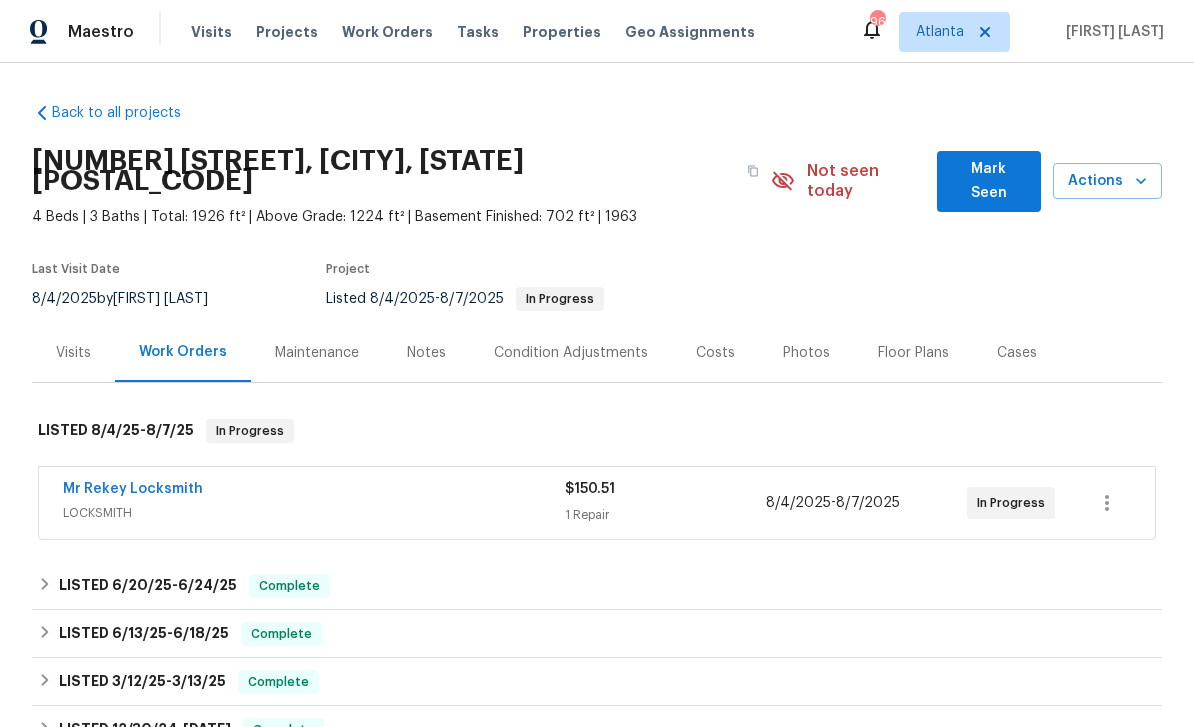click on "Work Orders" at bounding box center (387, 32) 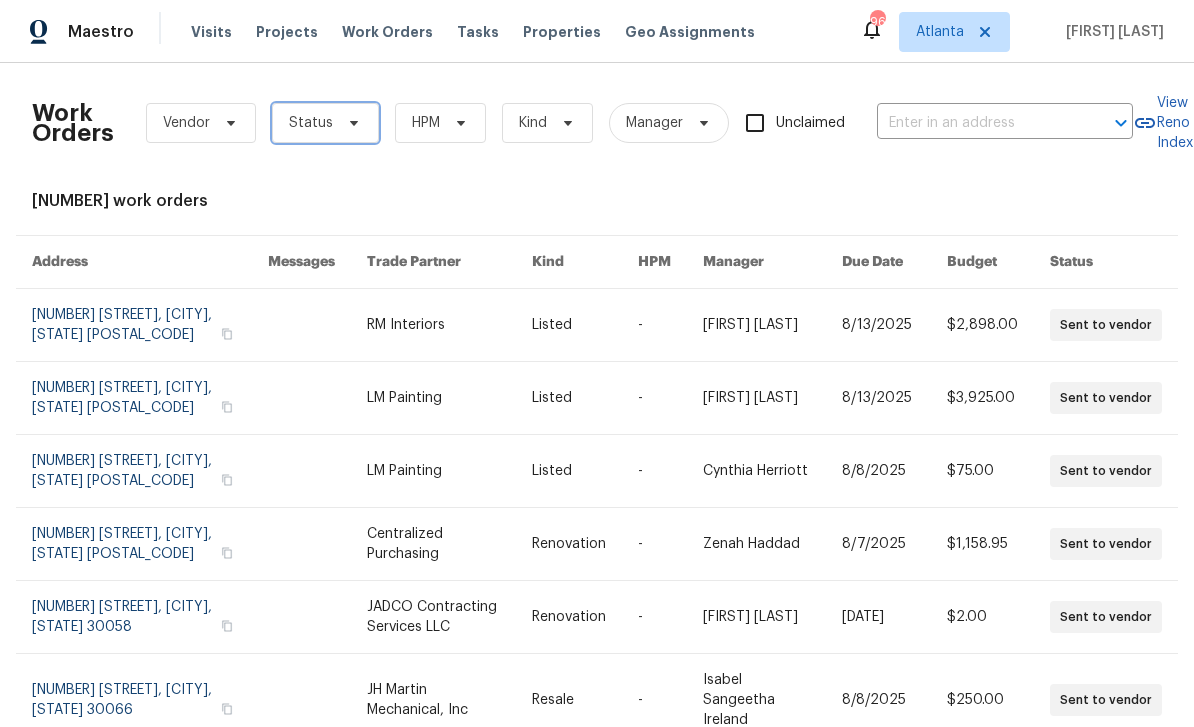 click 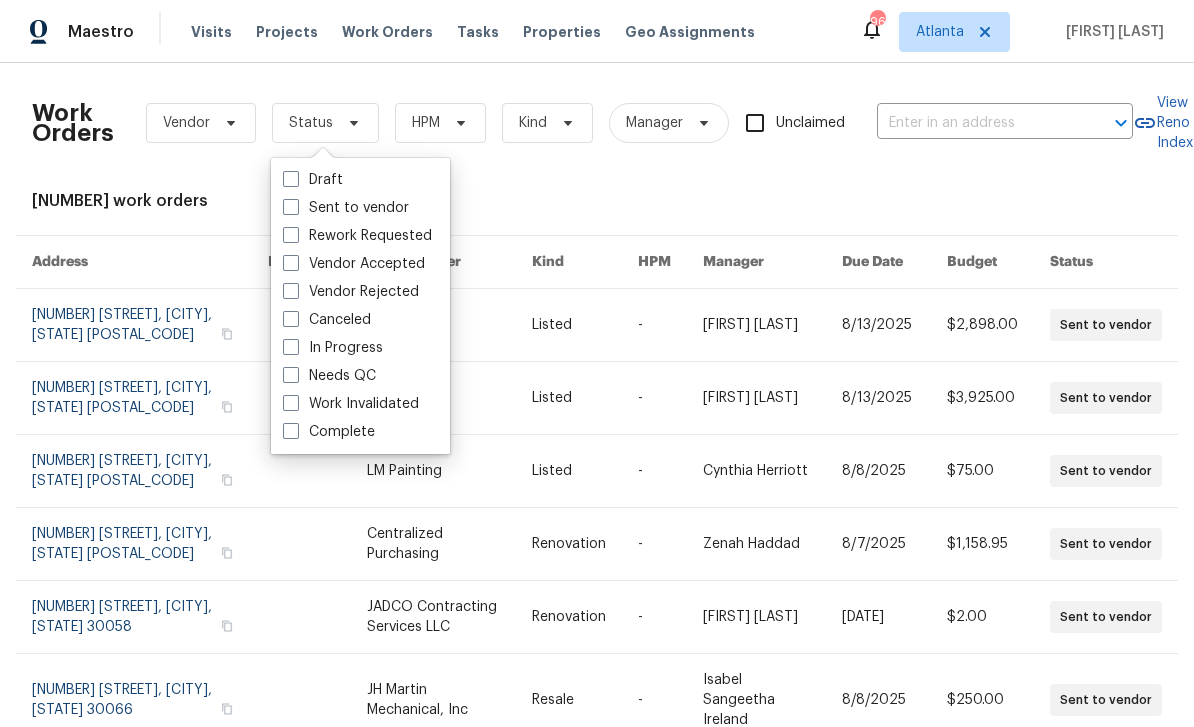 click on "In Progress" at bounding box center (333, 348) 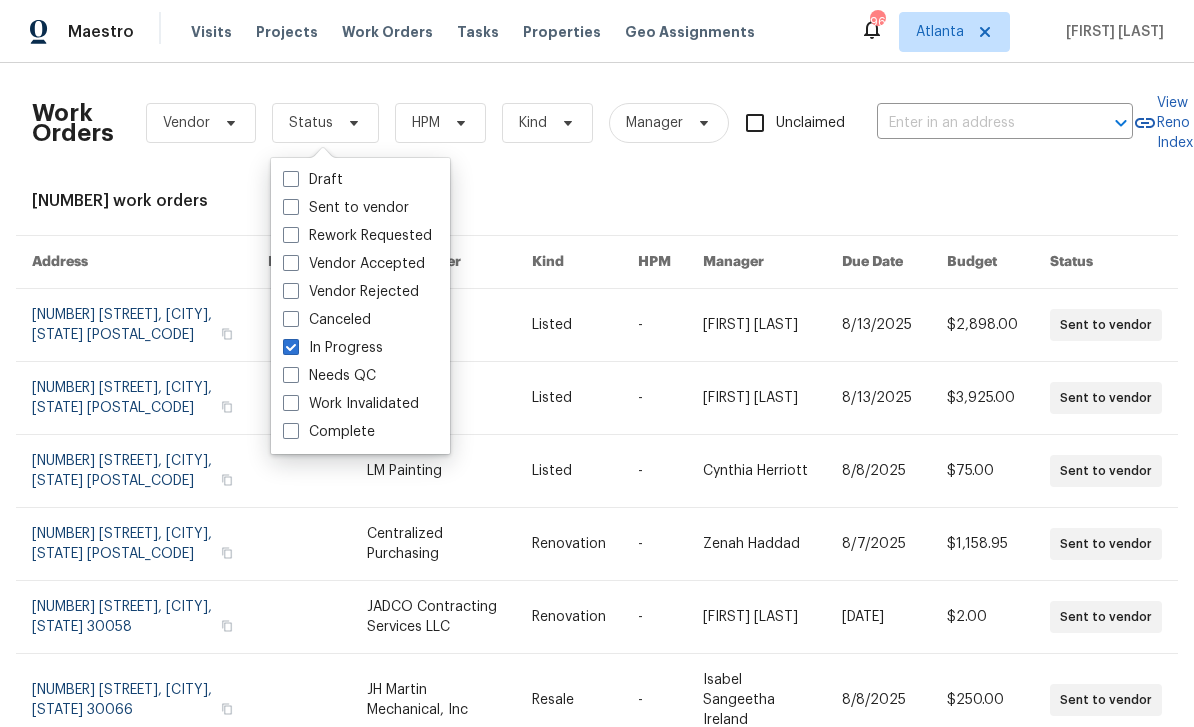 checkbox on "true" 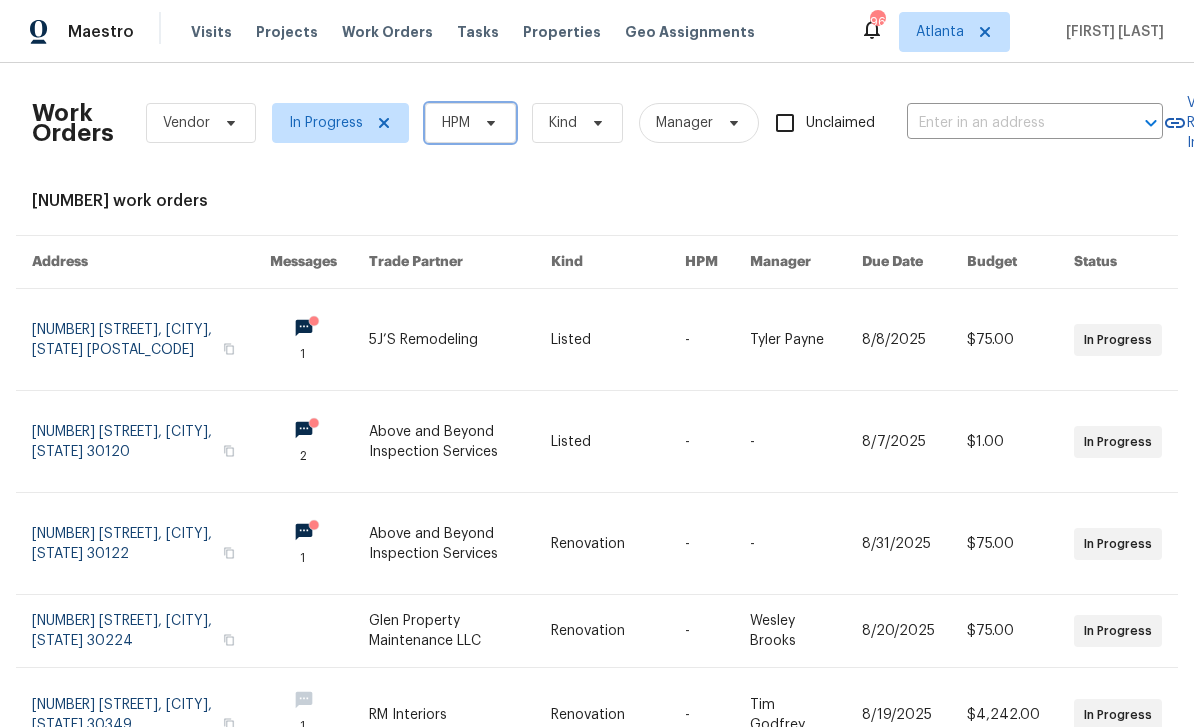 click 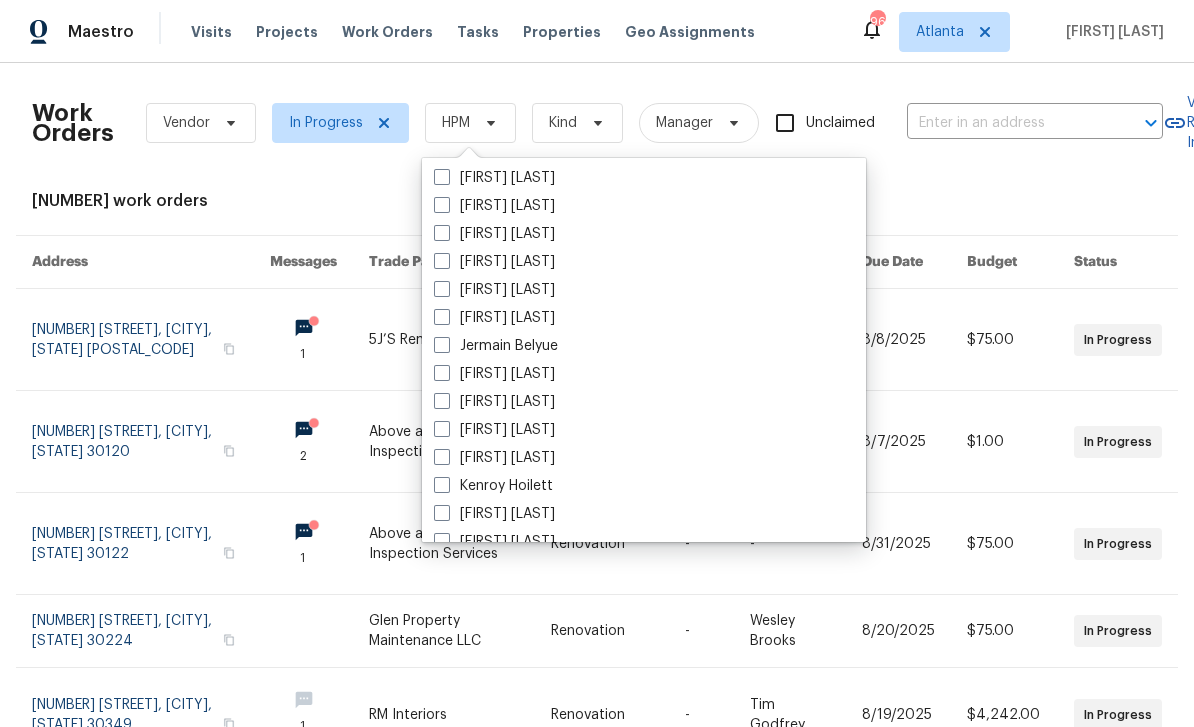 scroll, scrollTop: 683, scrollLeft: 0, axis: vertical 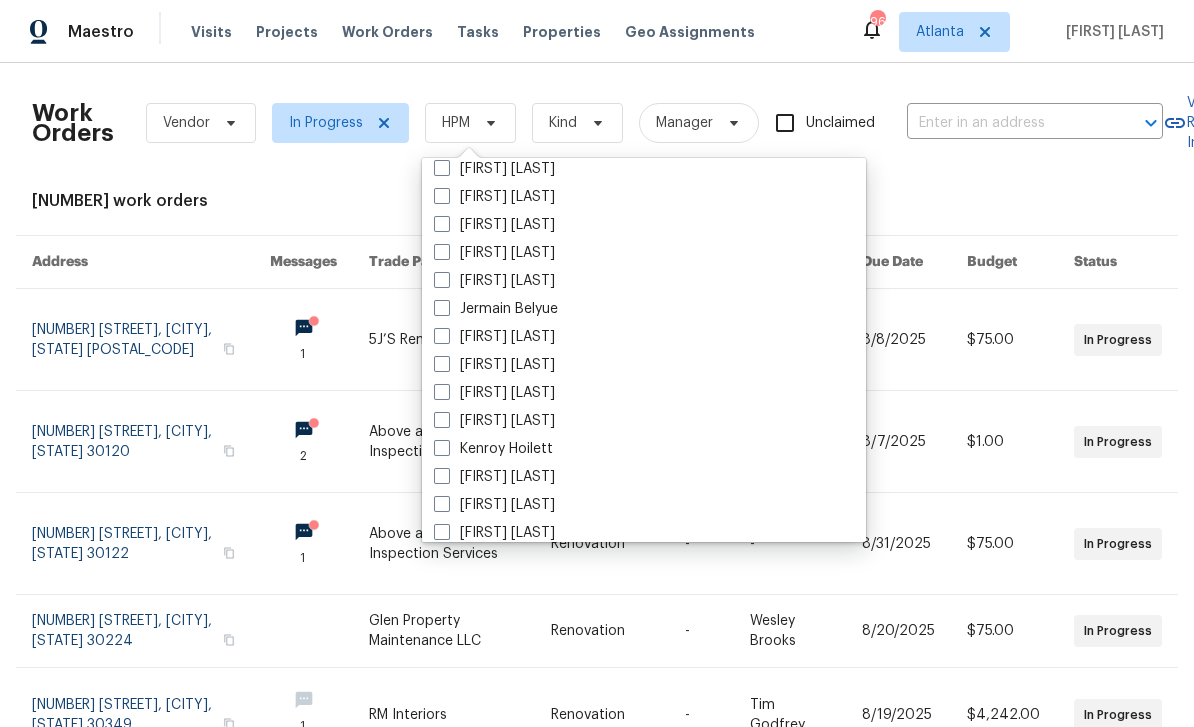 click on "Juan Lozano" at bounding box center [494, 421] 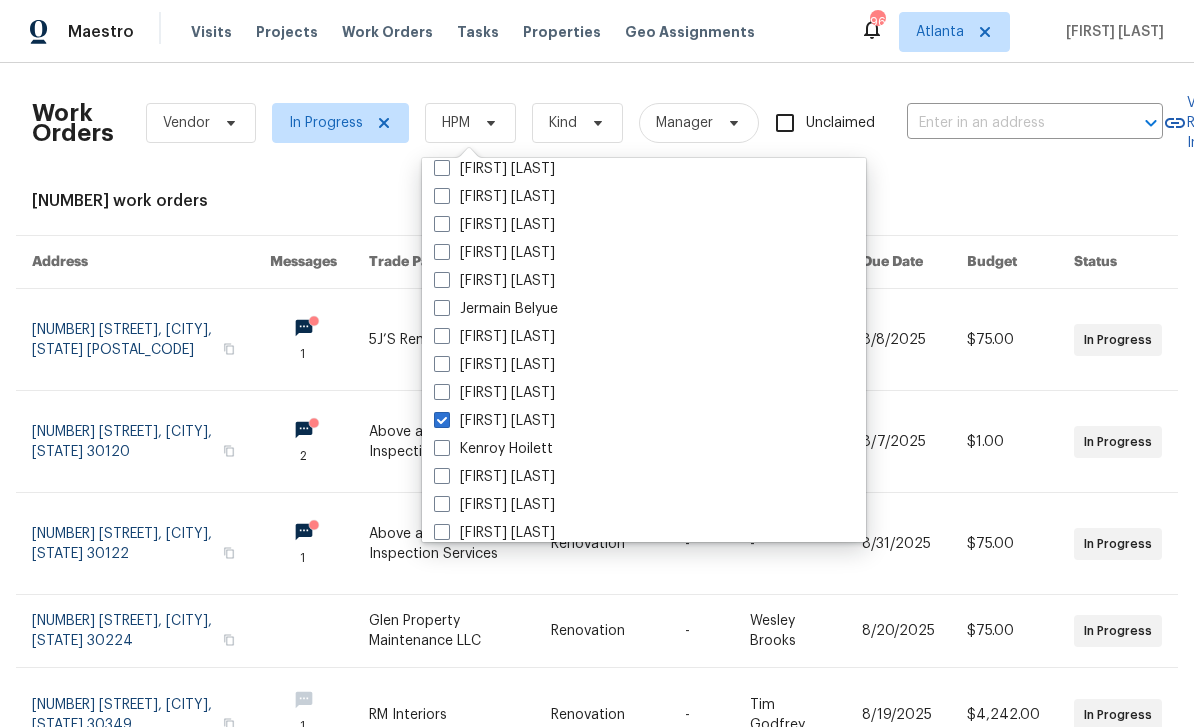 checkbox on "true" 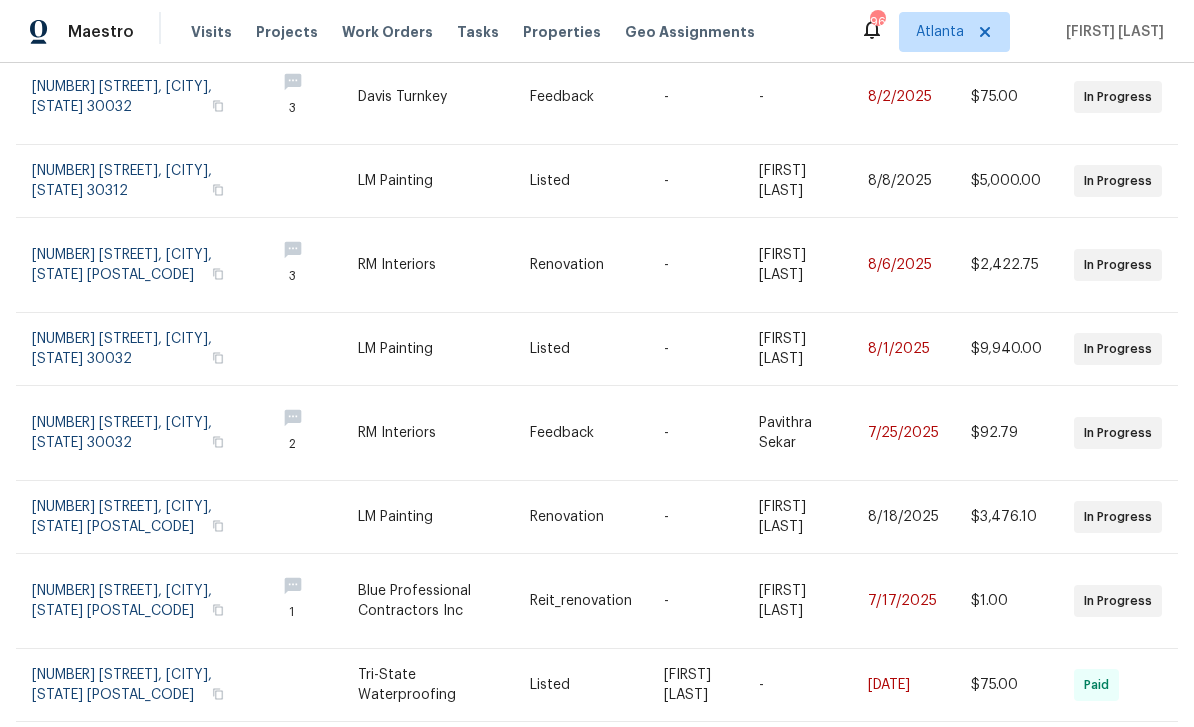 scroll, scrollTop: 428, scrollLeft: 0, axis: vertical 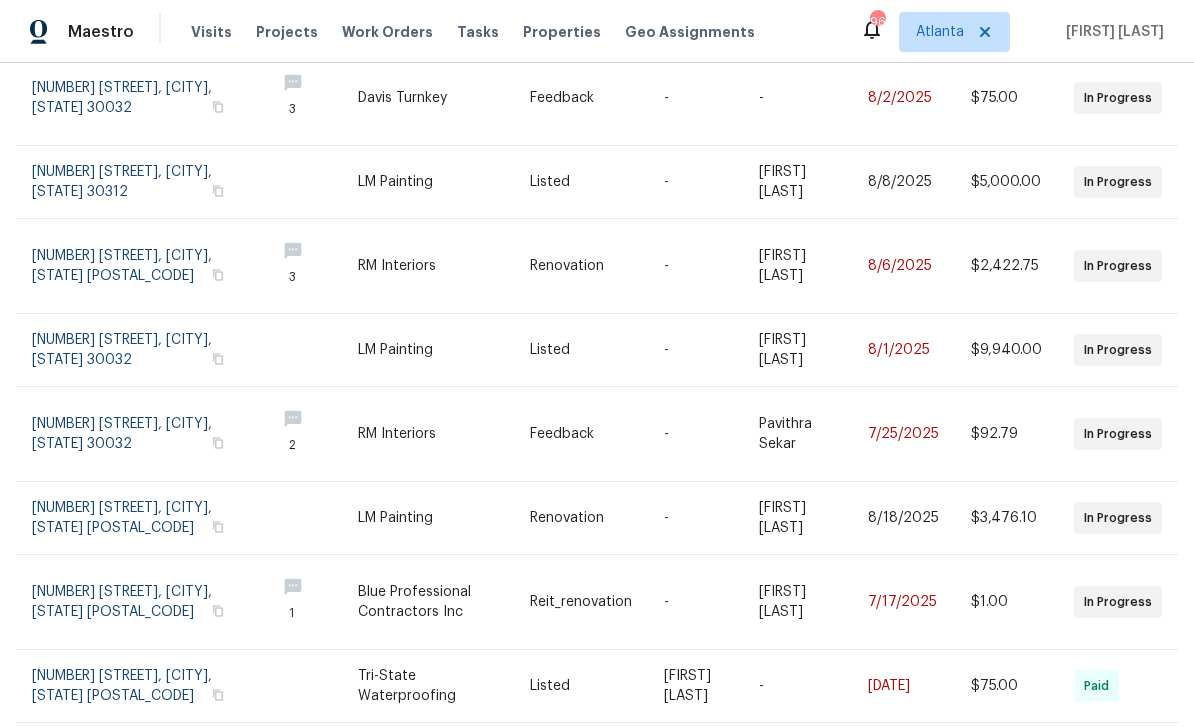 click at bounding box center (145, 434) 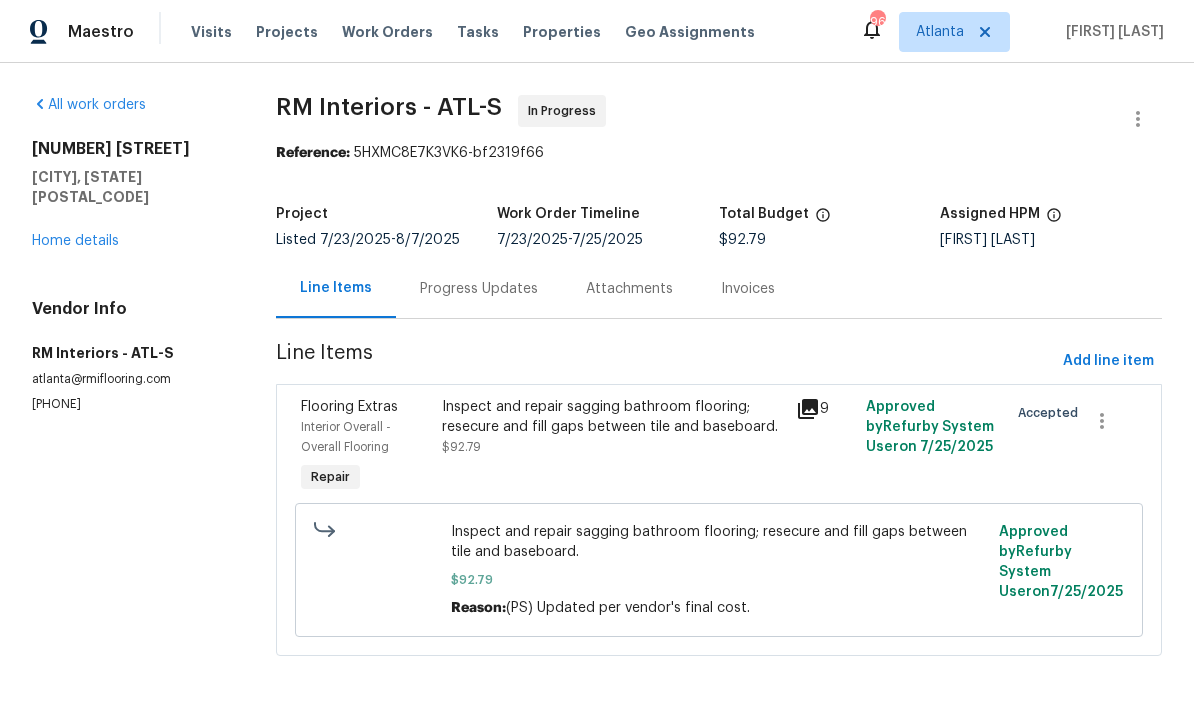 click on "Home details" at bounding box center (75, 241) 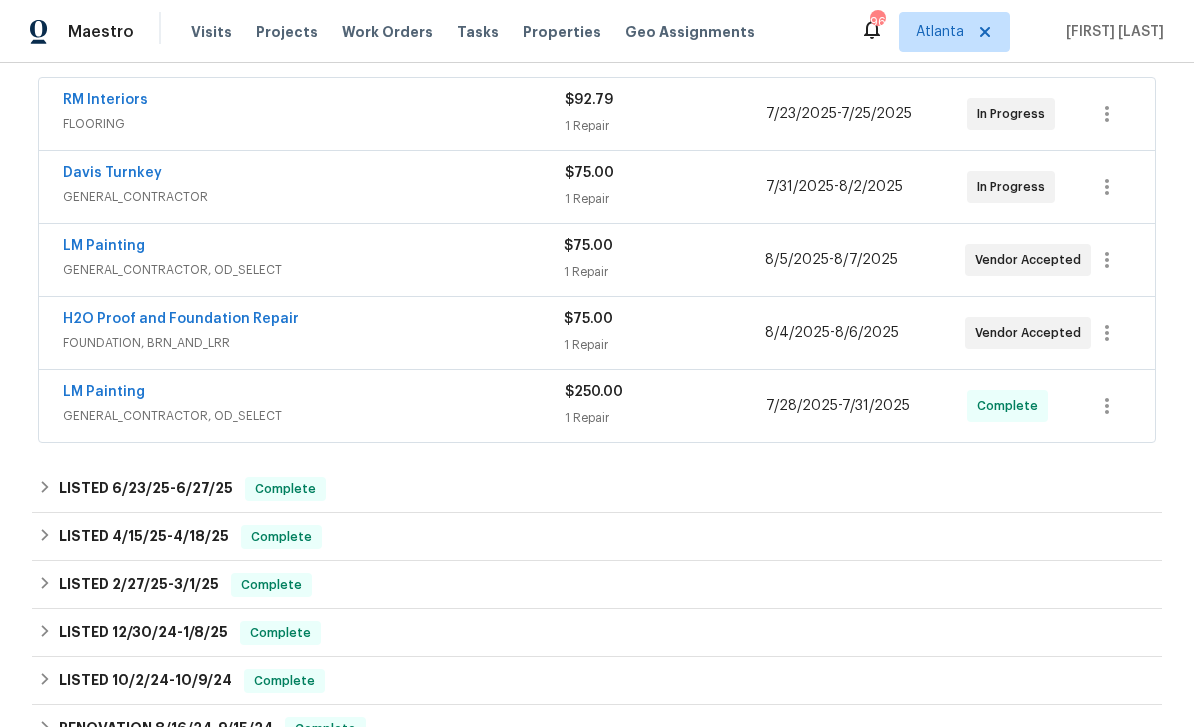 scroll, scrollTop: 395, scrollLeft: 0, axis: vertical 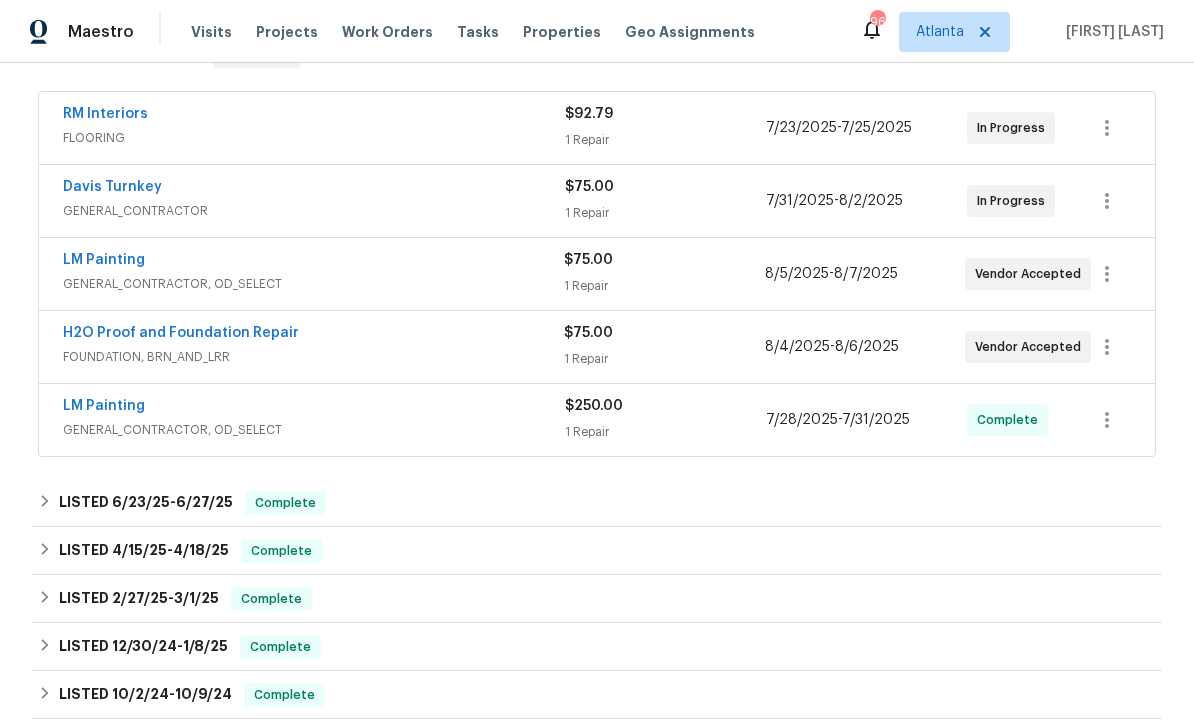 click on "H2O Proof and Foundation Repair" at bounding box center [181, 333] 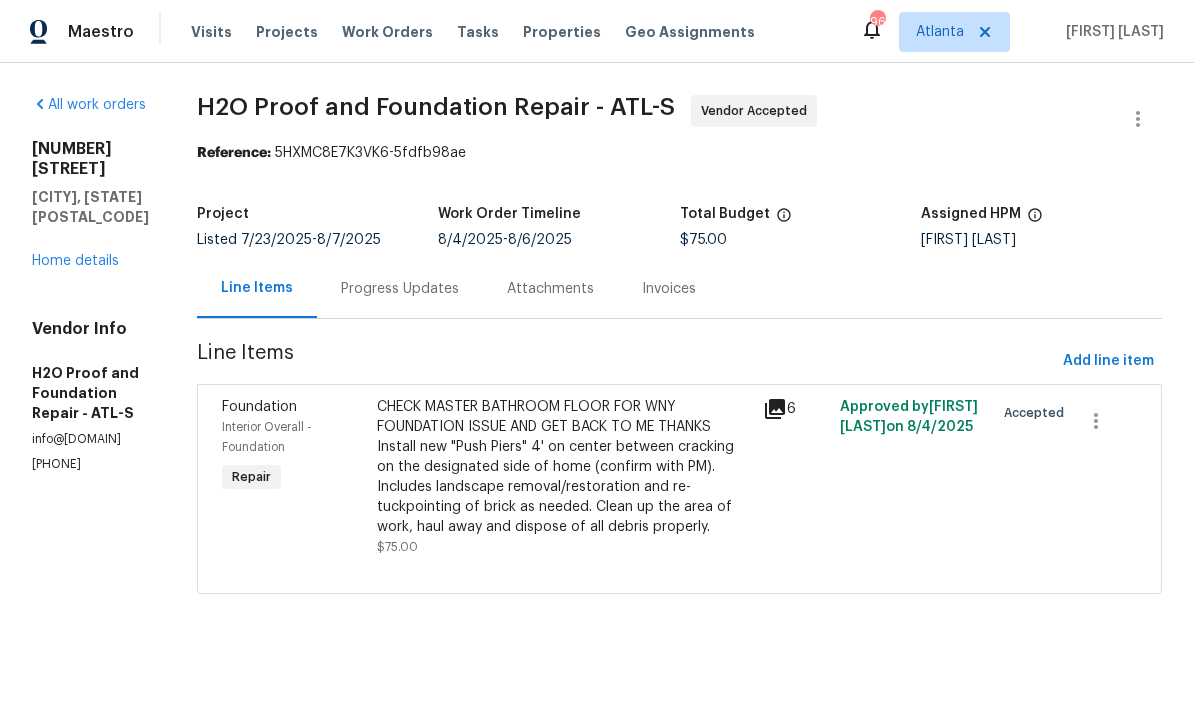 click on "Home details" at bounding box center [75, 261] 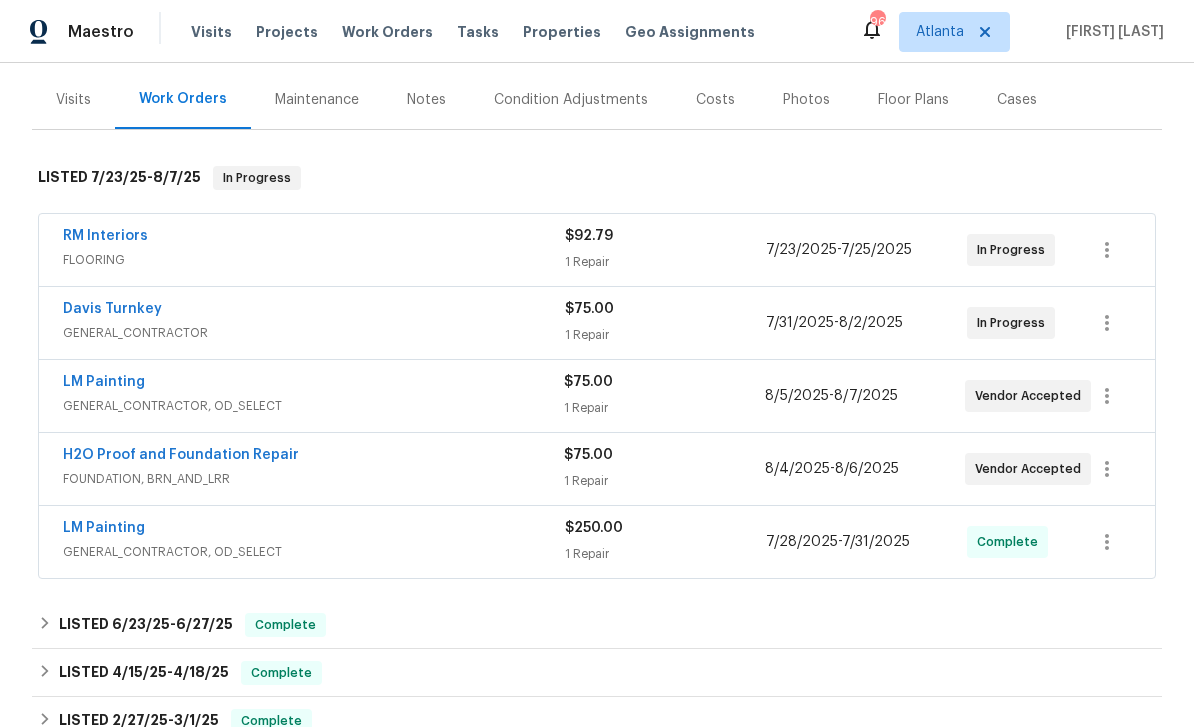 scroll, scrollTop: 274, scrollLeft: 0, axis: vertical 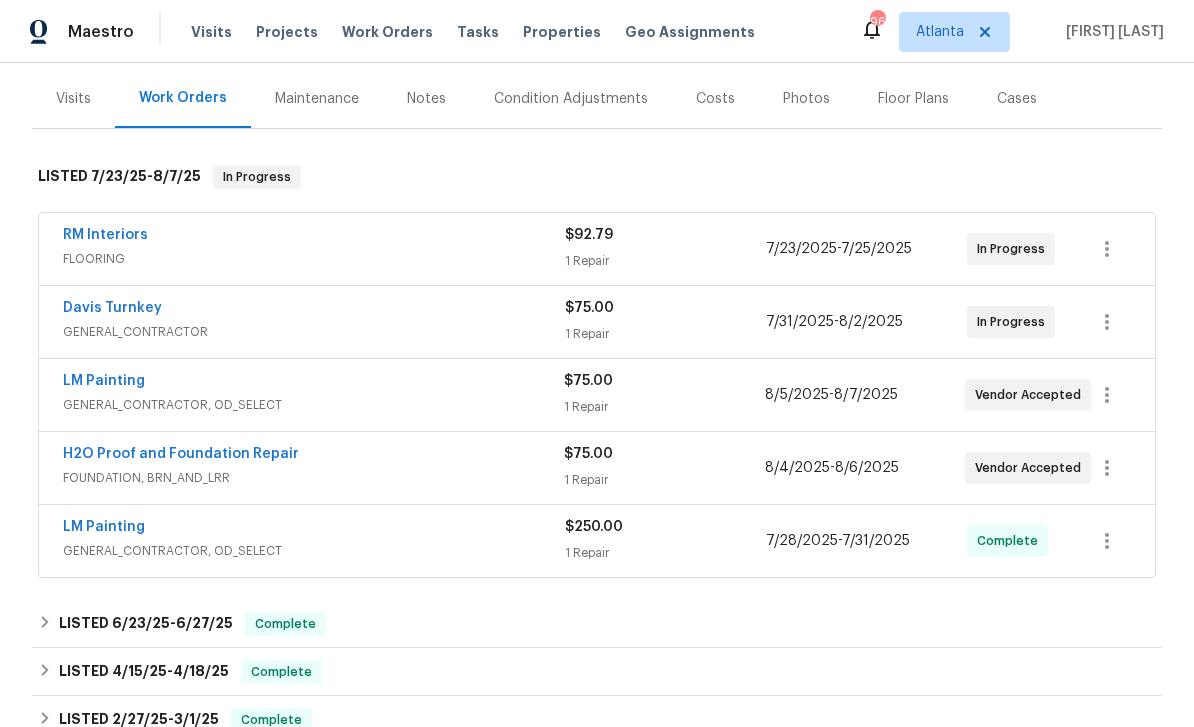click on "LM Painting" at bounding box center [104, 381] 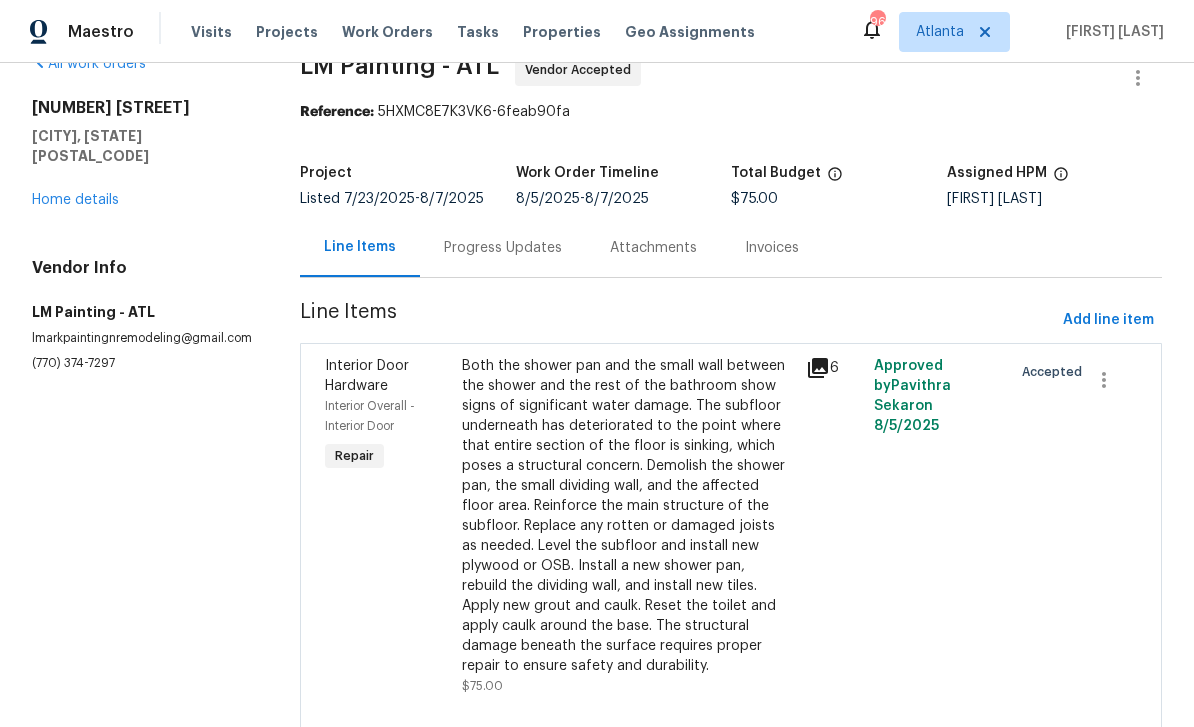 scroll, scrollTop: 40, scrollLeft: 0, axis: vertical 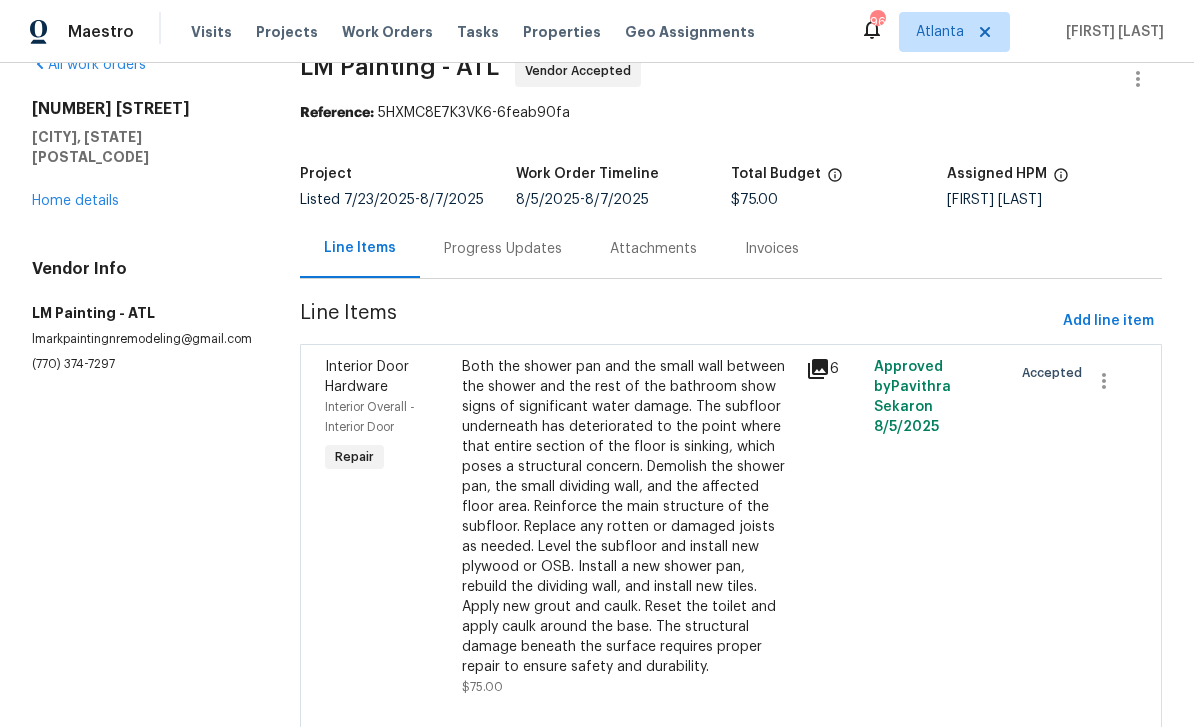 click 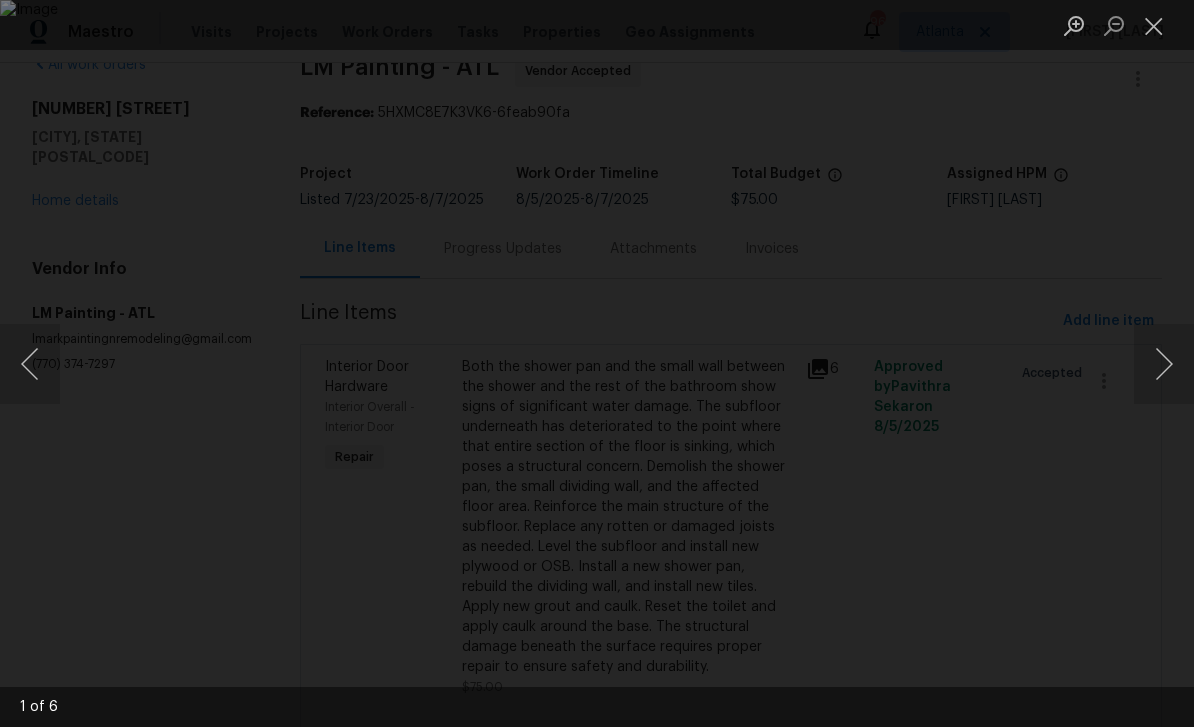 click at bounding box center (1164, 364) 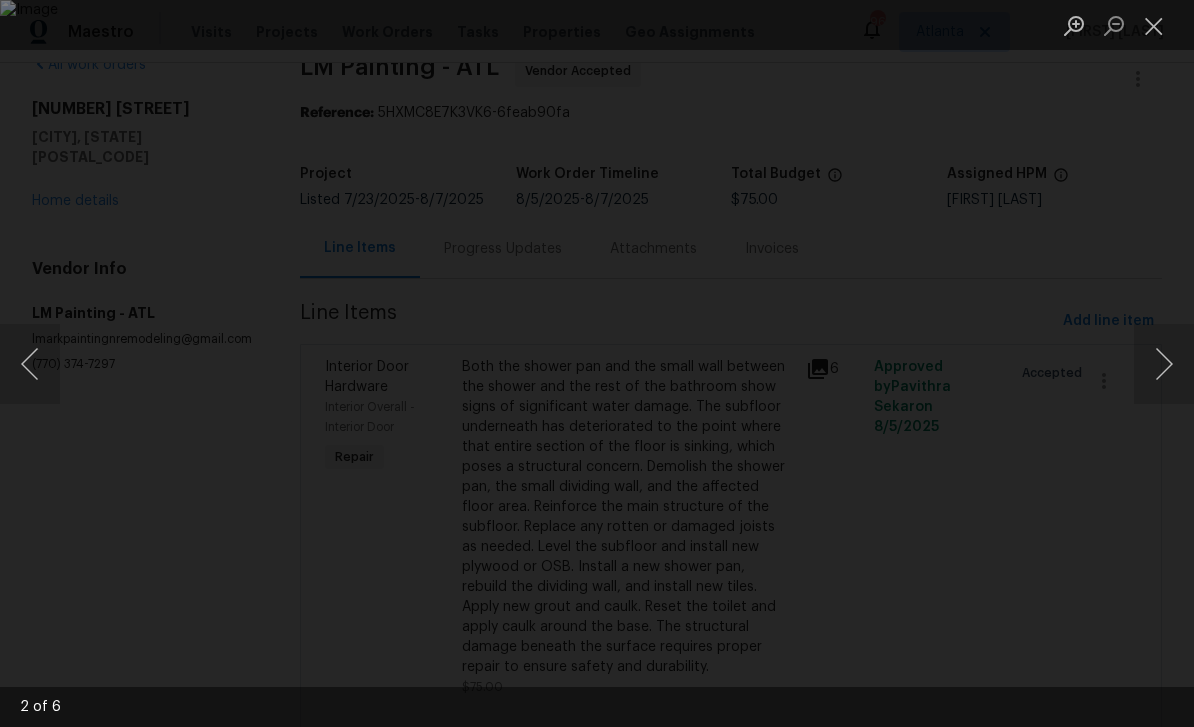 click at bounding box center [1164, 364] 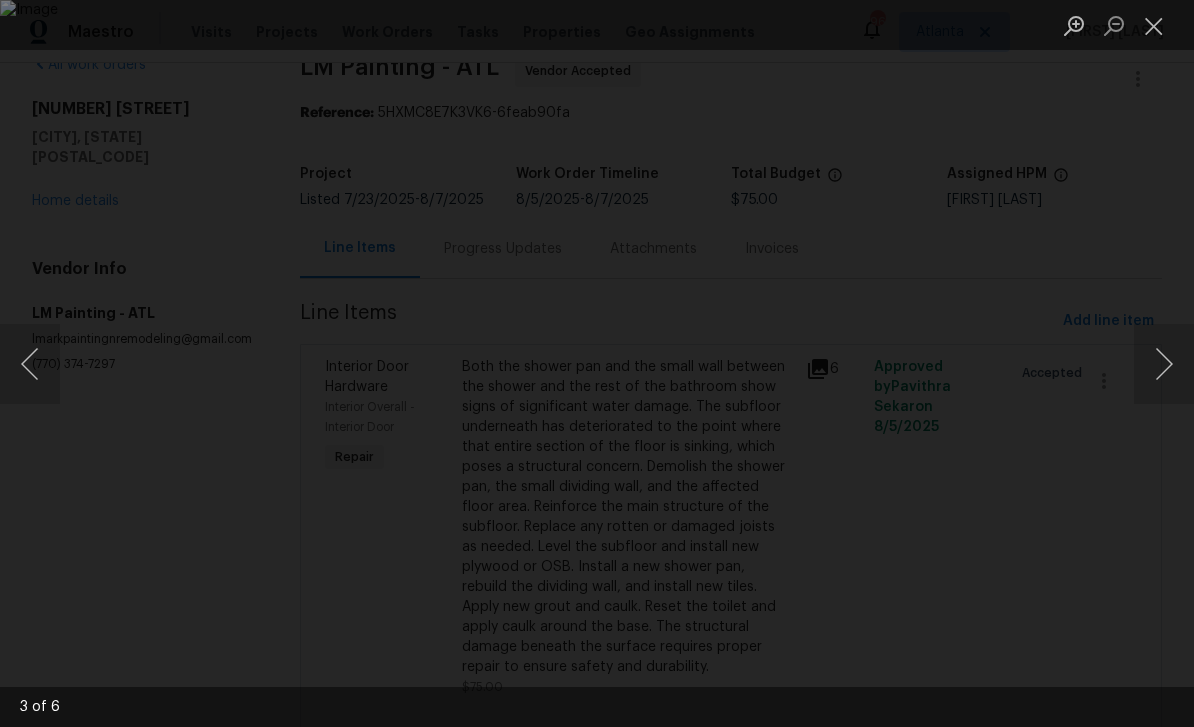 click at bounding box center (1164, 364) 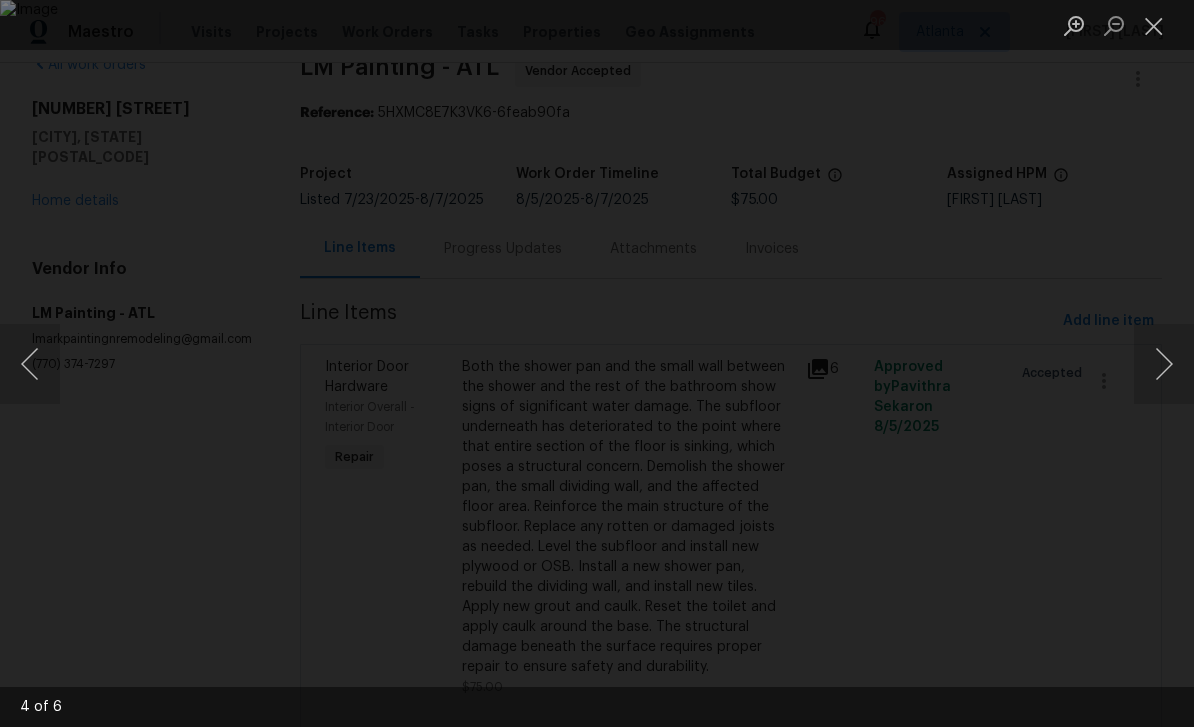 click at bounding box center [1164, 364] 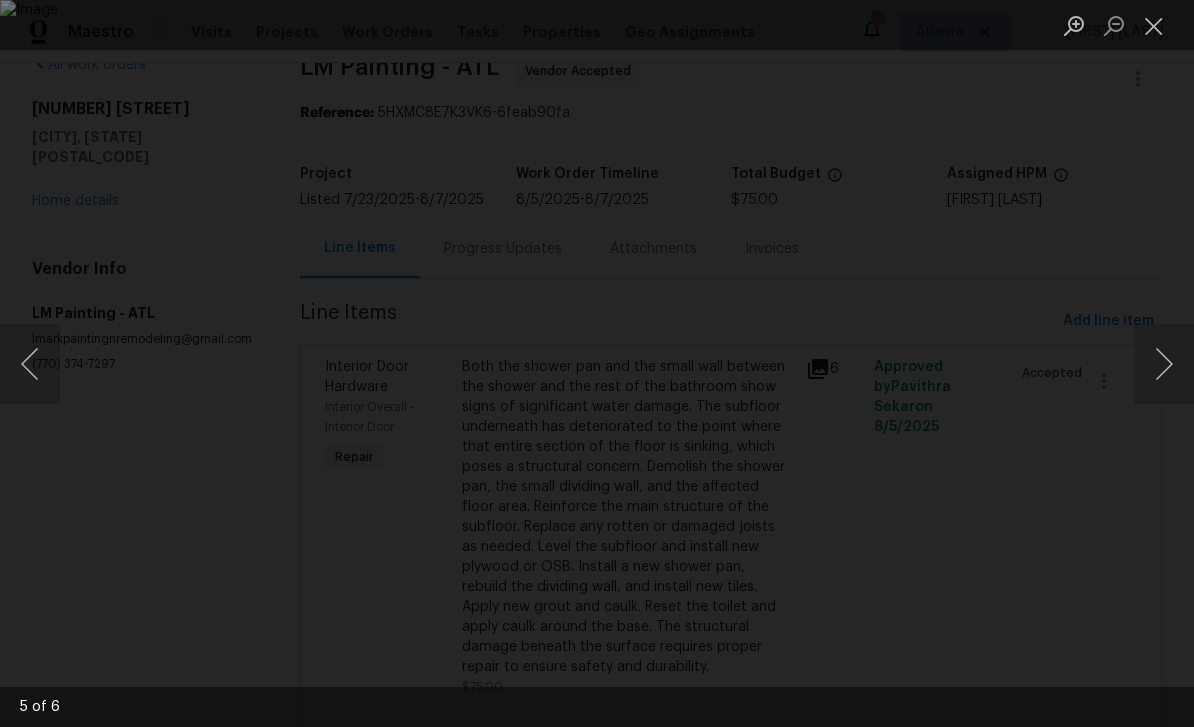 click at bounding box center [1164, 364] 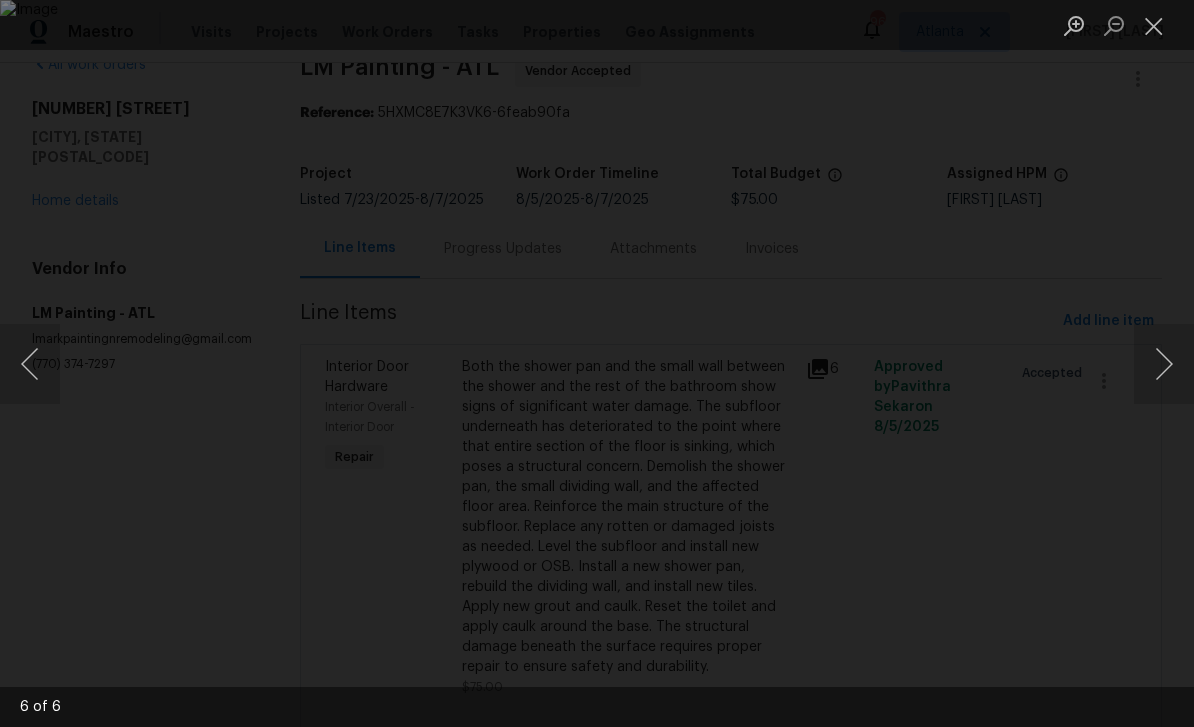 click at bounding box center (1164, 364) 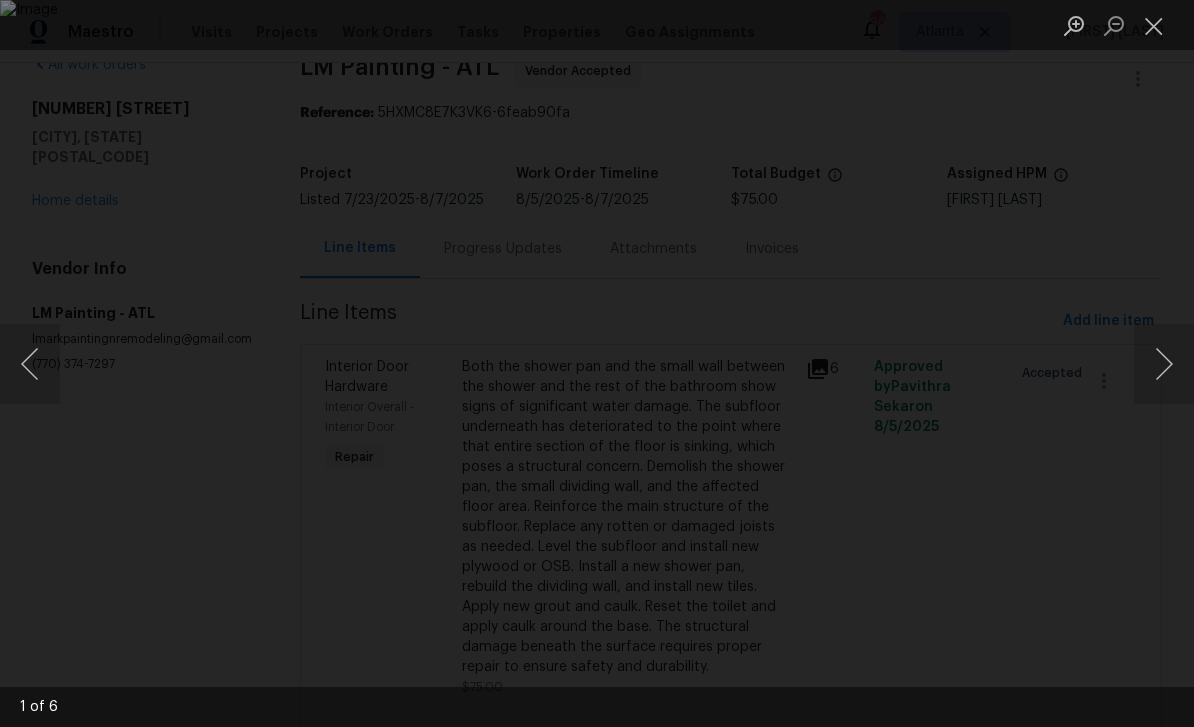 click at bounding box center (1164, 364) 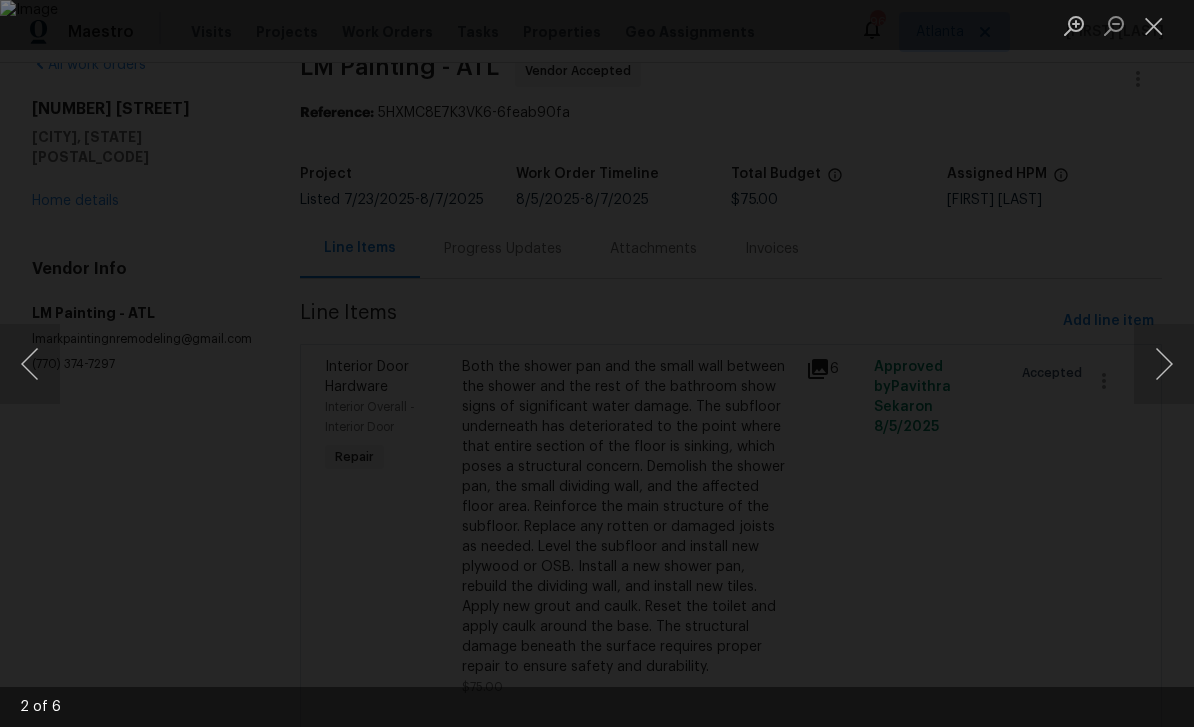 click at bounding box center [1164, 364] 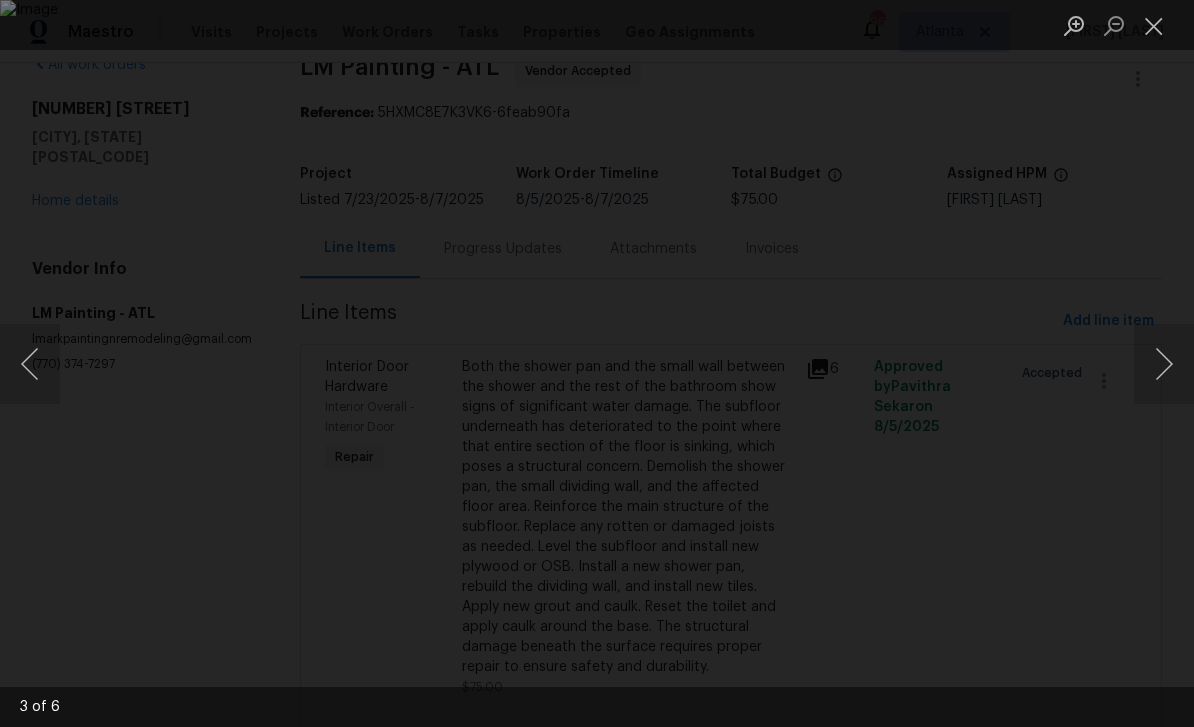 click at bounding box center (1164, 364) 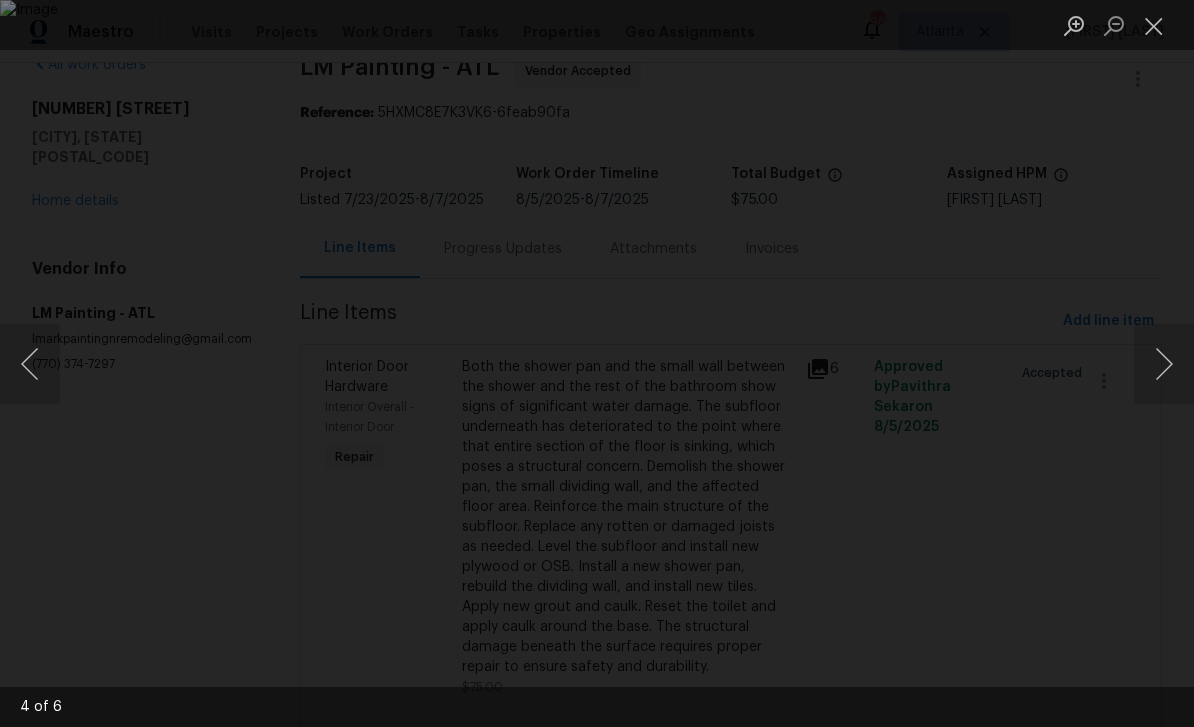 click at bounding box center [1154, 25] 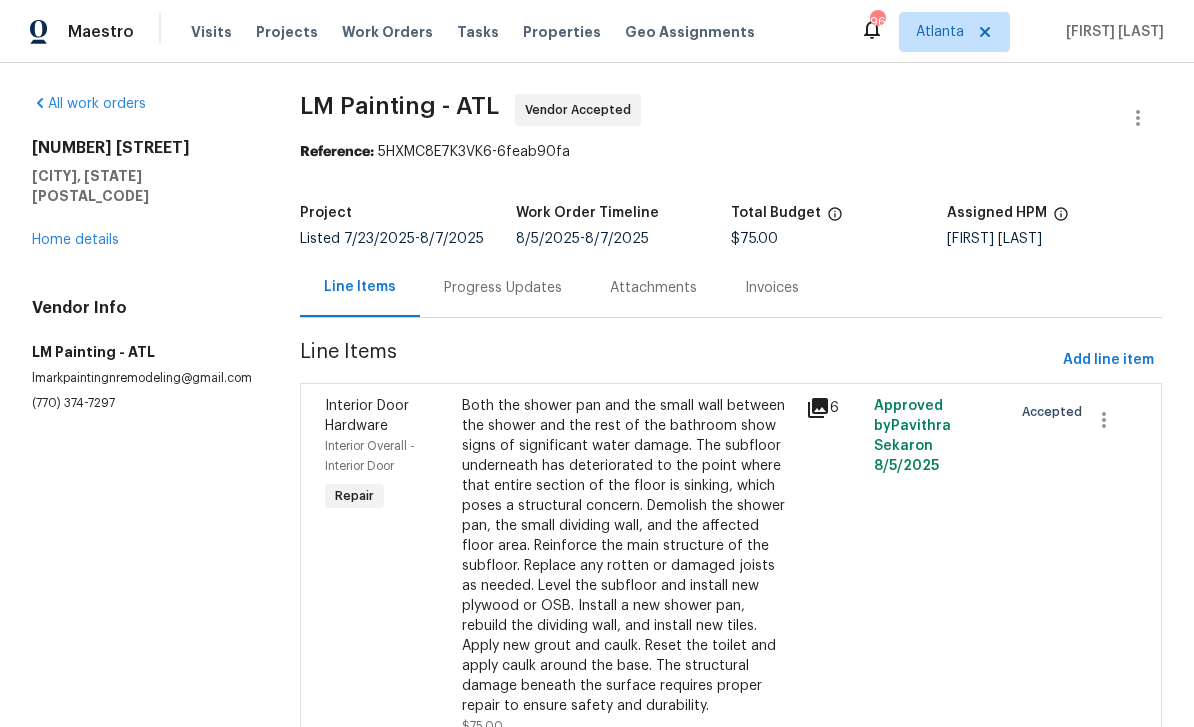 scroll, scrollTop: 2, scrollLeft: 0, axis: vertical 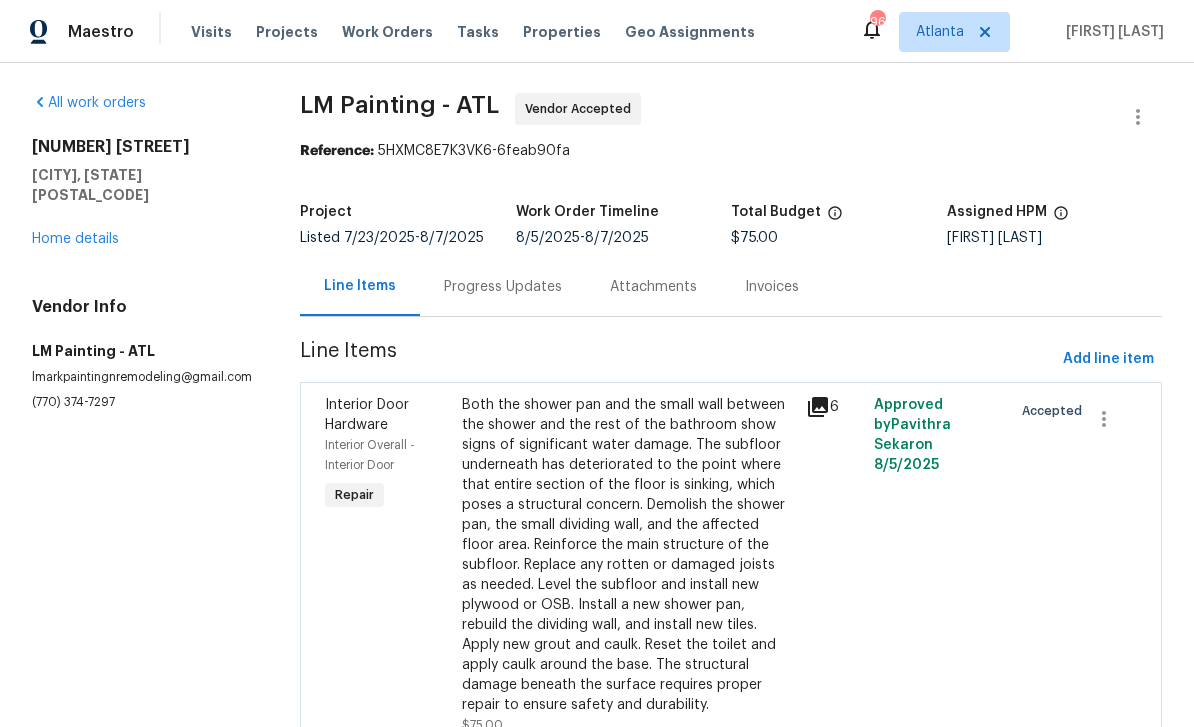 click on "Home details" at bounding box center (75, 239) 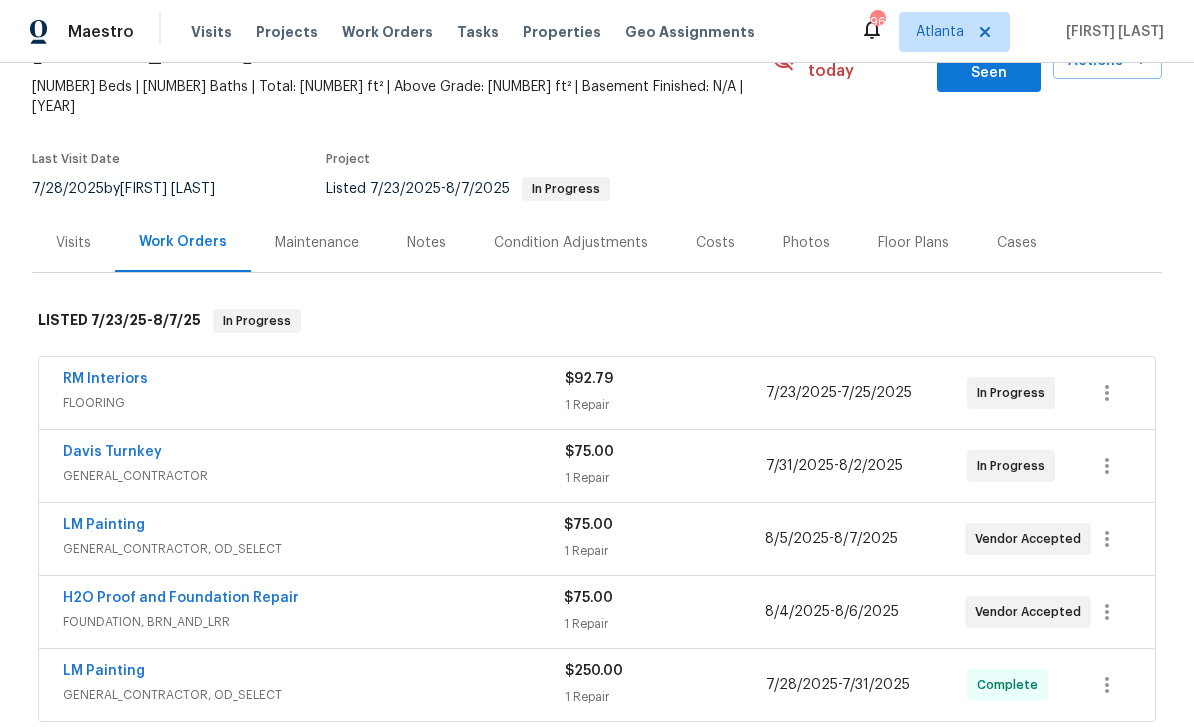 scroll, scrollTop: 134, scrollLeft: 0, axis: vertical 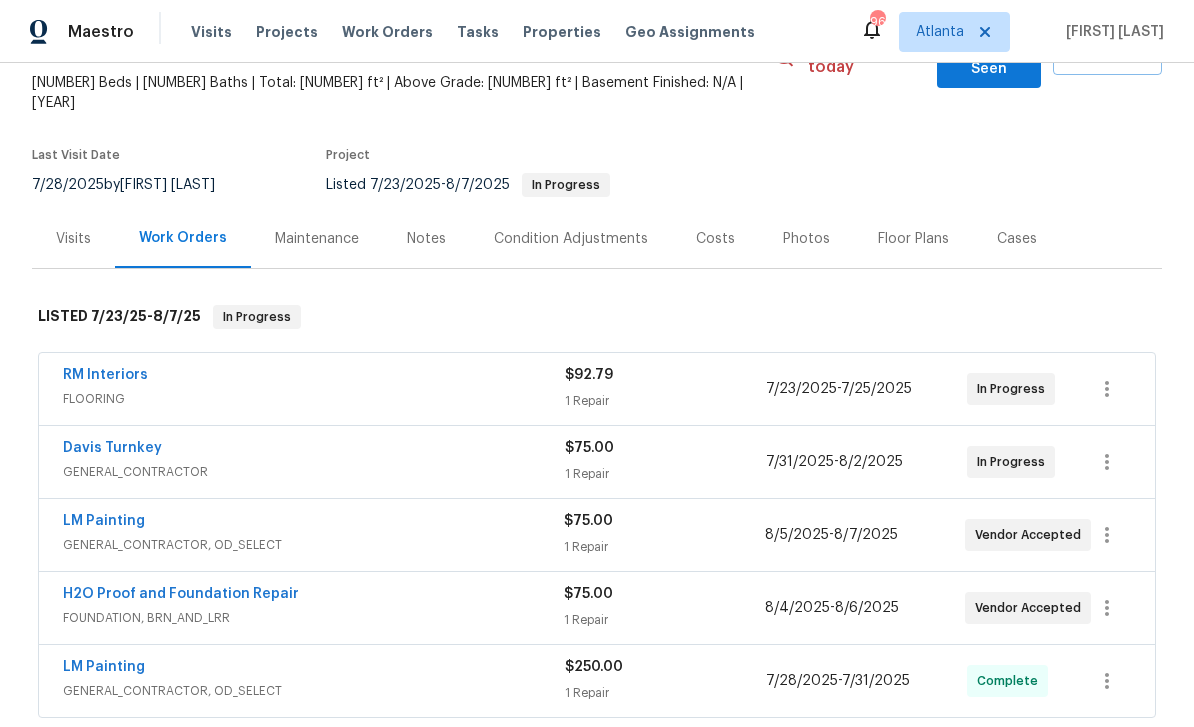 click on "Davis Turnkey" at bounding box center (112, 448) 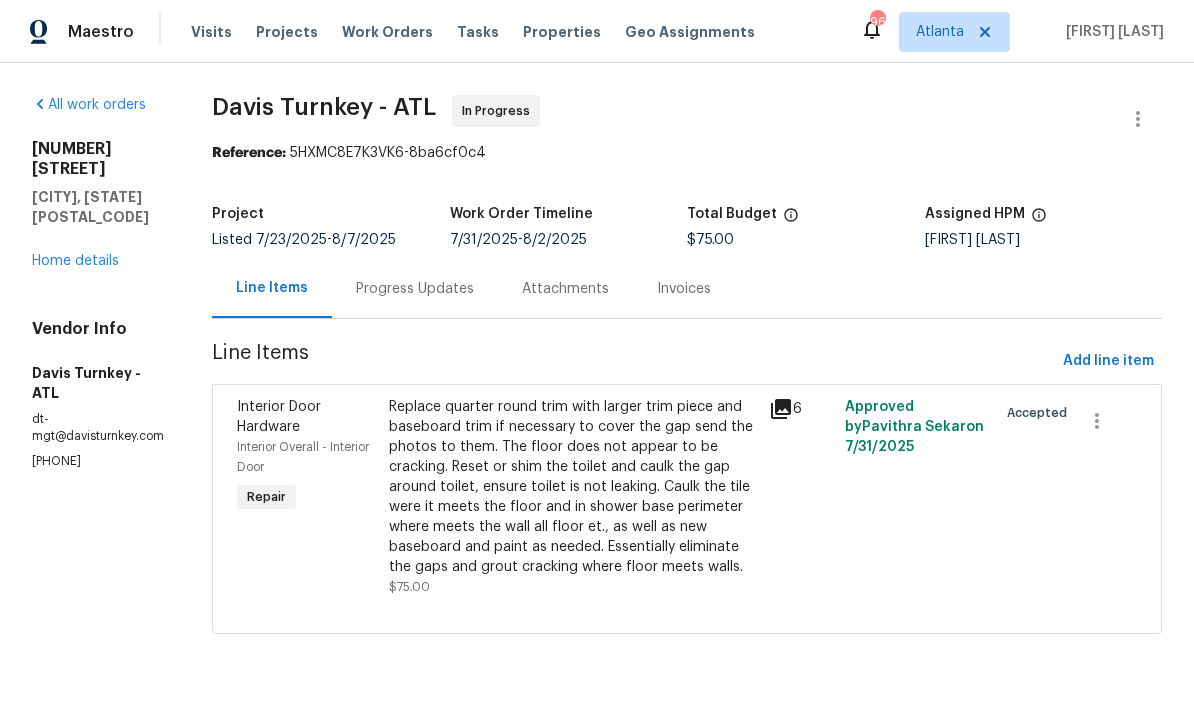 click 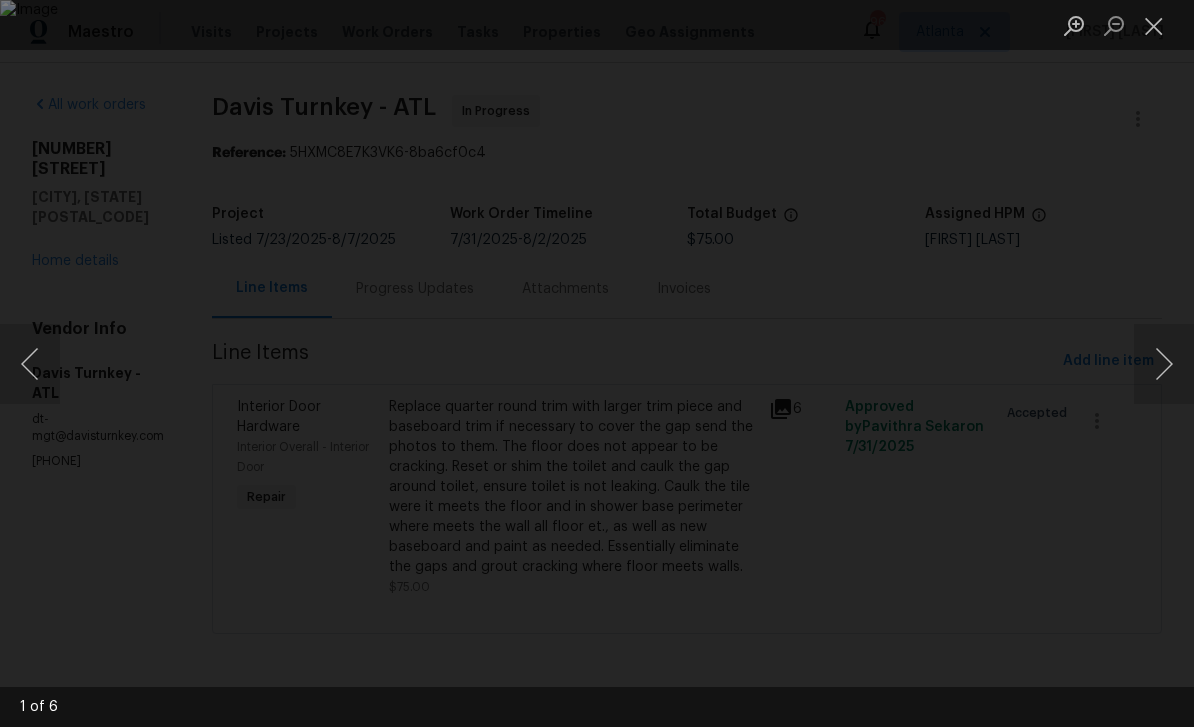 click at bounding box center (1164, 364) 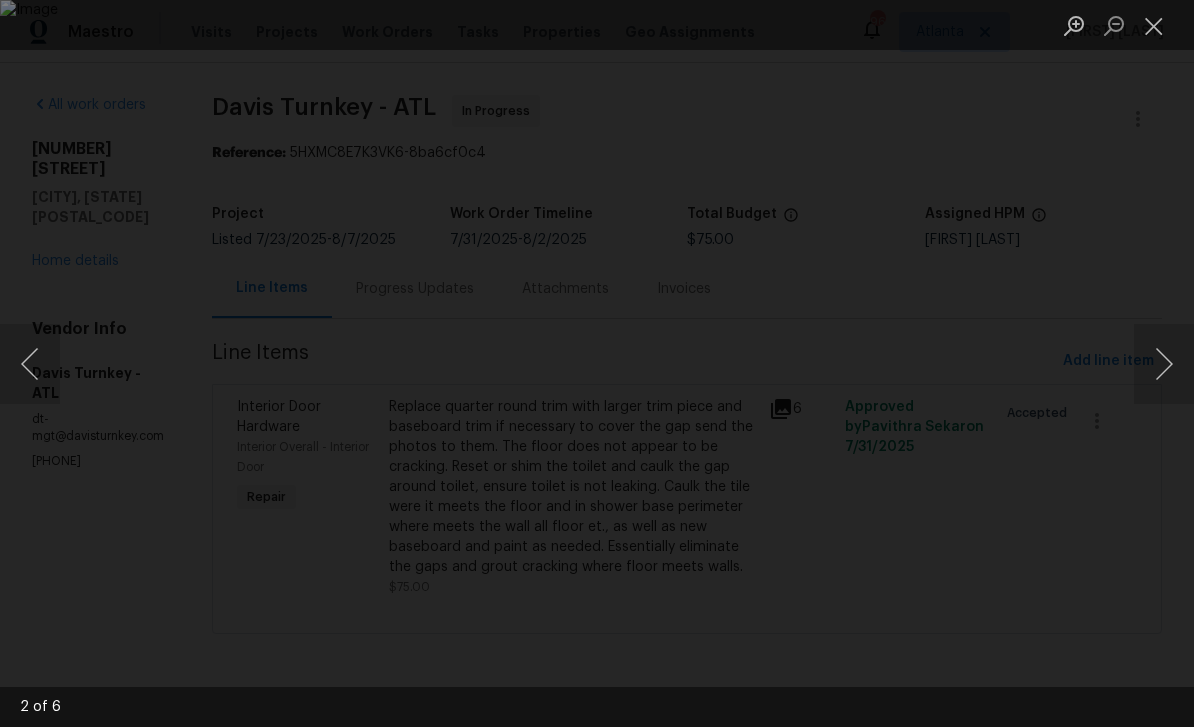 click at bounding box center (1164, 364) 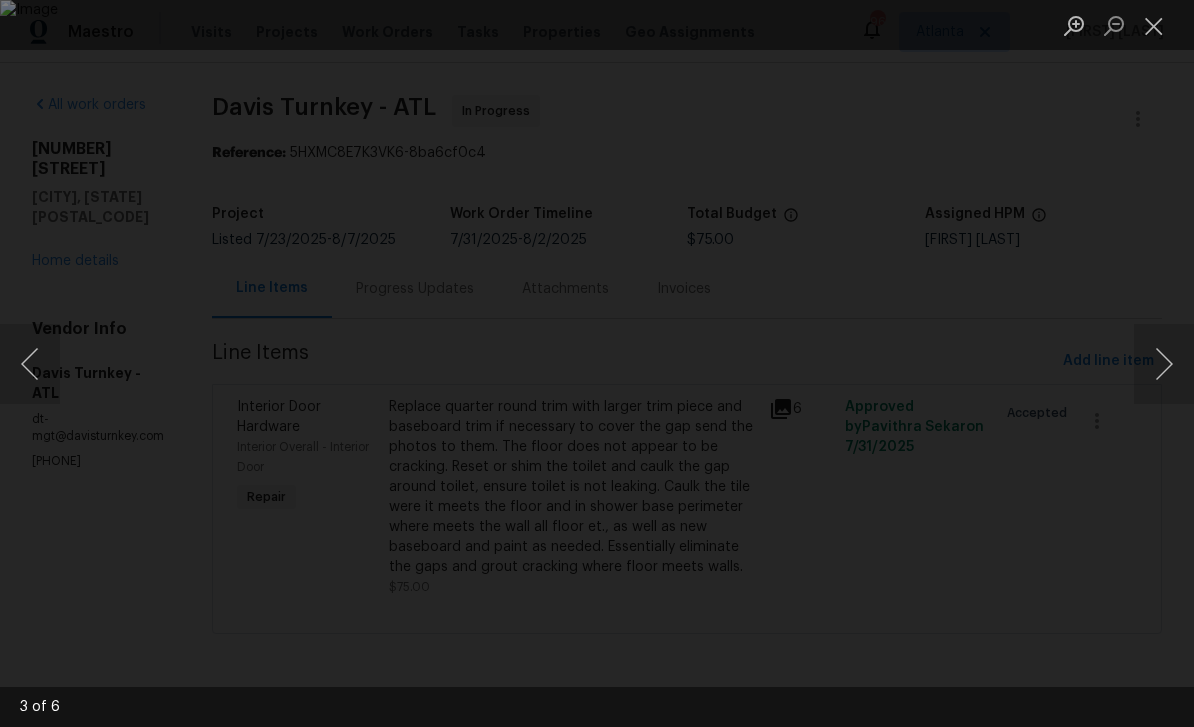 click at bounding box center [1164, 364] 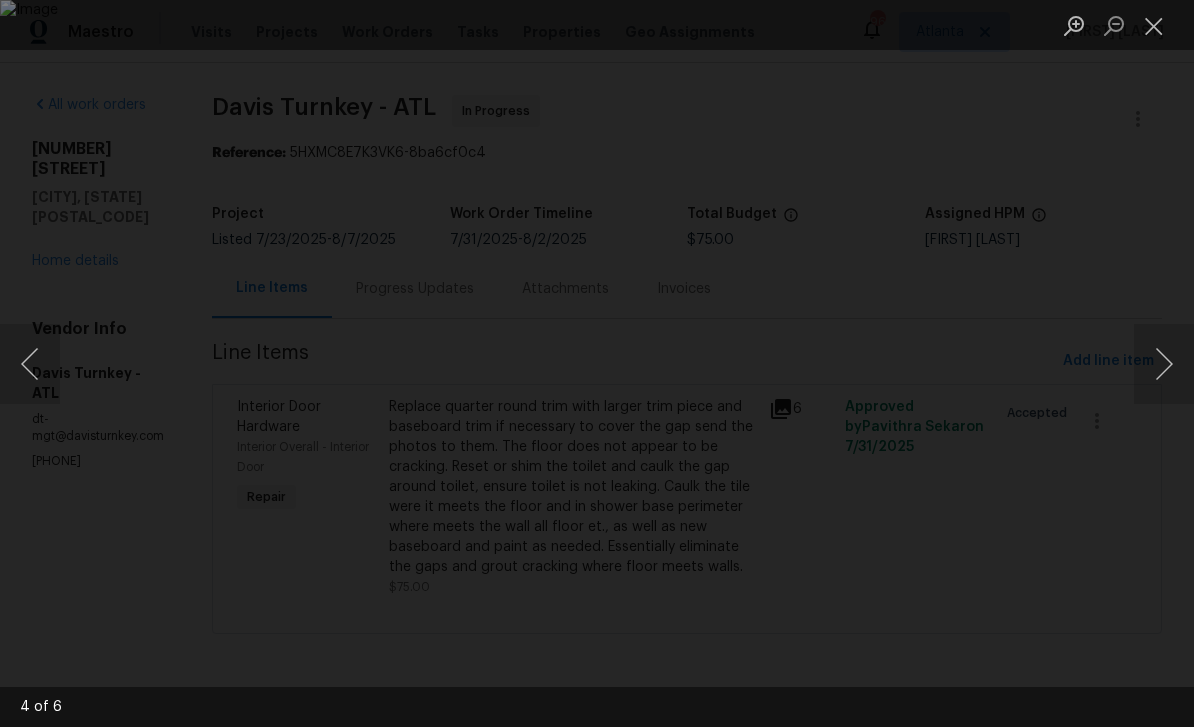 click at bounding box center [1154, 25] 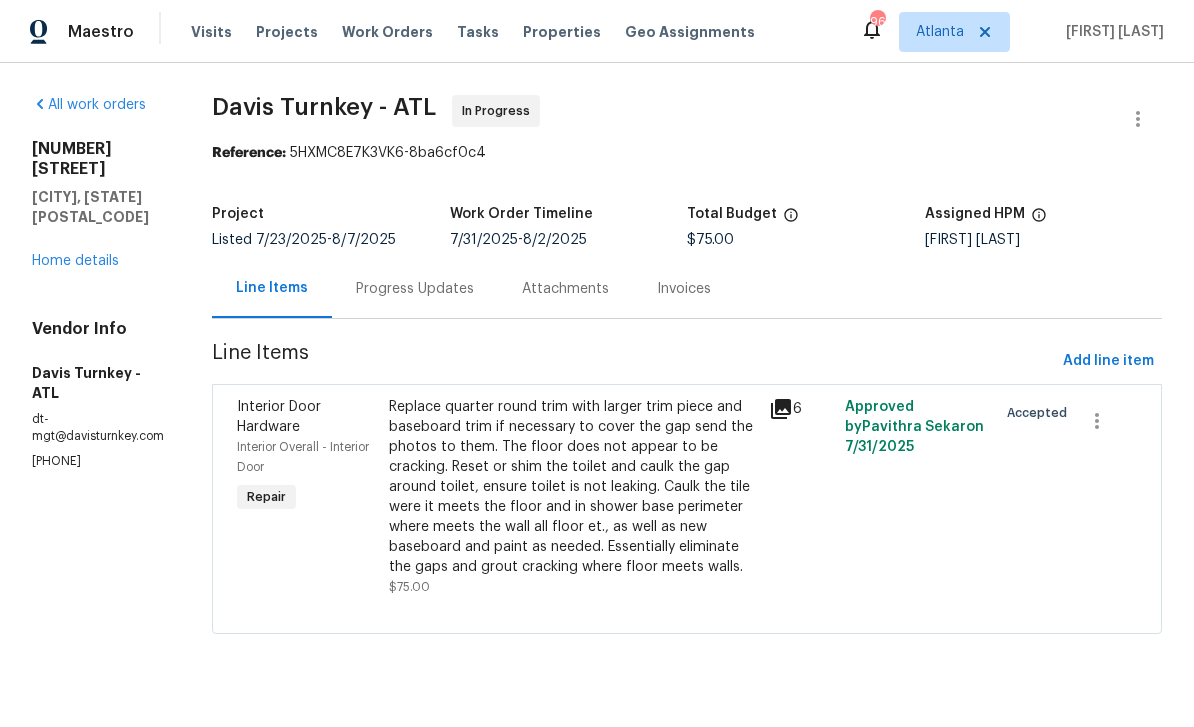 click on "Home details" at bounding box center (75, 261) 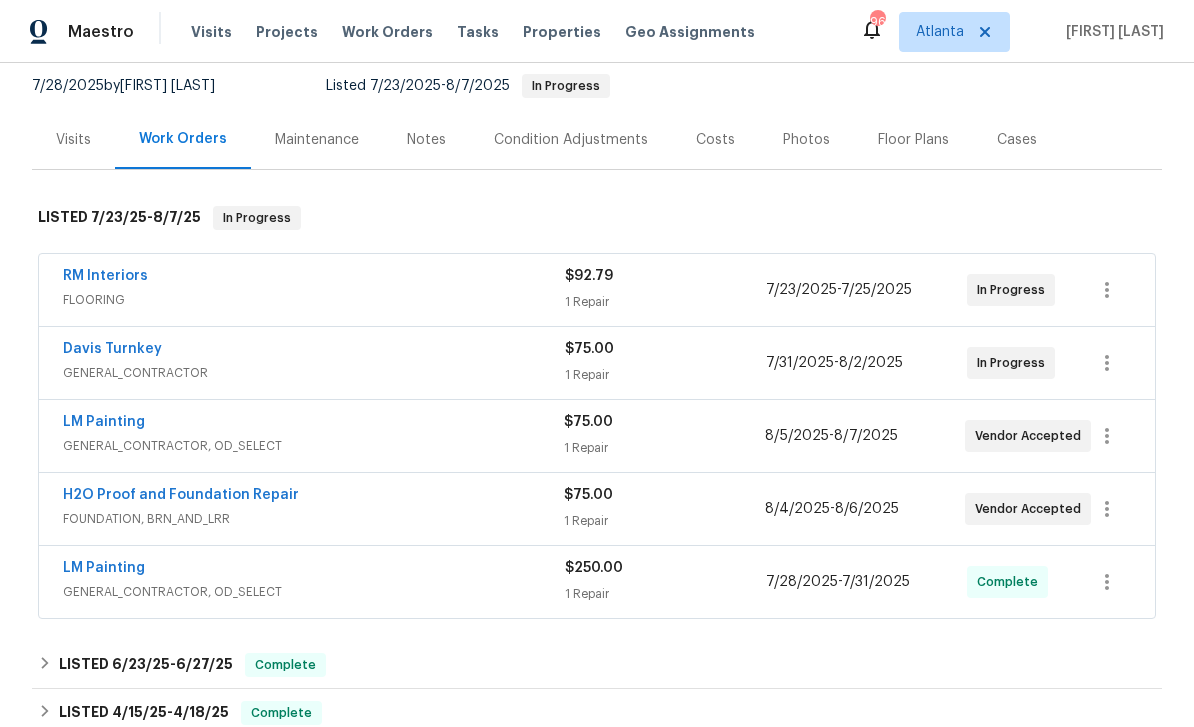 scroll, scrollTop: 259, scrollLeft: 0, axis: vertical 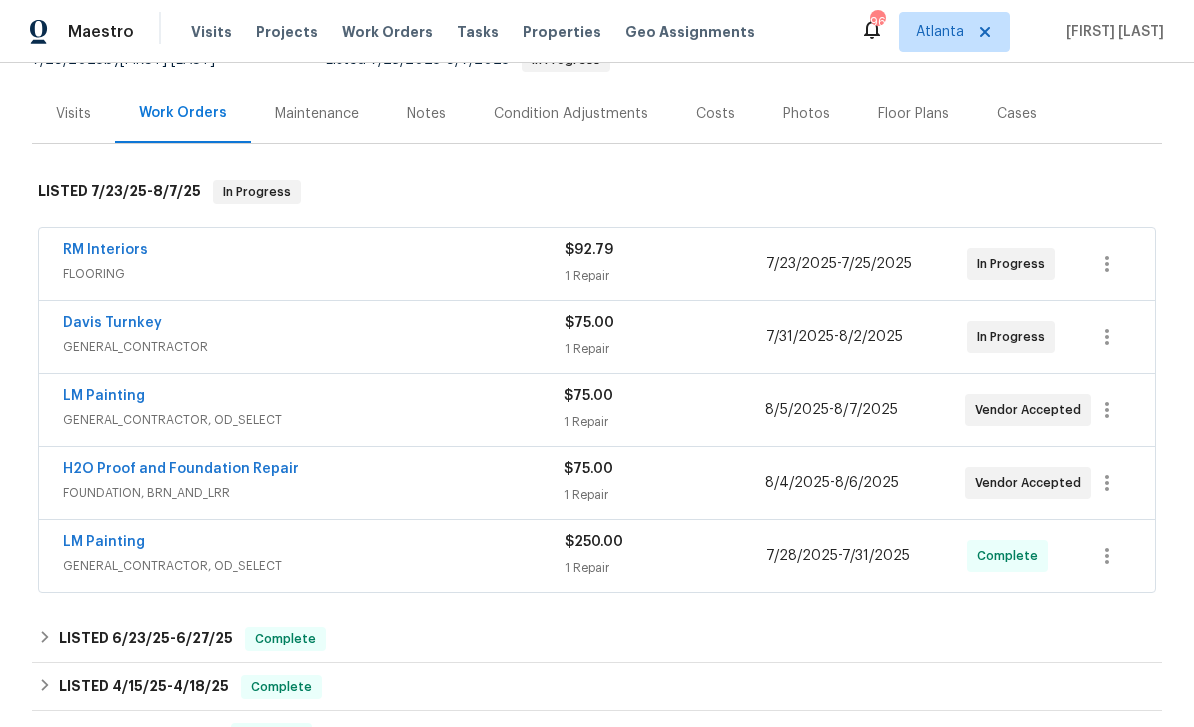 click on "RM Interiors" at bounding box center [105, 250] 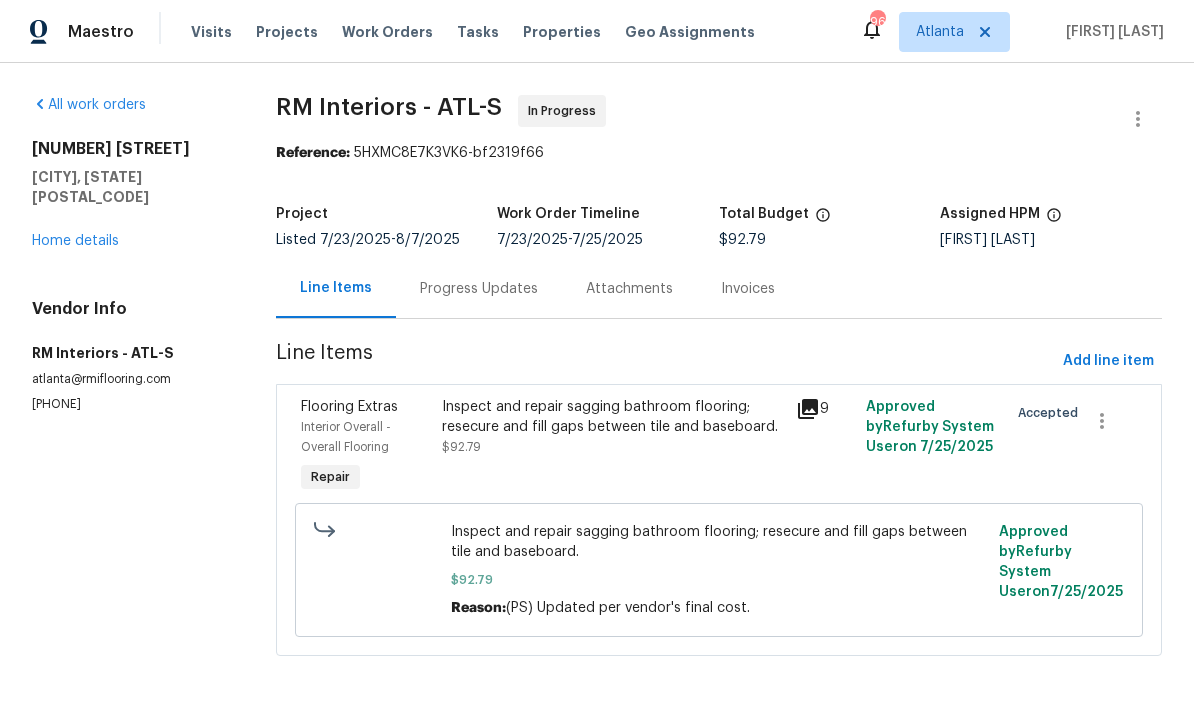 click on "Progress Updates" at bounding box center [479, 289] 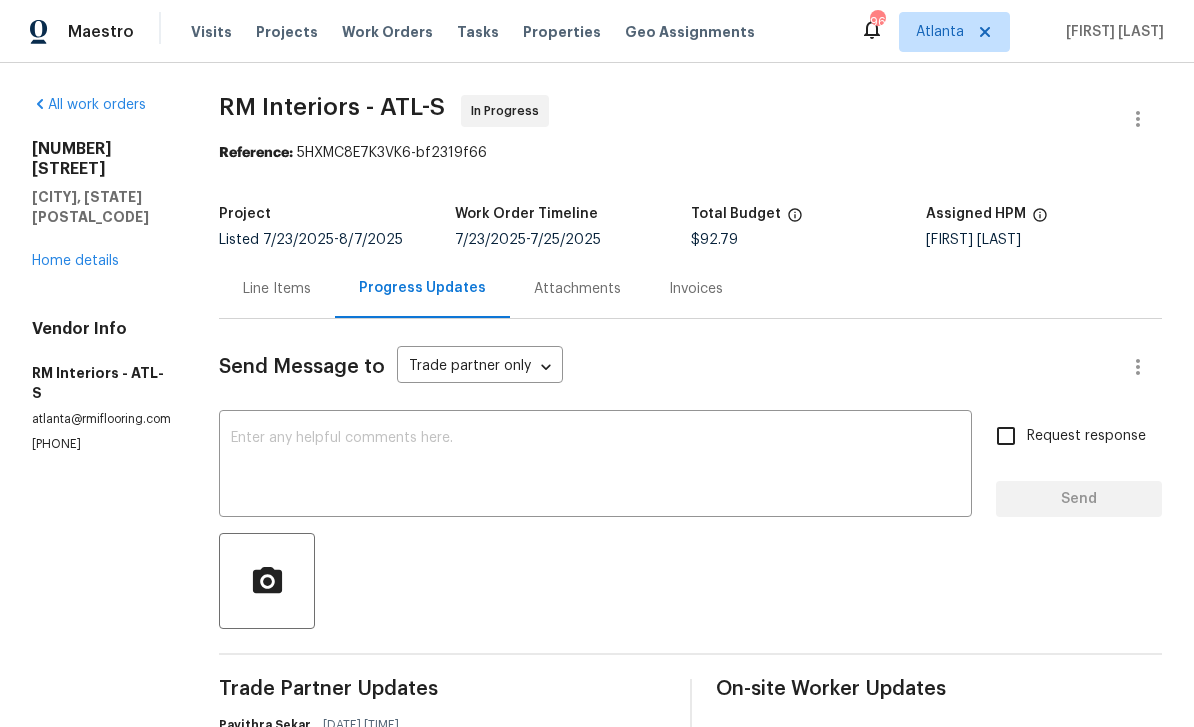 scroll, scrollTop: 0, scrollLeft: 0, axis: both 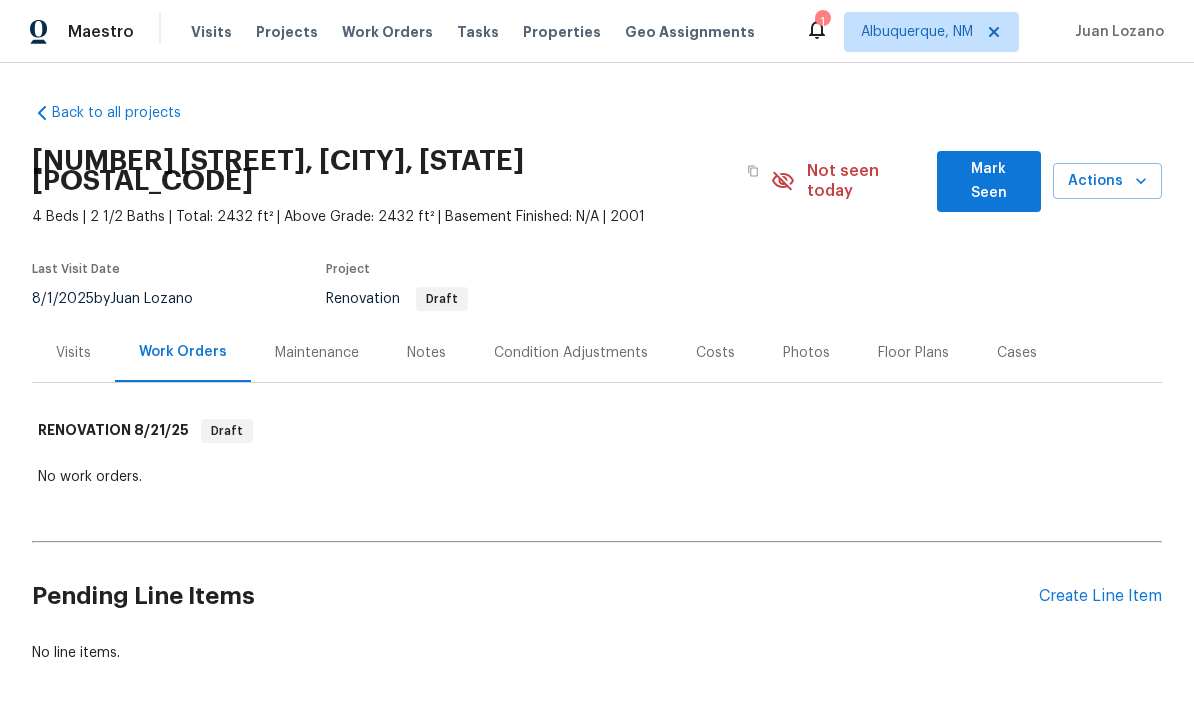 click on "Condition Adjustments" at bounding box center (571, 353) 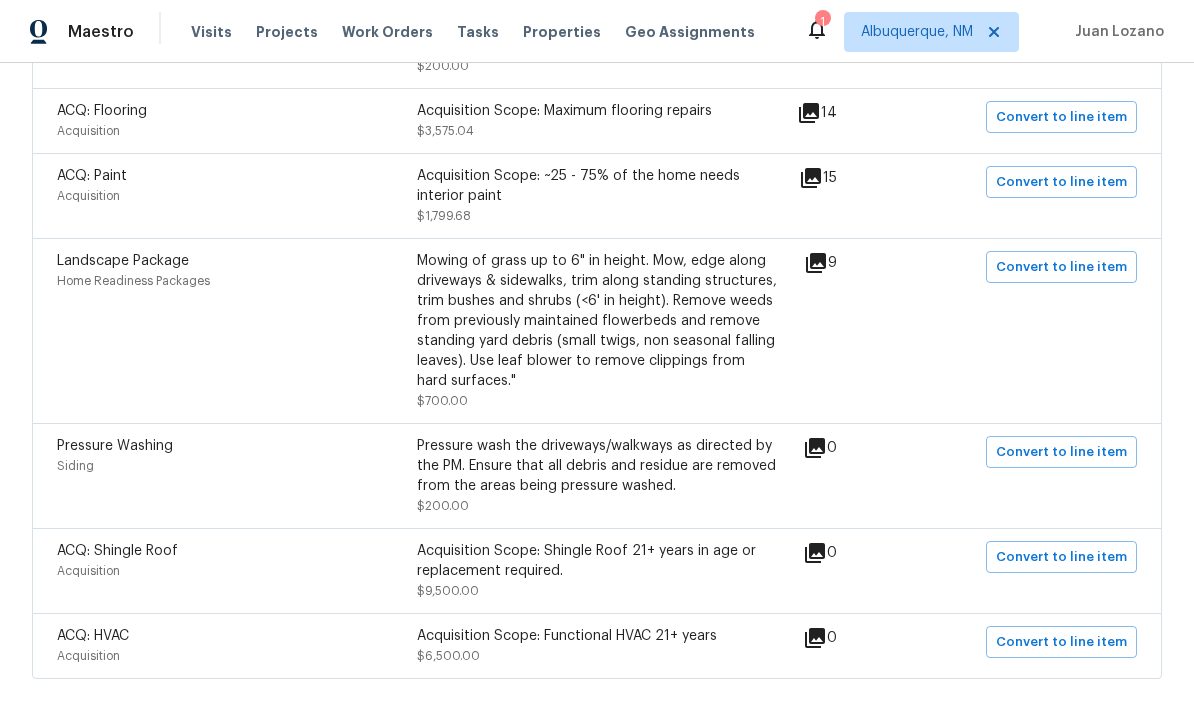 scroll, scrollTop: 1003, scrollLeft: 0, axis: vertical 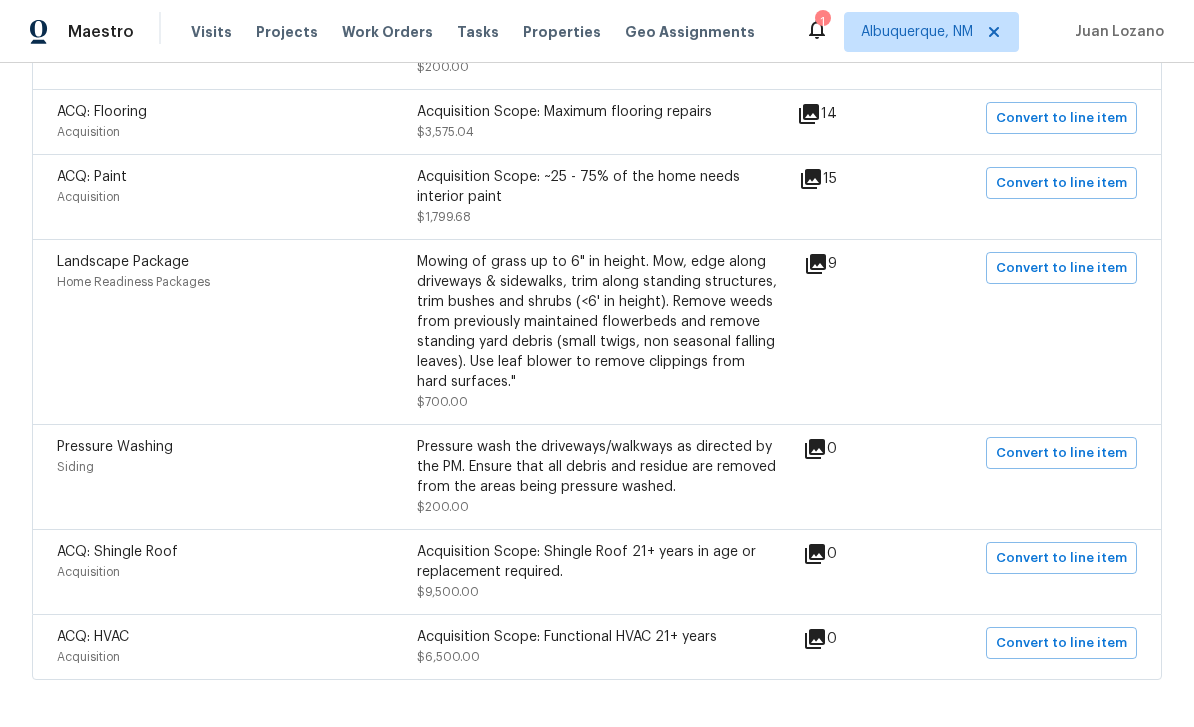 click 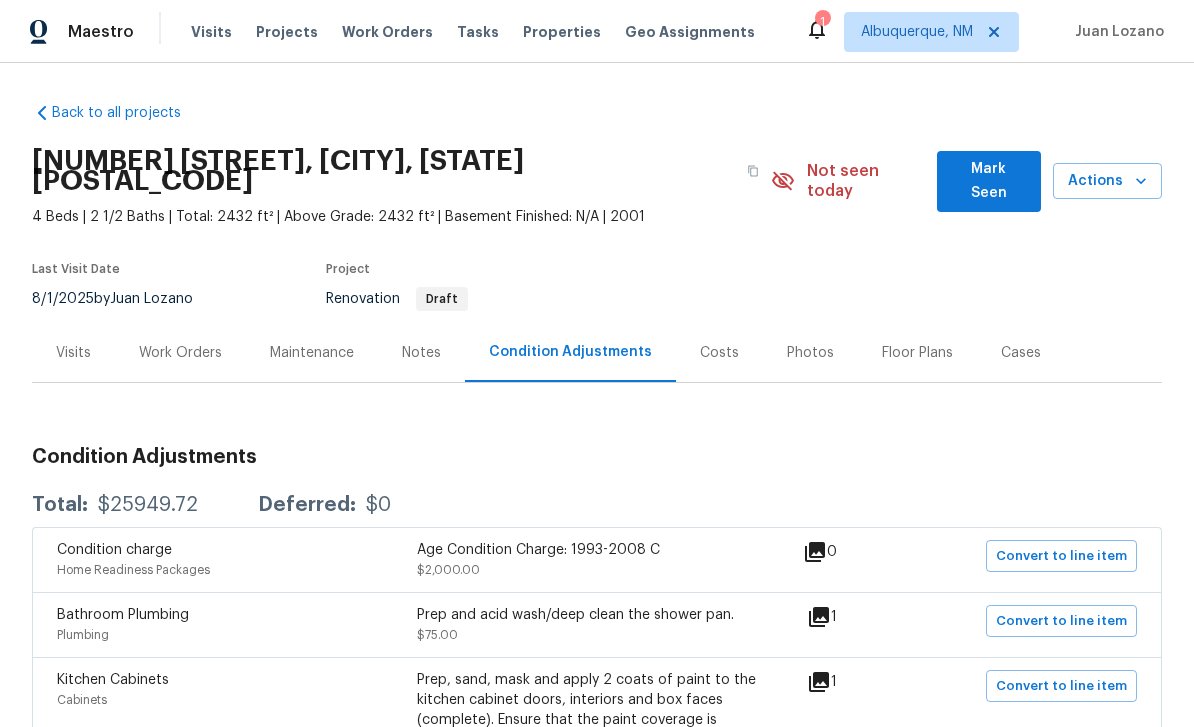 scroll, scrollTop: 0, scrollLeft: 0, axis: both 